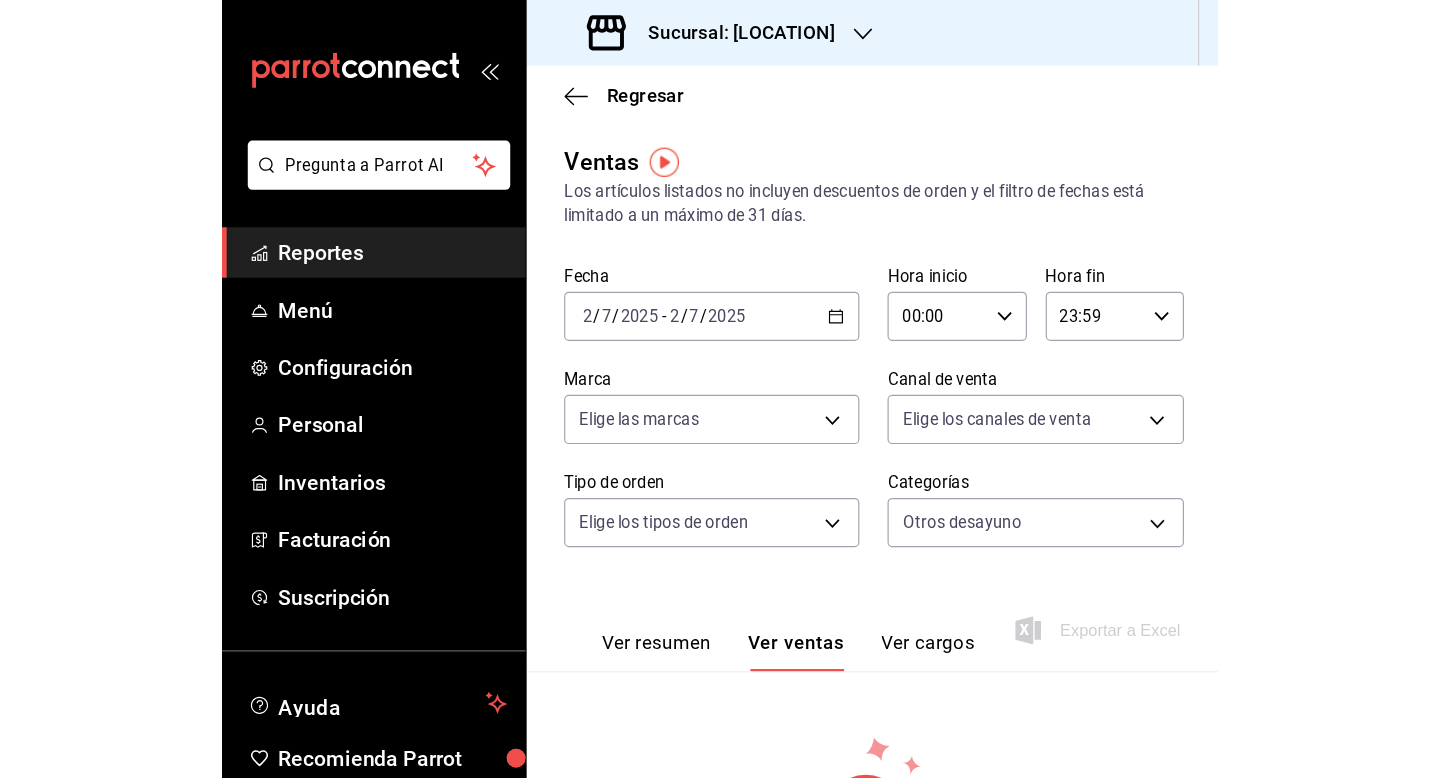 scroll, scrollTop: 0, scrollLeft: 0, axis: both 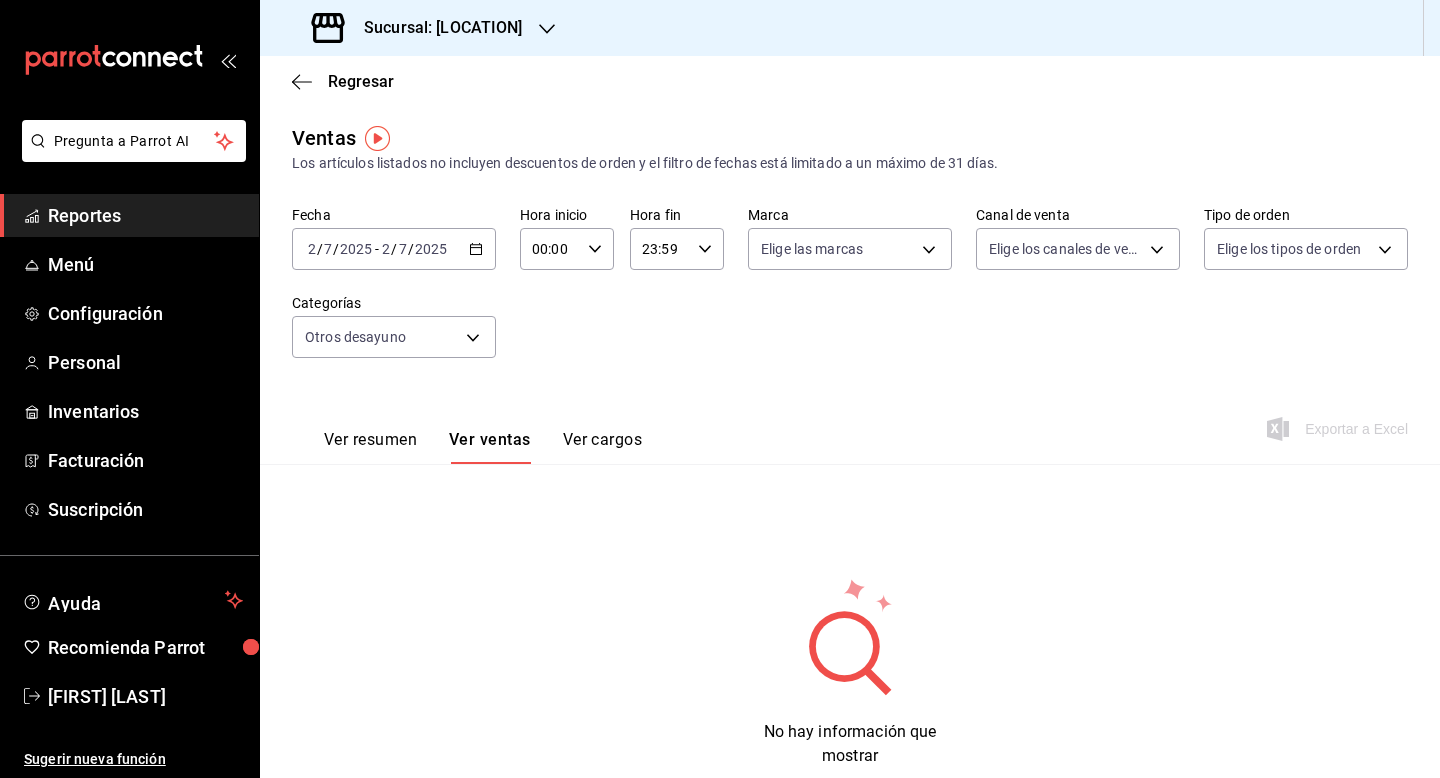 click 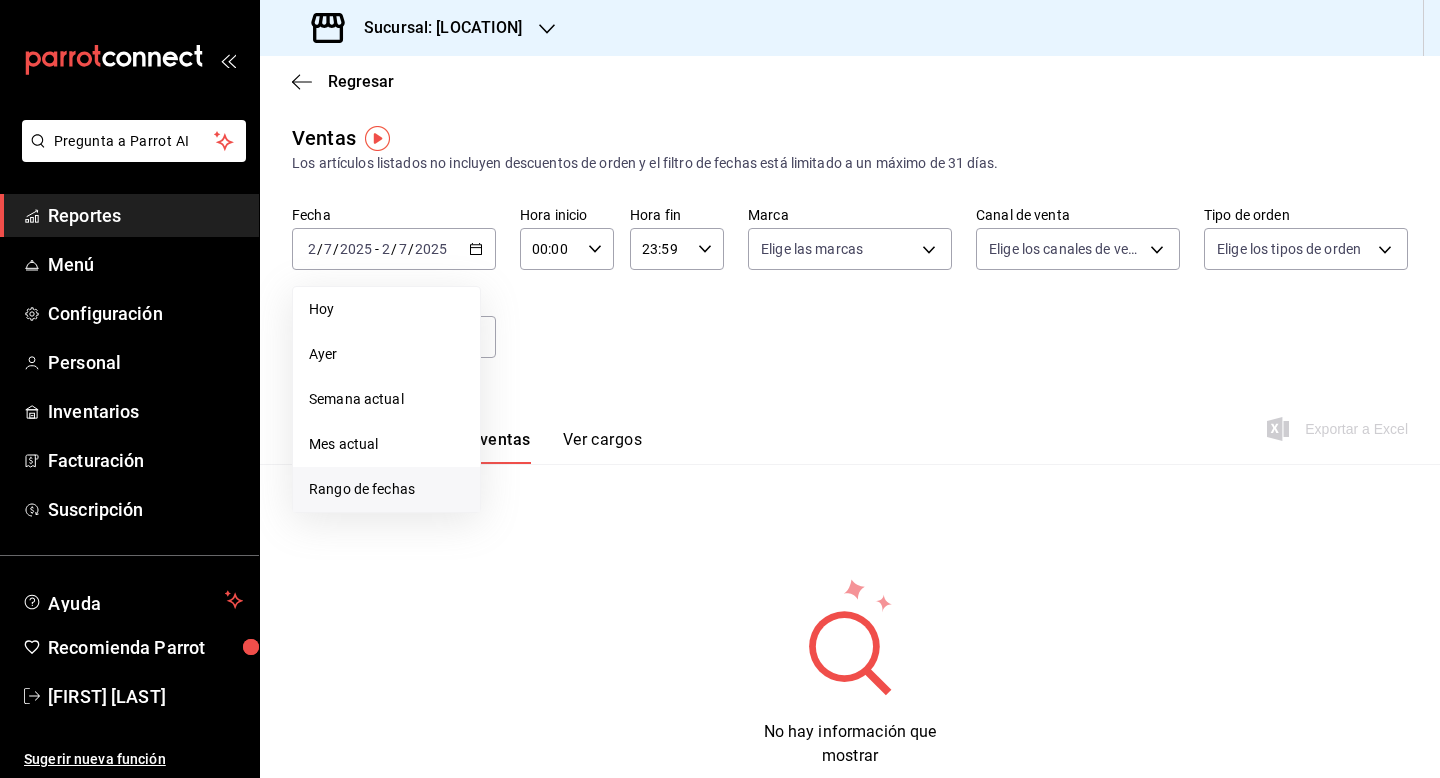 click on "Rango de fechas" at bounding box center (386, 489) 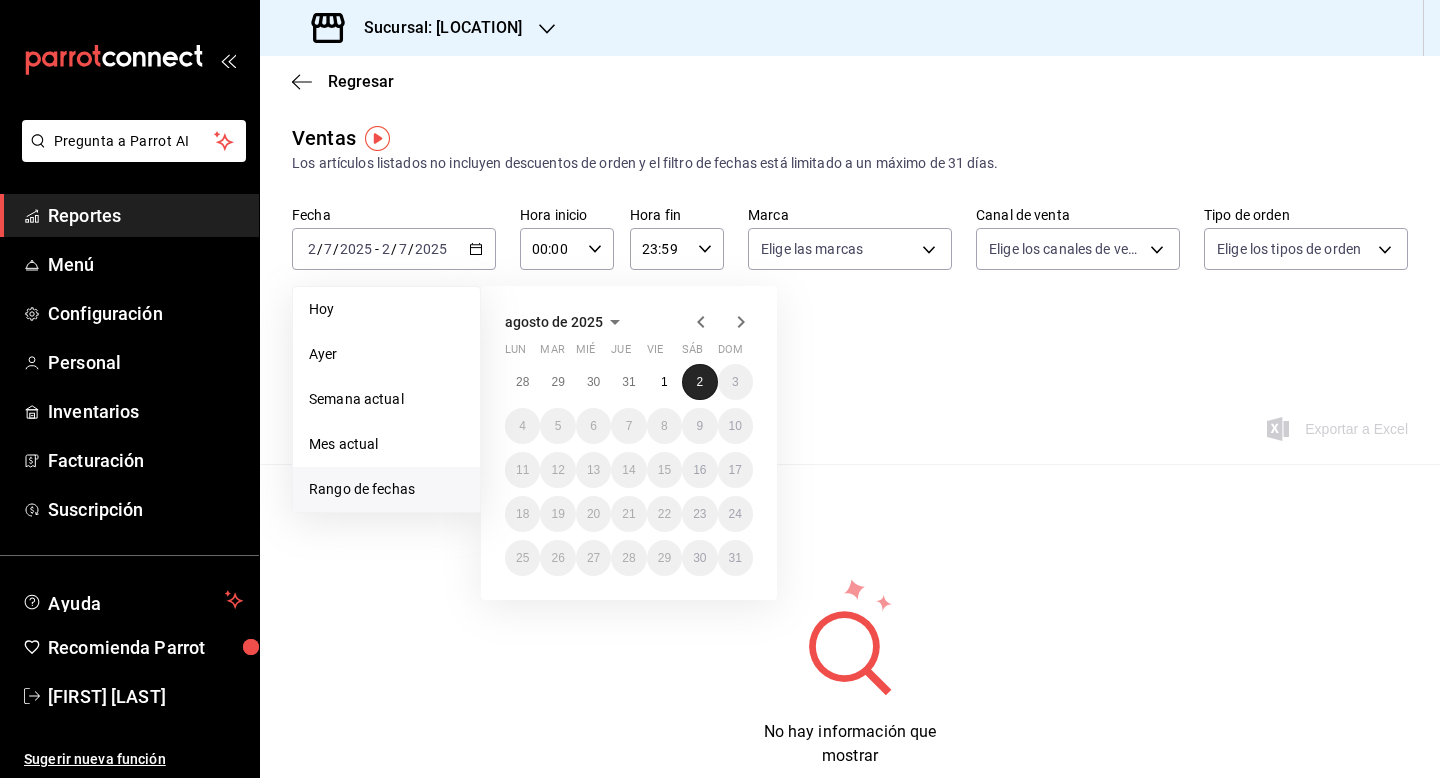 click on "2" at bounding box center (699, 382) 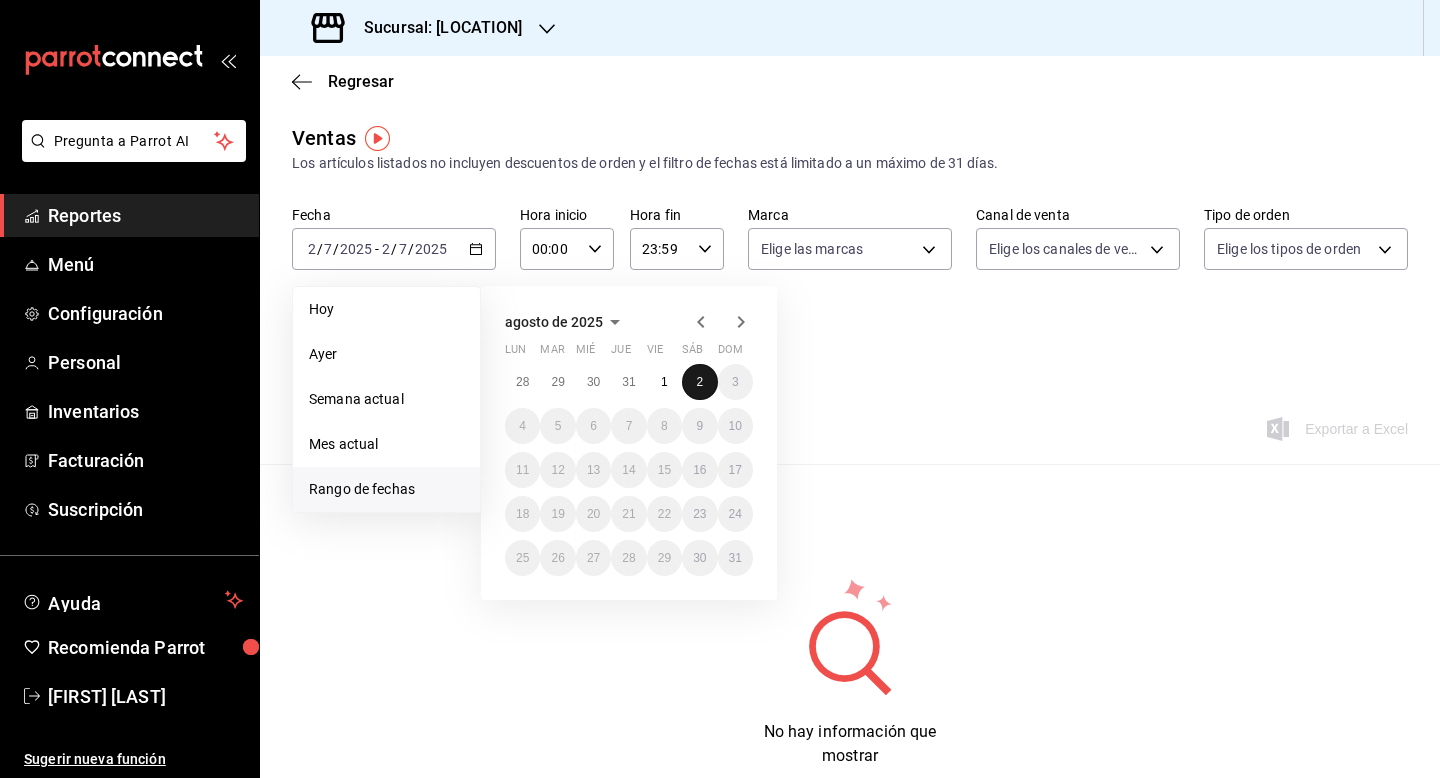 click on "2" at bounding box center (699, 382) 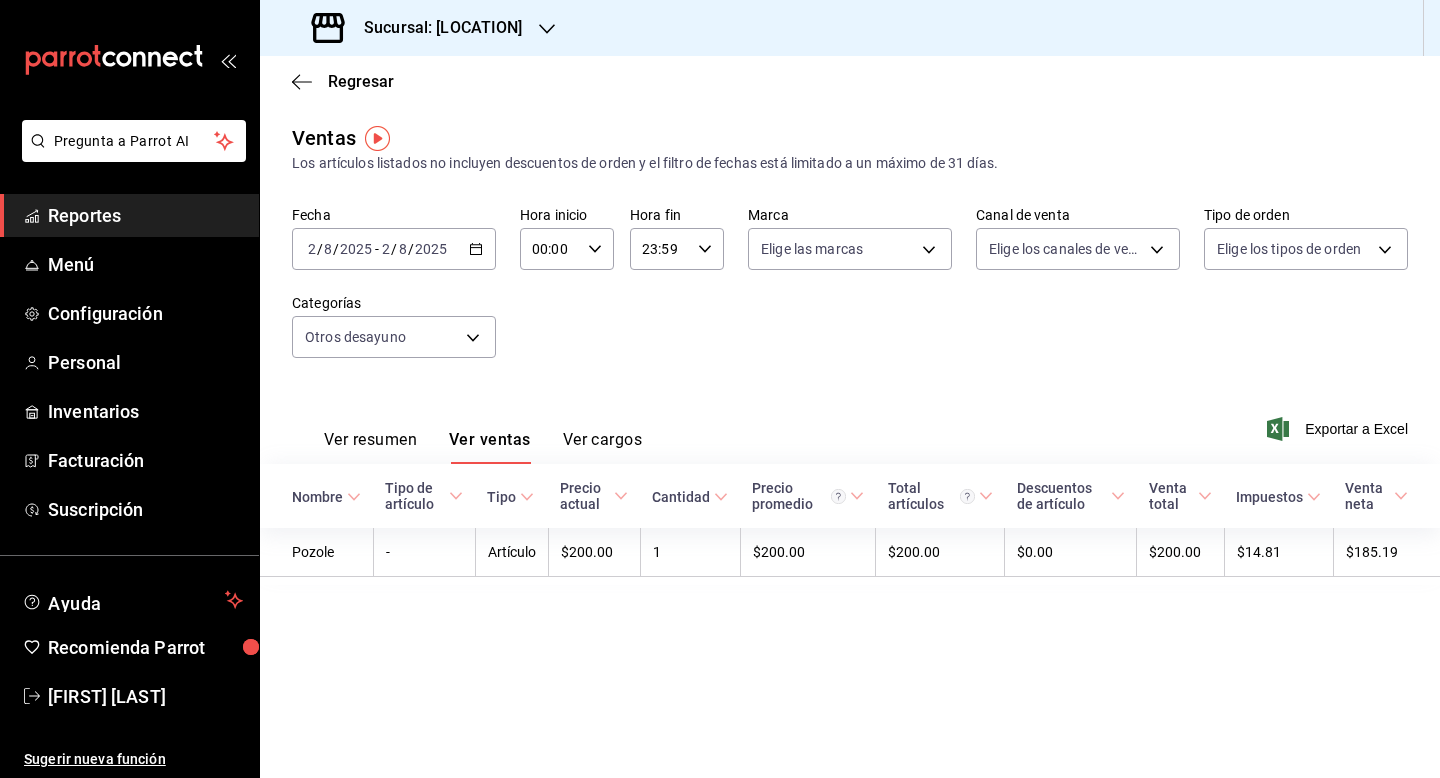 click on "2025" at bounding box center [431, 249] 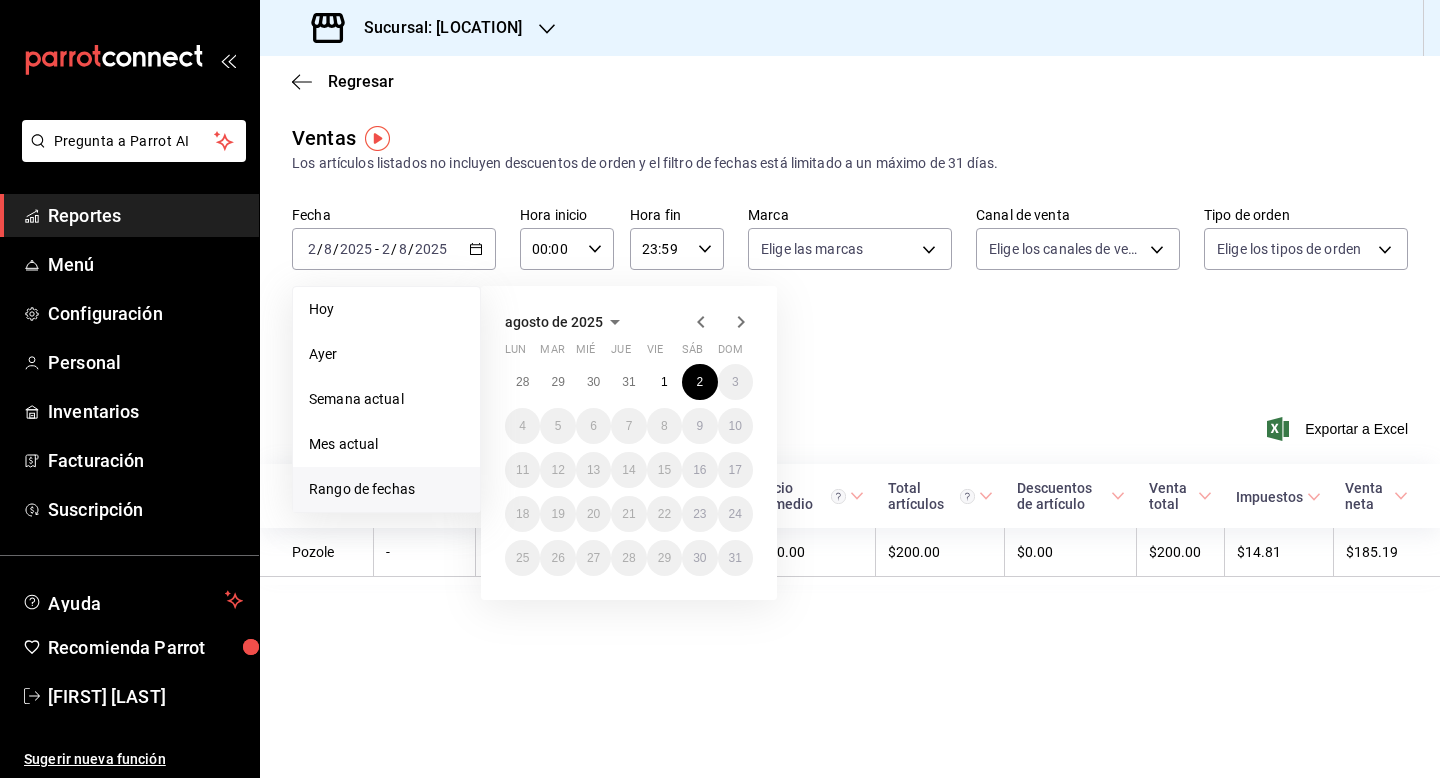 click 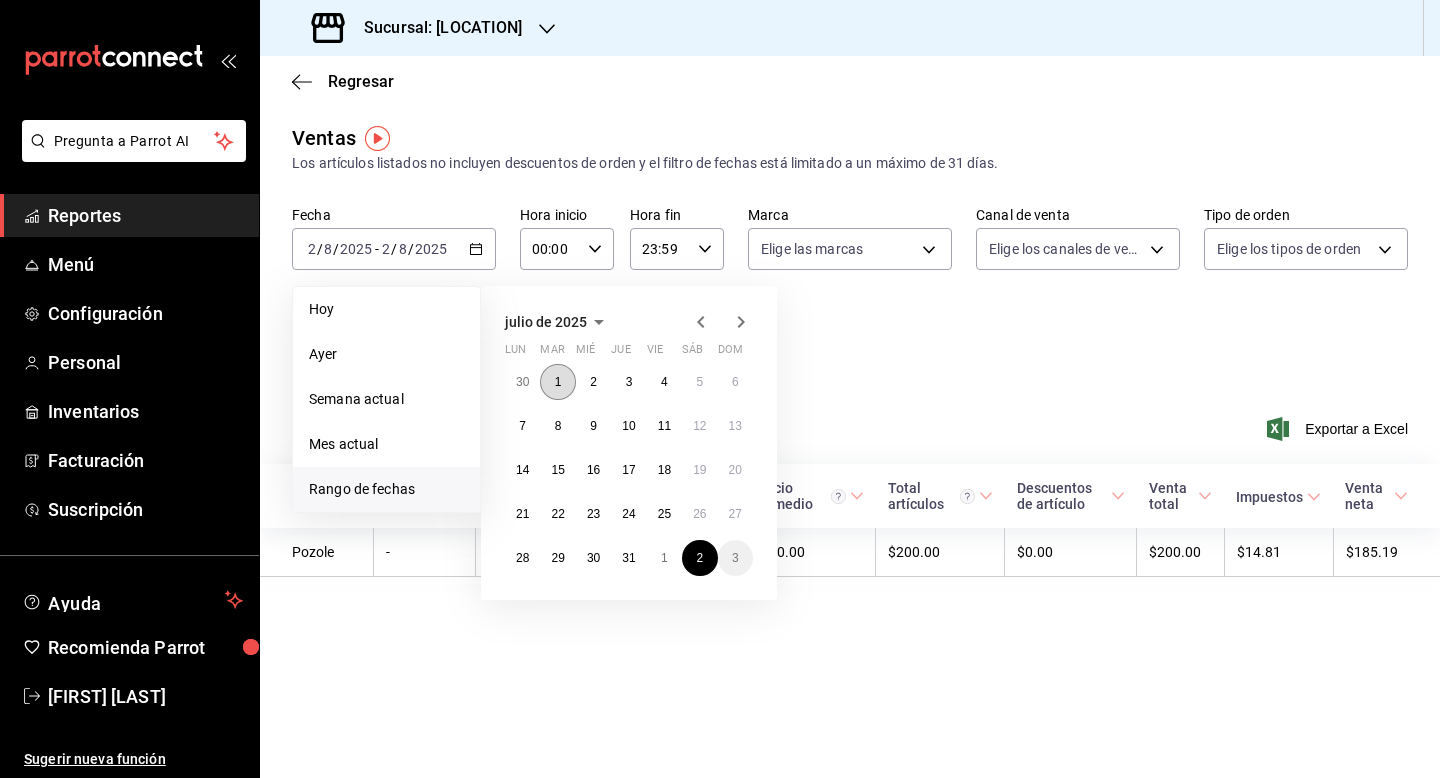 click on "1" at bounding box center (558, 382) 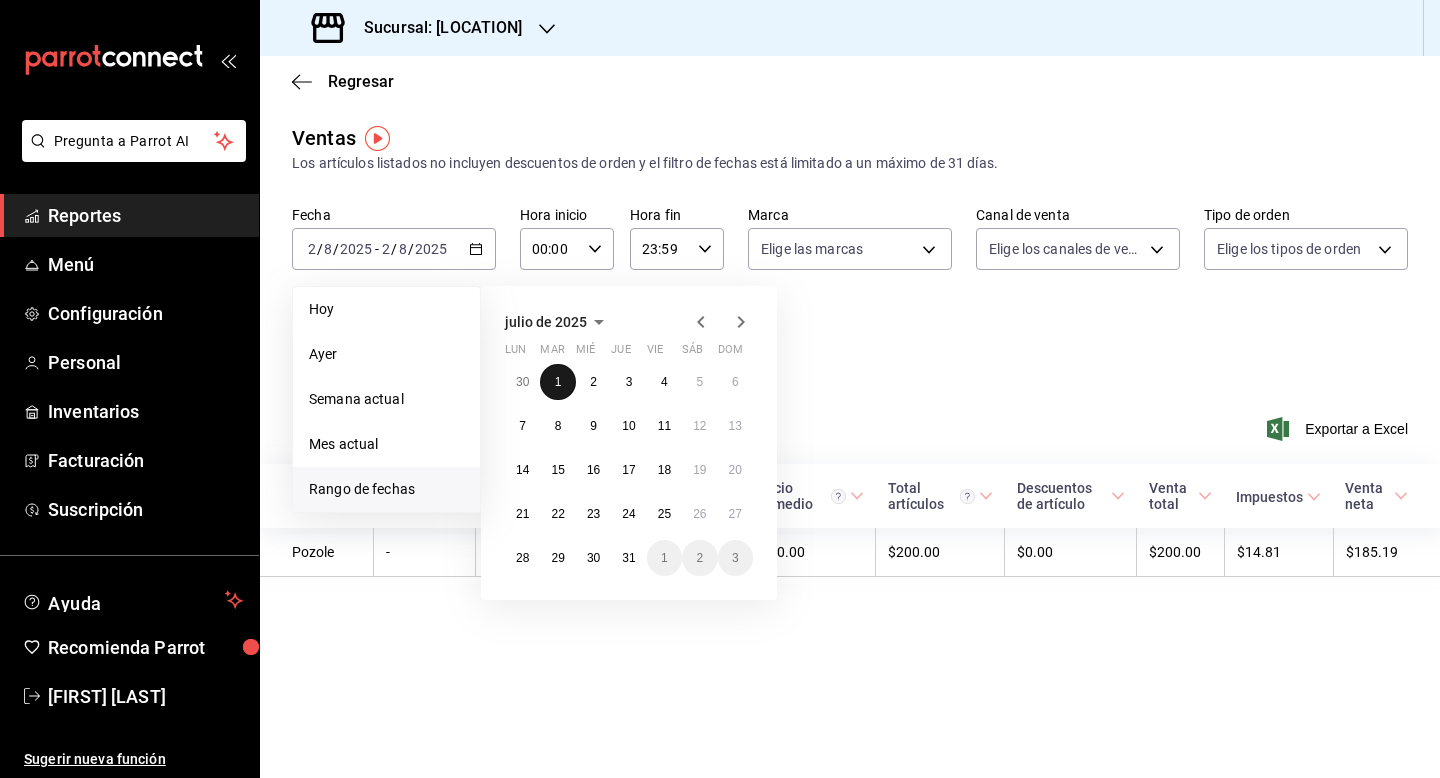 click on "1" at bounding box center [557, 382] 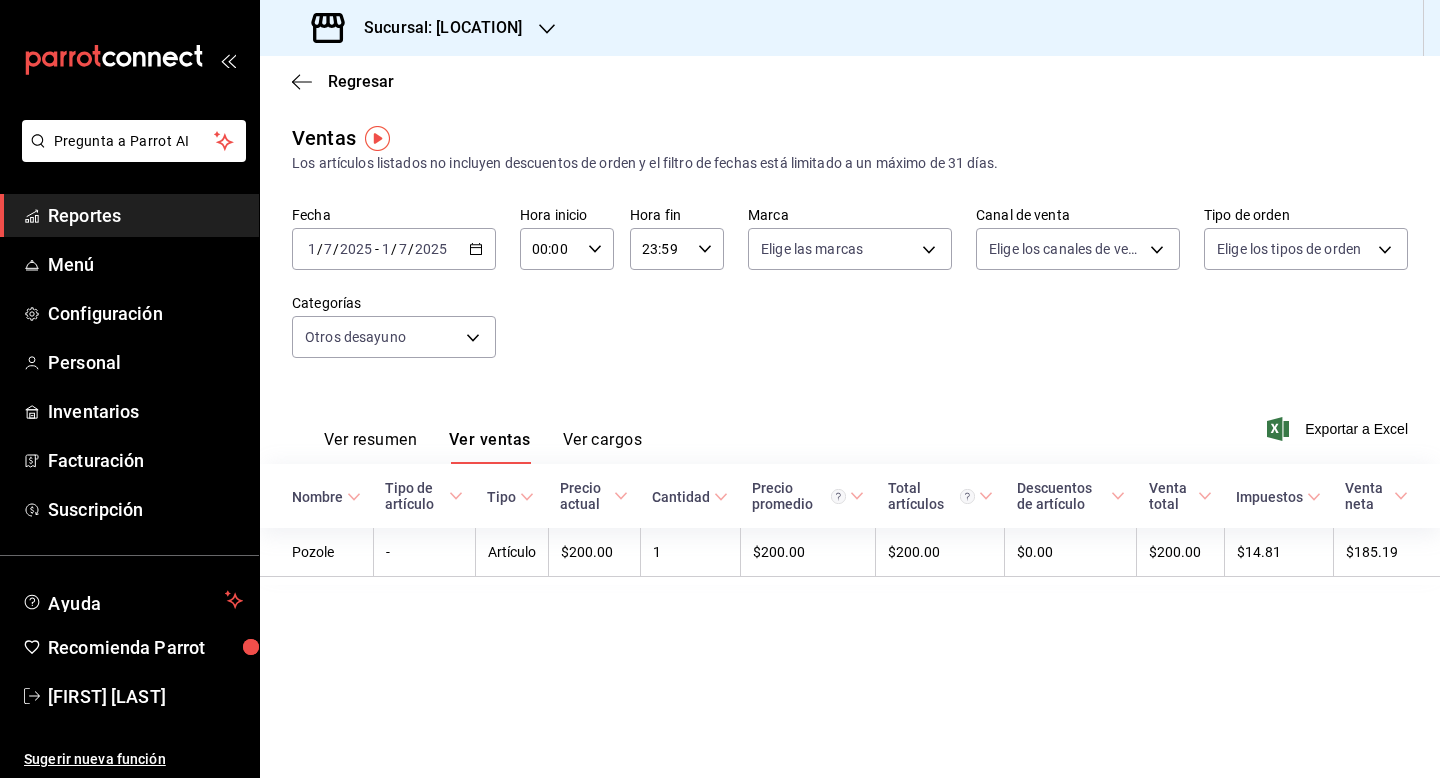 click 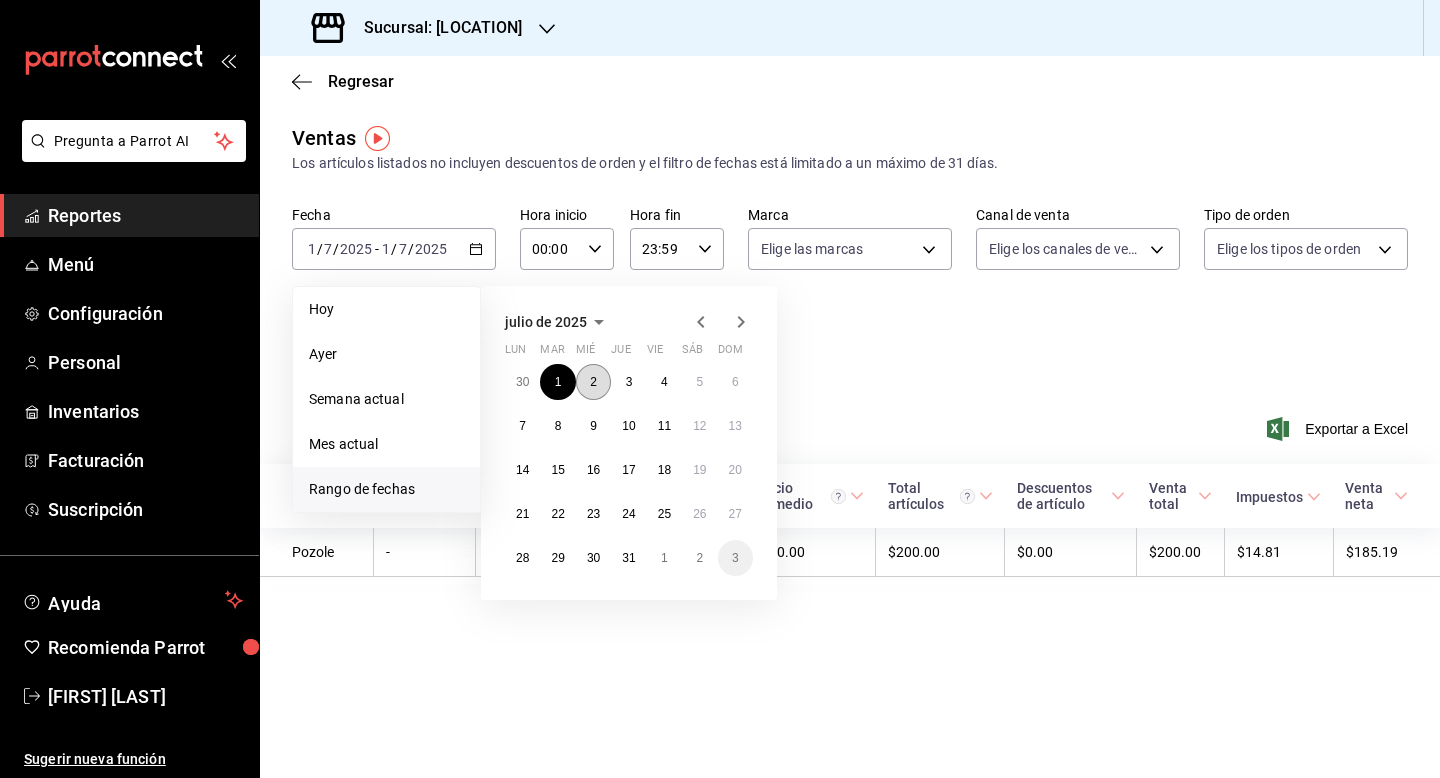 click on "2" at bounding box center [593, 382] 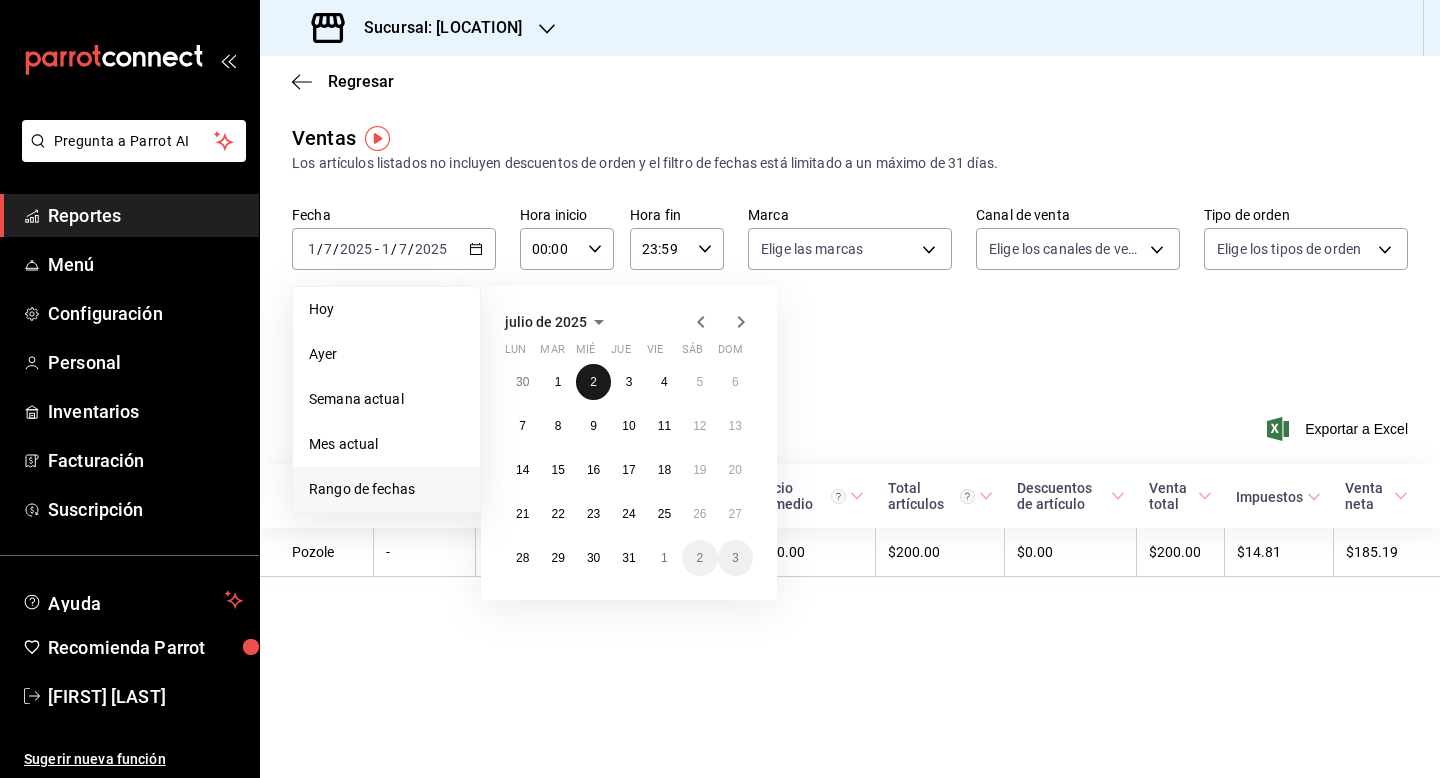 click on "2" at bounding box center (593, 382) 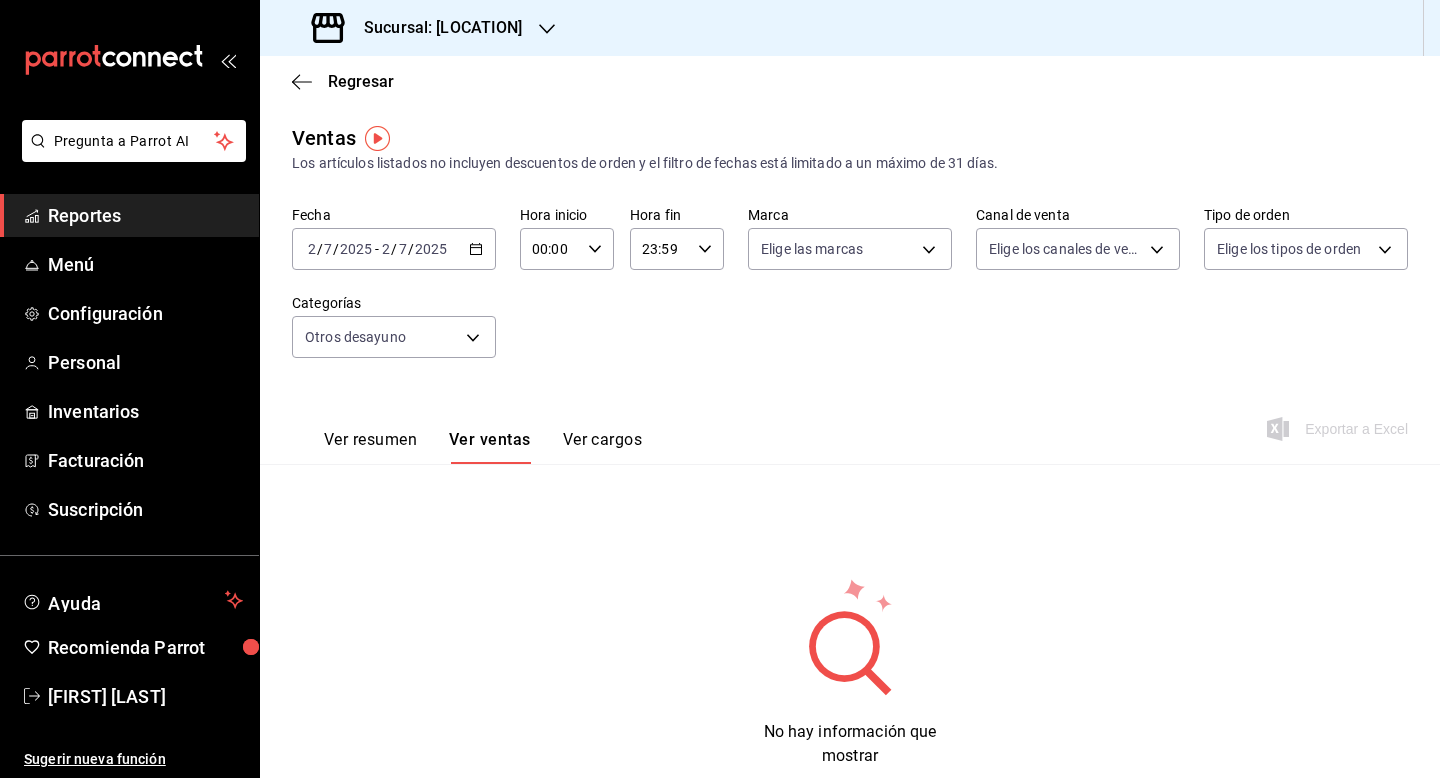 click 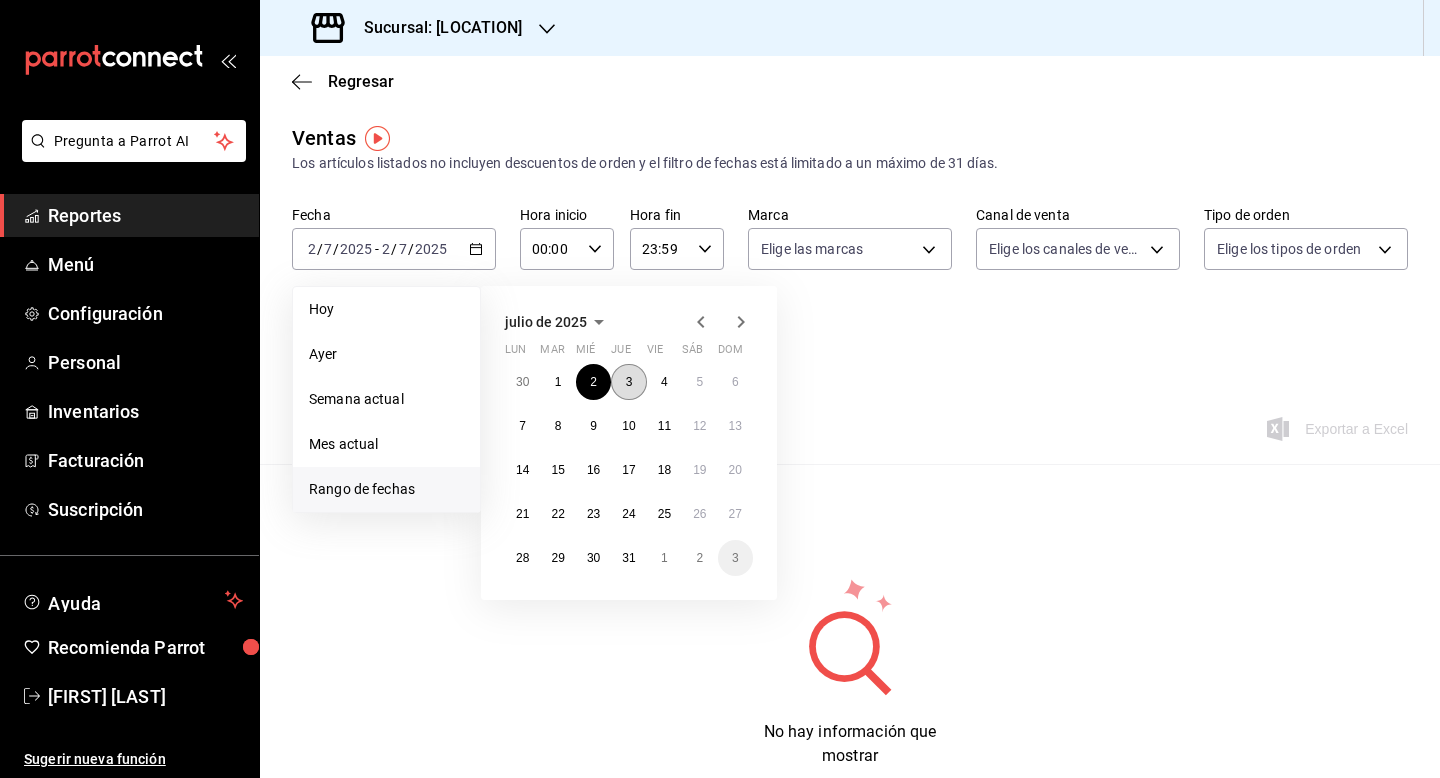 click on "3" at bounding box center [629, 382] 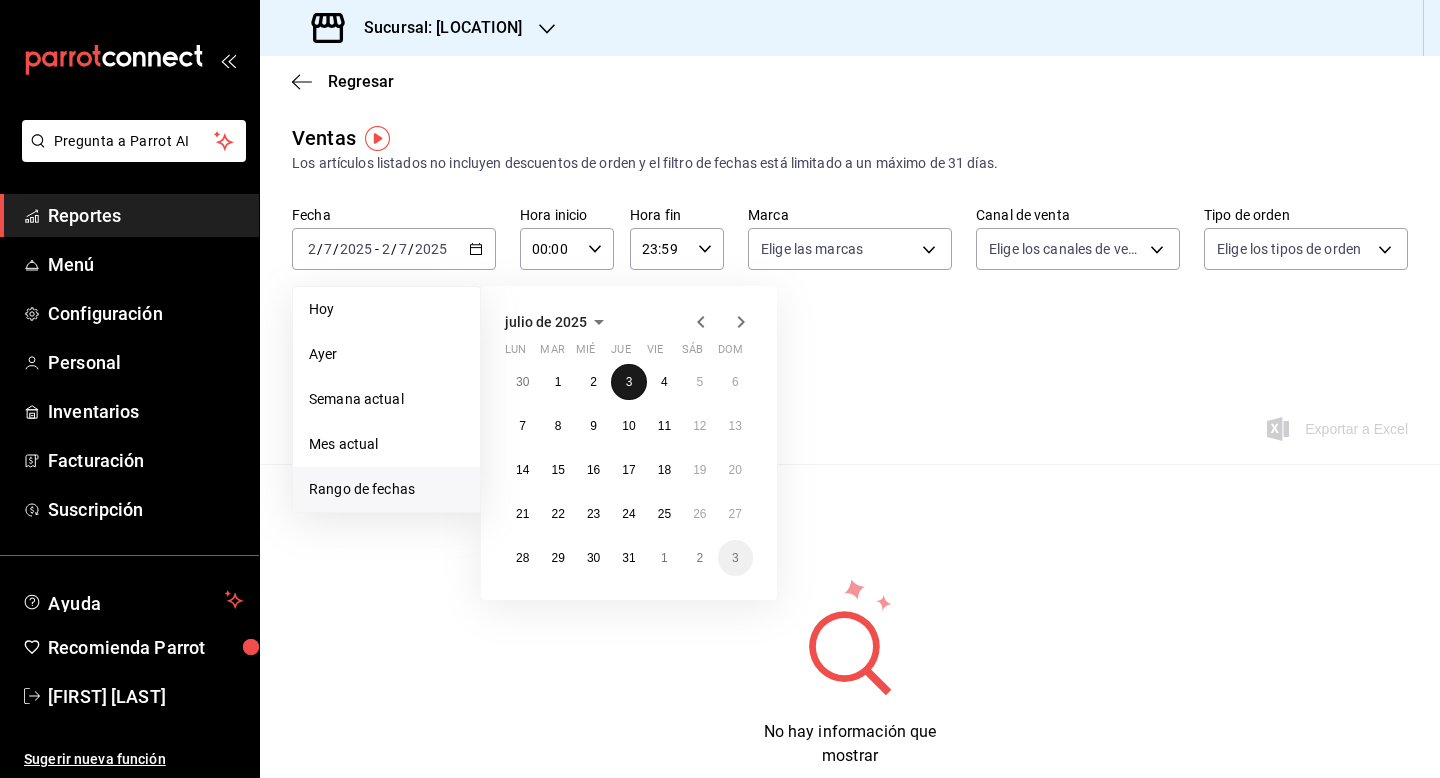 click on "3" at bounding box center [629, 382] 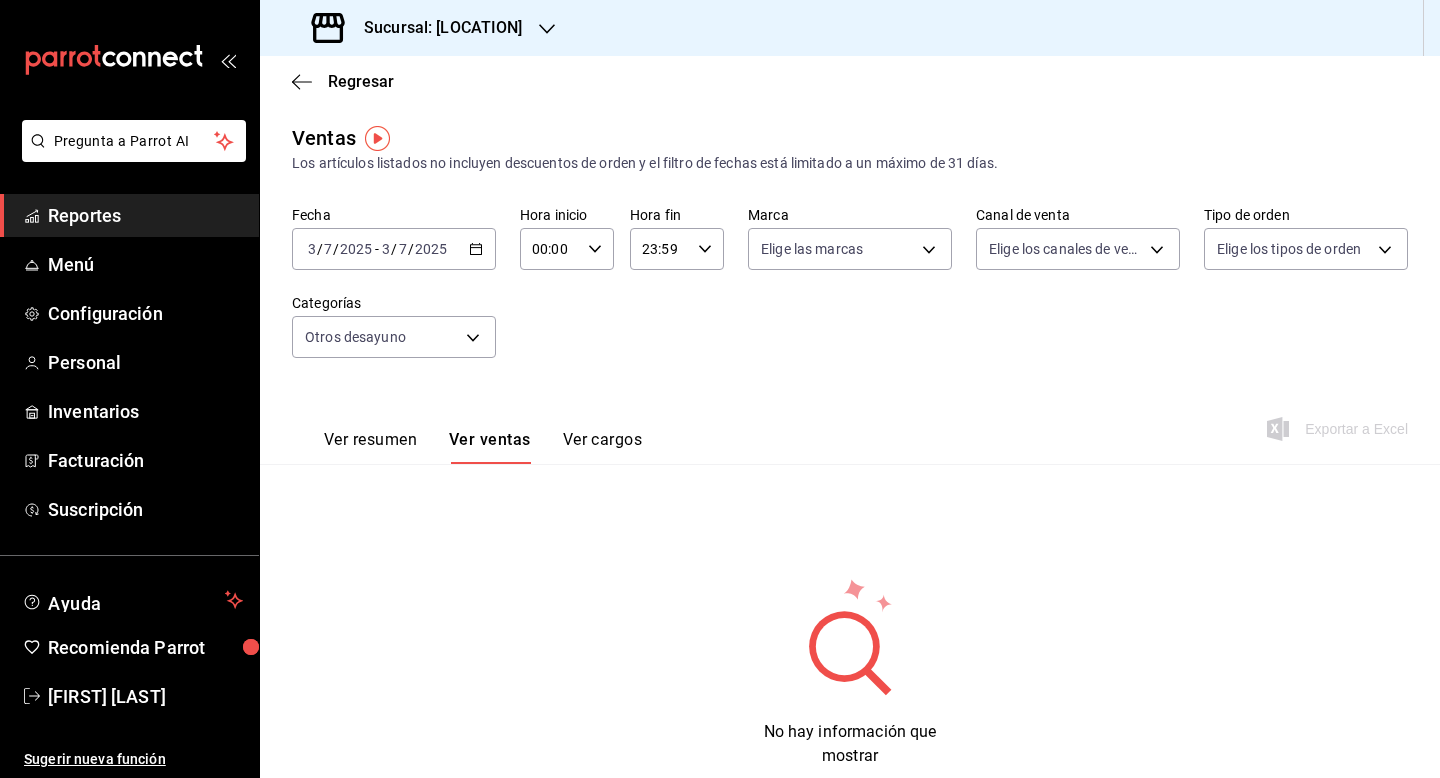 click on "[DATE] [DATE] - [DATE] [DATE]" at bounding box center [394, 249] 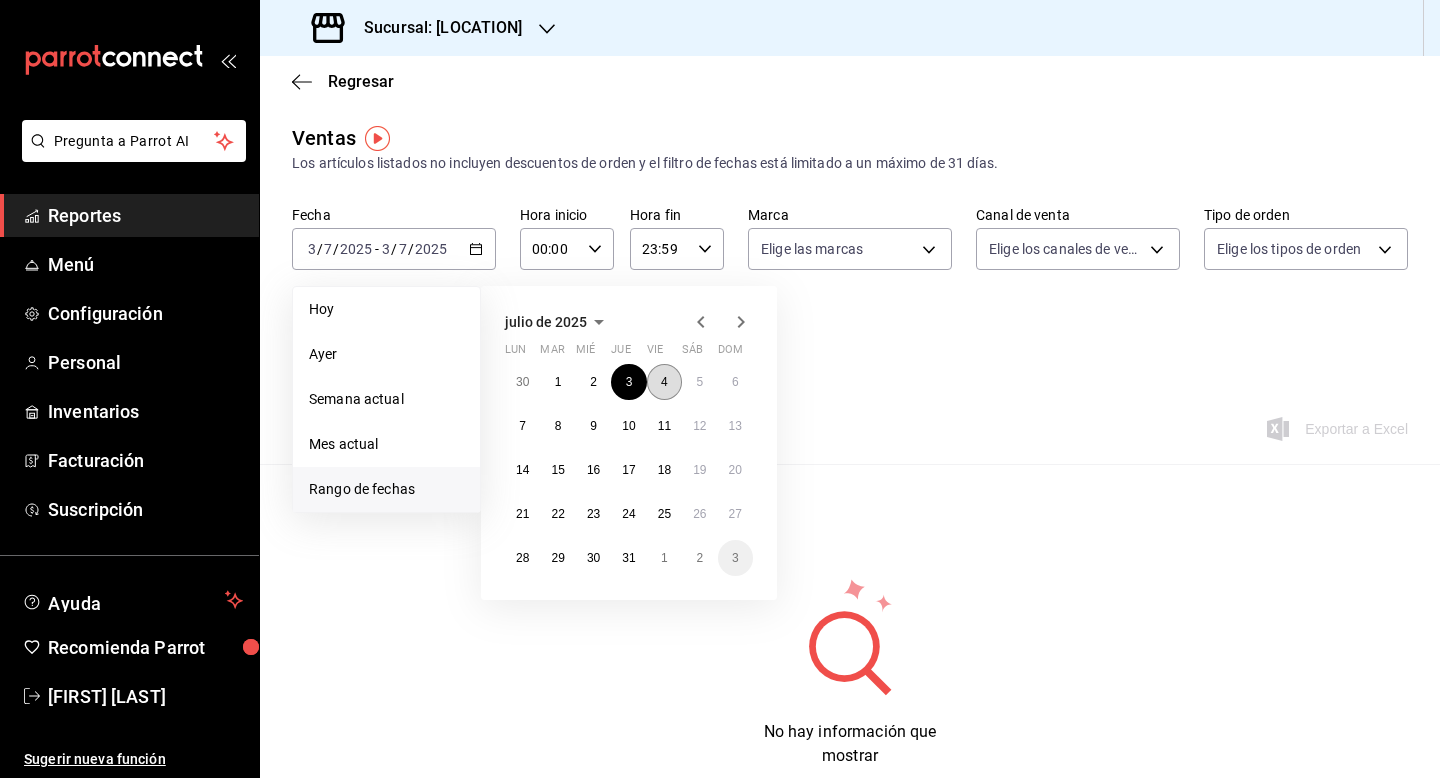 click on "4" at bounding box center [664, 382] 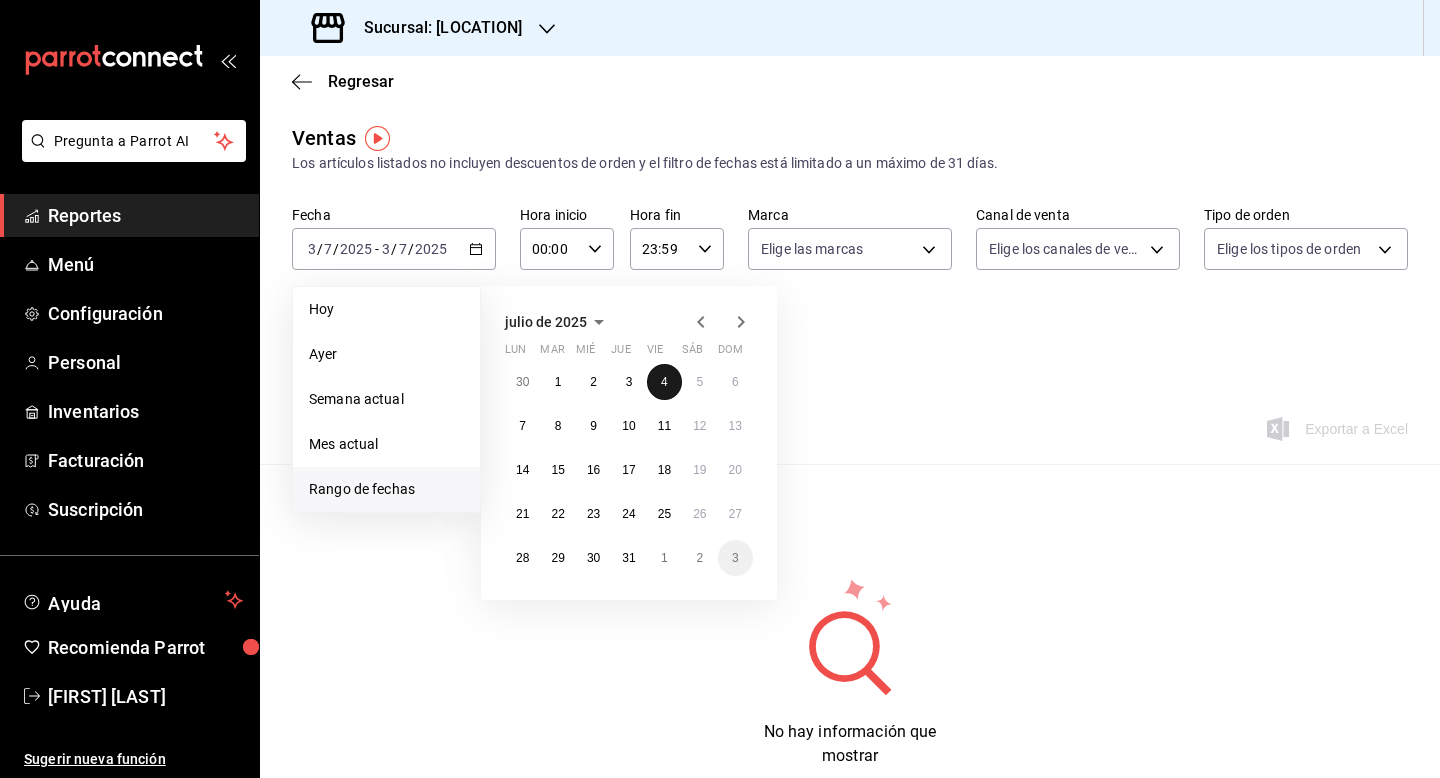 click on "4" at bounding box center [664, 382] 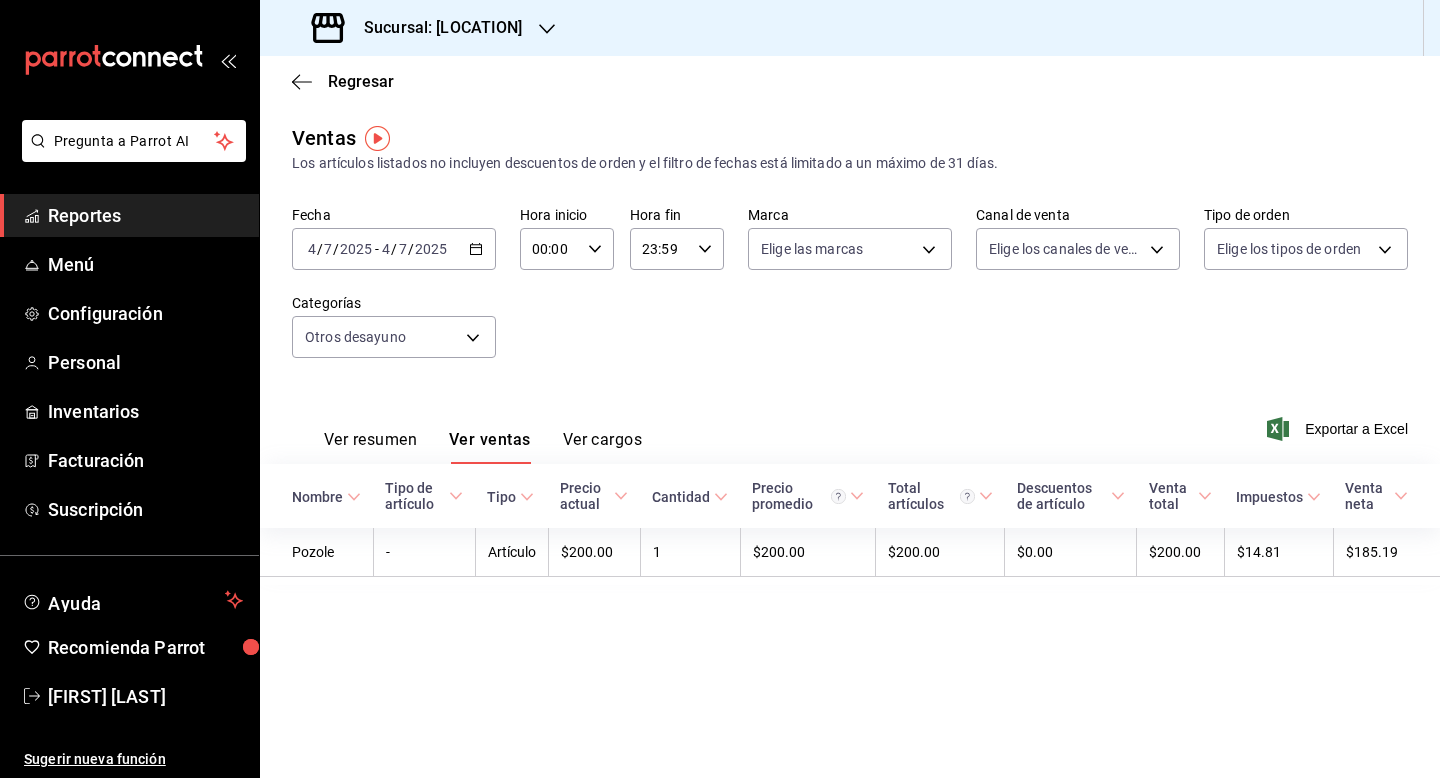 click on "[DATE] [DATE] / [MONTH] / [YEAR] - [DATE] [DATE] / [MONTH] / [YEAR]" at bounding box center [394, 249] 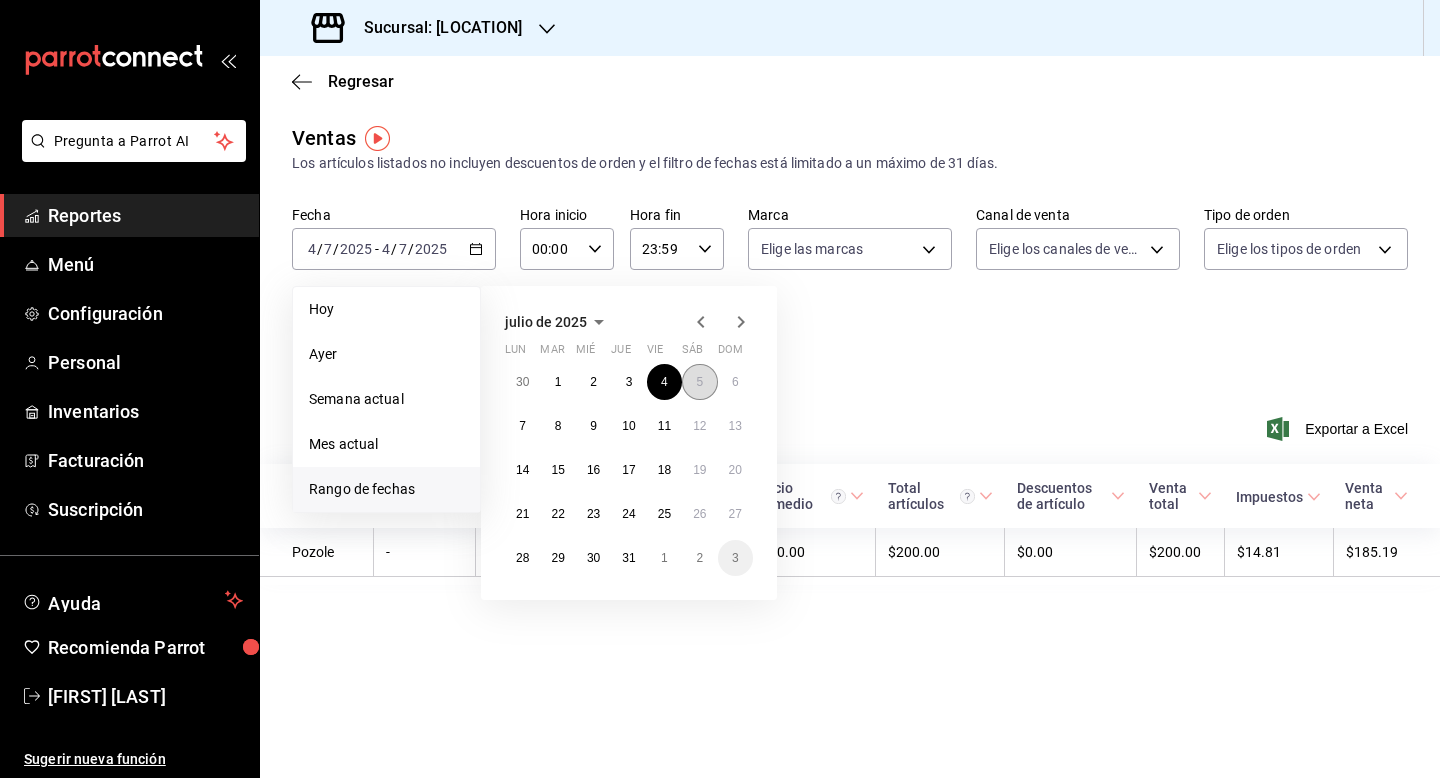 click on "5" at bounding box center [699, 382] 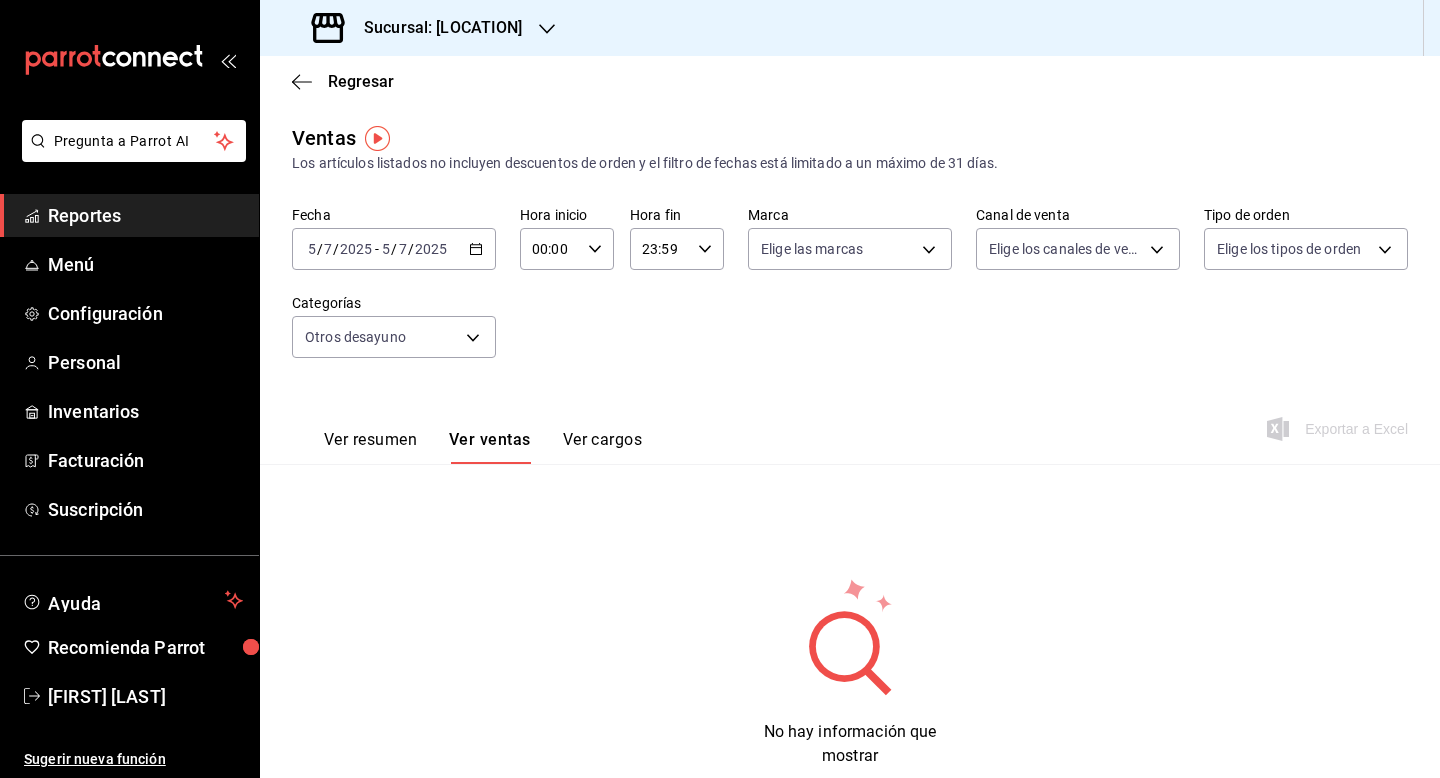click on "[DATE] [DAY] / [MONTH] / [DATE] - [DATE] [DAY] / [MONTH] / [DATE]" at bounding box center (394, 249) 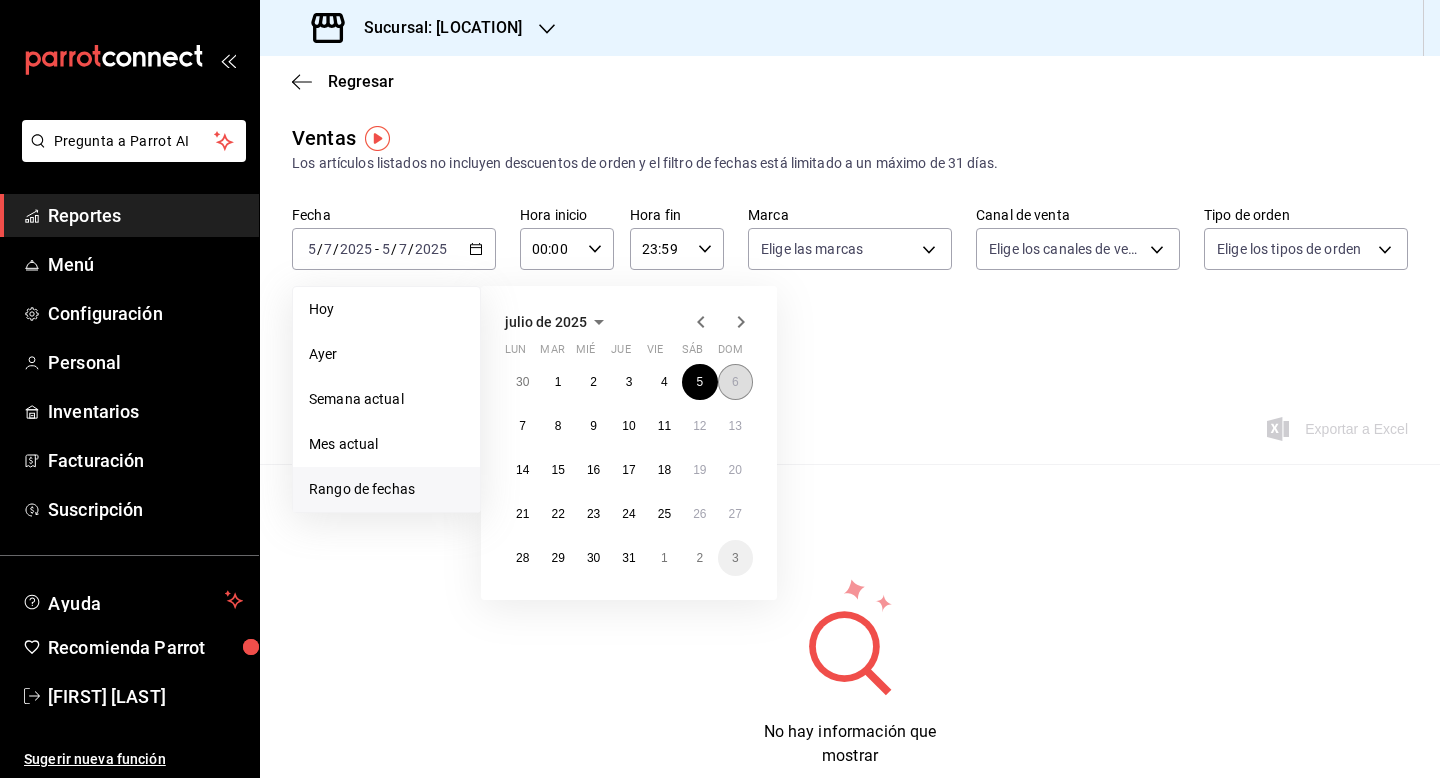 click on "6" at bounding box center (735, 382) 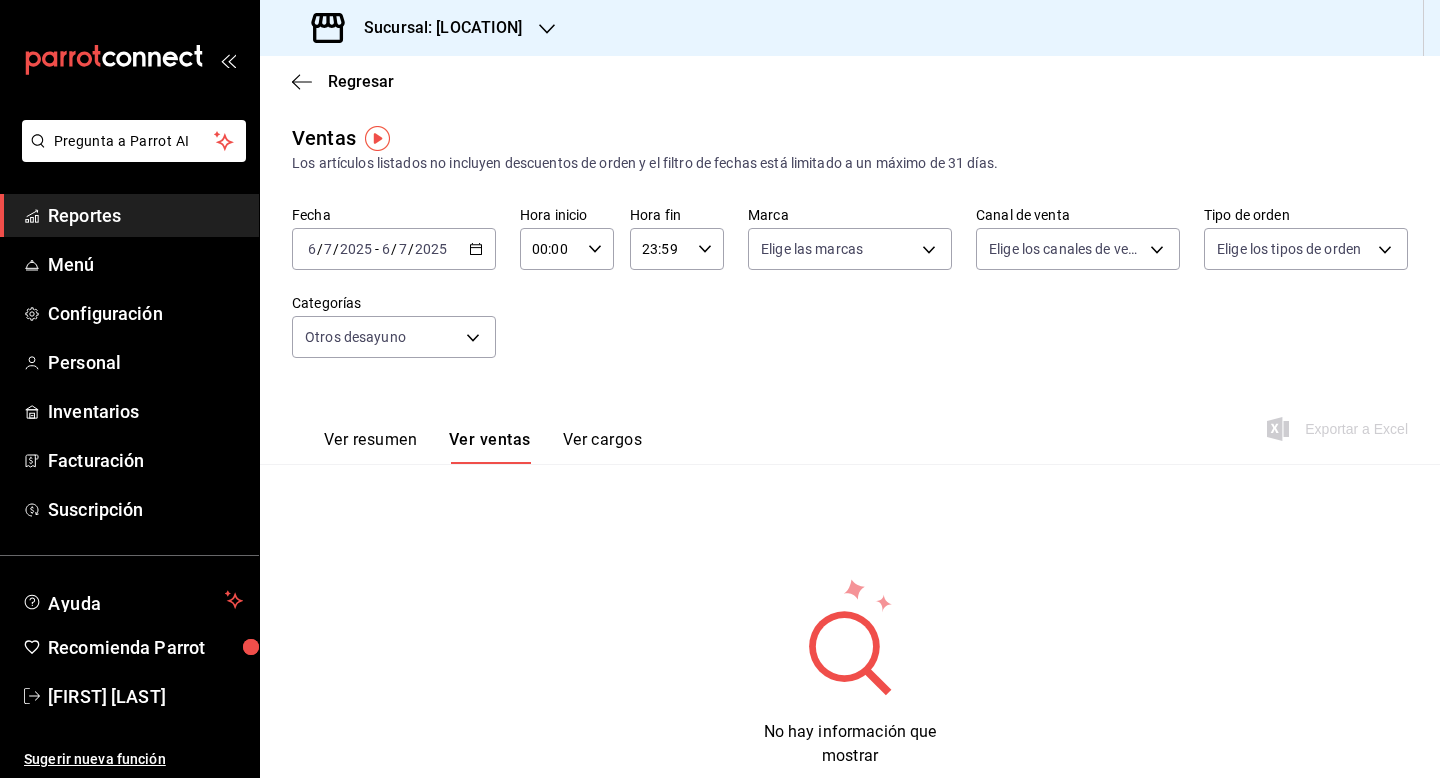 click 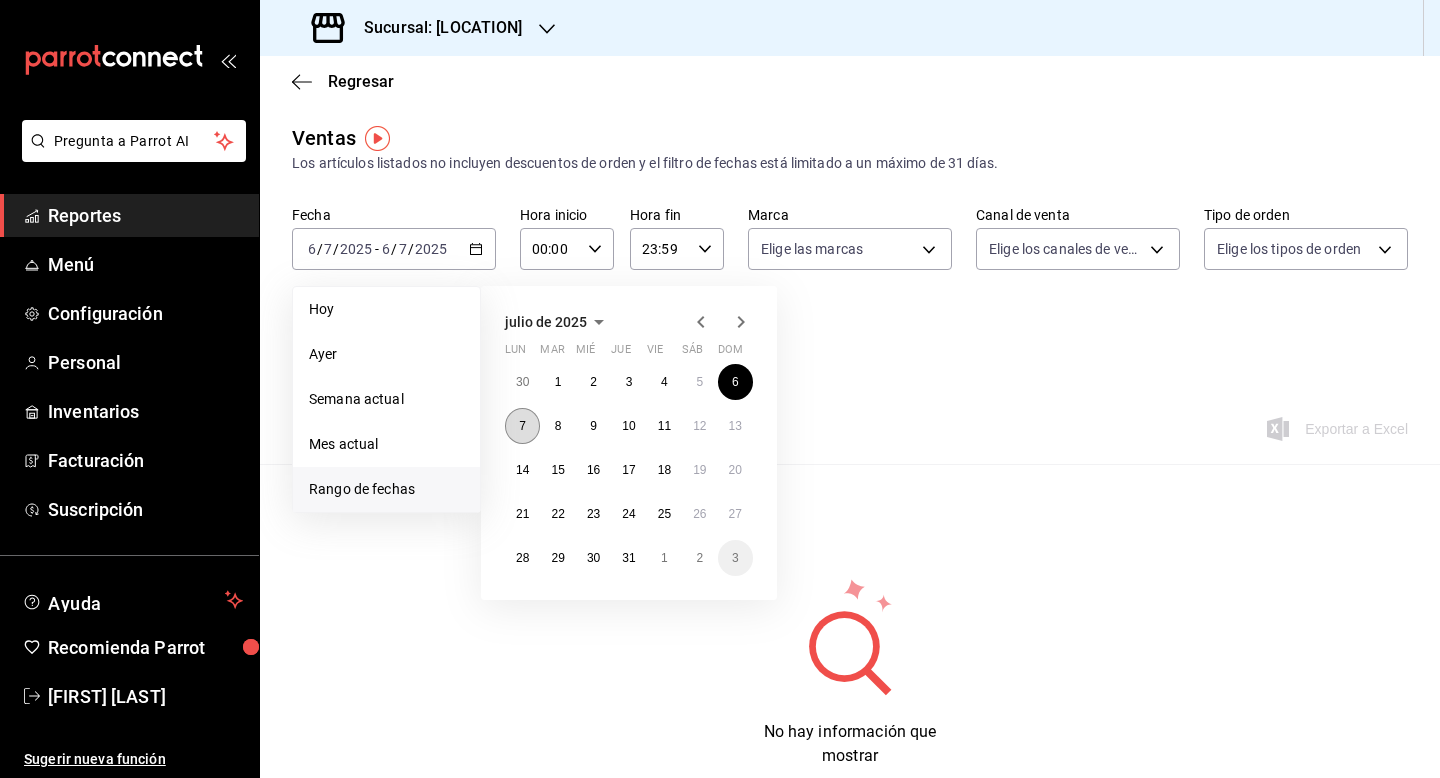 click on "7" at bounding box center [522, 426] 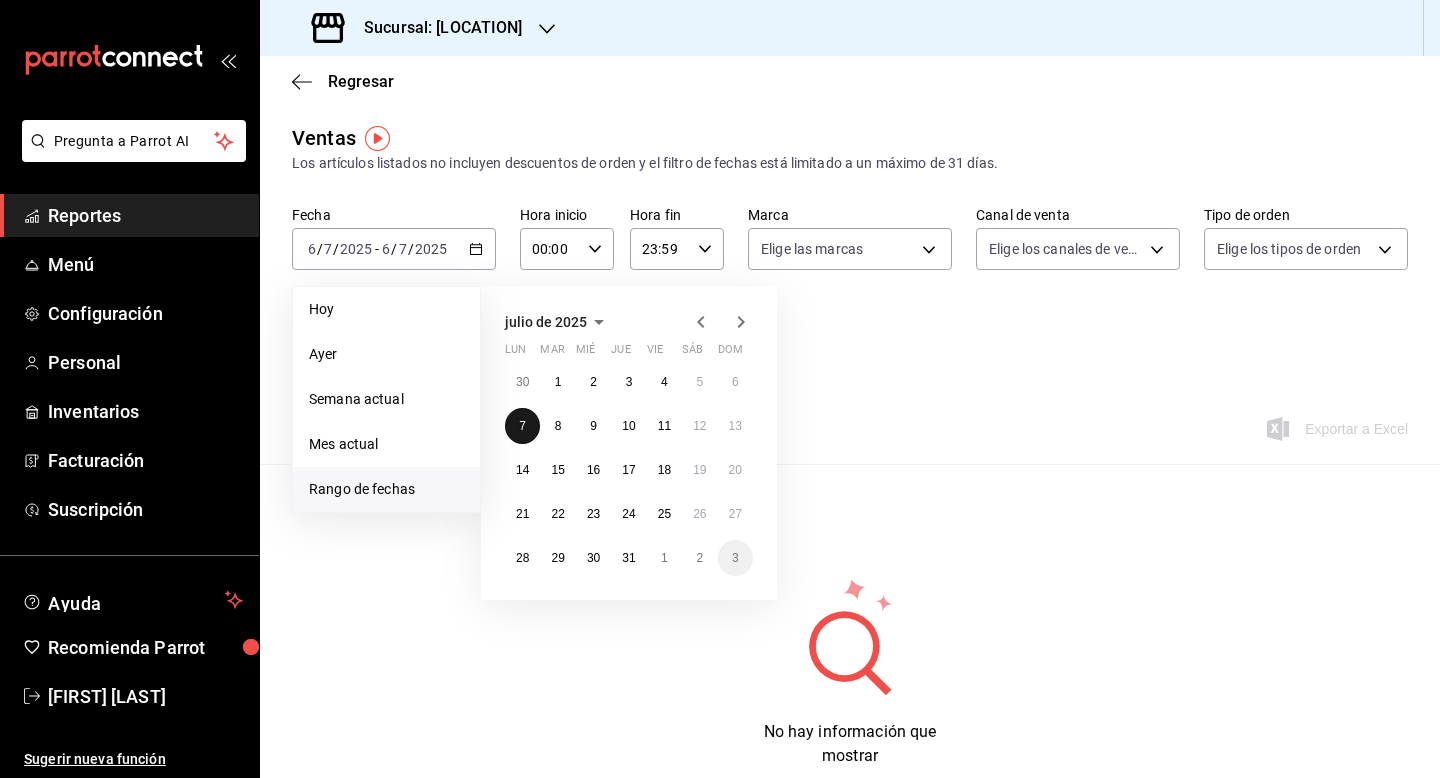 click on "7" at bounding box center [522, 426] 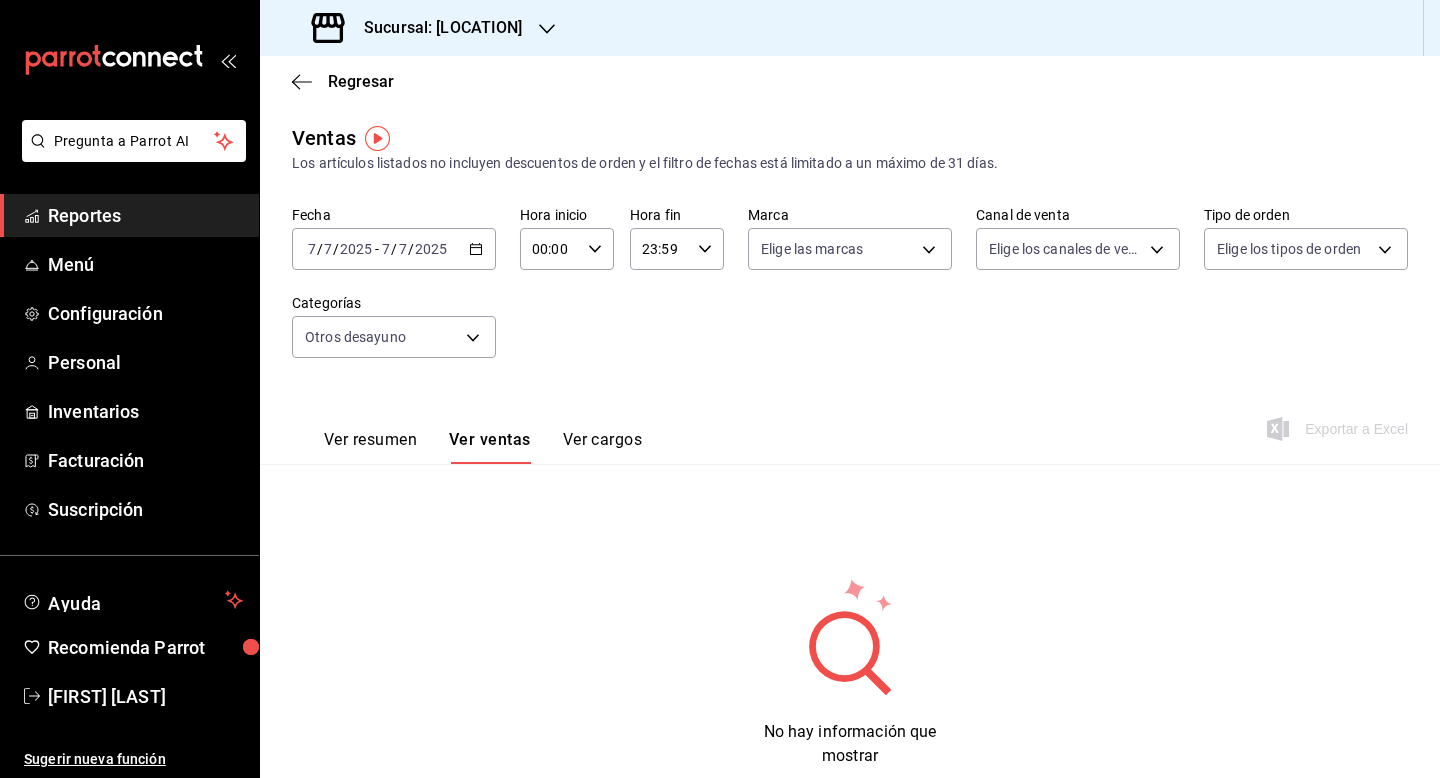 click on "[DATE] [TIME] / [DATE] - [DATE] [TIME] / [DATE]" at bounding box center (394, 249) 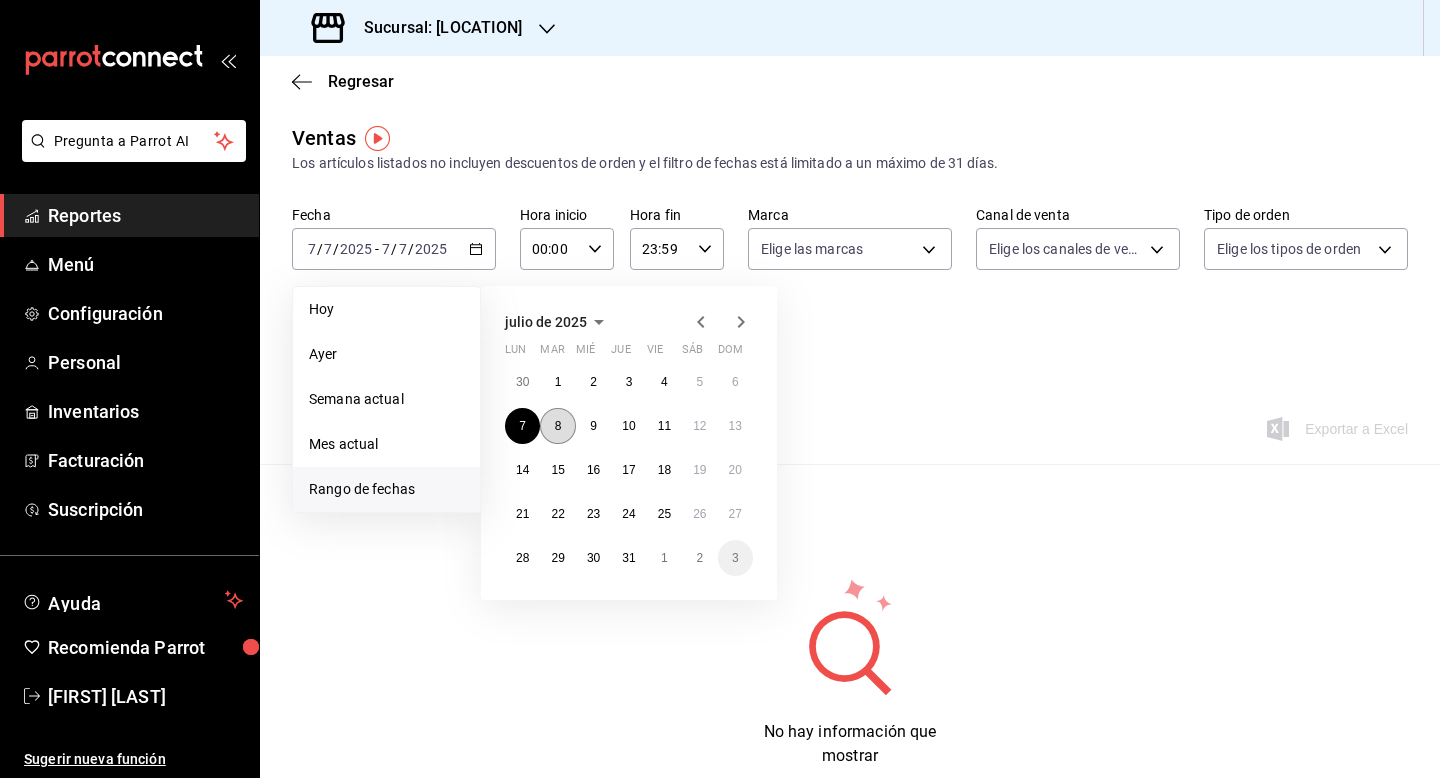 click on "8" at bounding box center [558, 426] 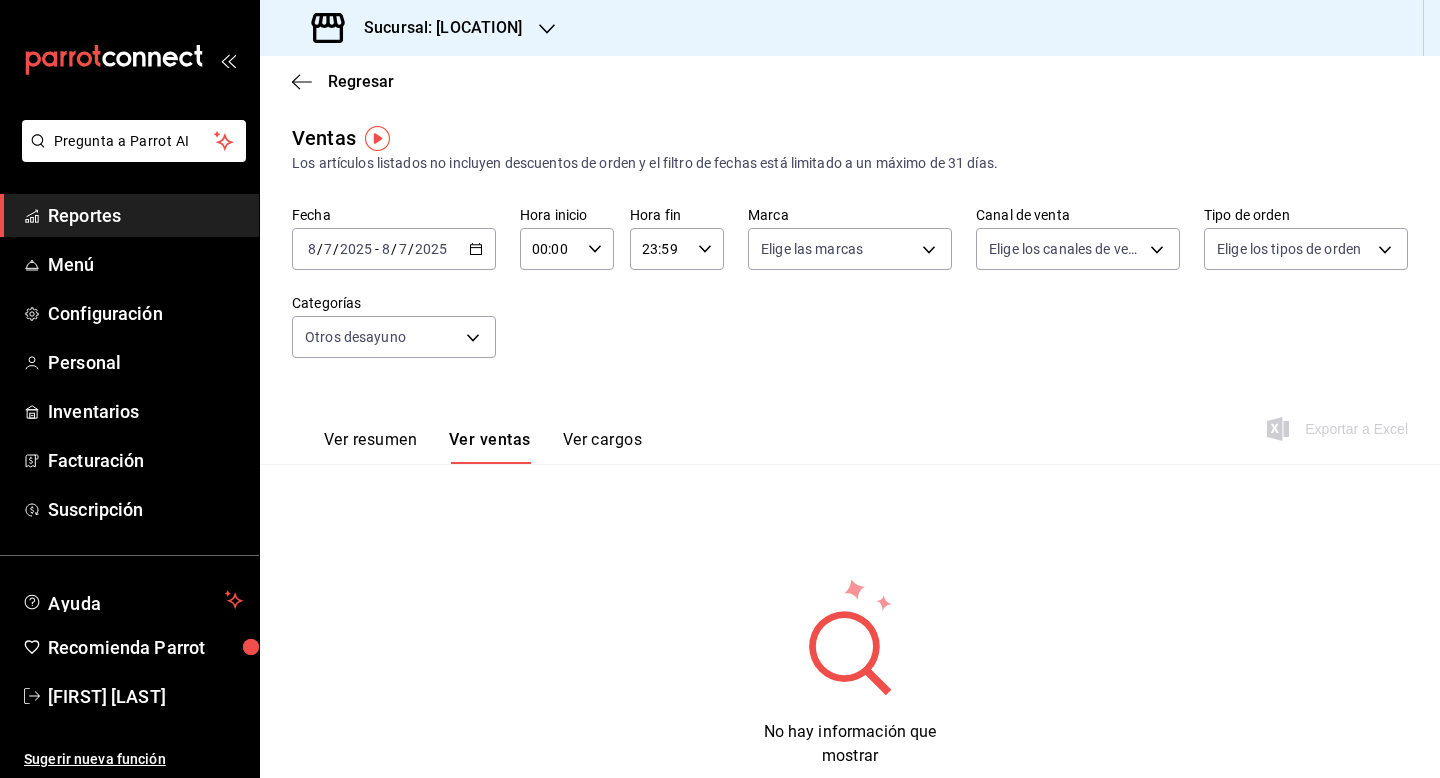 click 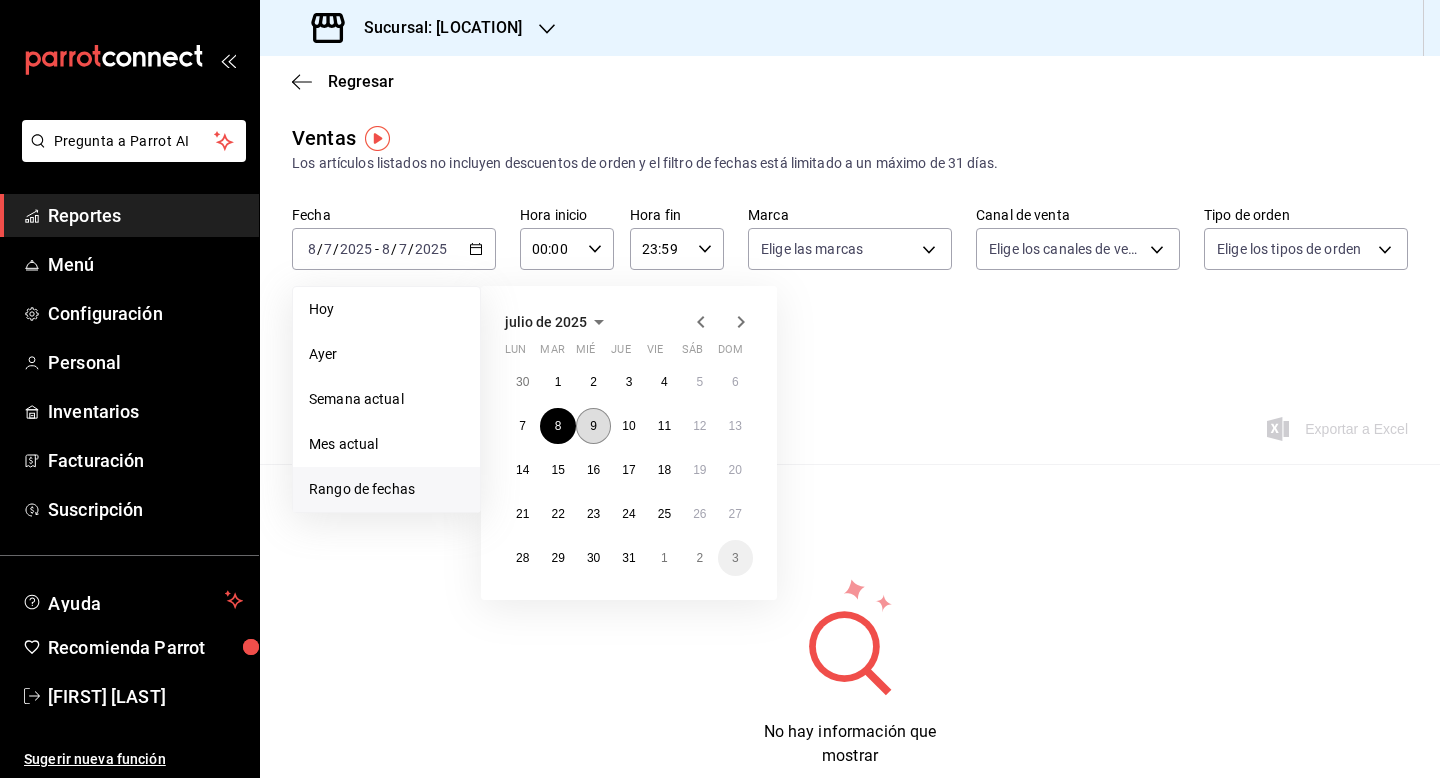 click on "9" at bounding box center [593, 426] 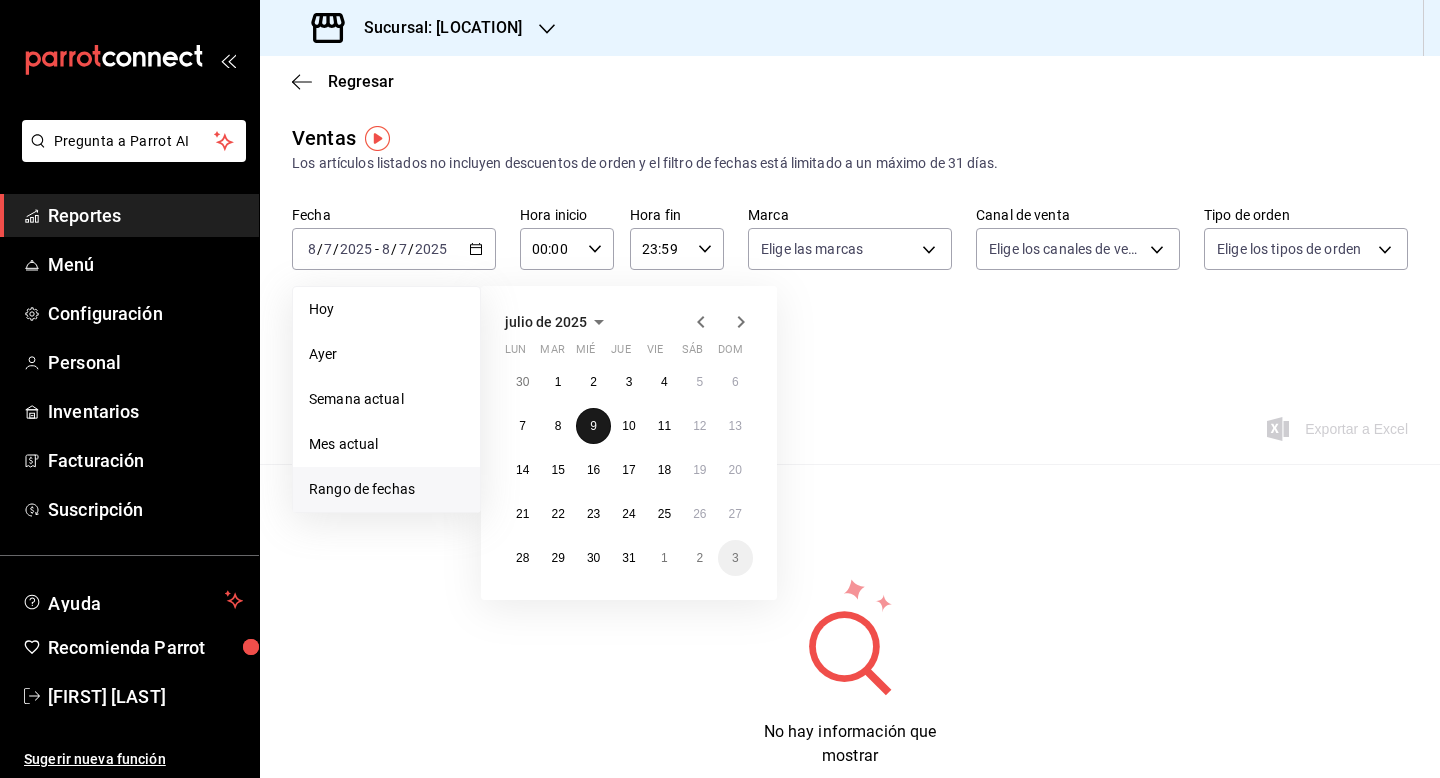 click on "9" at bounding box center (593, 426) 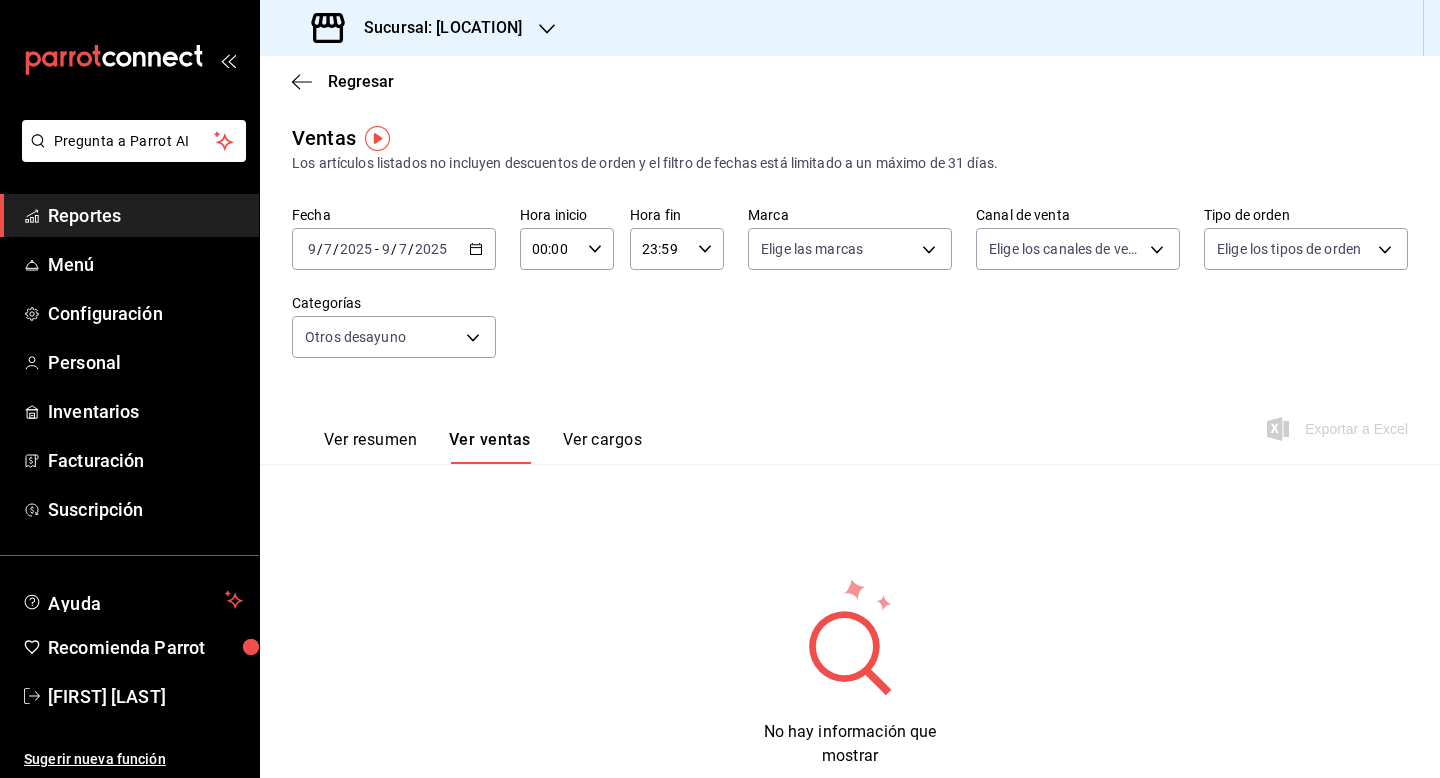 click 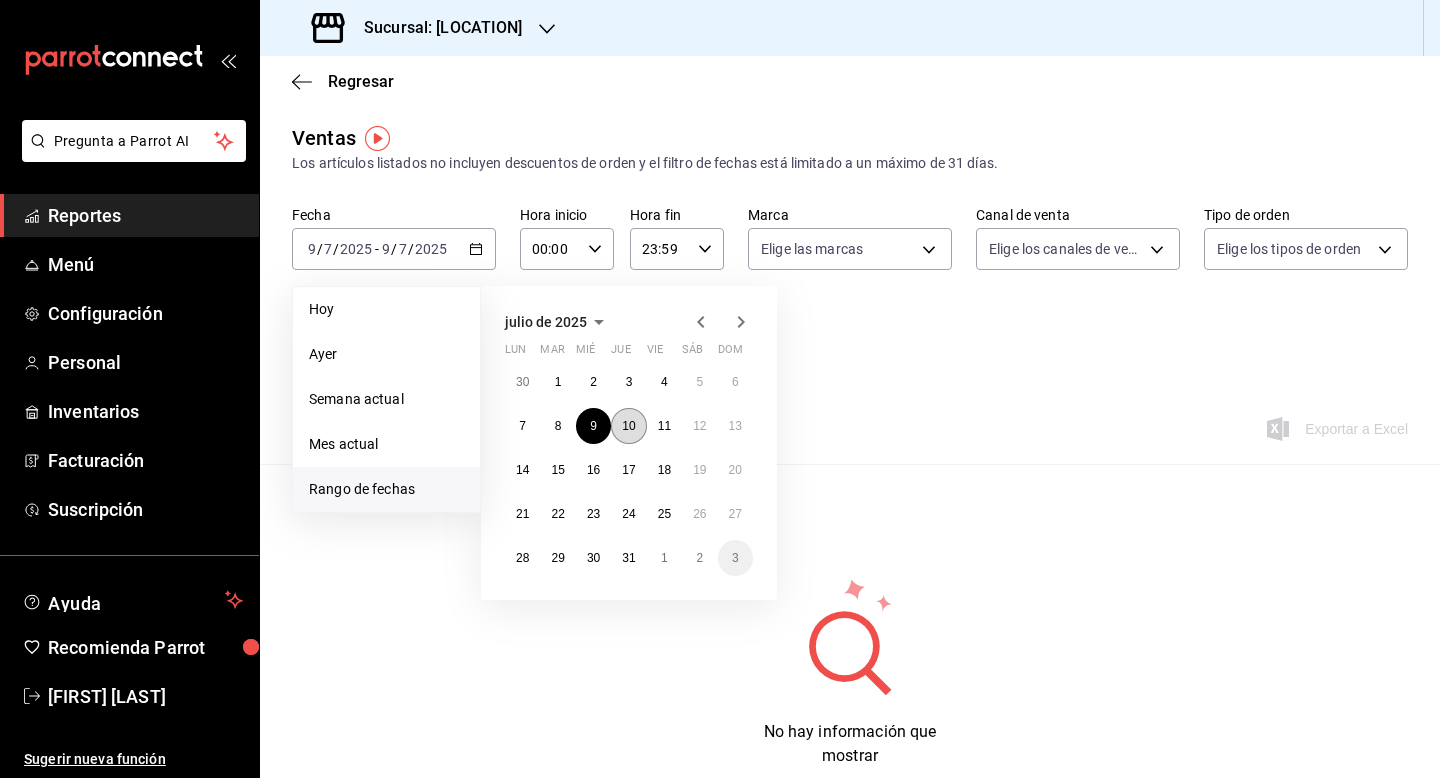 click on "10" at bounding box center [628, 426] 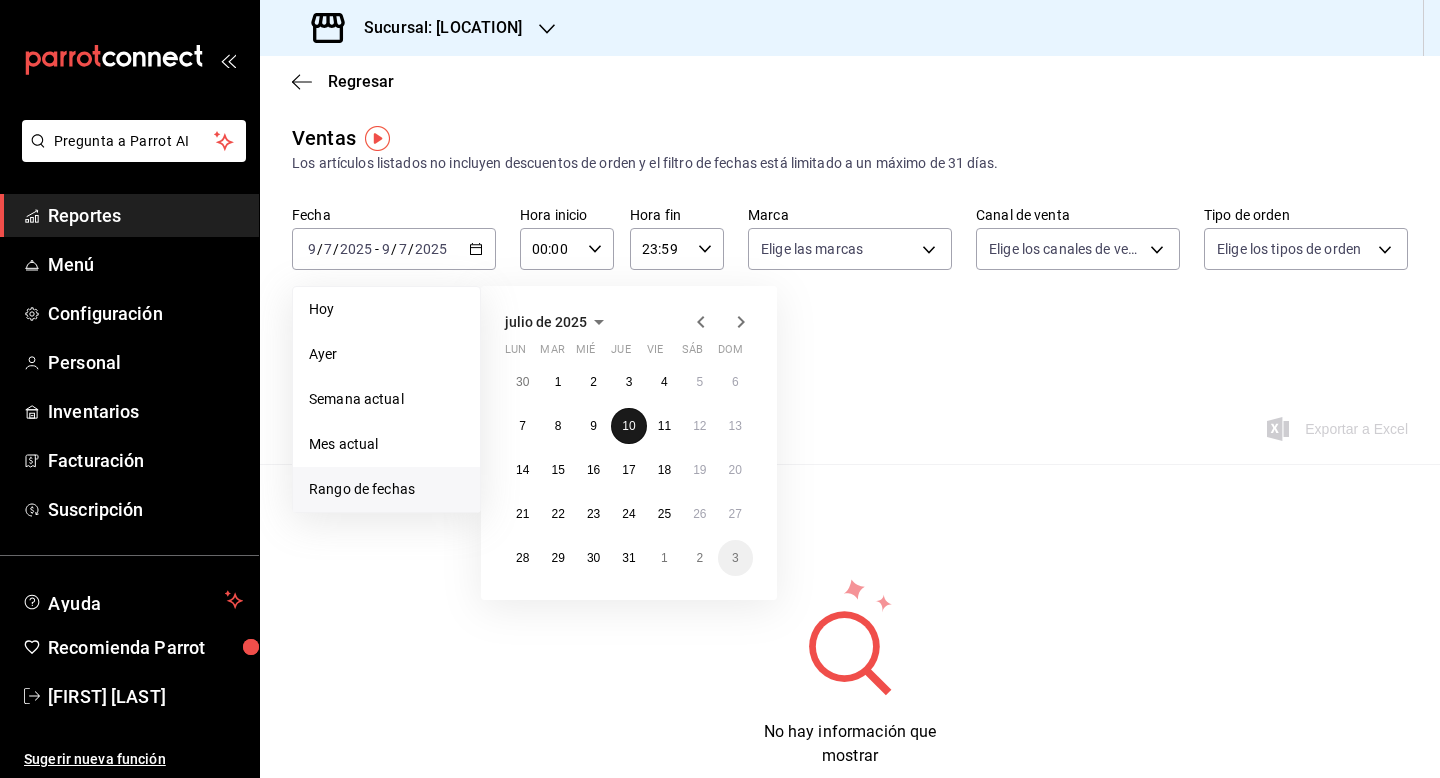 click on "10" at bounding box center [628, 426] 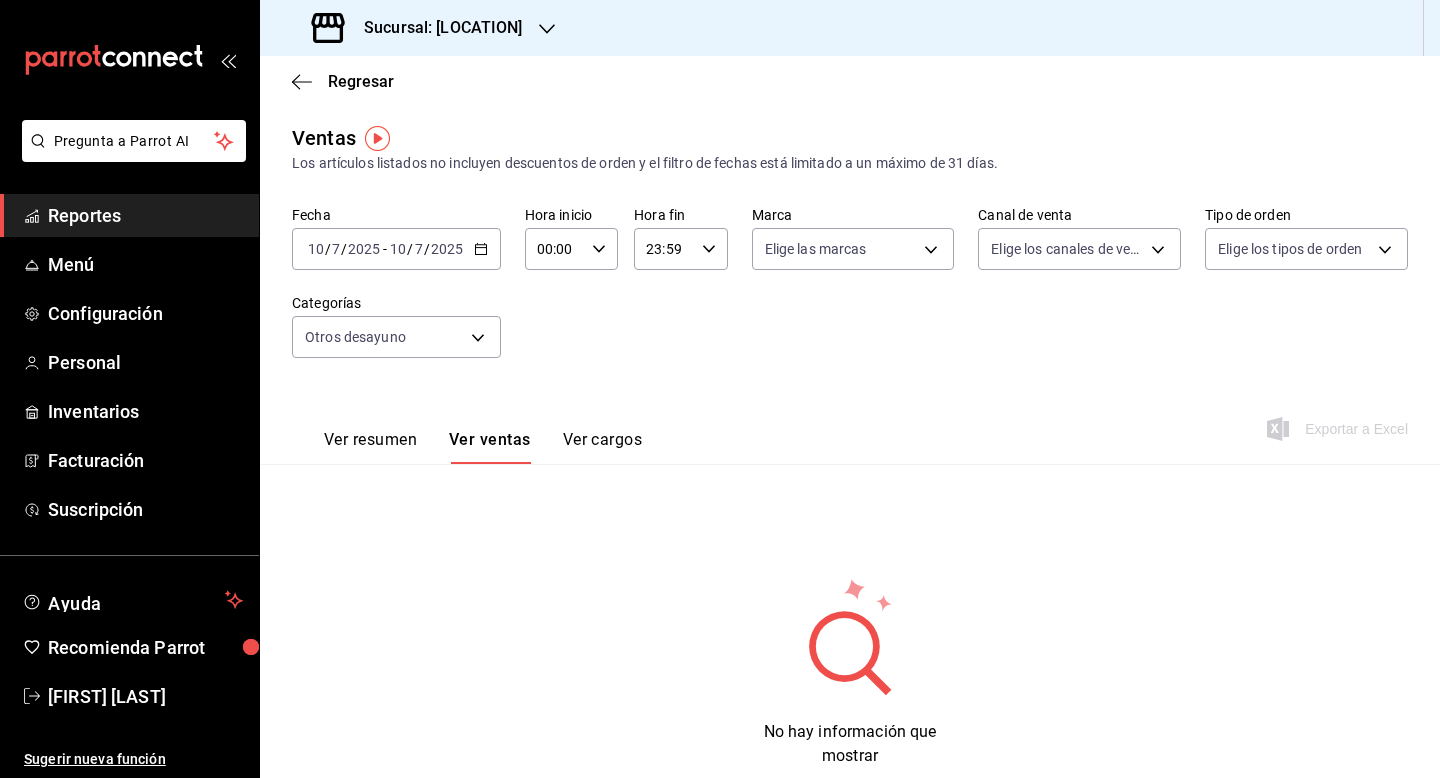 click 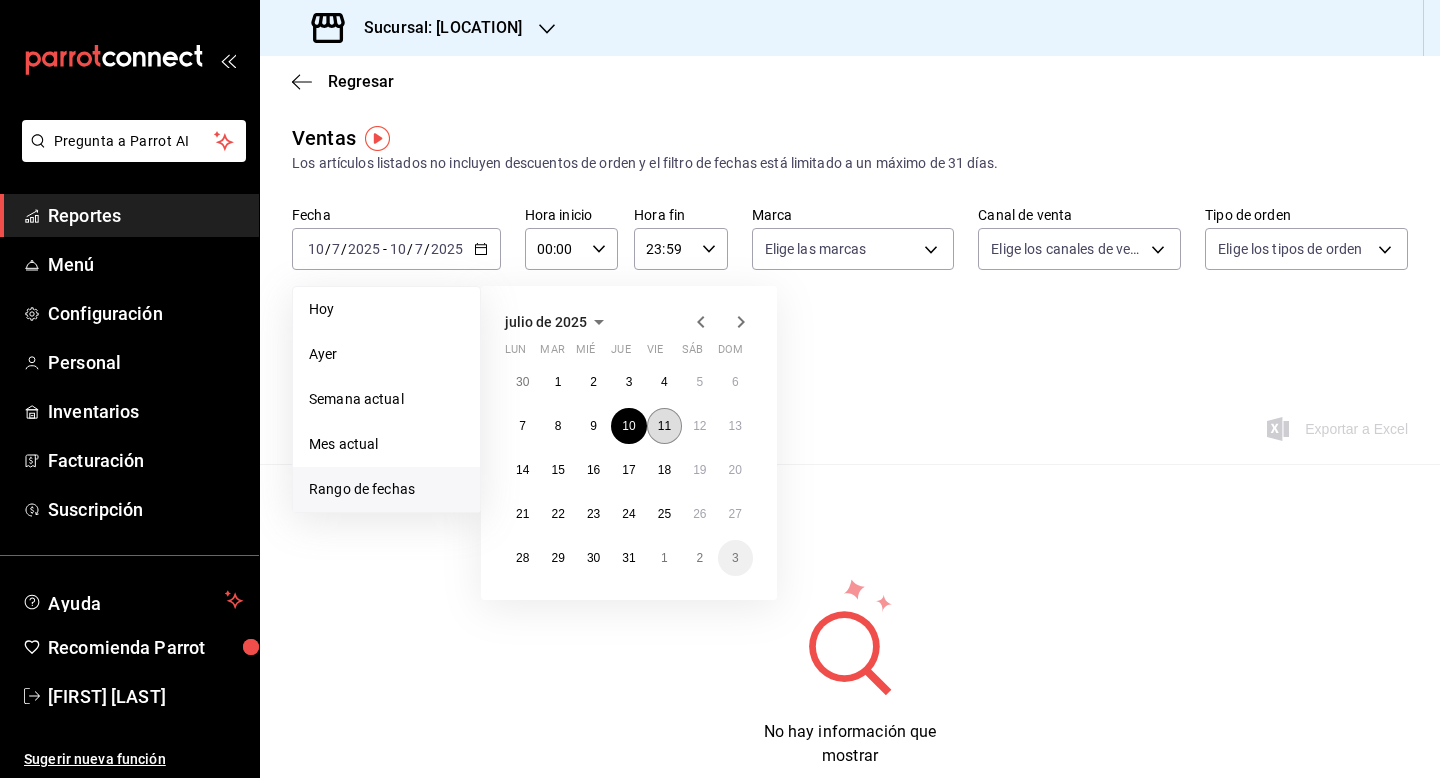 click on "11" at bounding box center (664, 426) 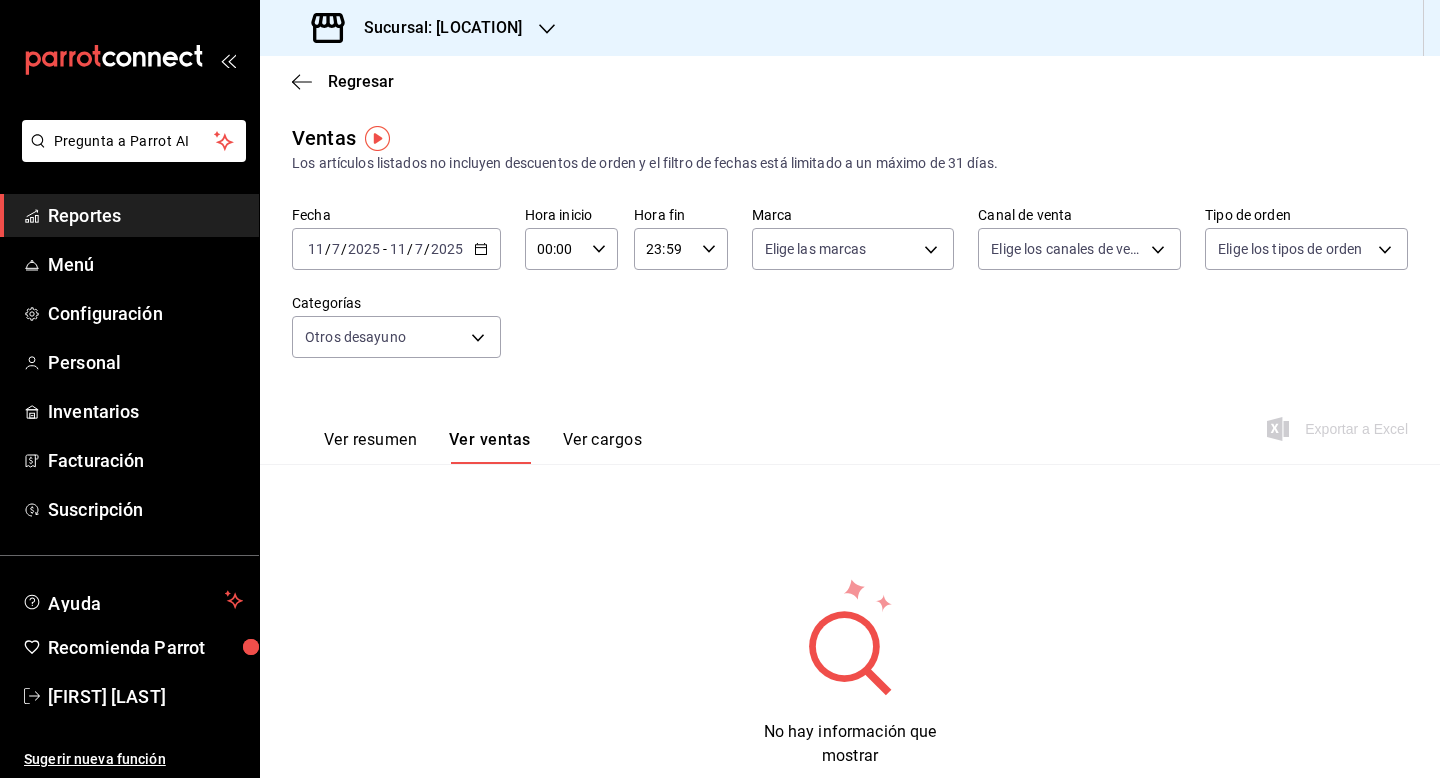 click 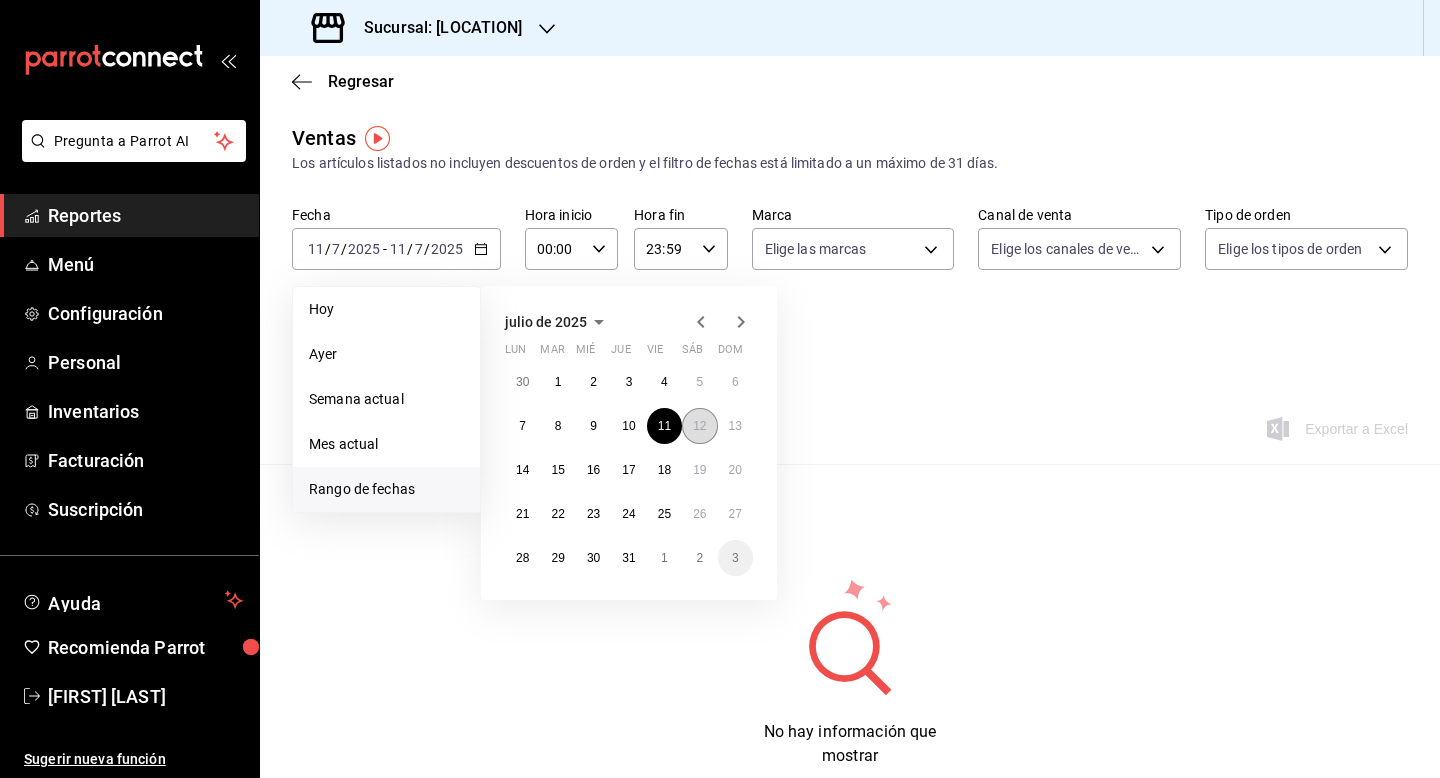 click on "12" at bounding box center (699, 426) 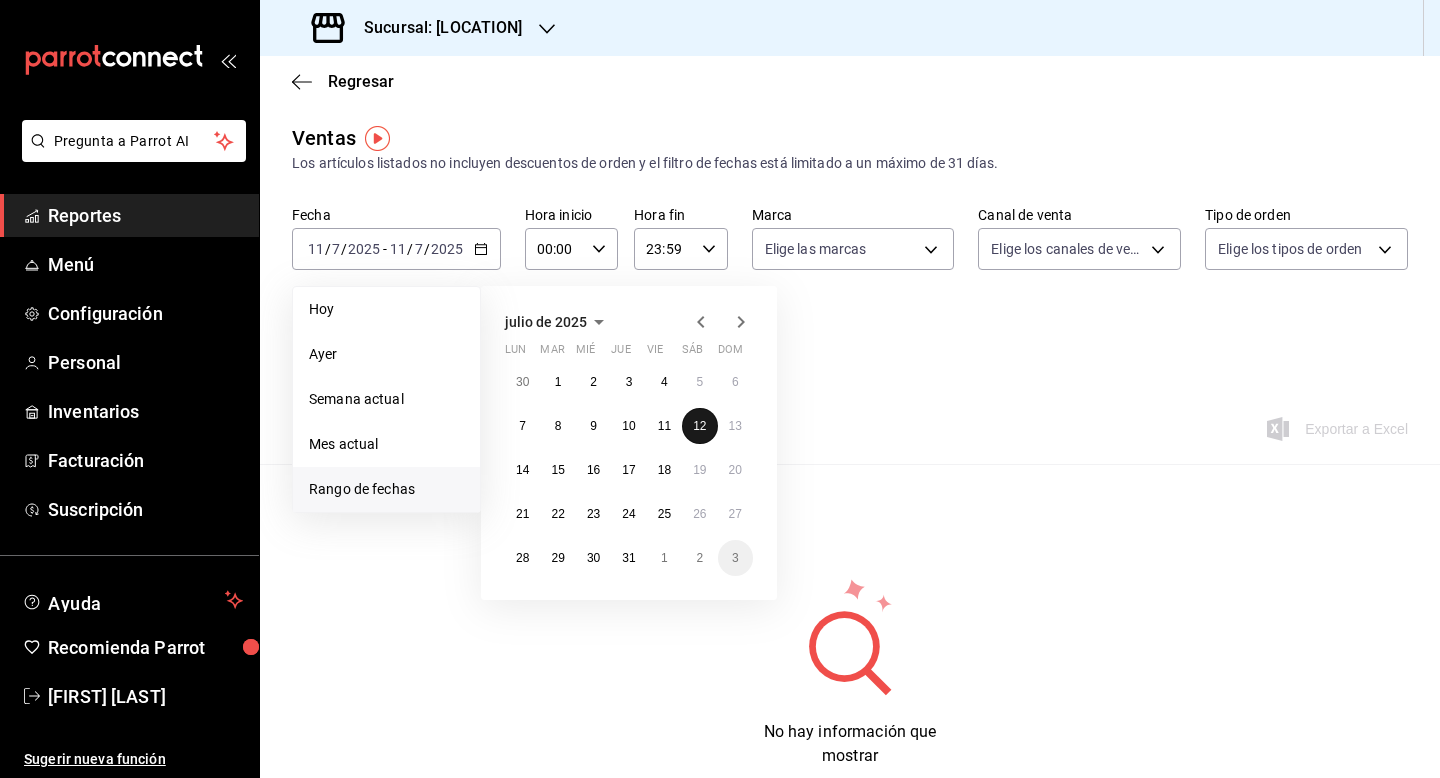click on "12" at bounding box center [699, 426] 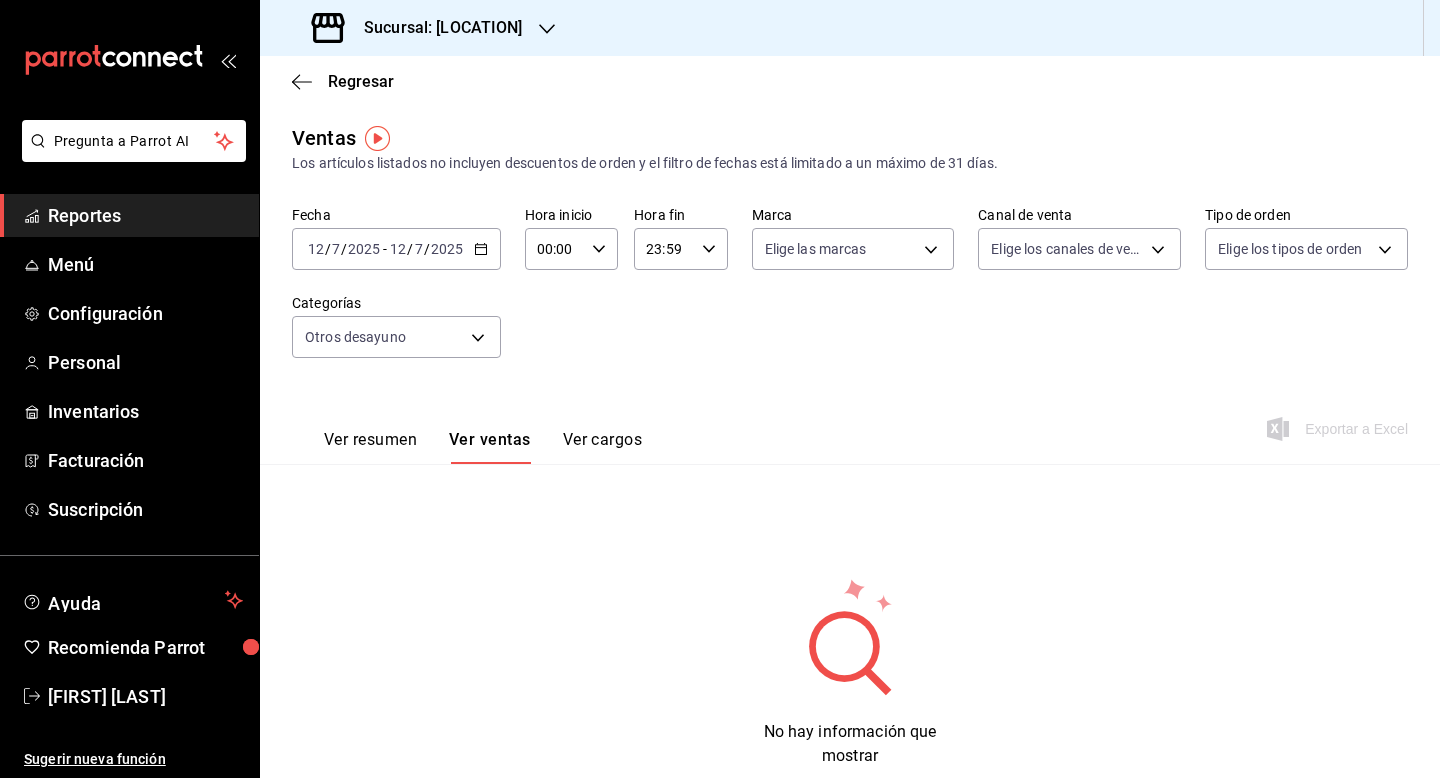 click 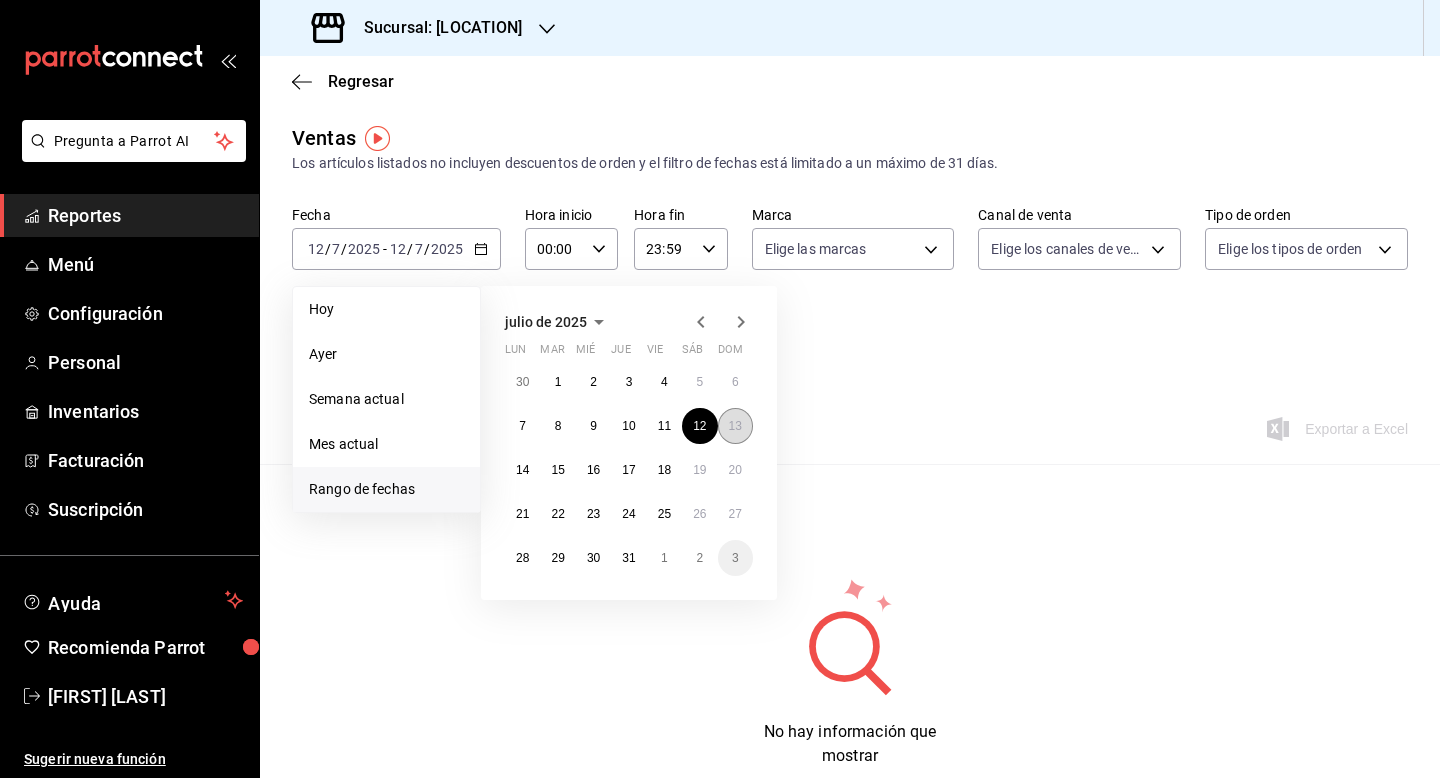 click on "13" at bounding box center [735, 426] 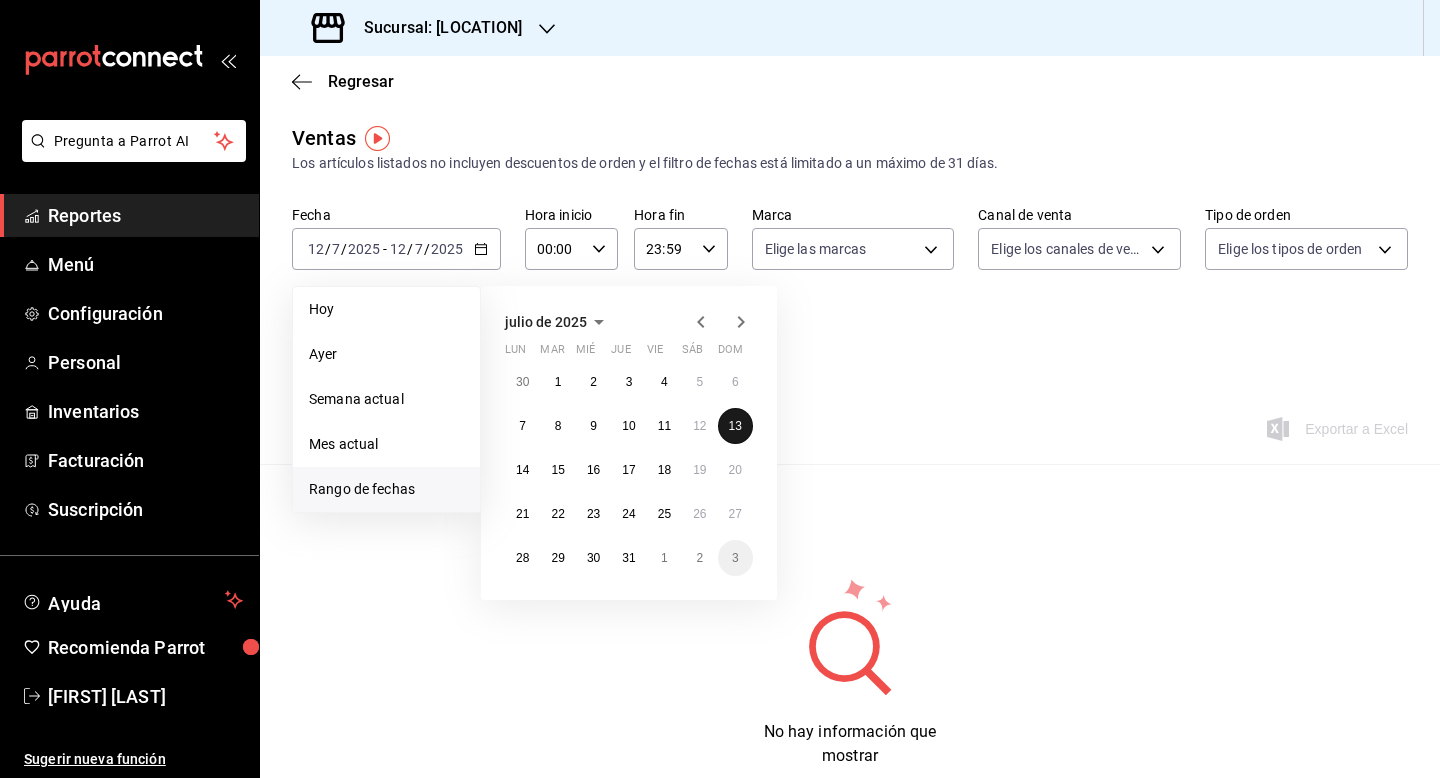 click on "13" at bounding box center [735, 426] 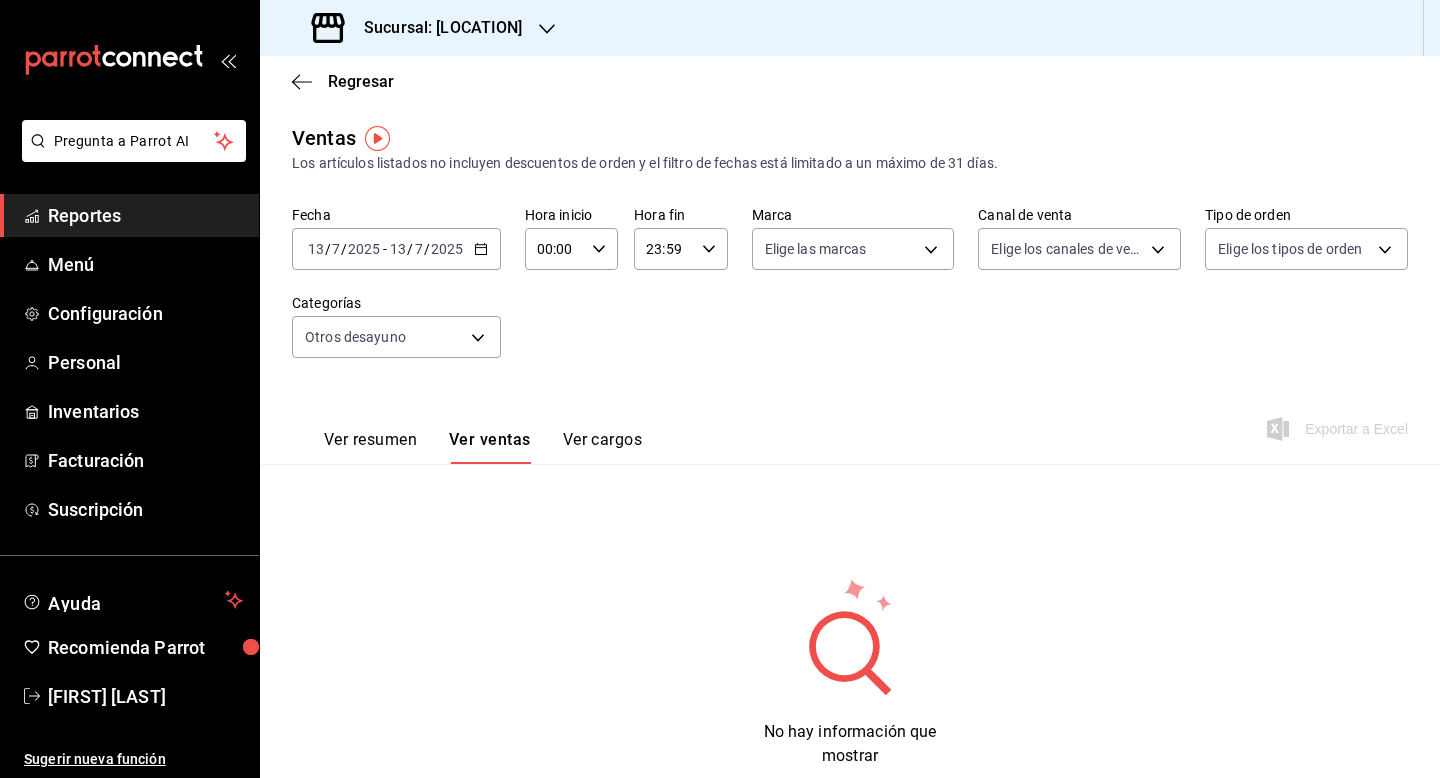 click 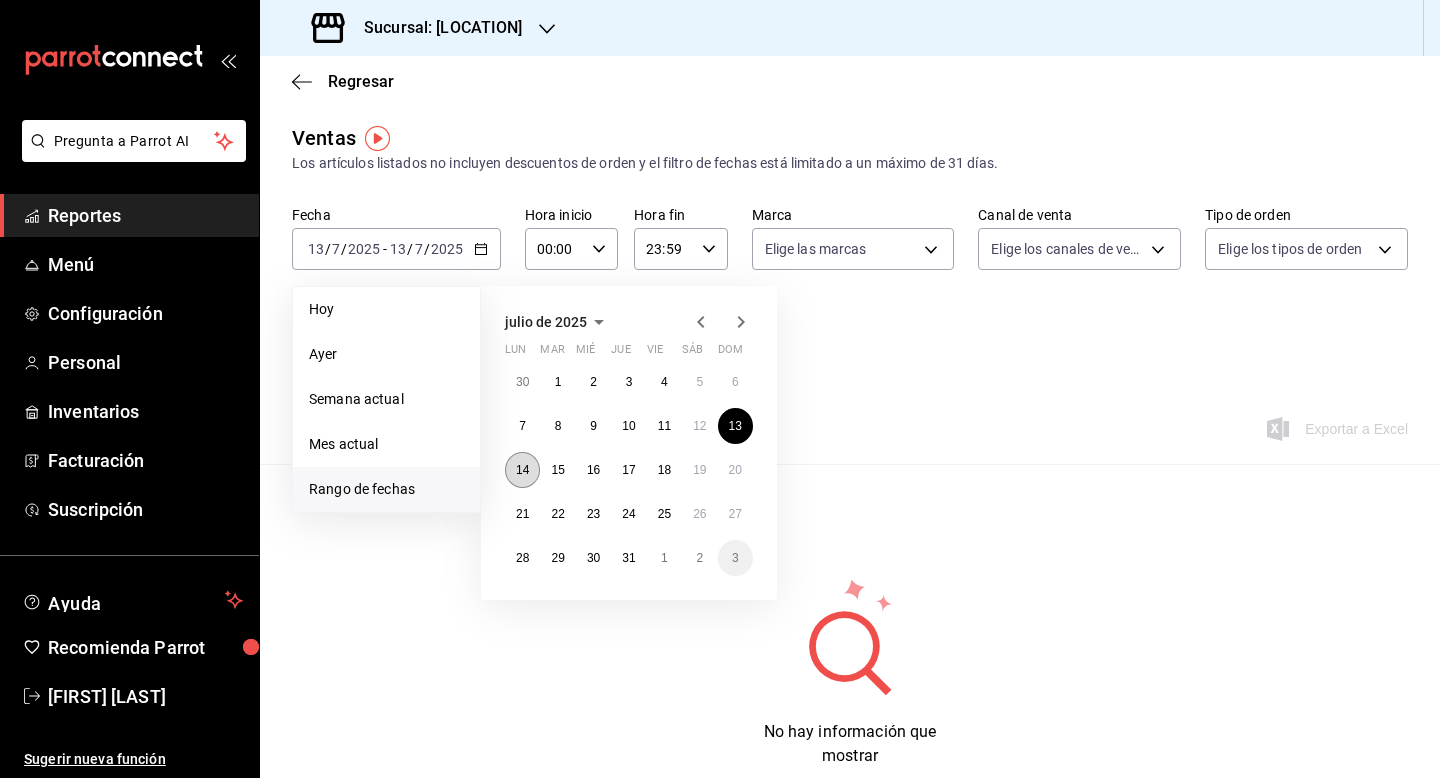 click on "14" at bounding box center [522, 470] 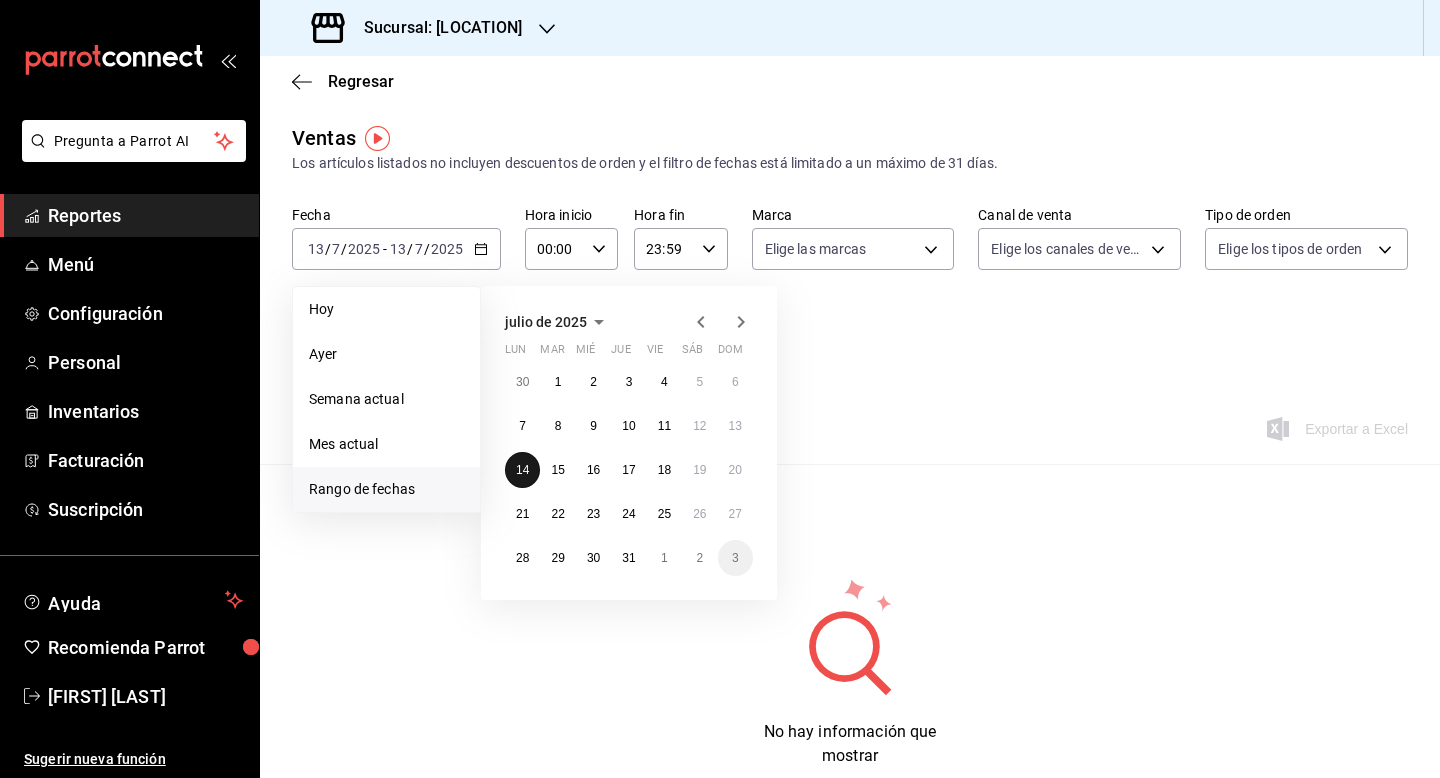 click on "14" at bounding box center [522, 470] 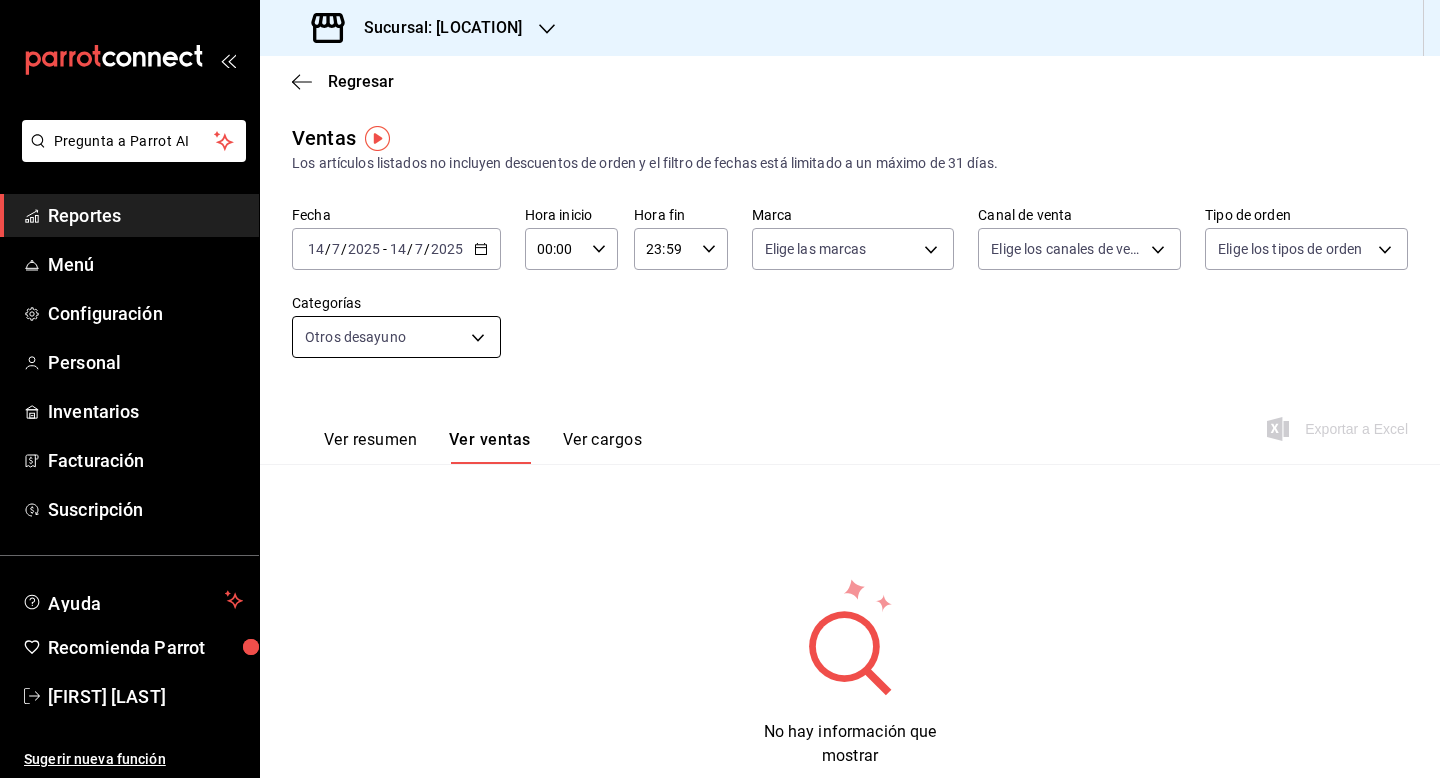 click on "Pregunta a Parrot AI Reportes   Menú   Configuración   Personal   Inventarios   Facturación   Suscripción   Ayuda Recomienda Parrot   [FIRST] [LAST]   Sugerir nueva función   Sucursal: Gula Gomez Morin Regresar Ventas Los artículos listados no incluyen descuentos de orden y el filtro de fechas está limitado a un máximo de 31 días. Fecha [DATE] [DATE] - [DATE] [DATE] Hora inicio 00:00 Hora inicio Hora fin 23:59 Hora fin Marca Elige las marcas Canal de venta Elige los canales de venta Tipo de orden Elige los tipos de orden Categorías Otros desayuno [UUID] Ver resumen Ver ventas Ver cargos Exportar a Excel No hay información que mostrar Pregunta a Parrot AI Reportes   Menú   Configuración   Personal   Inventarios   Facturación   Suscripción   Ayuda Recomienda Parrot   [FIRST] [LAST]   Sugerir nueva función   GANA 1 MES GRATIS EN TU SUSCRIPCIÓN AQUÍ Ver video tutorial Ir a video Visitar centro de ayuda ([PHONE]) [EMAIL]" at bounding box center [720, 389] 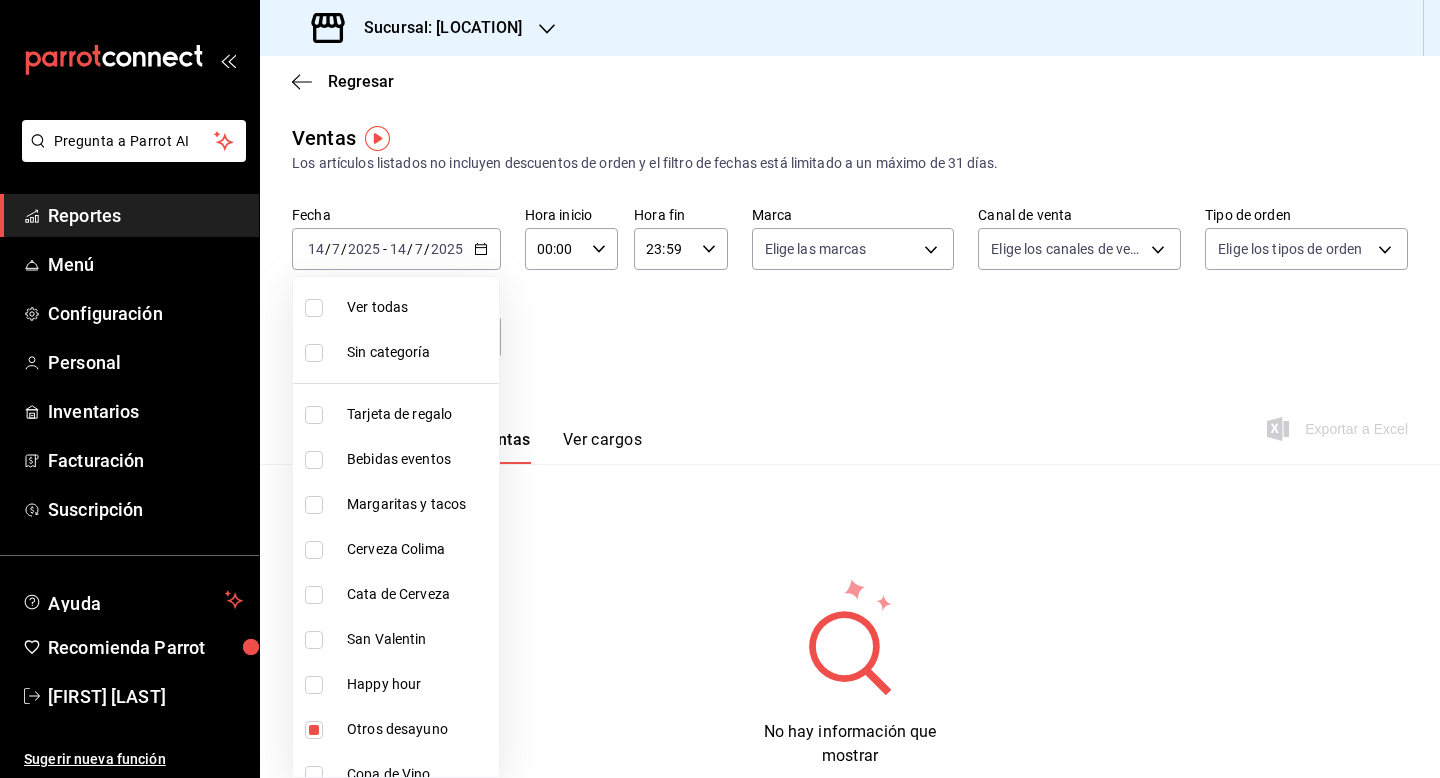 click at bounding box center [720, 389] 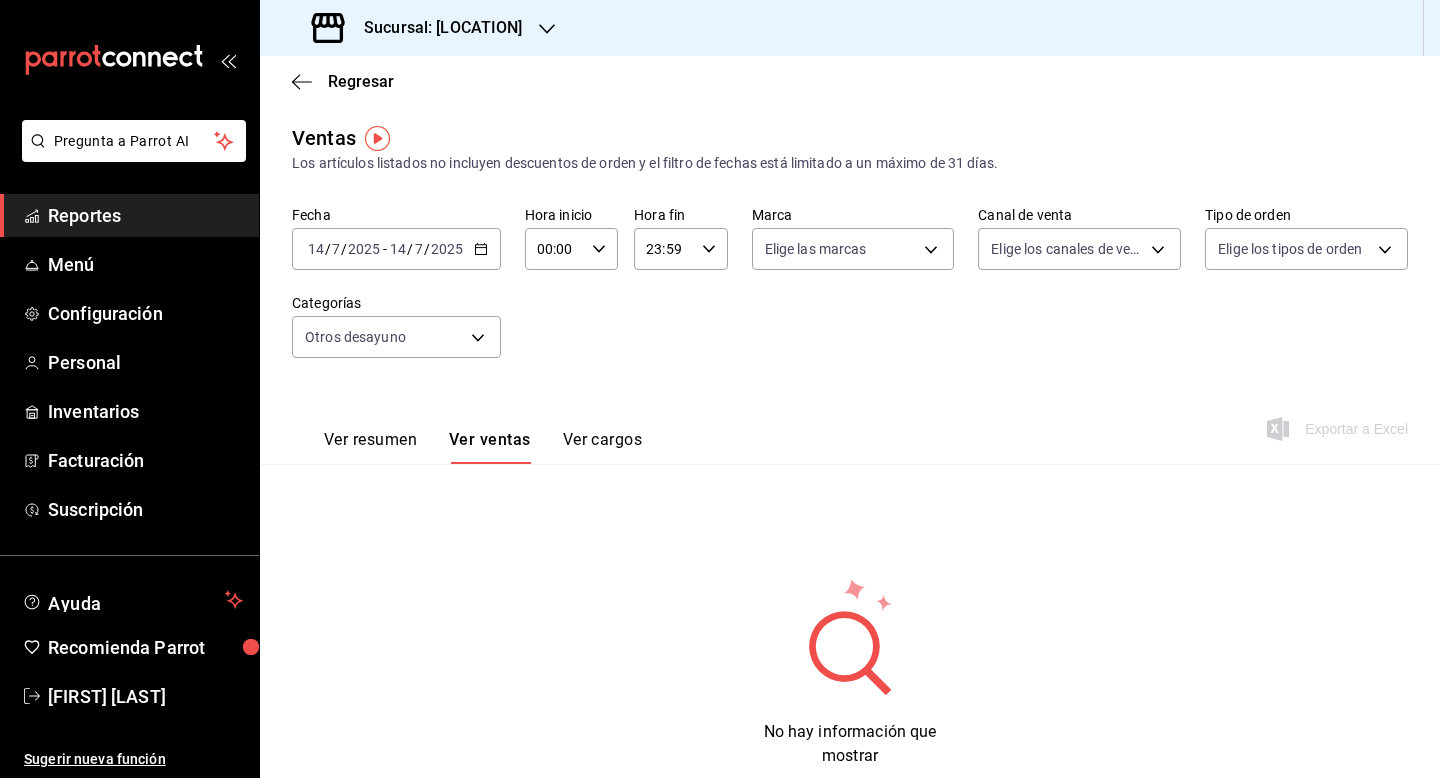 click on "[DATE] [DATE] / [MONTH] / [YEAR] - [DATE] [DATE] / [MONTH] / [YEAR]" at bounding box center [396, 249] 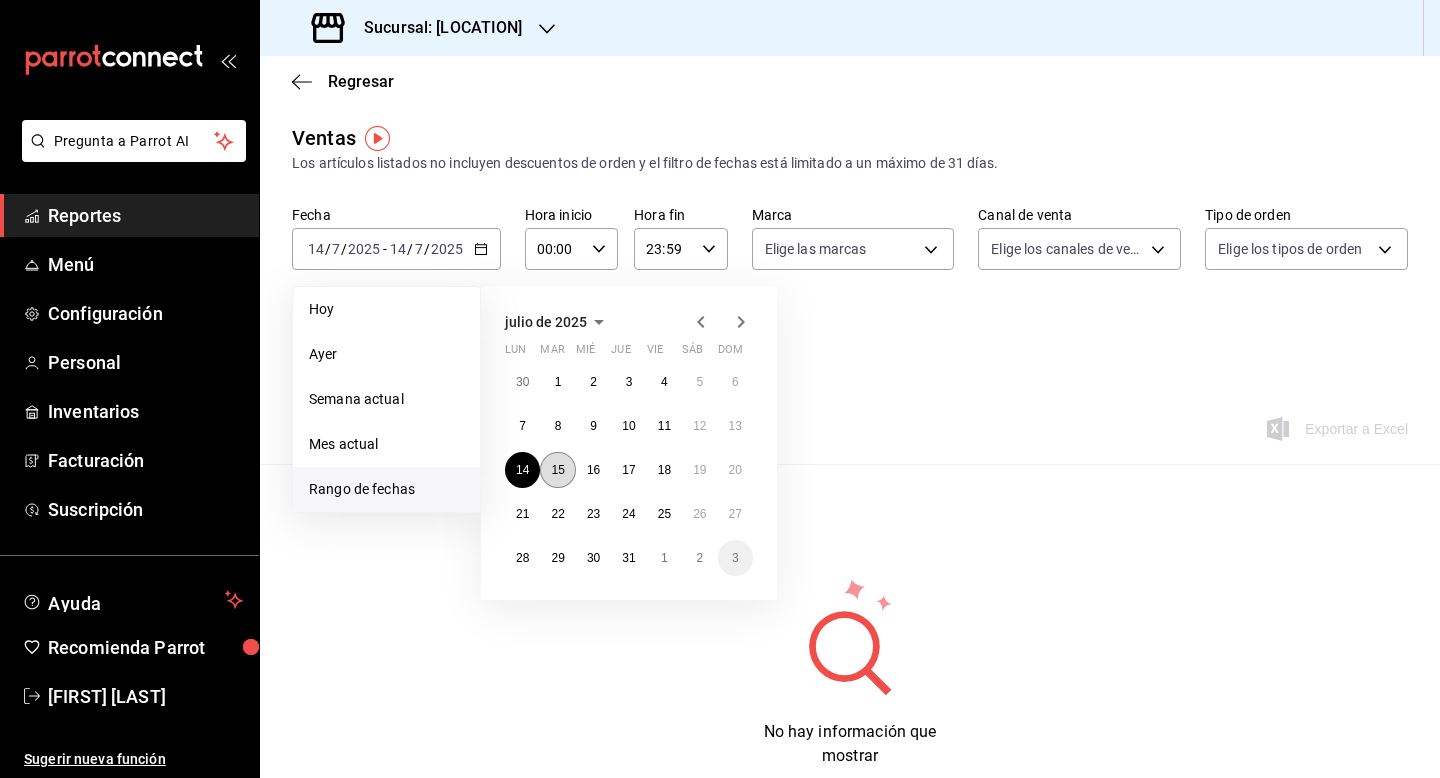 click on "15" at bounding box center (557, 470) 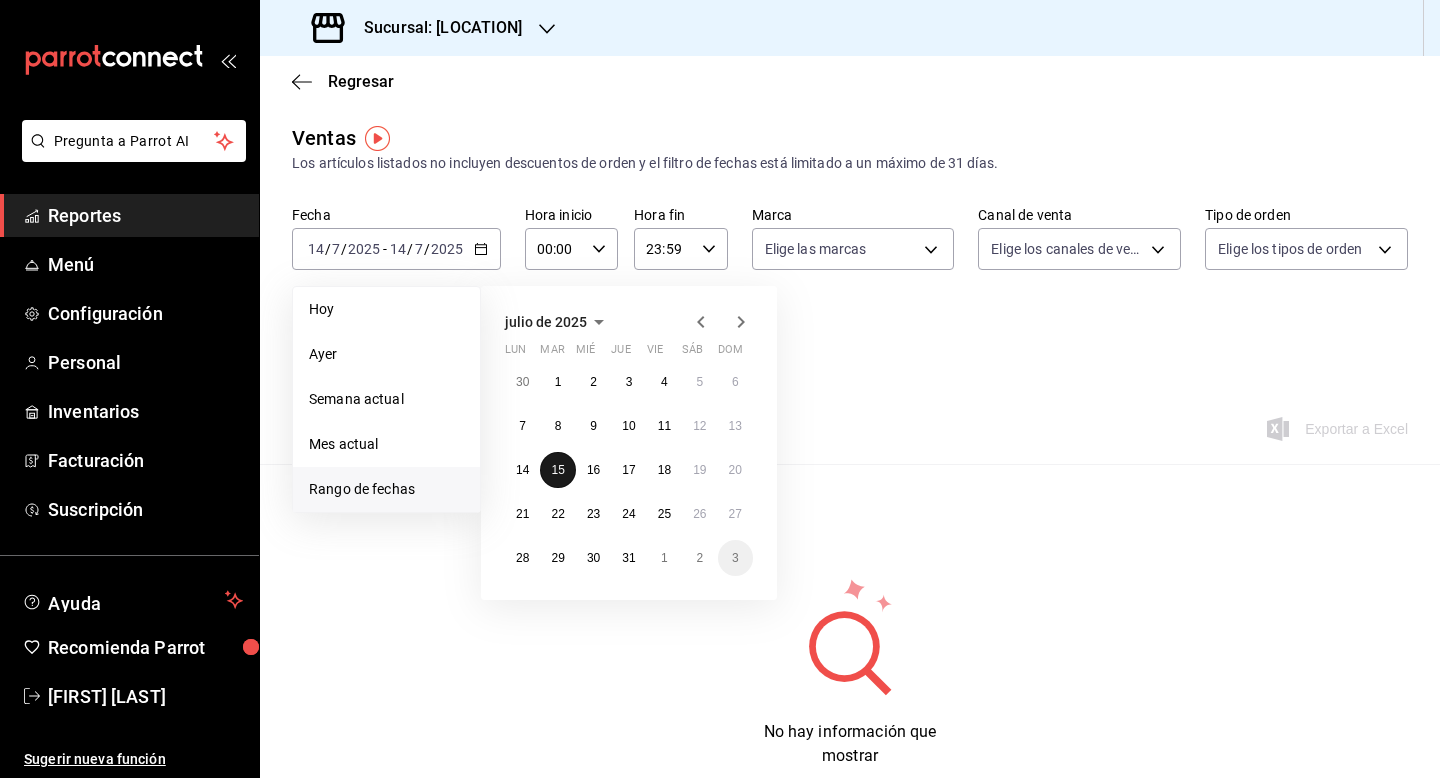 click on "15" at bounding box center (557, 470) 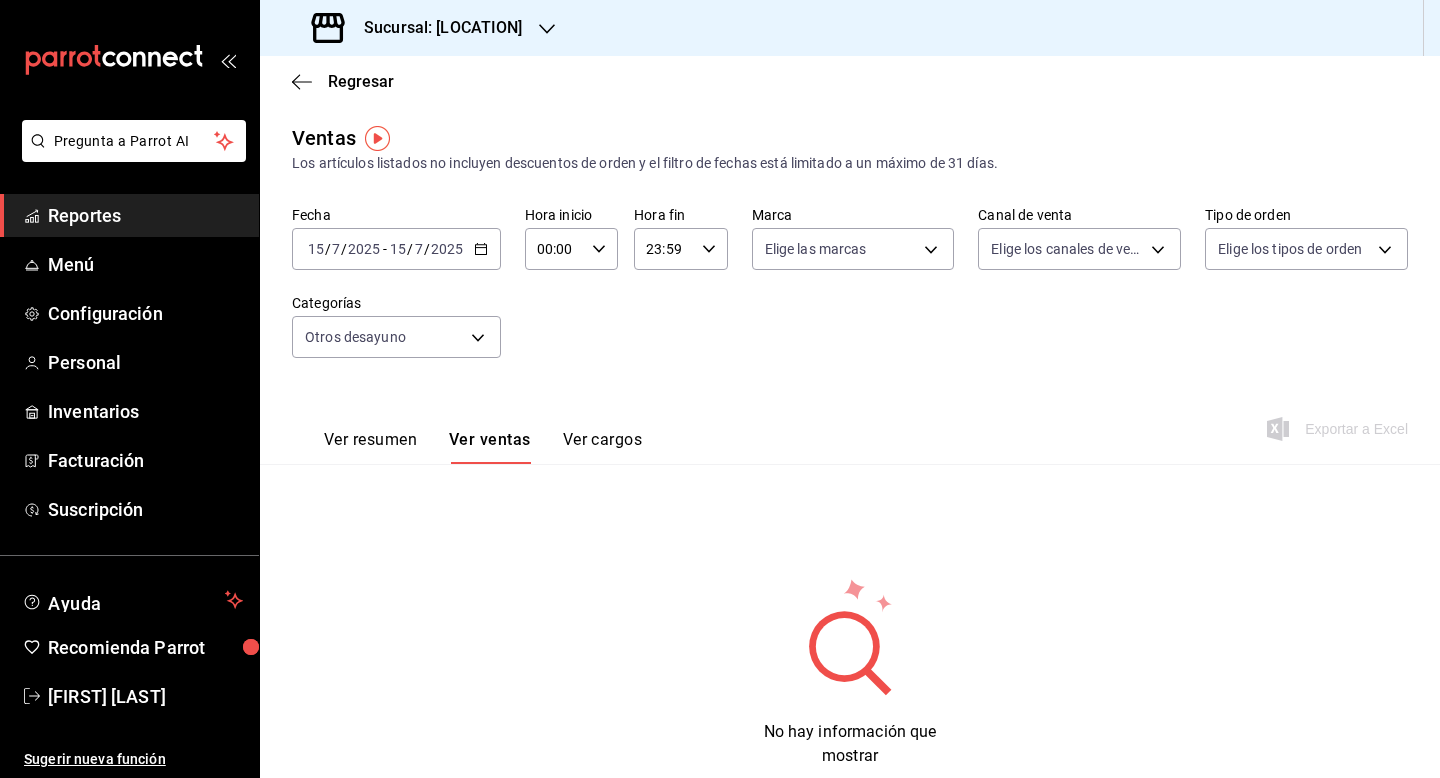click on "[DATE] [DATE] - [DATE] [DATE]" at bounding box center (396, 249) 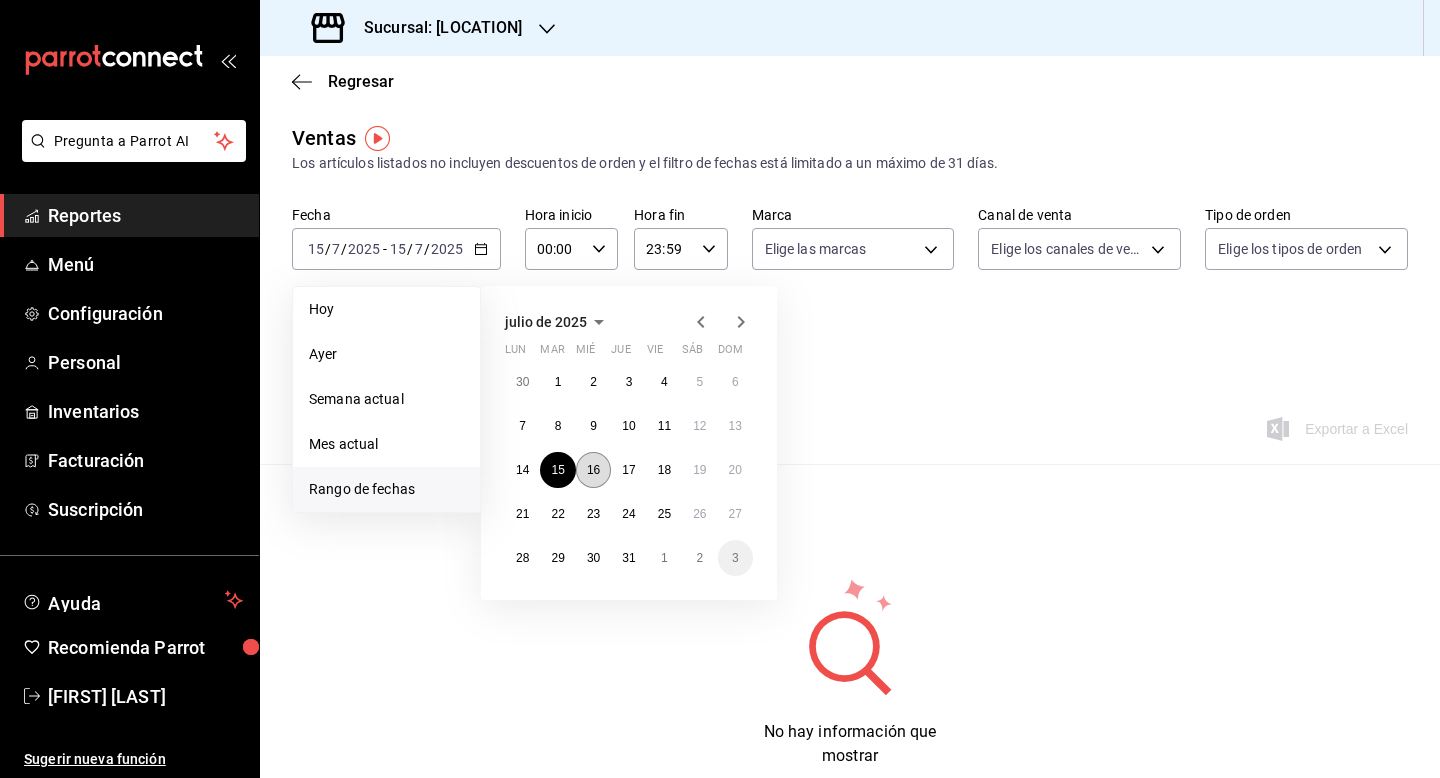 click on "16" at bounding box center [593, 470] 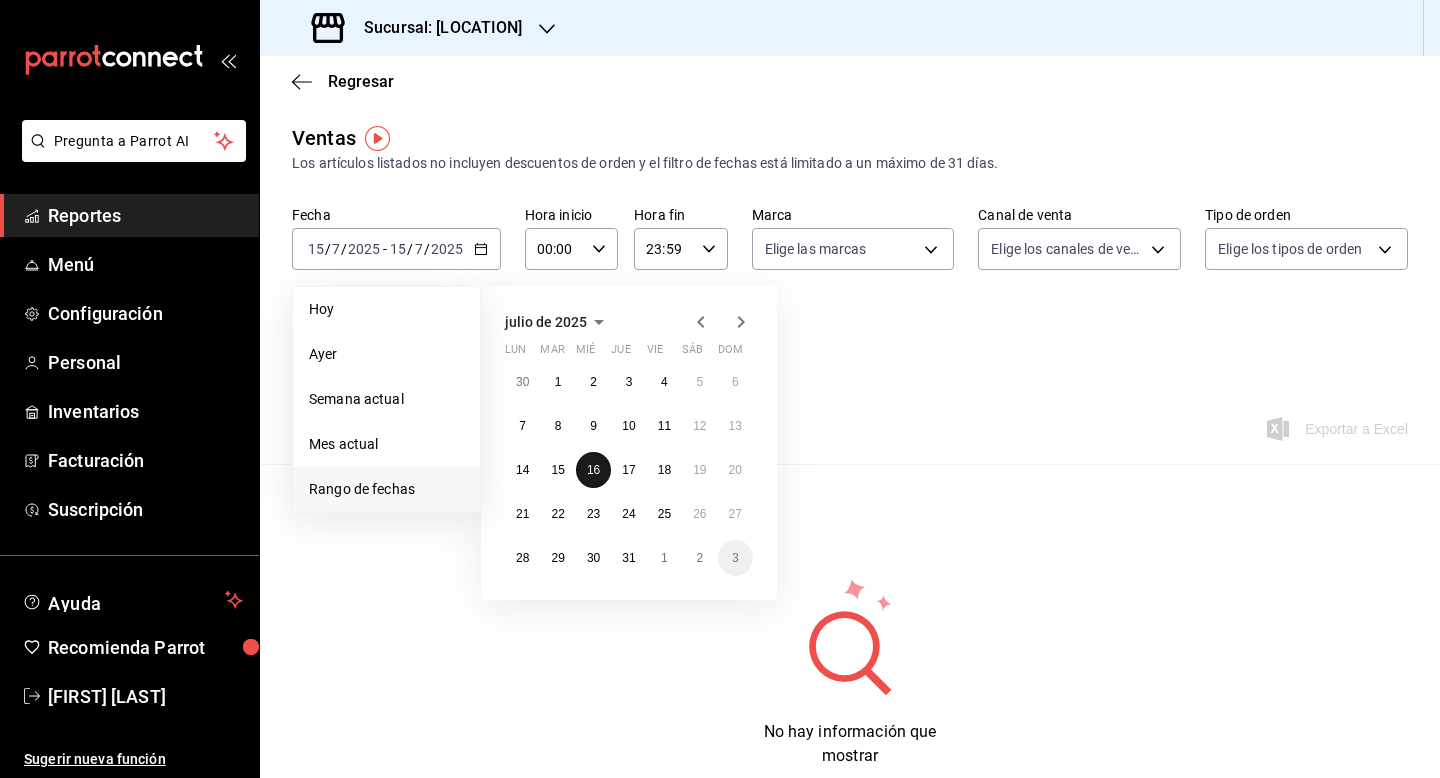 click on "16" at bounding box center (593, 470) 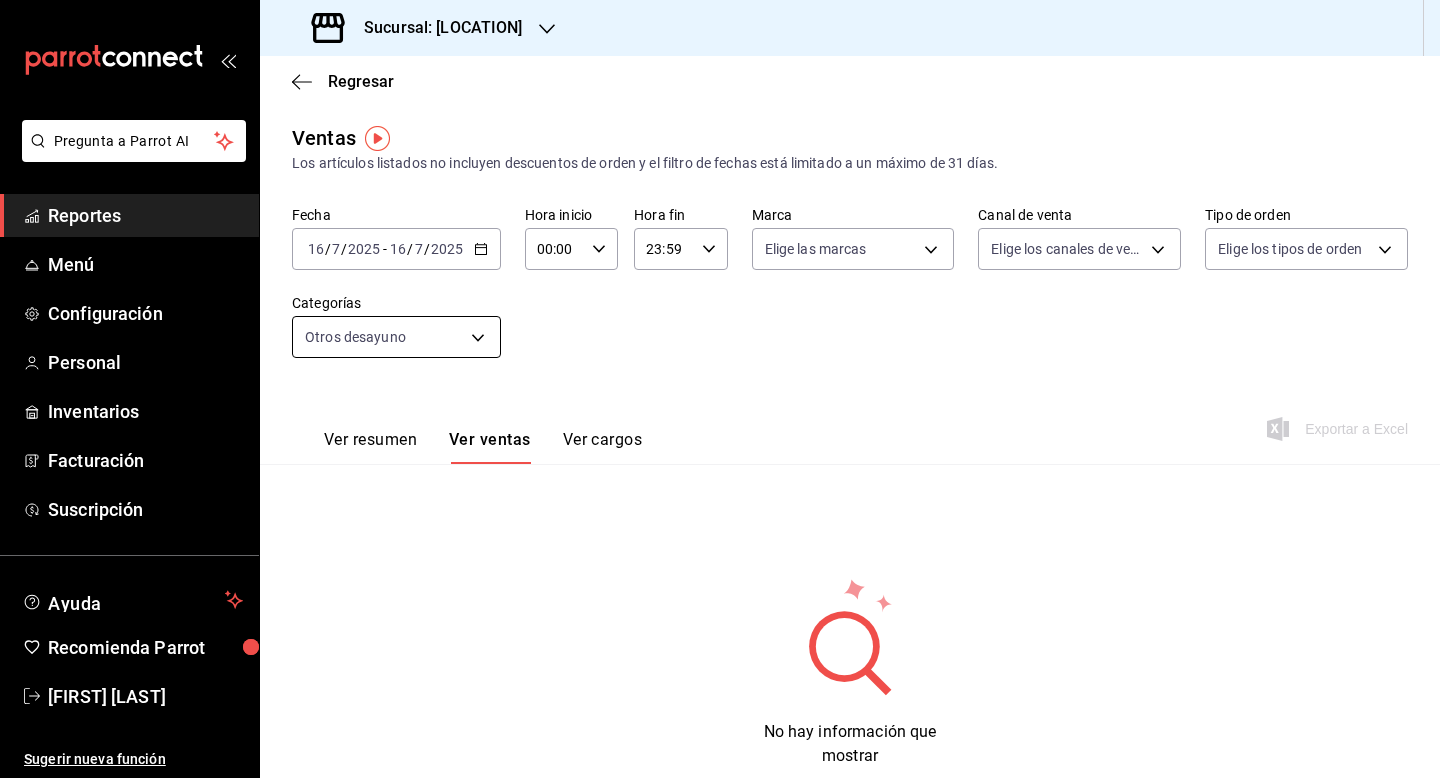 click on "Pregunta a Parrot AI Reportes   Menú   Configuración   Personal   Inventarios   Facturación   Suscripción   Ayuda Recomienda Parrot   [PERSON]   Sugerir nueva función   Sucursal: [PERSON] Regresar Ventas Los artículos listados no incluyen descuentos de orden y el filtro de fechas está limitado a un máximo de 31 días. Fecha [DATE] [DAY] / [MONTH] / [DATE] - [DATE] [DAY] / [MONTH] / [DATE] Hora inicio [TIME] Hora inicio Hora fin [TIME] Hora fin Marca Elige las marcas Canal de venta Elige los canales de venta Tipo de orden Elige los tipos de orden Categorías Otros desayuno [UUID] Ver resumen Ver ventas Ver cargos Exportar a Excel No hay información que mostrar Pregunta a Parrot AI Reportes   Menú   Configuración   Personal   Inventarios   Facturación   Suscripción   Ayuda Recomienda Parrot   [PERSON]   Sugerir nueva función   GANA 1 MES GRATIS EN TU SUSCRIPCIÓN AQUÍ Ver video tutorial Ir a video Visitar centro de ayuda ([PHONE]) [EMAIL]" at bounding box center (720, 389) 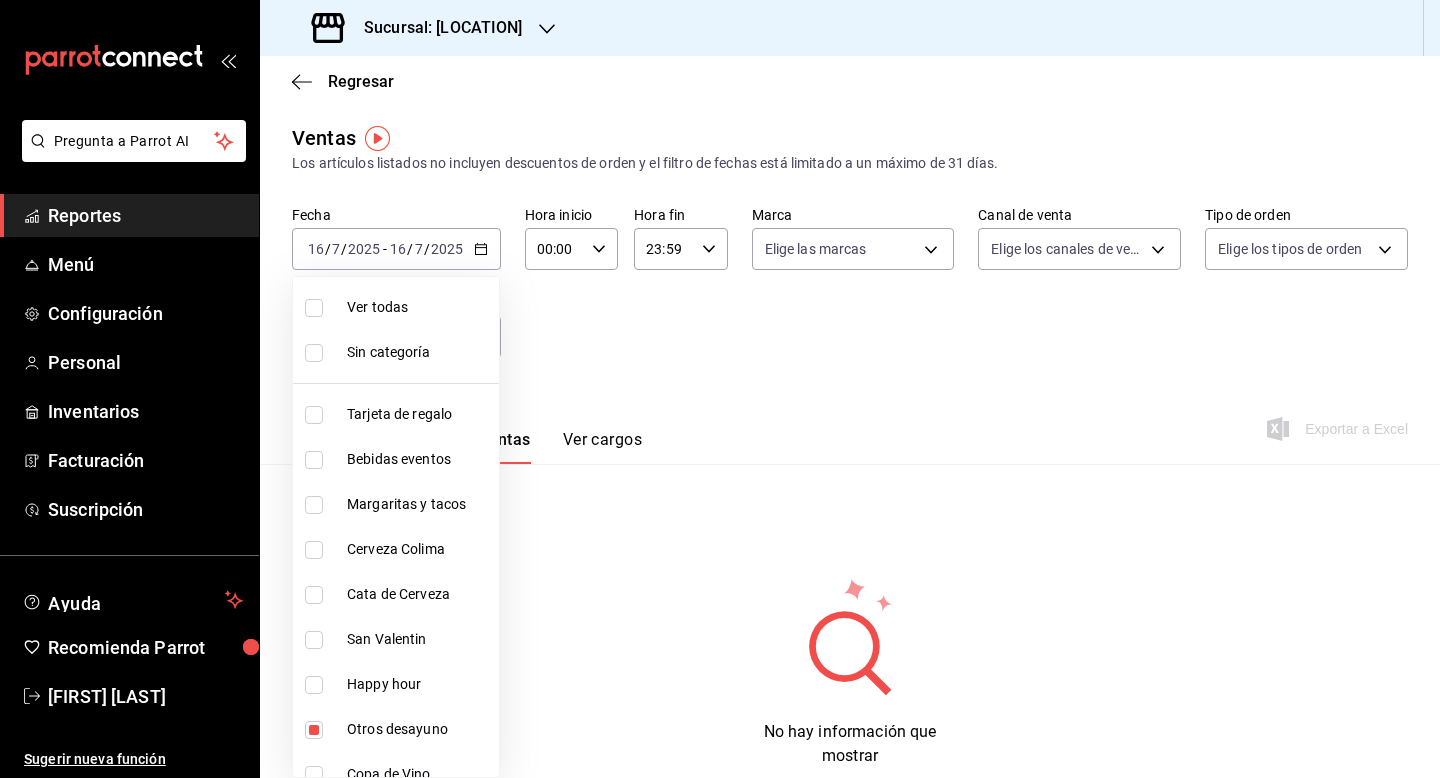 click on "Otros desayuno" at bounding box center [419, 729] 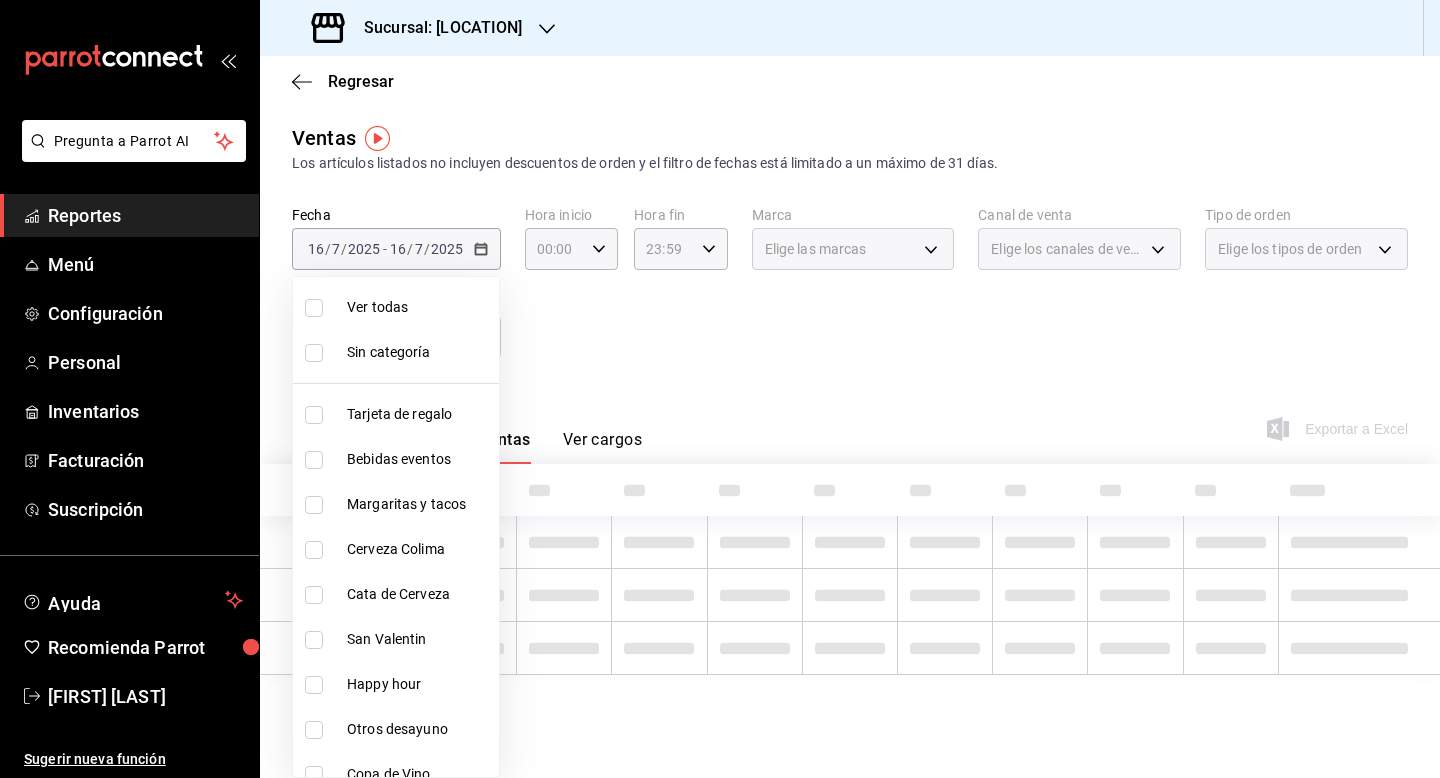 click on "Otros desayuno" at bounding box center [419, 729] 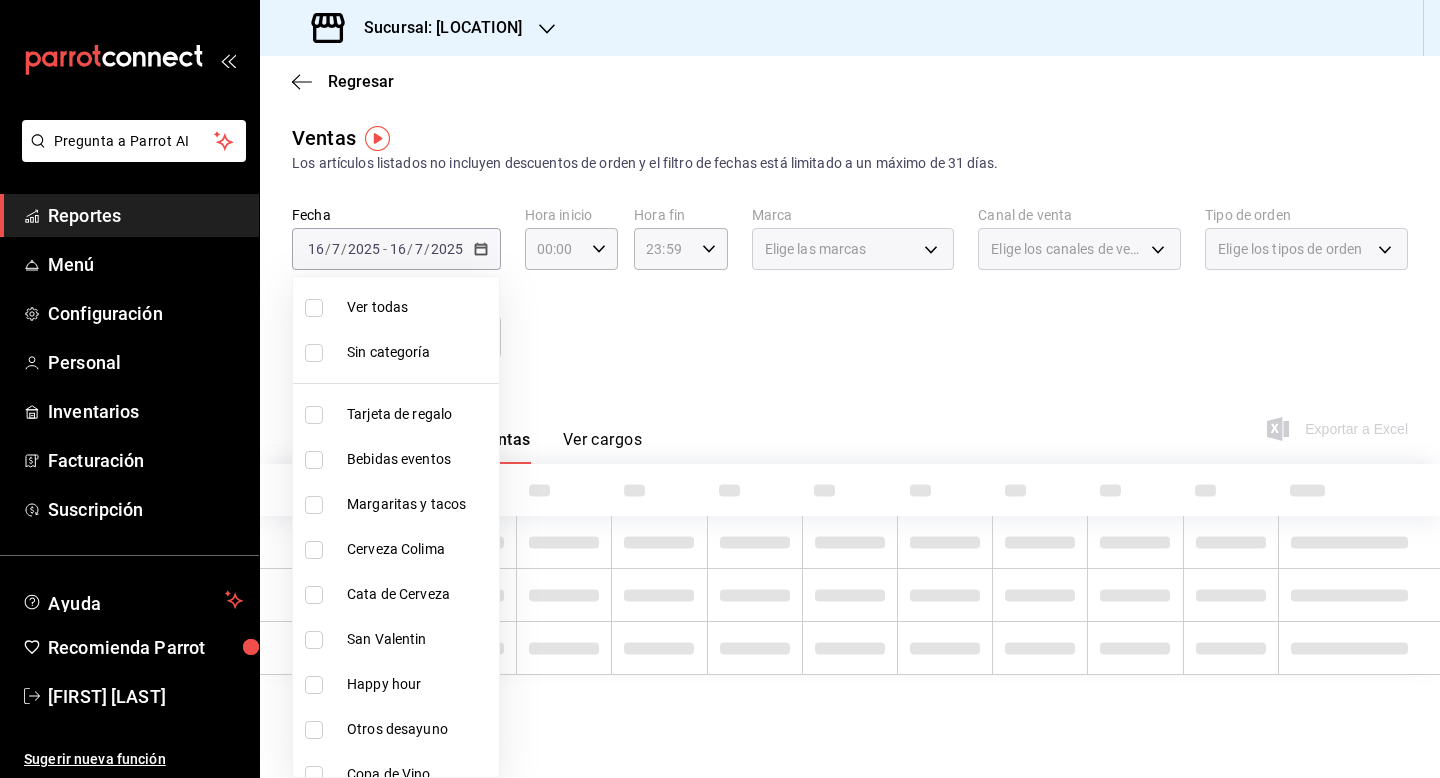 type on "46ceed71-27c1-4643-b0a2-491ec0d46d5d" 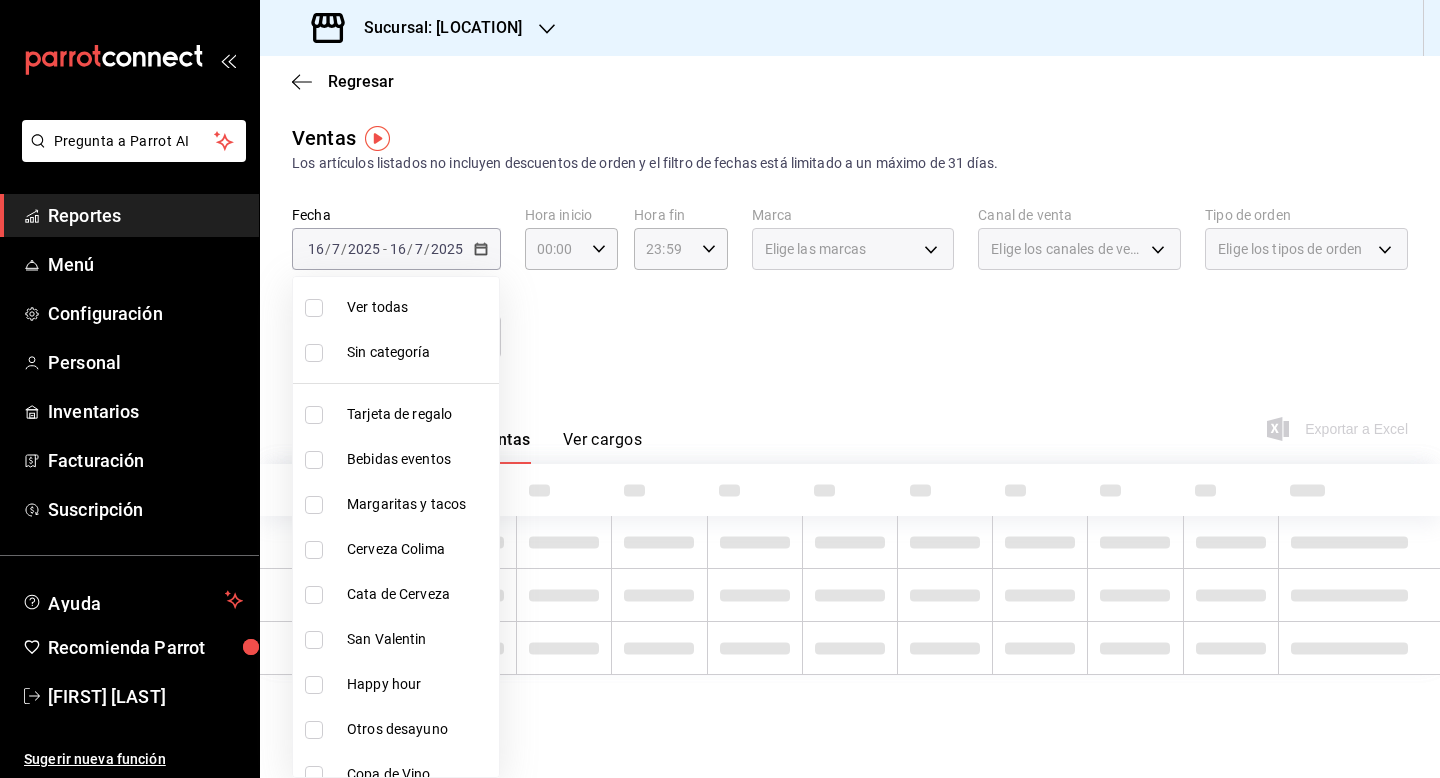 checkbox on "true" 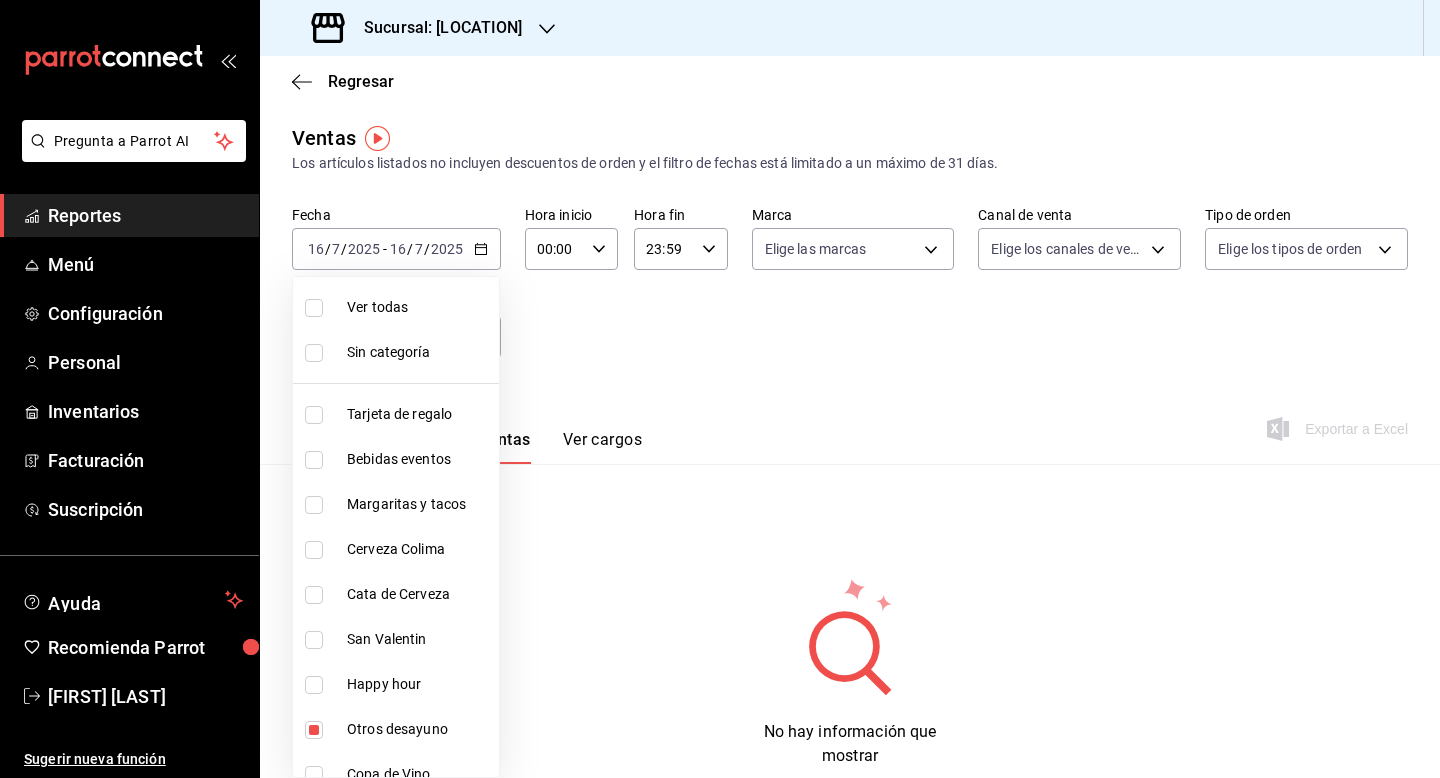 click at bounding box center [720, 389] 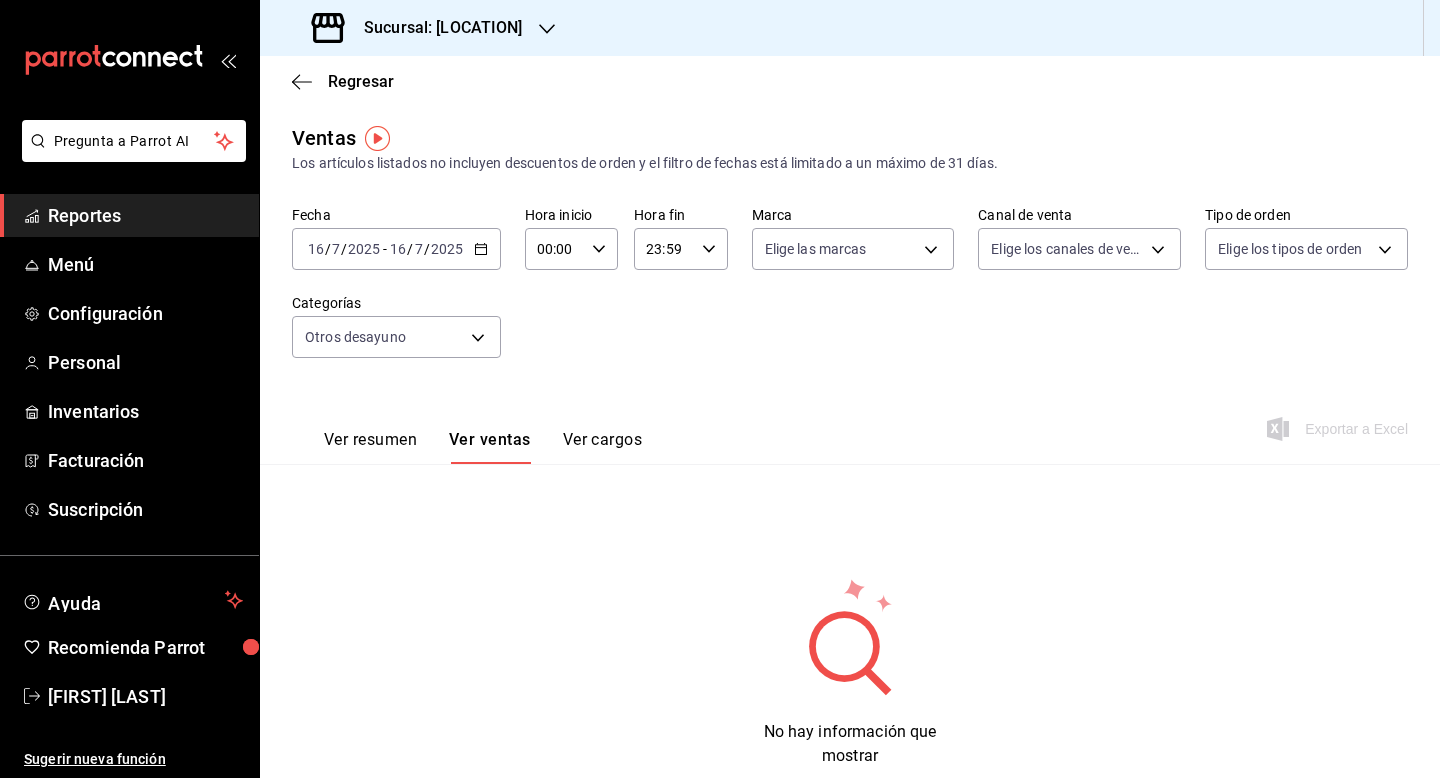 click 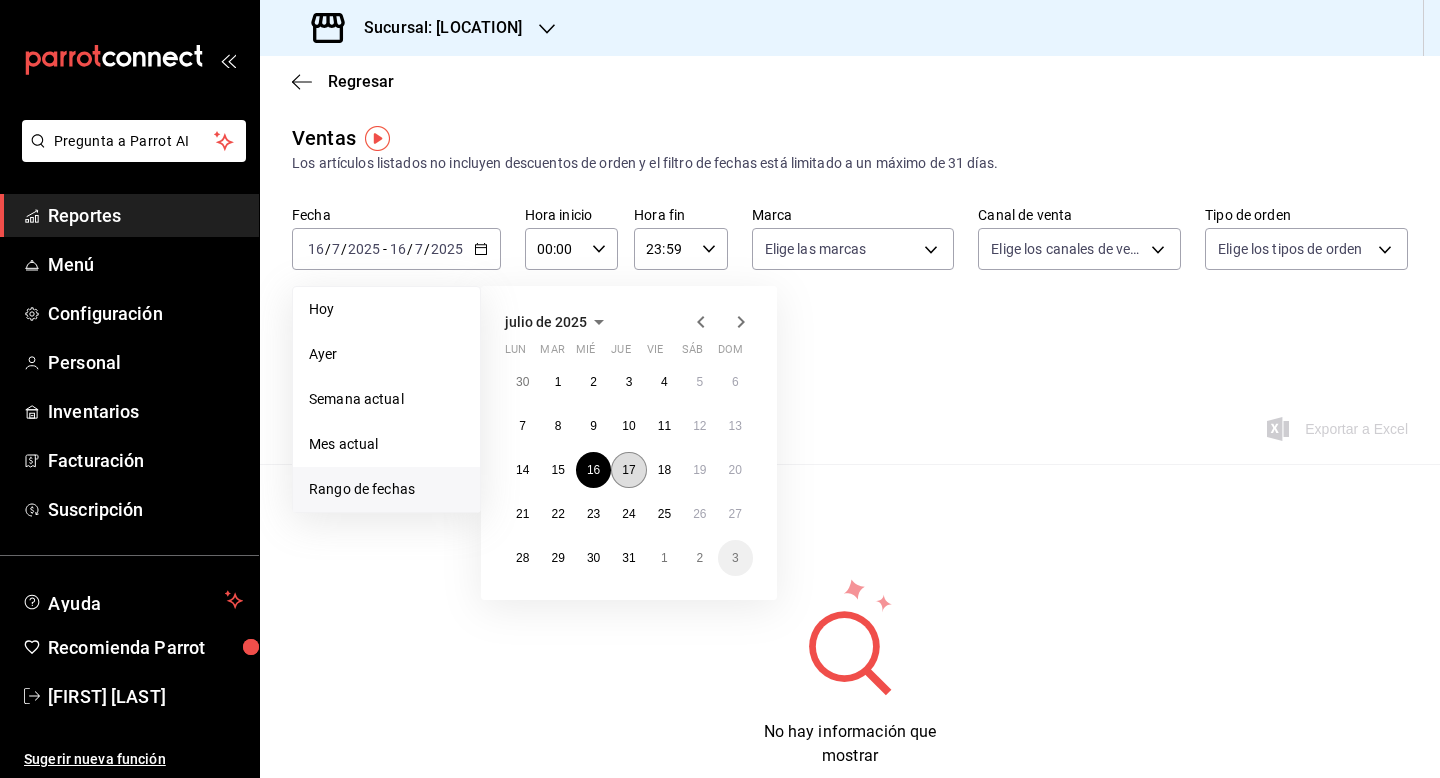 click on "17" at bounding box center [628, 470] 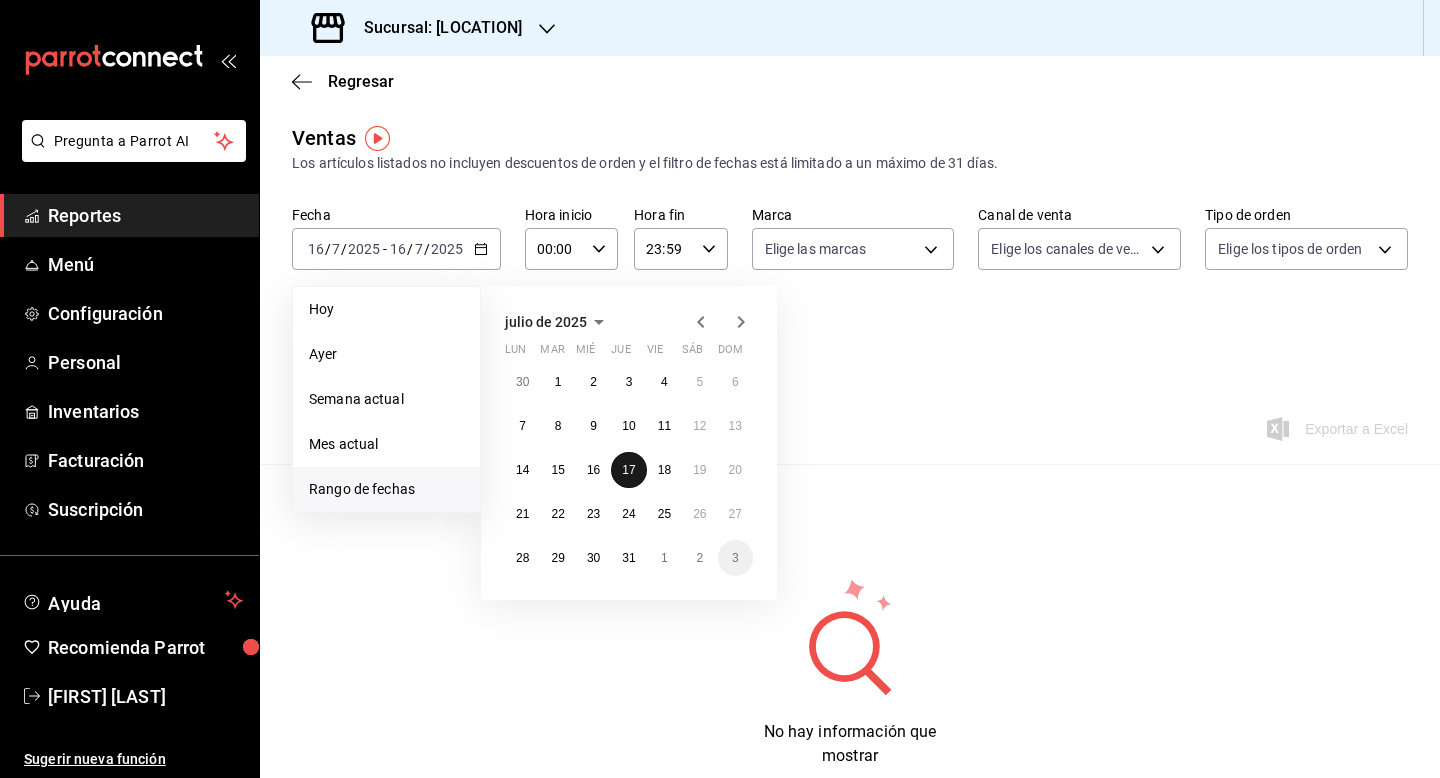 click on "17" at bounding box center [628, 470] 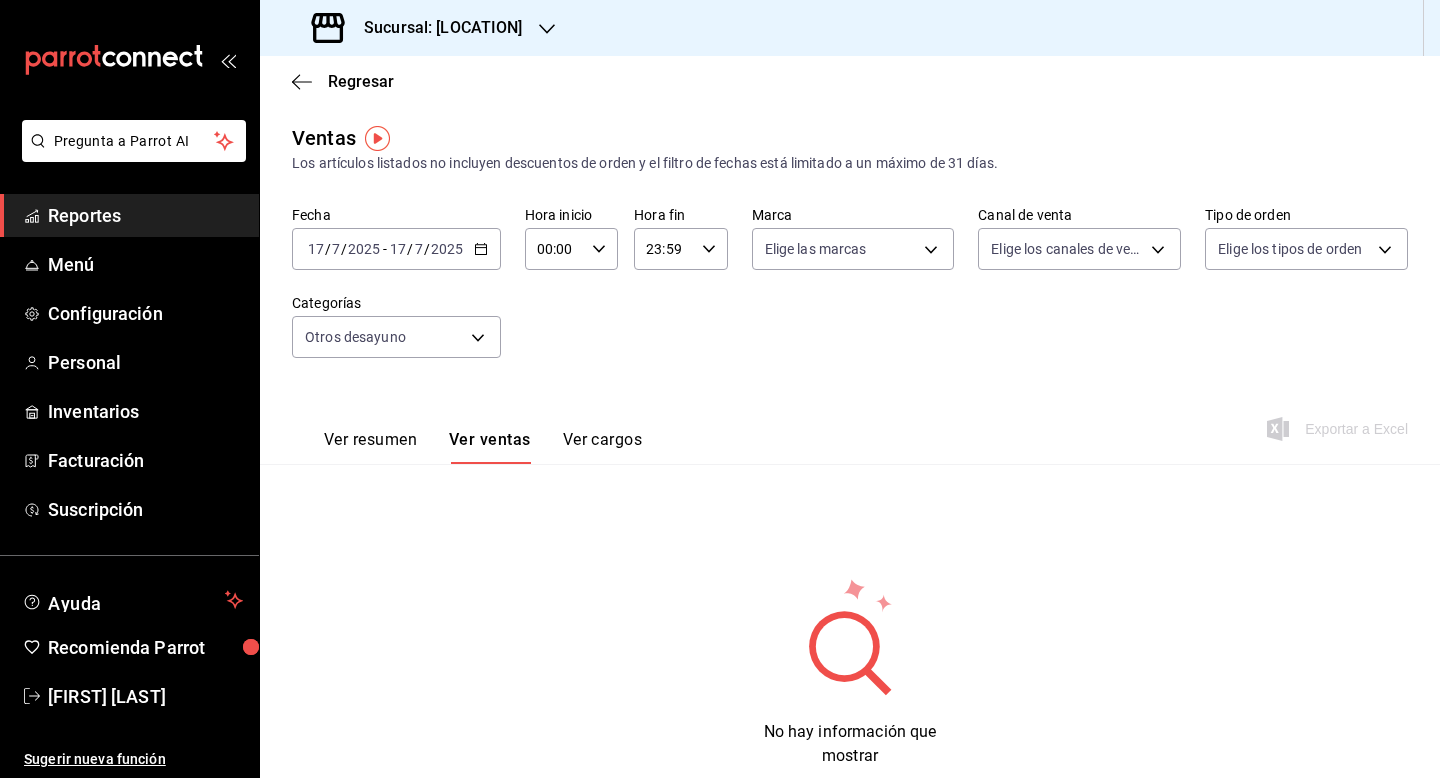 click on "[DATE] [DATE] / [MONTH] / [YEAR] - [DATE] [DATE] / [MONTH] / [YEAR]" at bounding box center (396, 249) 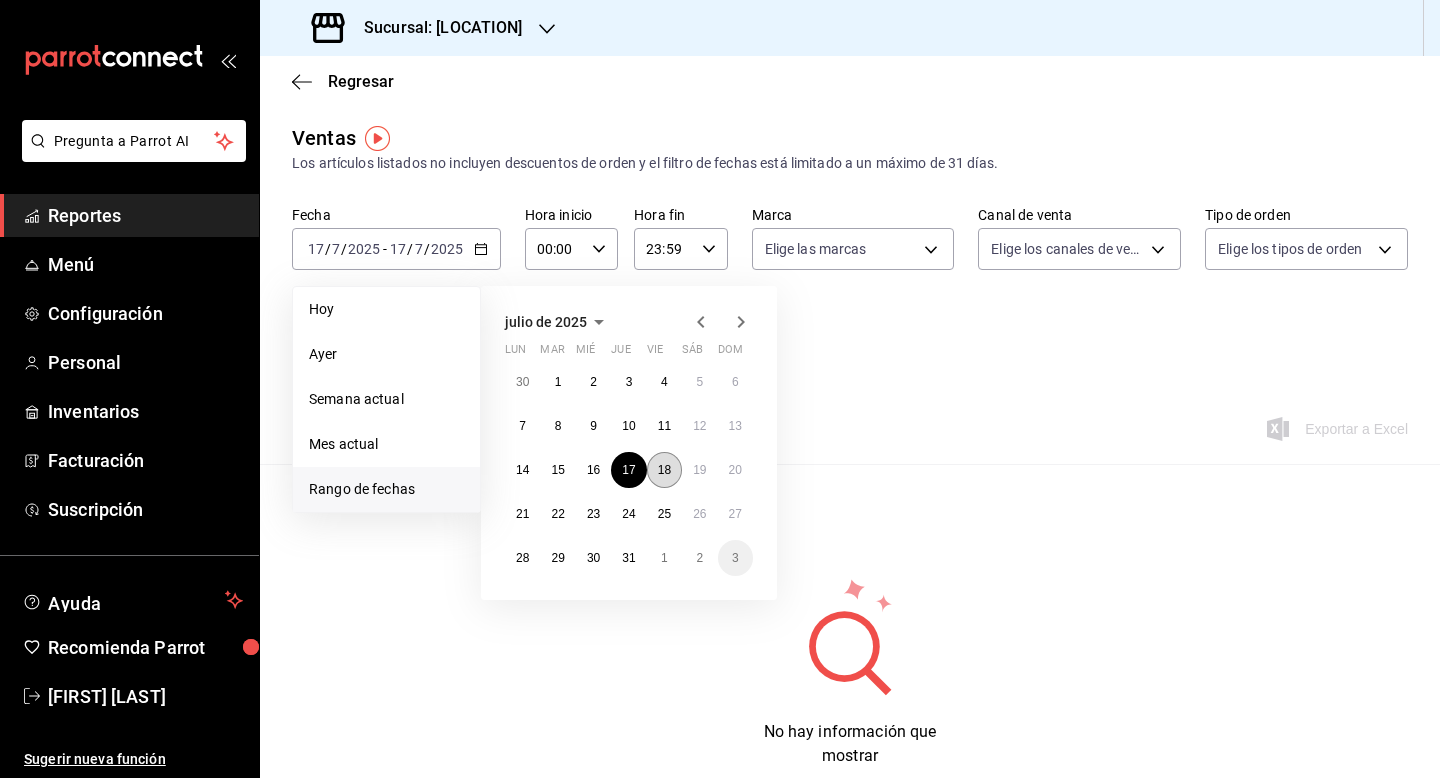 click on "18" at bounding box center [664, 470] 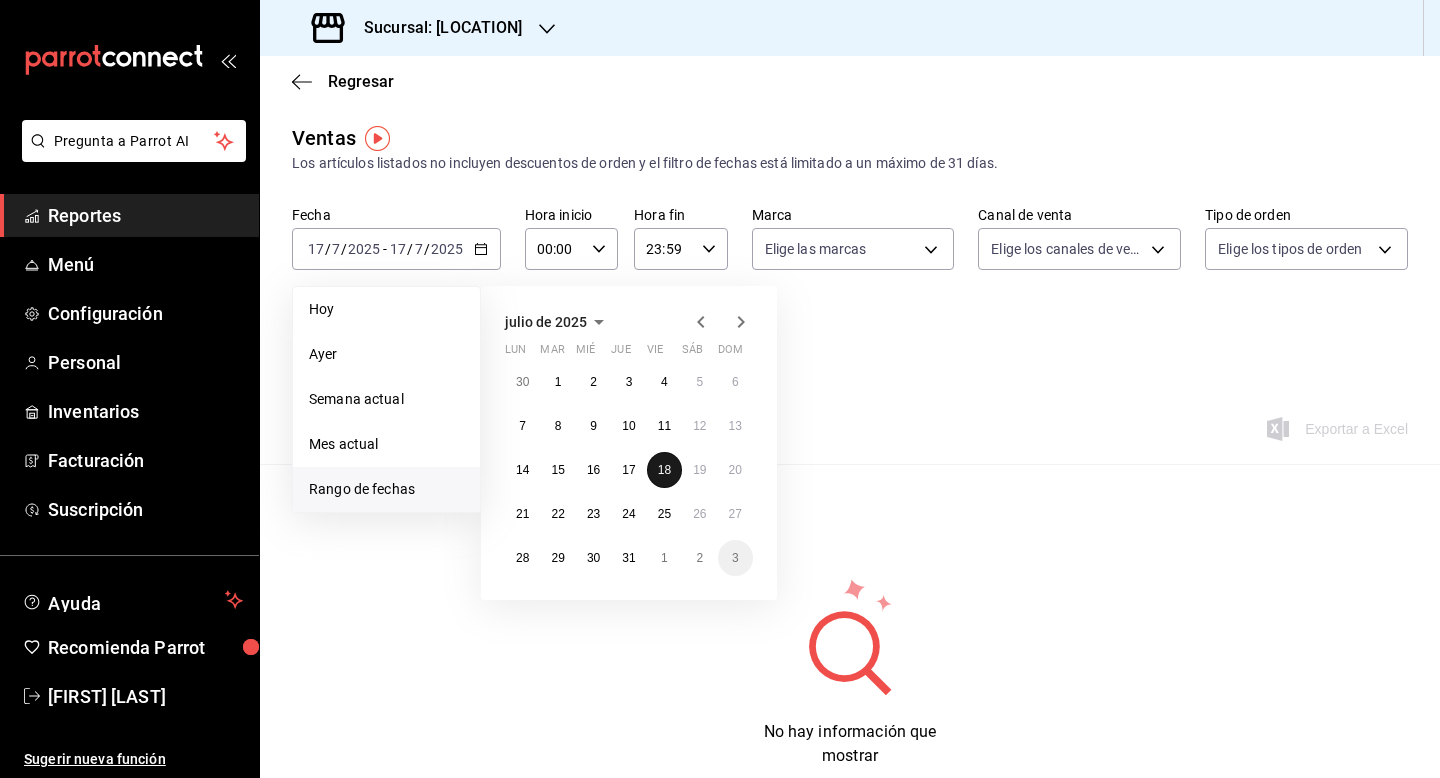 click on "18" at bounding box center (664, 470) 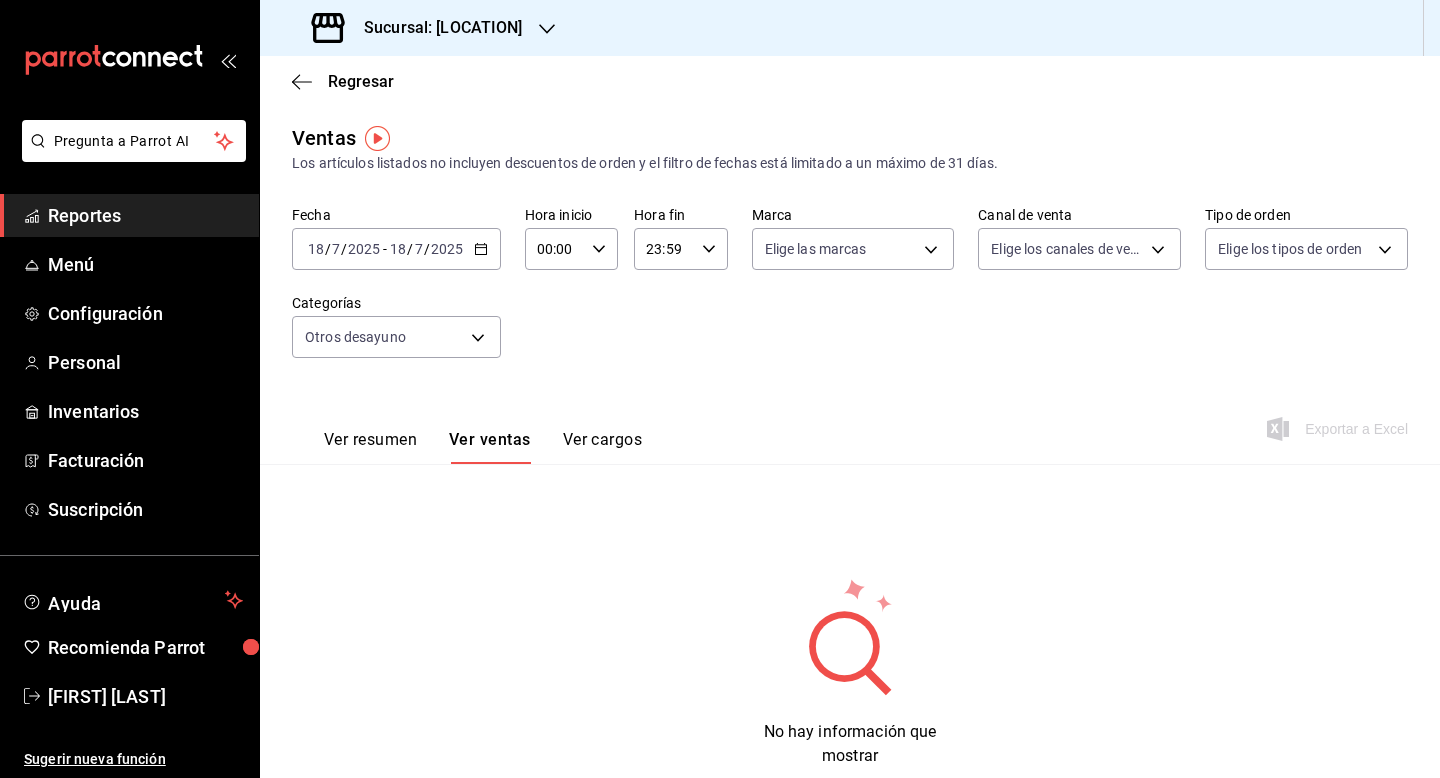 click 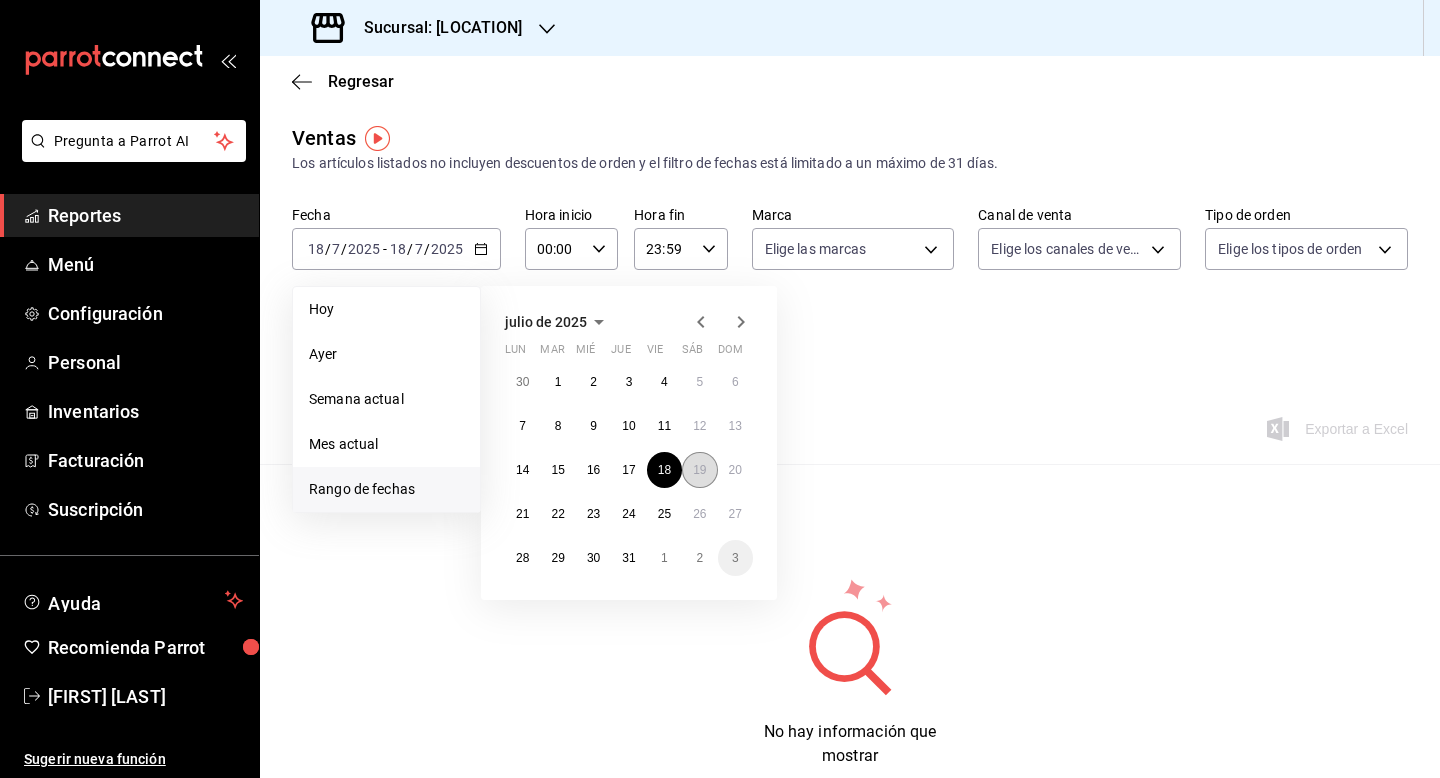 click on "19" at bounding box center [699, 470] 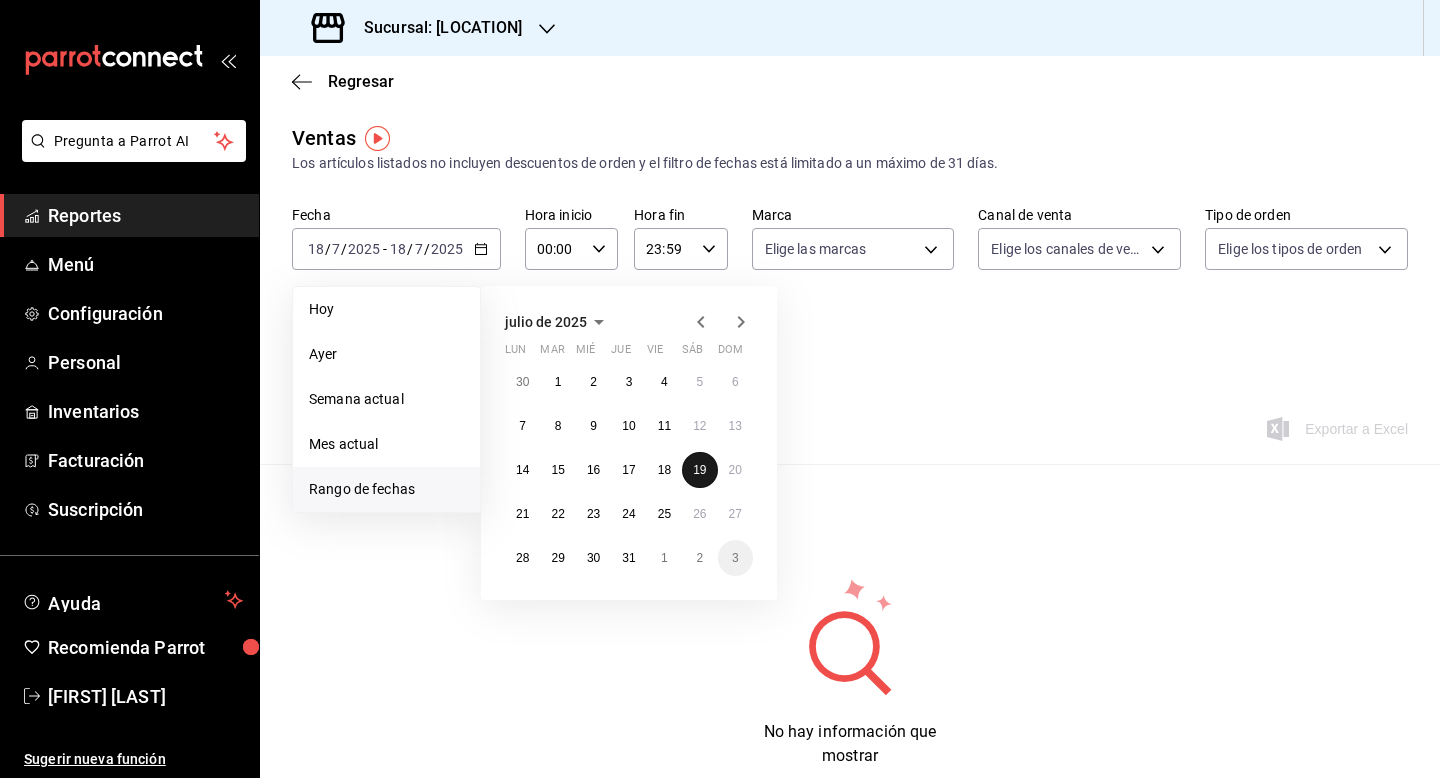 click on "19" at bounding box center (699, 470) 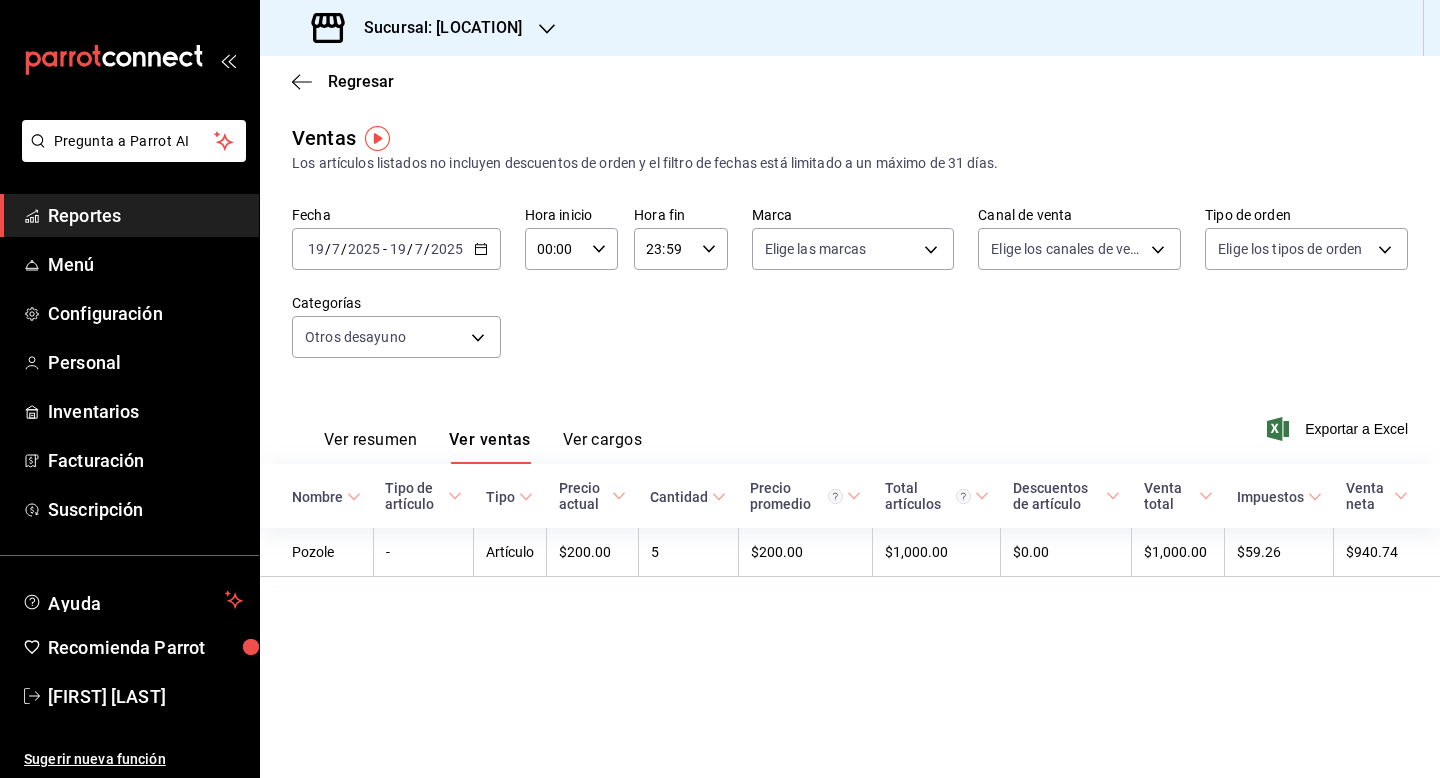 click on "[DATE] [DATE] - [DATE] [DATE]" at bounding box center [396, 249] 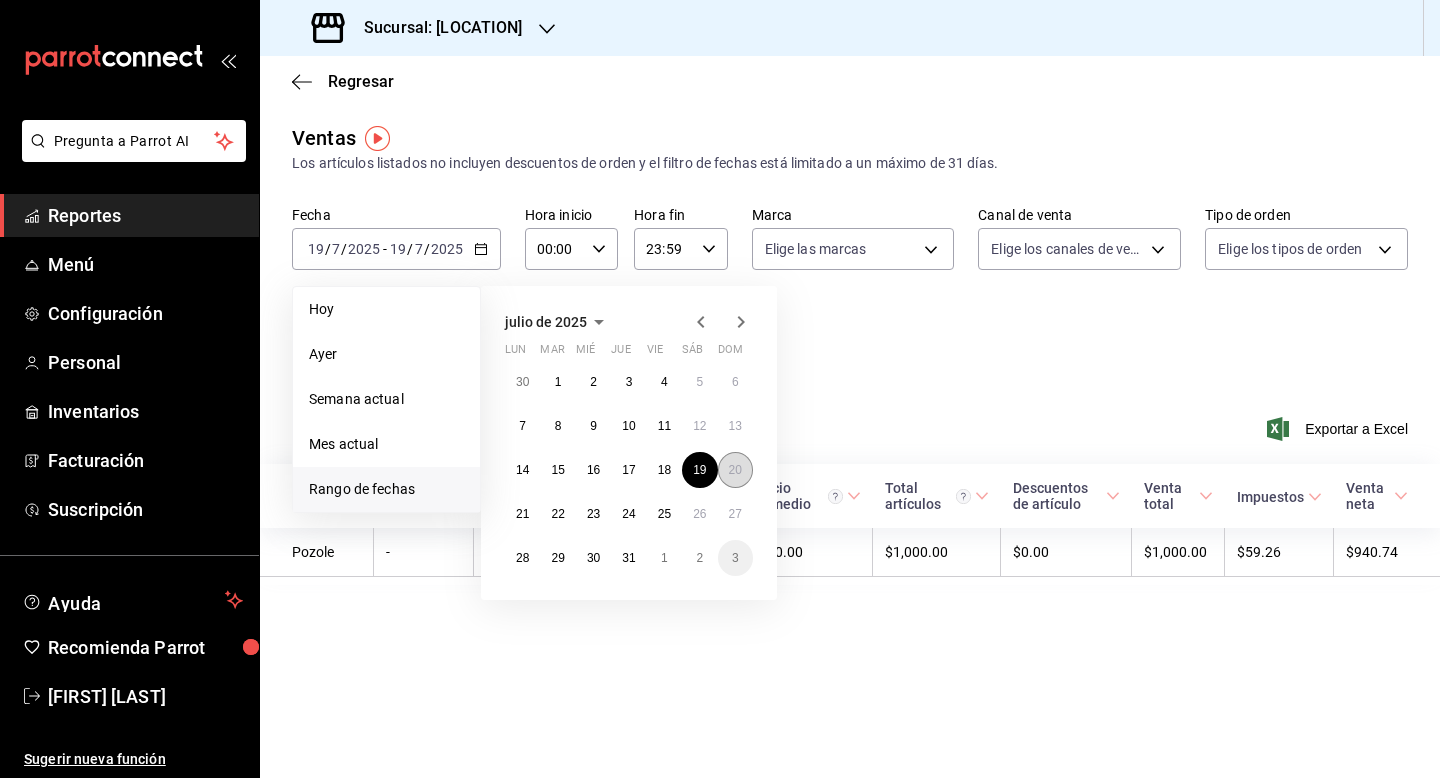 click on "20" at bounding box center [735, 470] 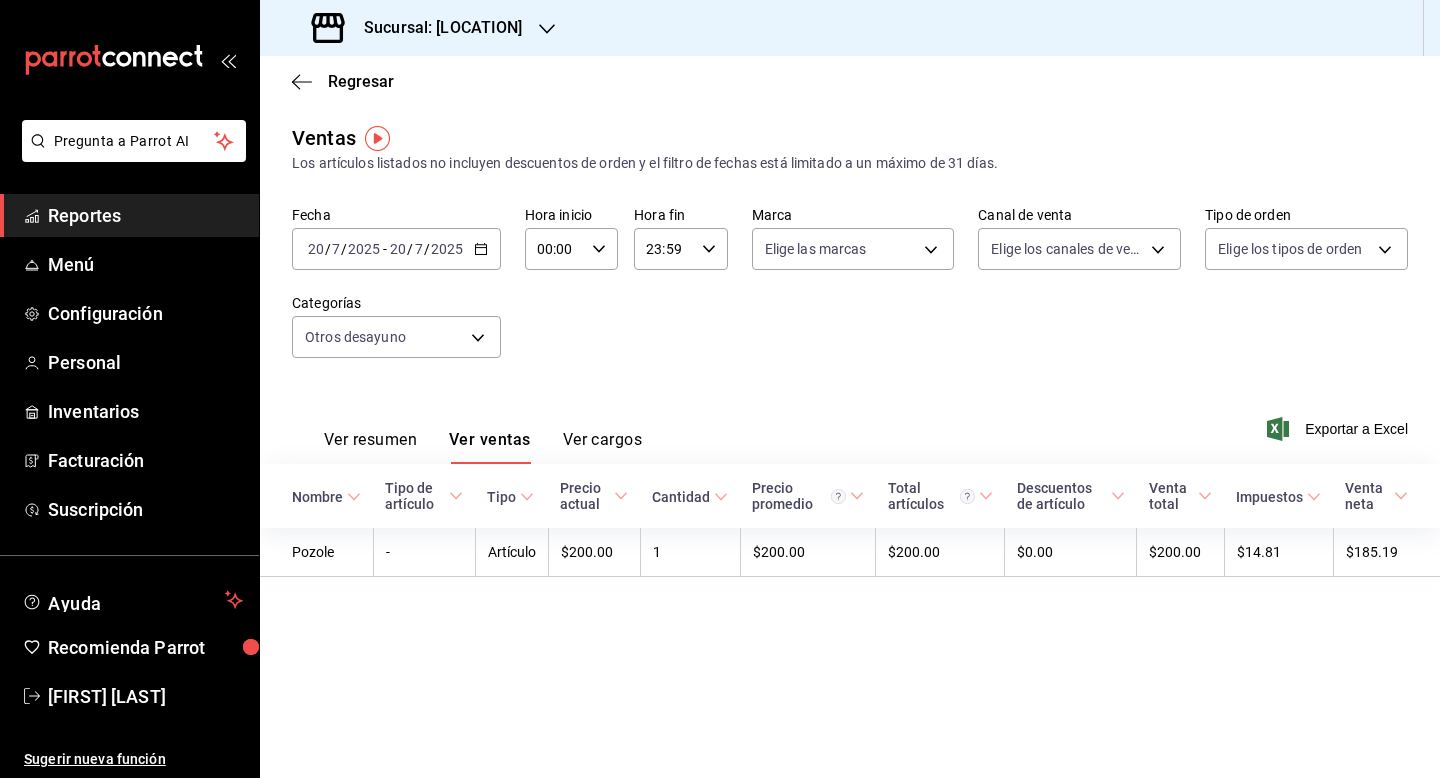 click on "2025" at bounding box center (447, 249) 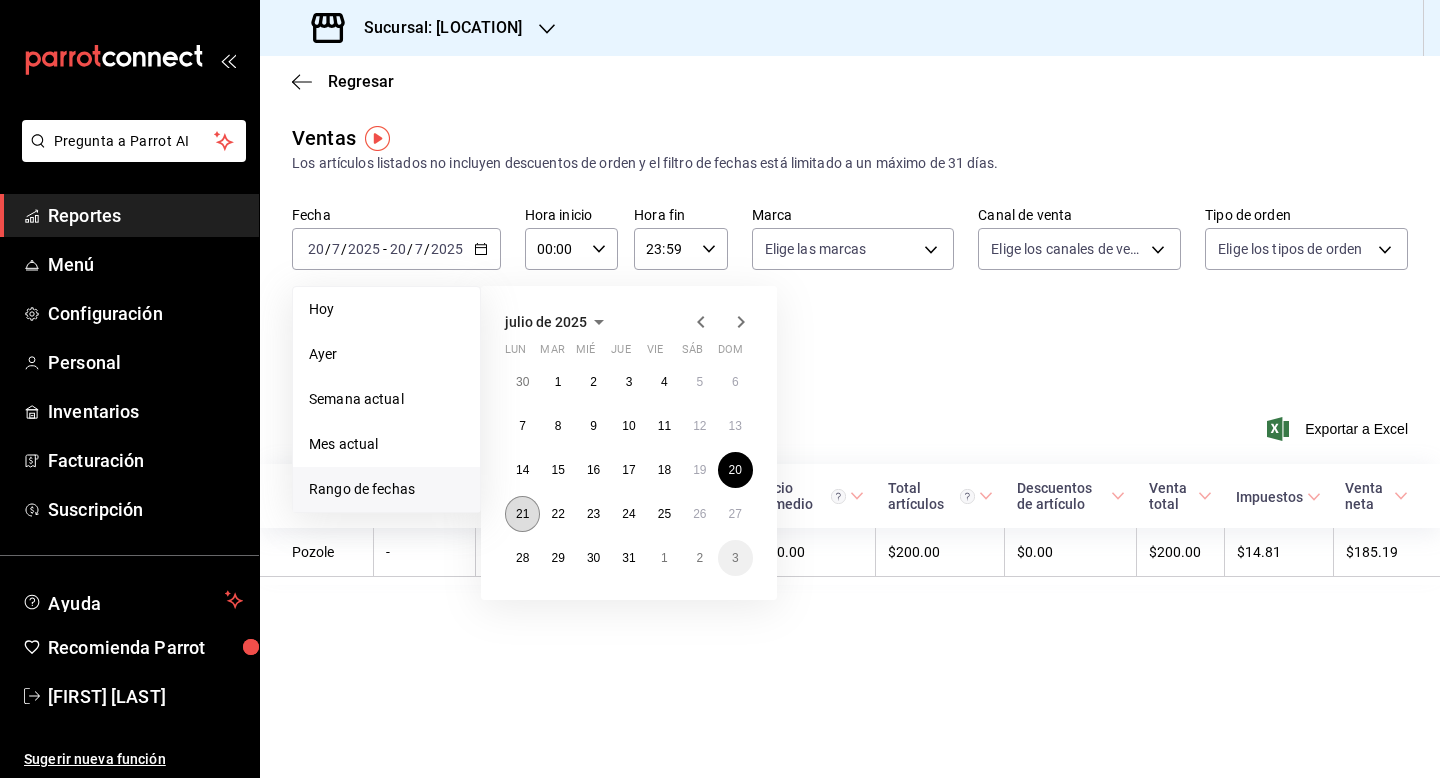 click on "21" at bounding box center [522, 514] 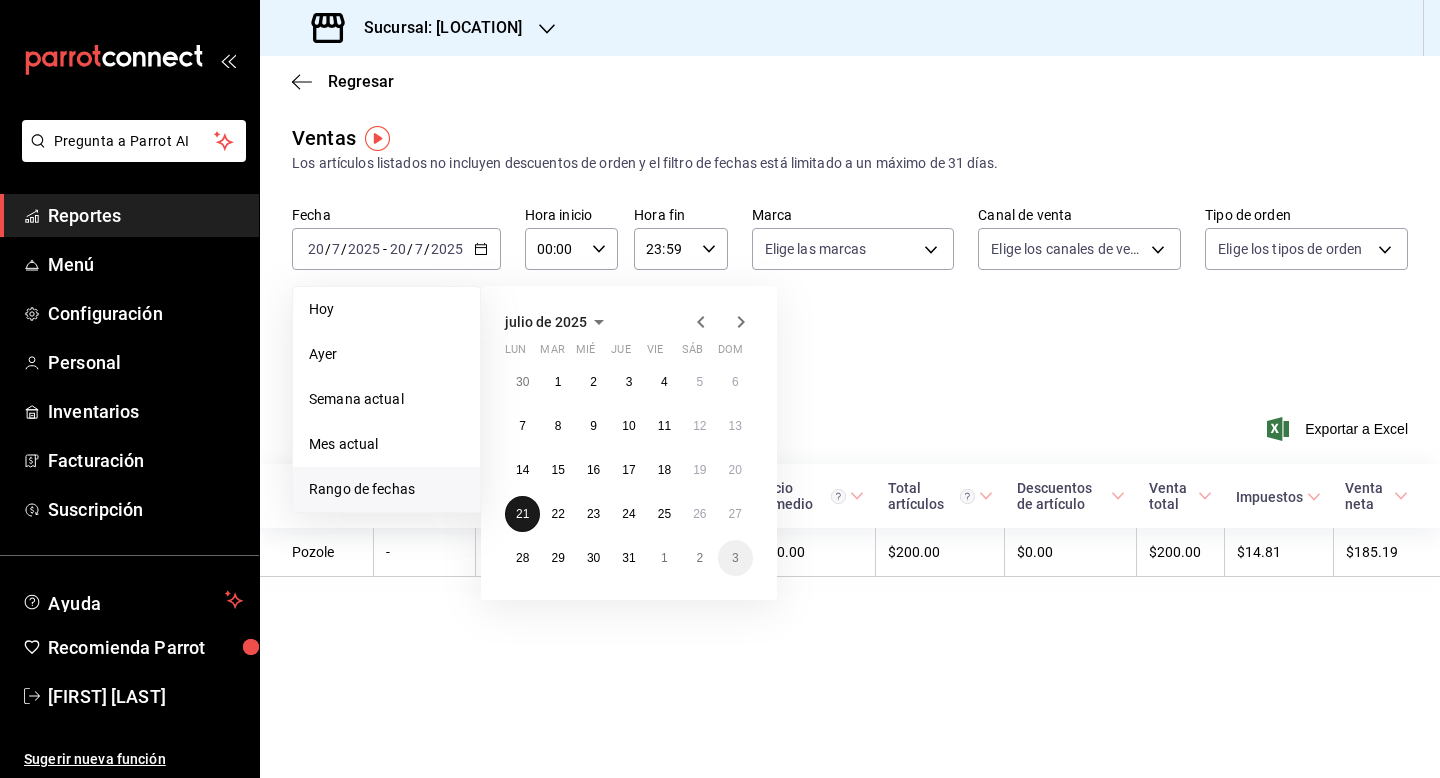 click on "21" at bounding box center (522, 514) 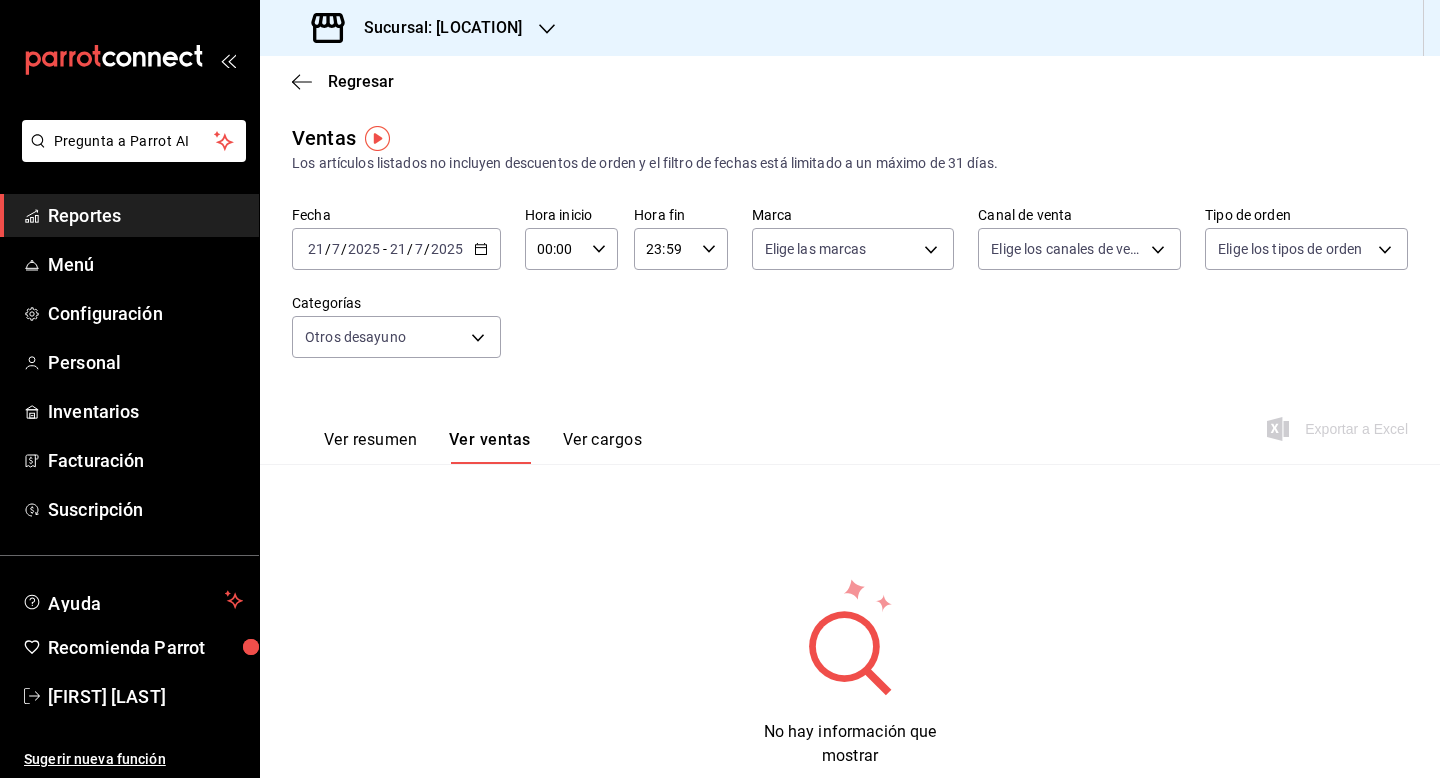 click on "2025" at bounding box center (447, 249) 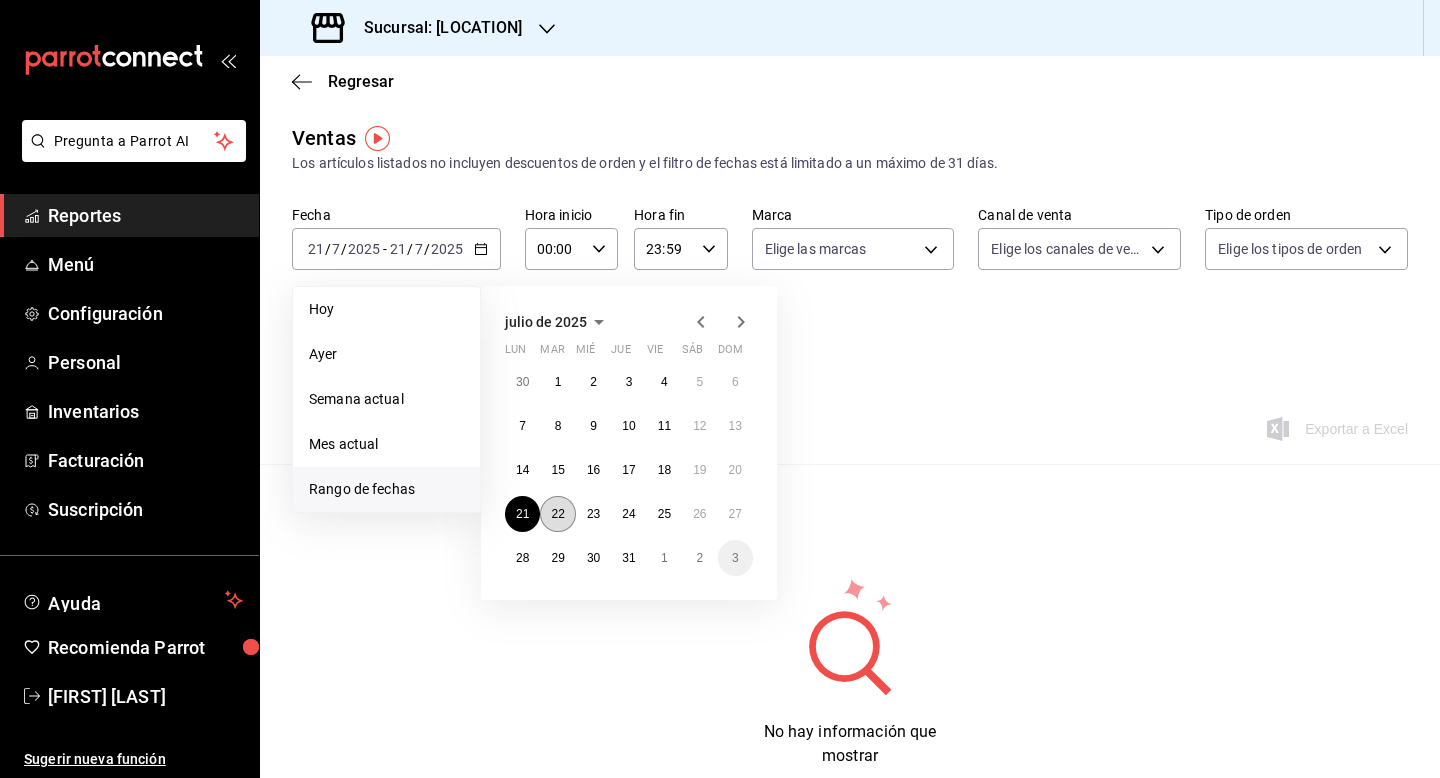 click on "22" at bounding box center [557, 514] 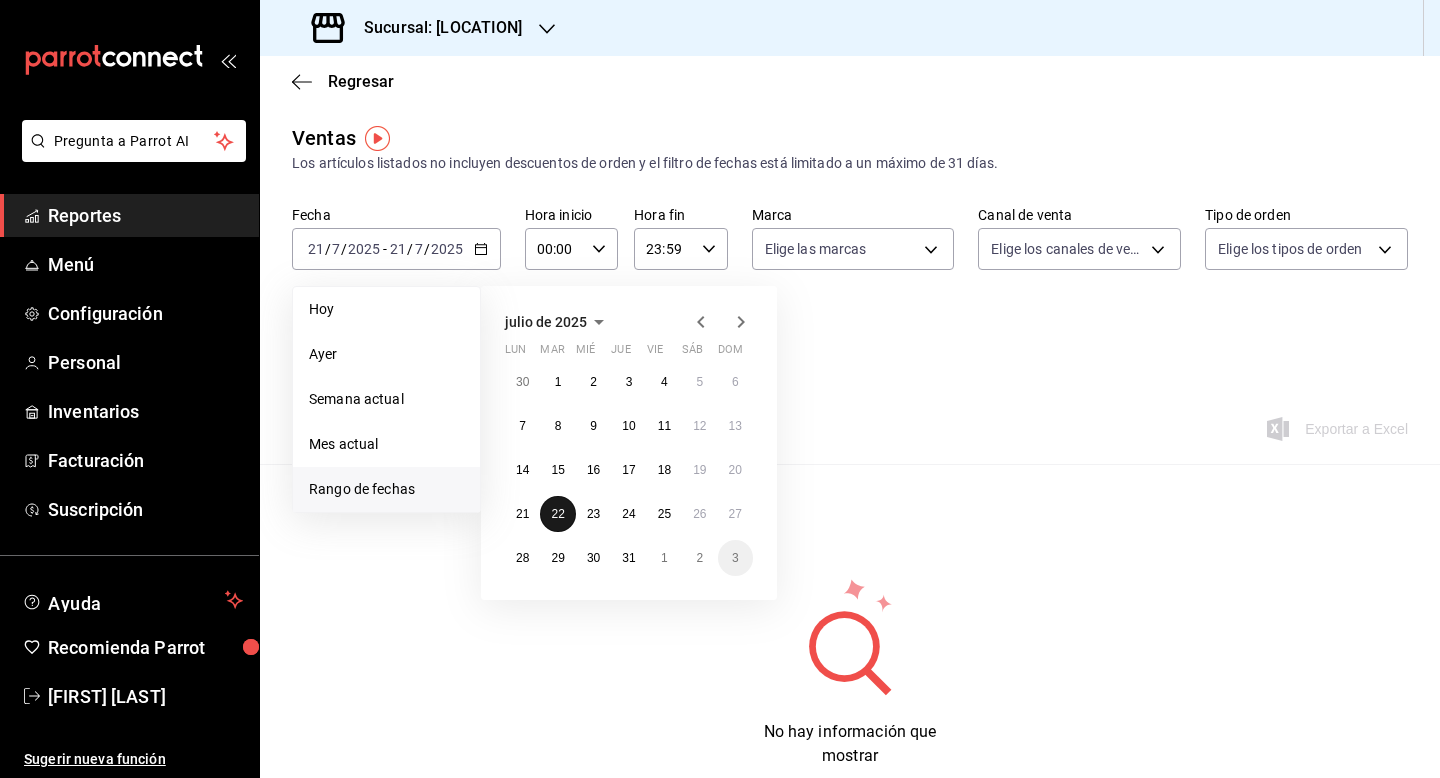 click on "22" at bounding box center [557, 514] 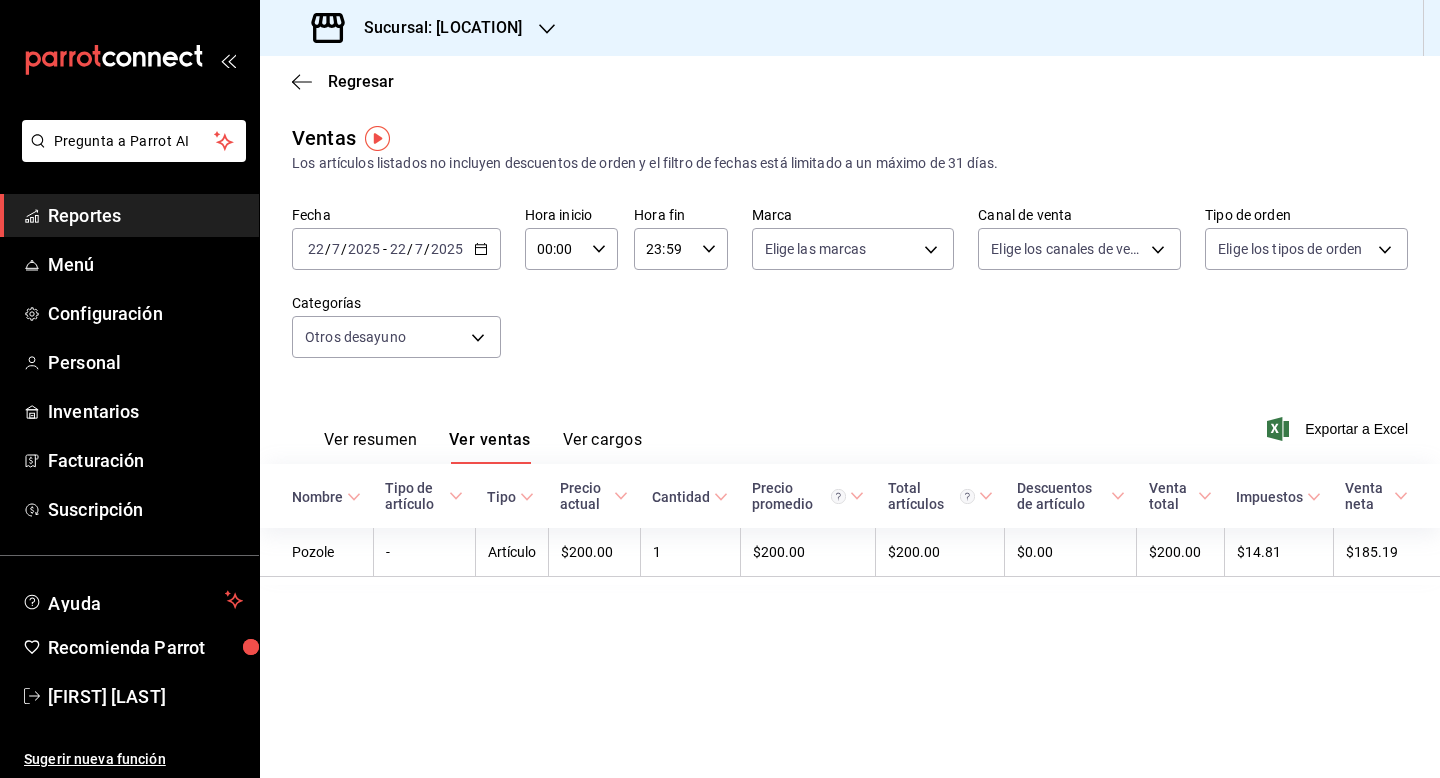 click on "2025-07-22 22 / 7 / 2025 - 2025-07-22 22 / 7 / 2025" at bounding box center (396, 249) 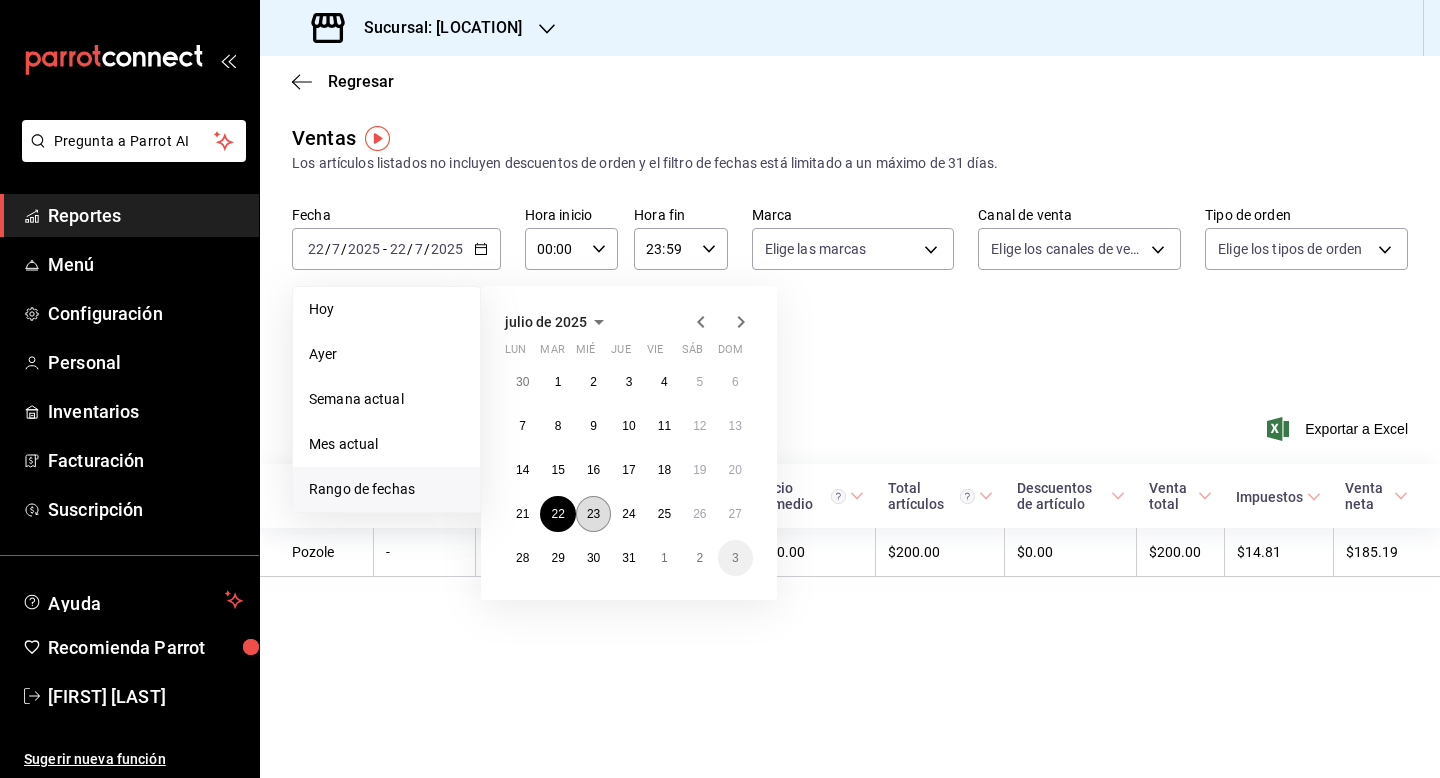 click on "23" at bounding box center (593, 514) 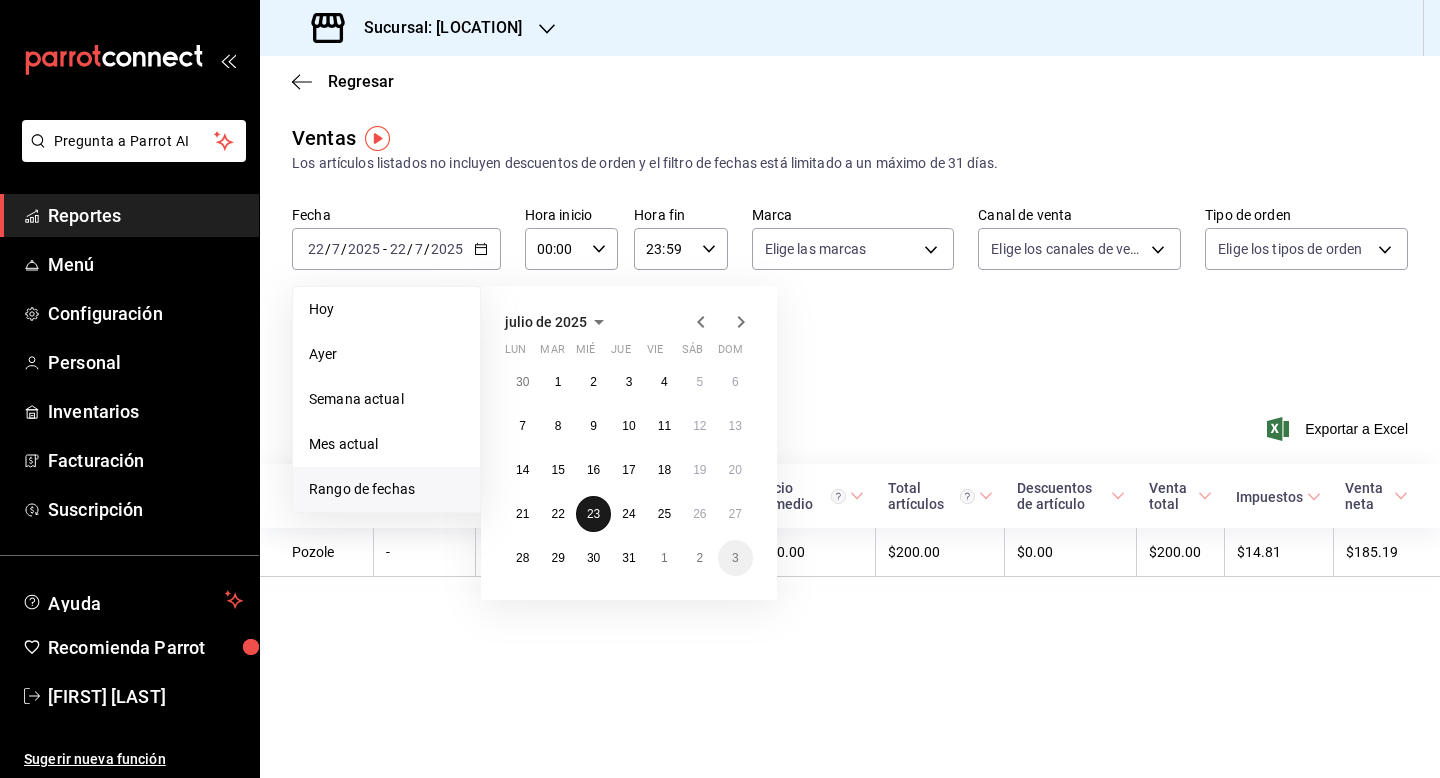 click on "23" at bounding box center (593, 514) 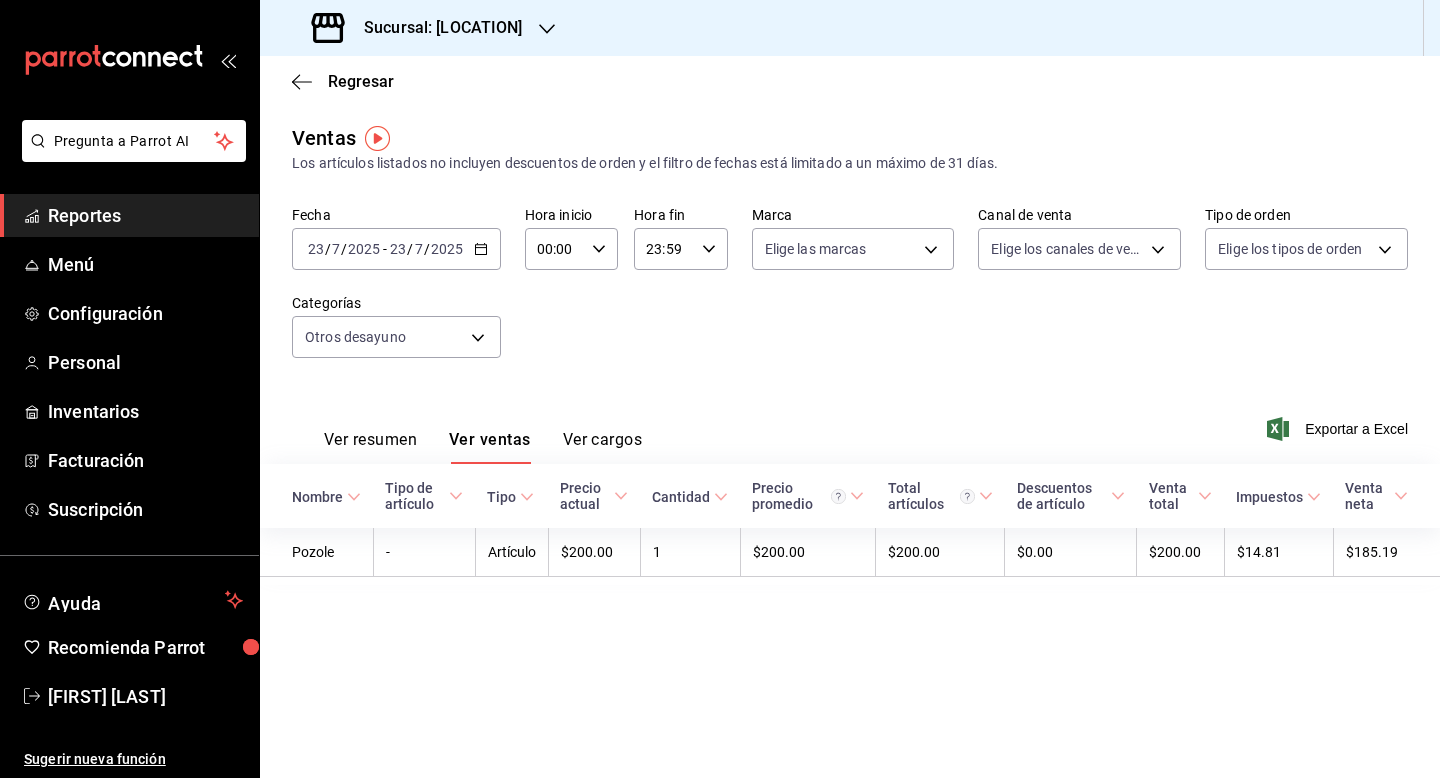click 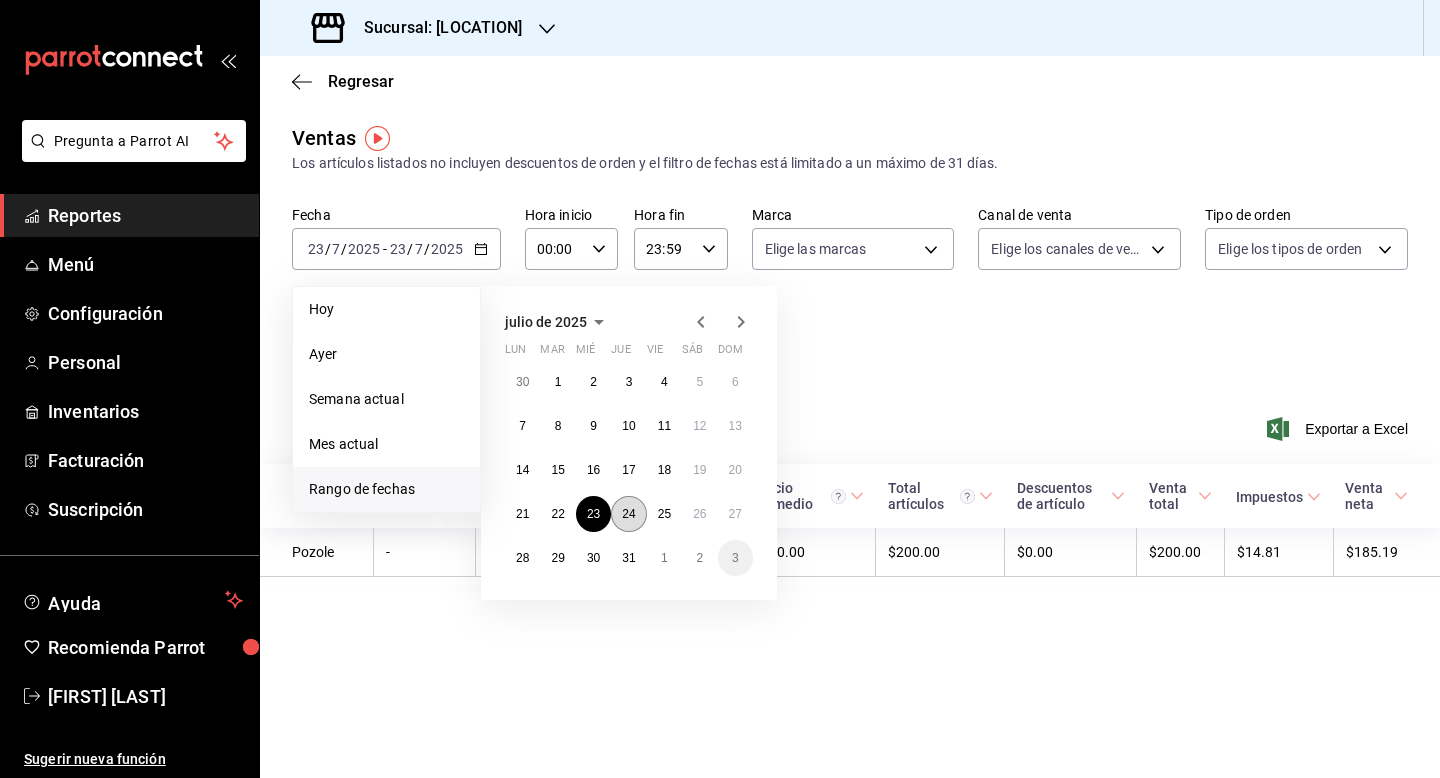 click on "24" at bounding box center (628, 514) 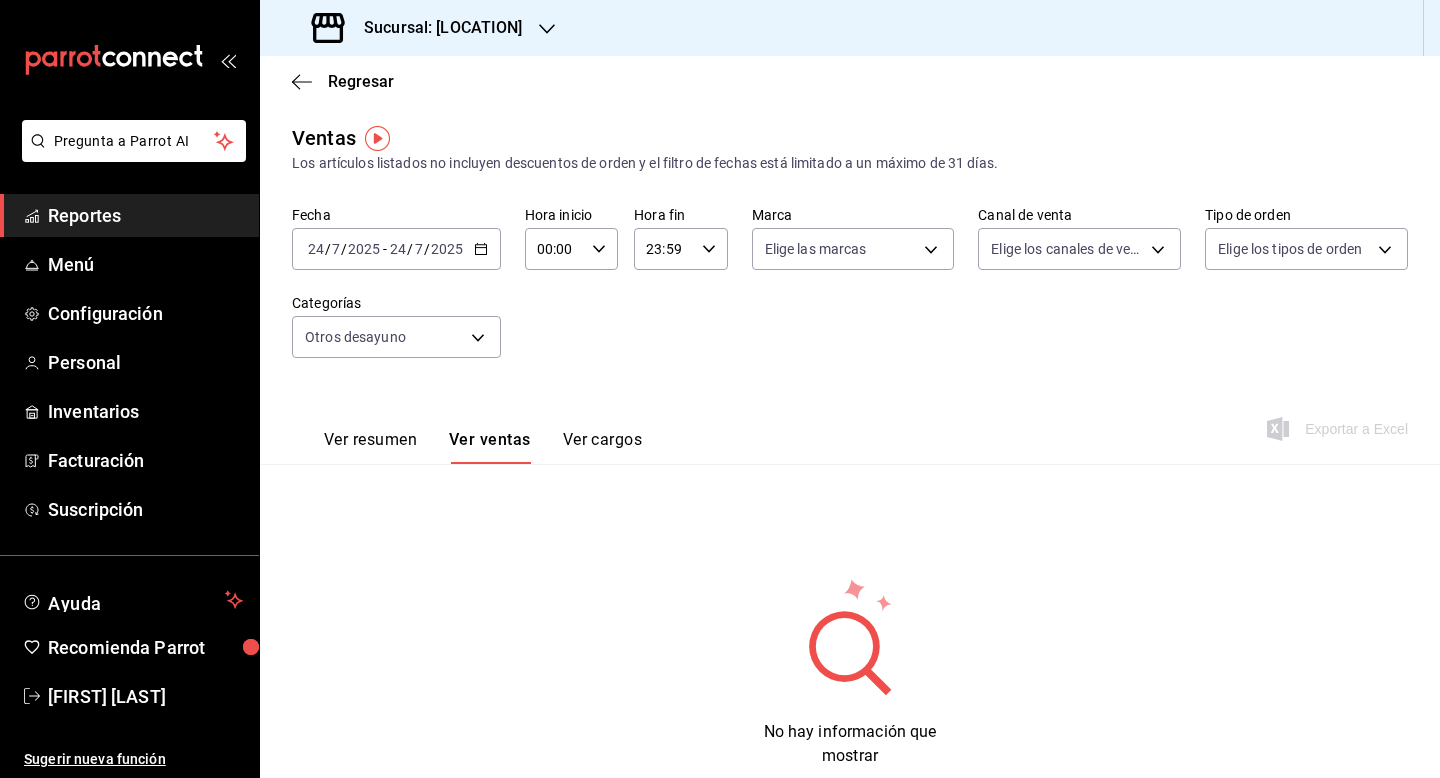 click on "2025" at bounding box center [447, 249] 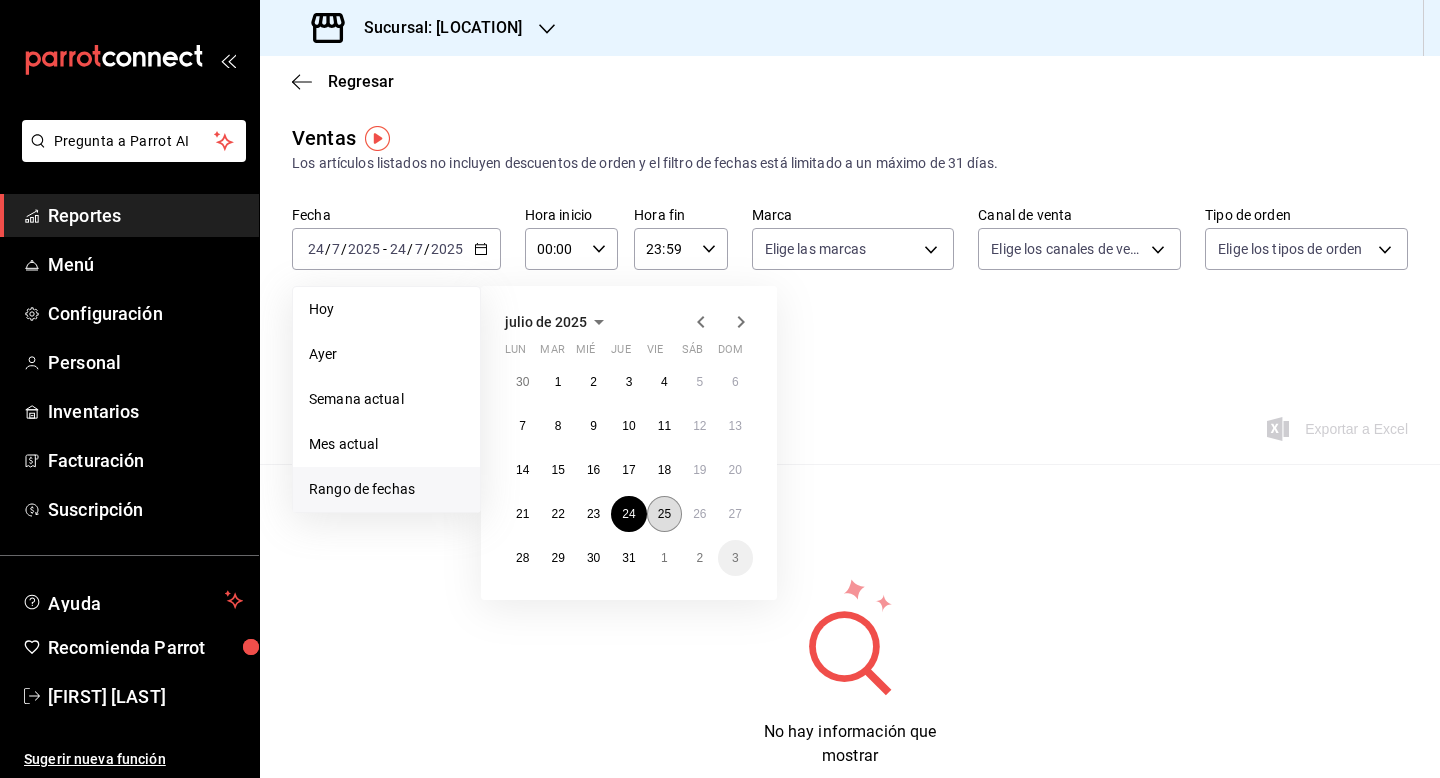 click on "25" at bounding box center [664, 514] 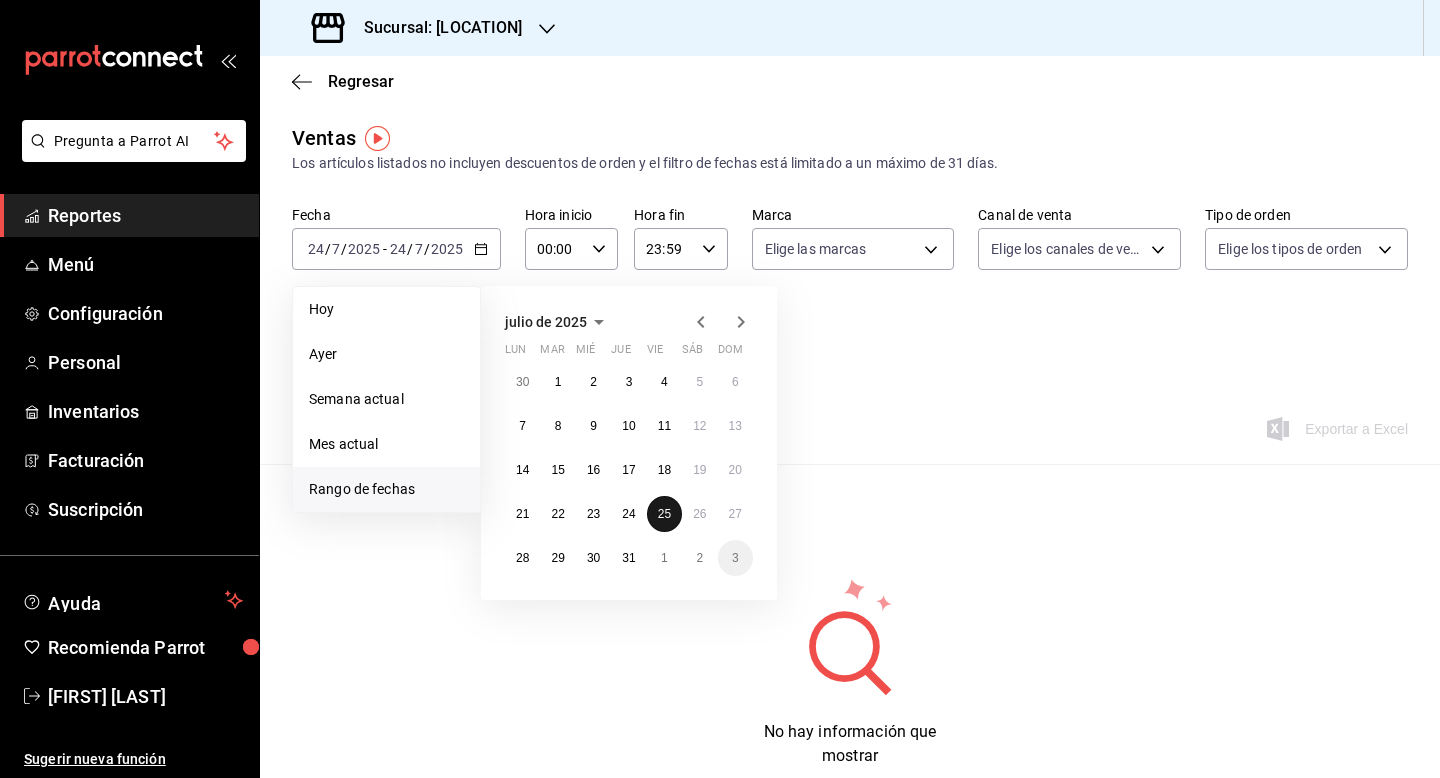click on "25" at bounding box center [664, 514] 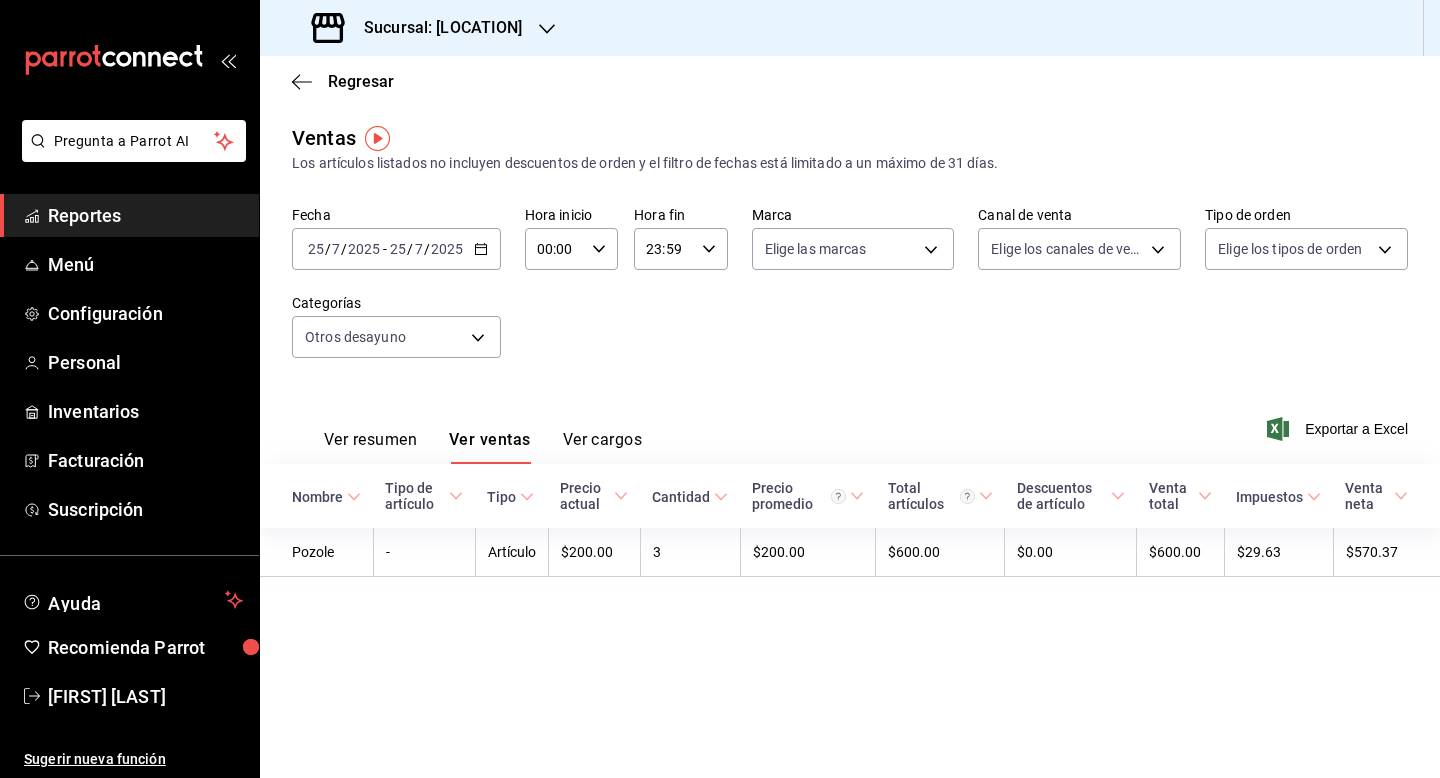 click 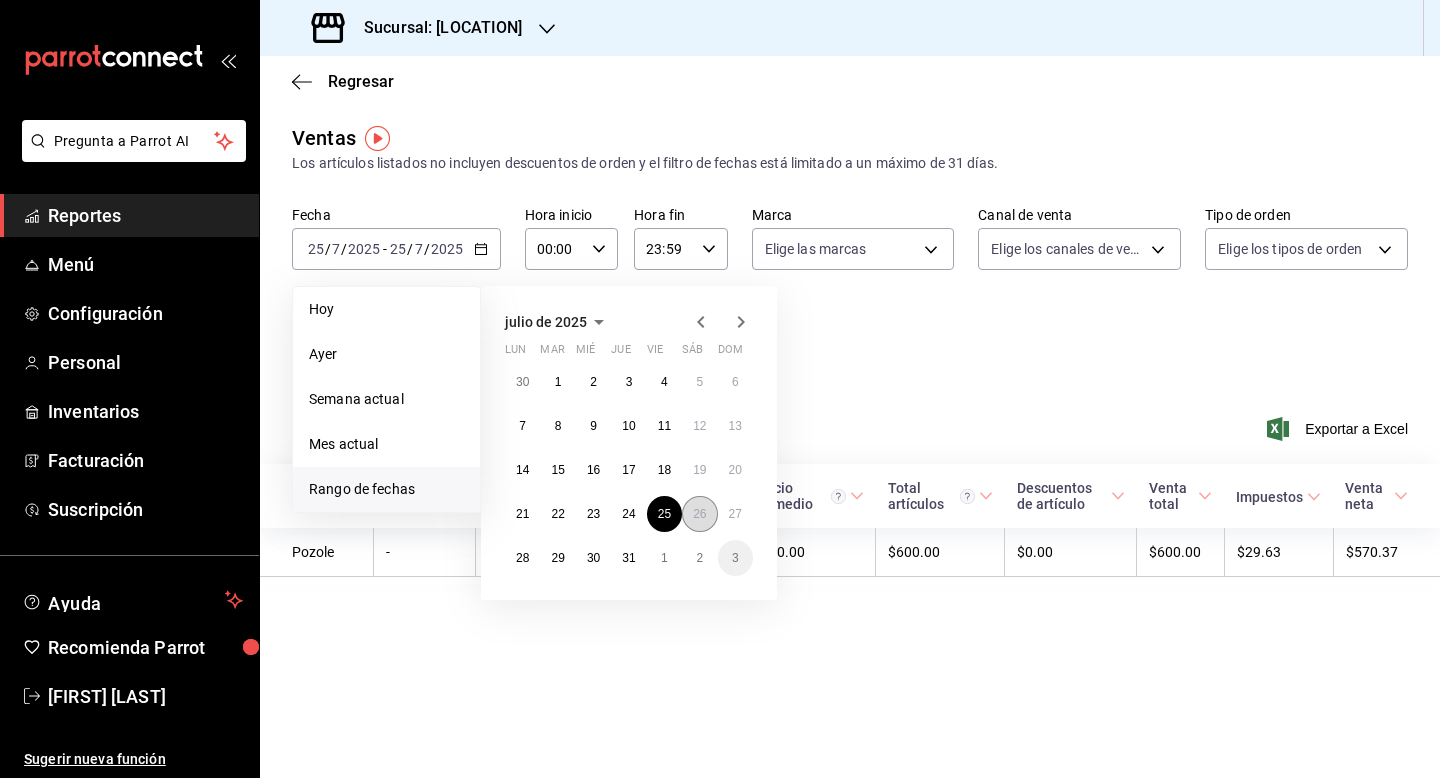 click on "26" at bounding box center (699, 514) 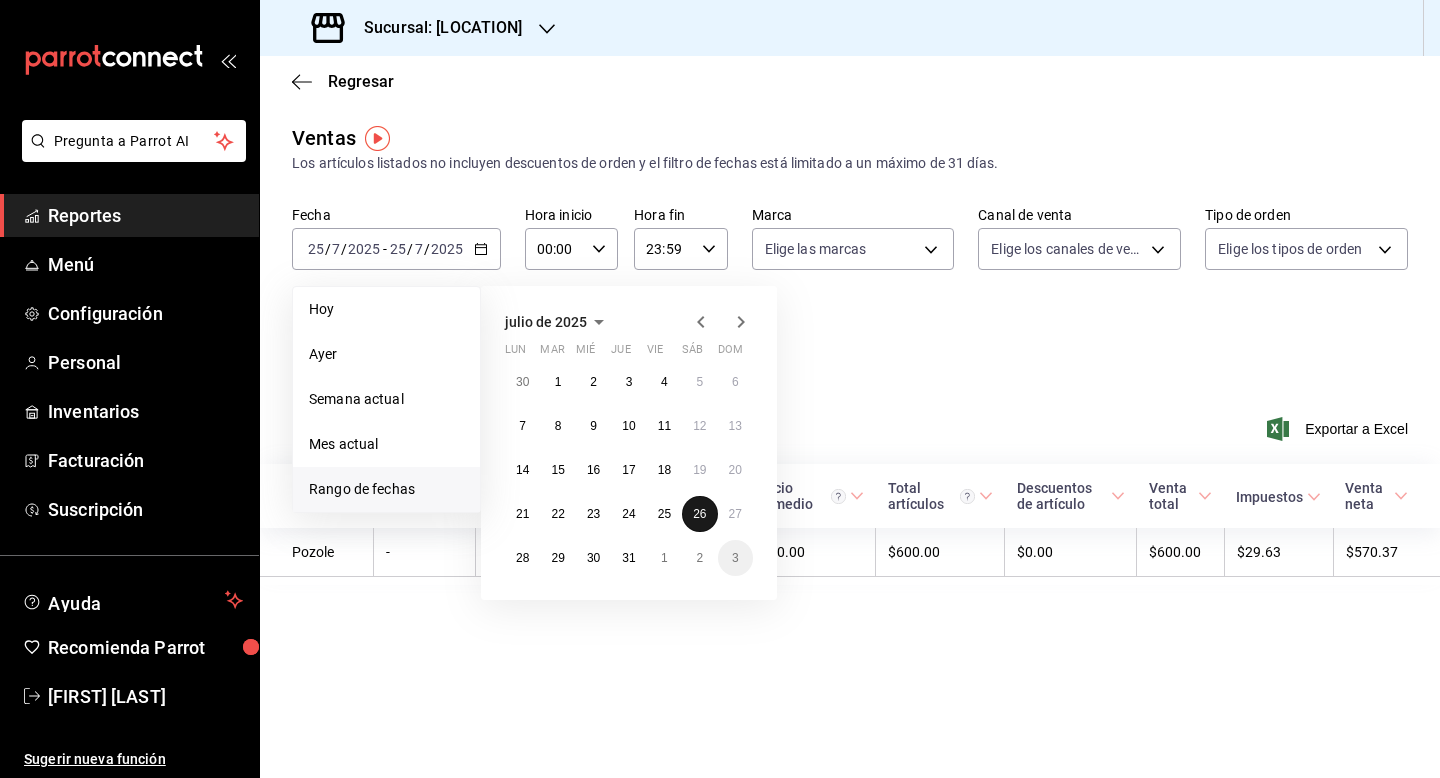 click on "26" at bounding box center [699, 514] 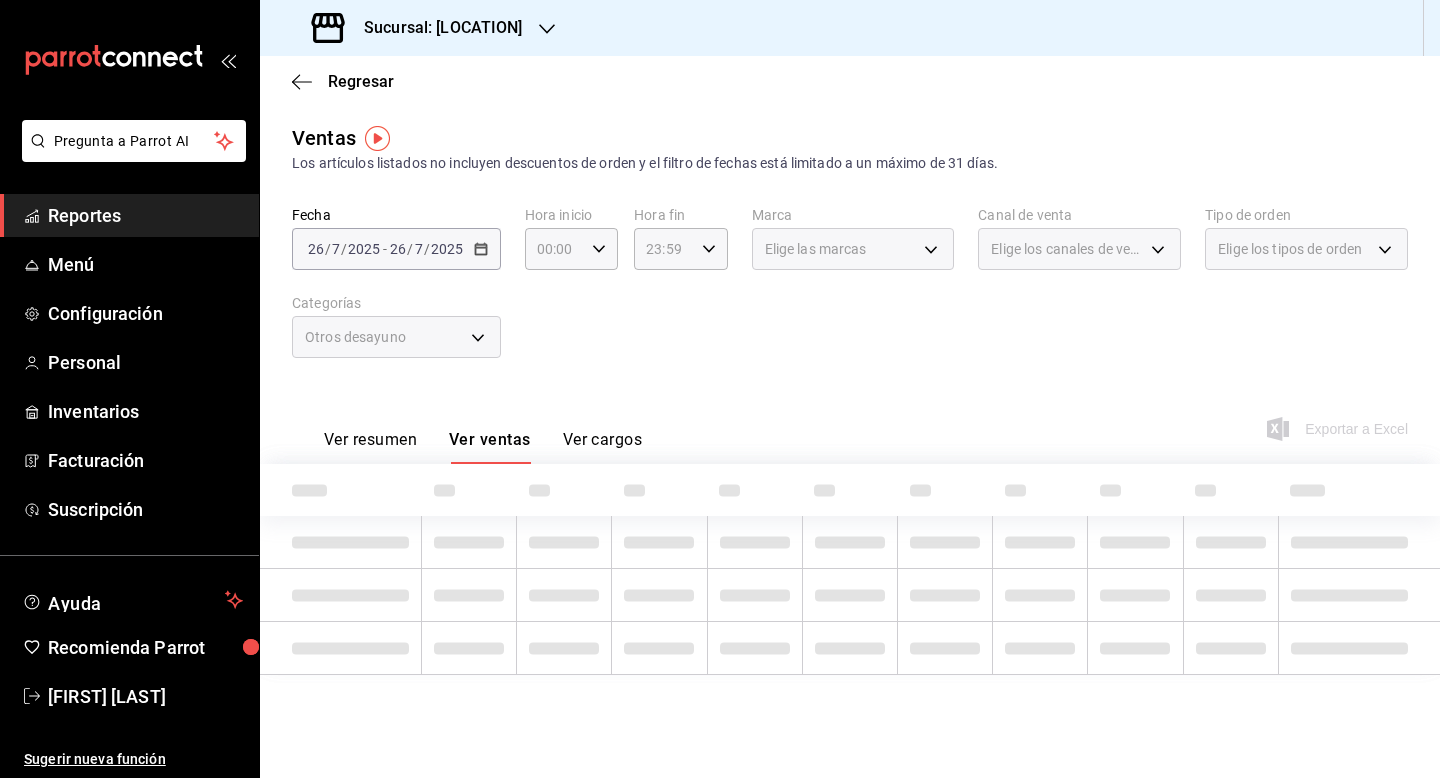click at bounding box center (754, 542) 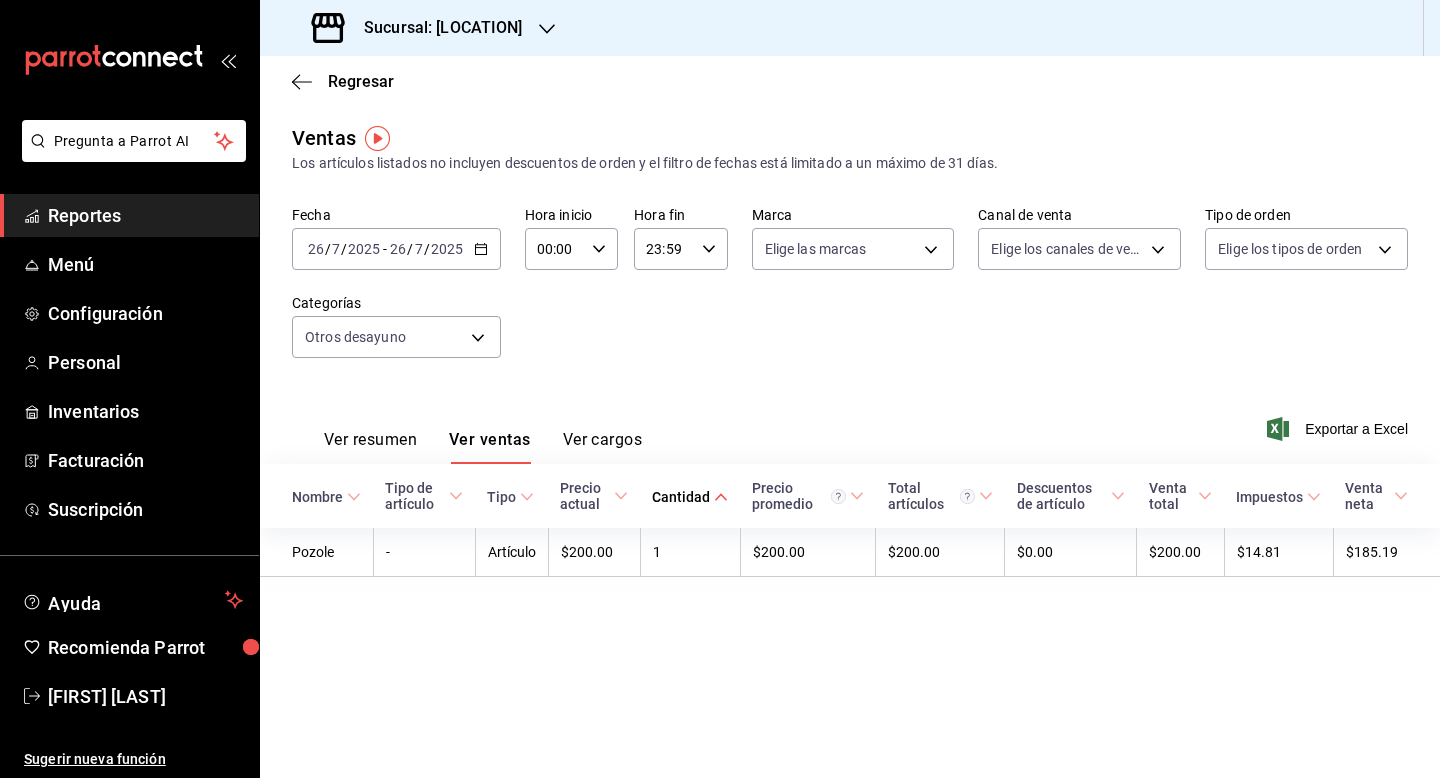 click on "[DATE] [DATE] / [MONTH] / [YEAR] - [DATE] [DATE] / [MONTH] / [YEAR]" at bounding box center [396, 249] 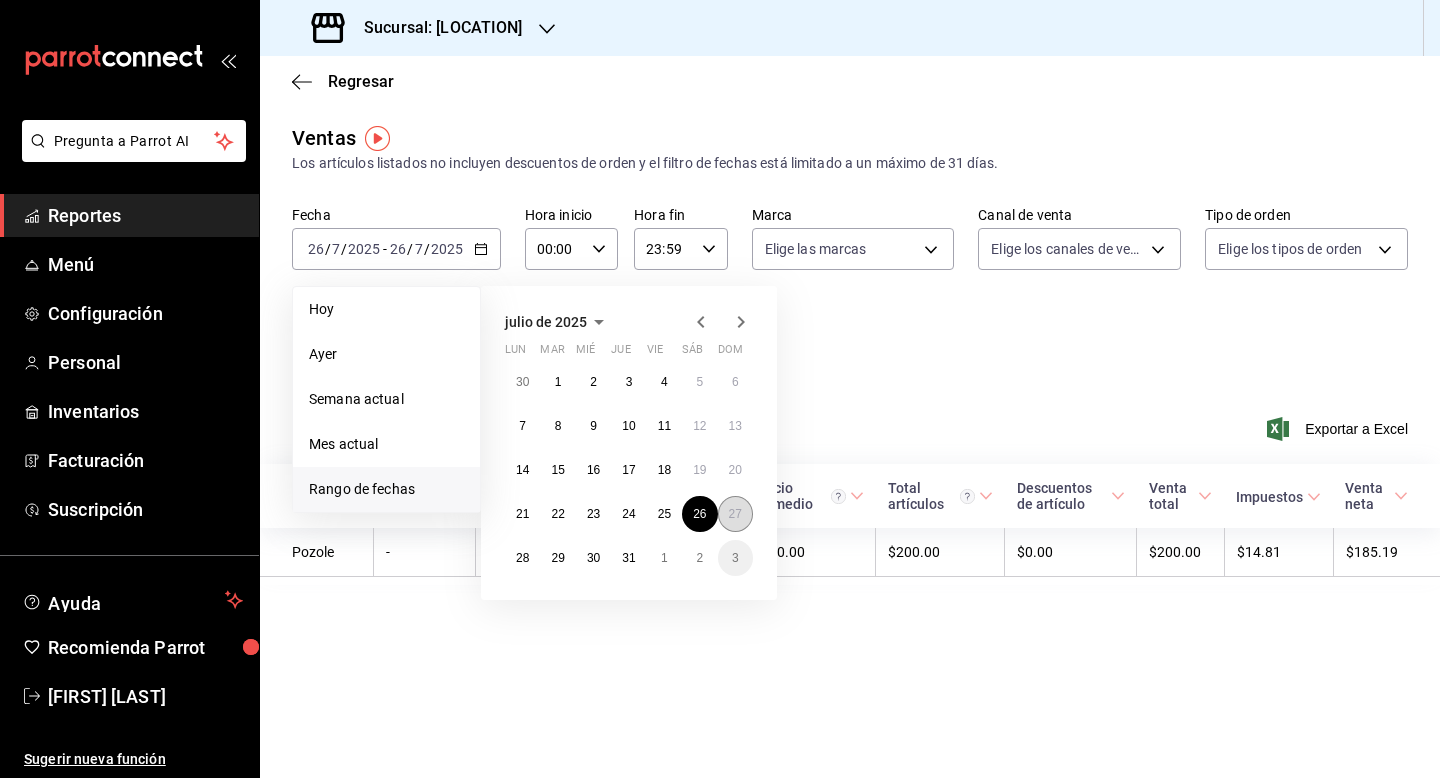 click on "27" at bounding box center (735, 514) 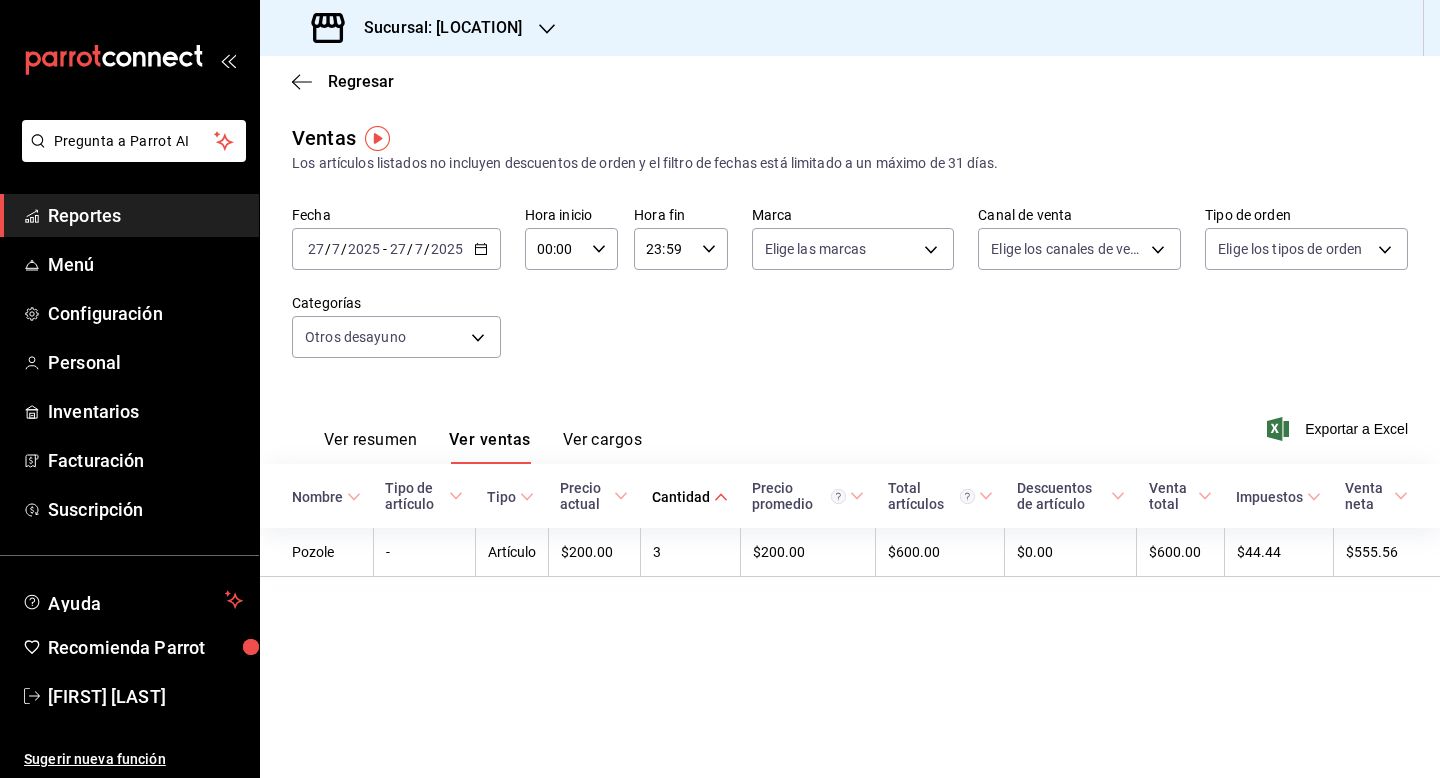 click on "[DATE] [DATE] - [DATE] [DATE]" at bounding box center (396, 249) 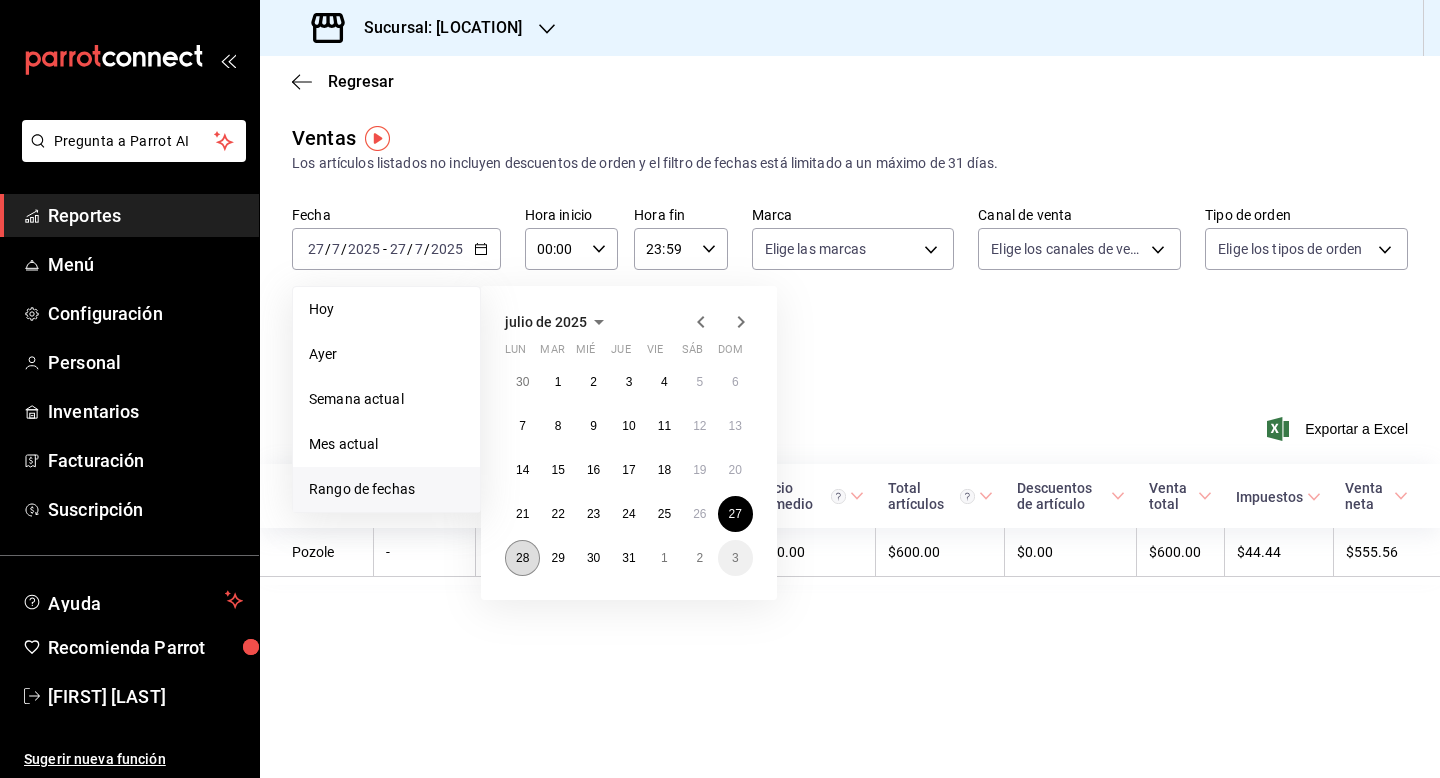 click on "28" at bounding box center [522, 558] 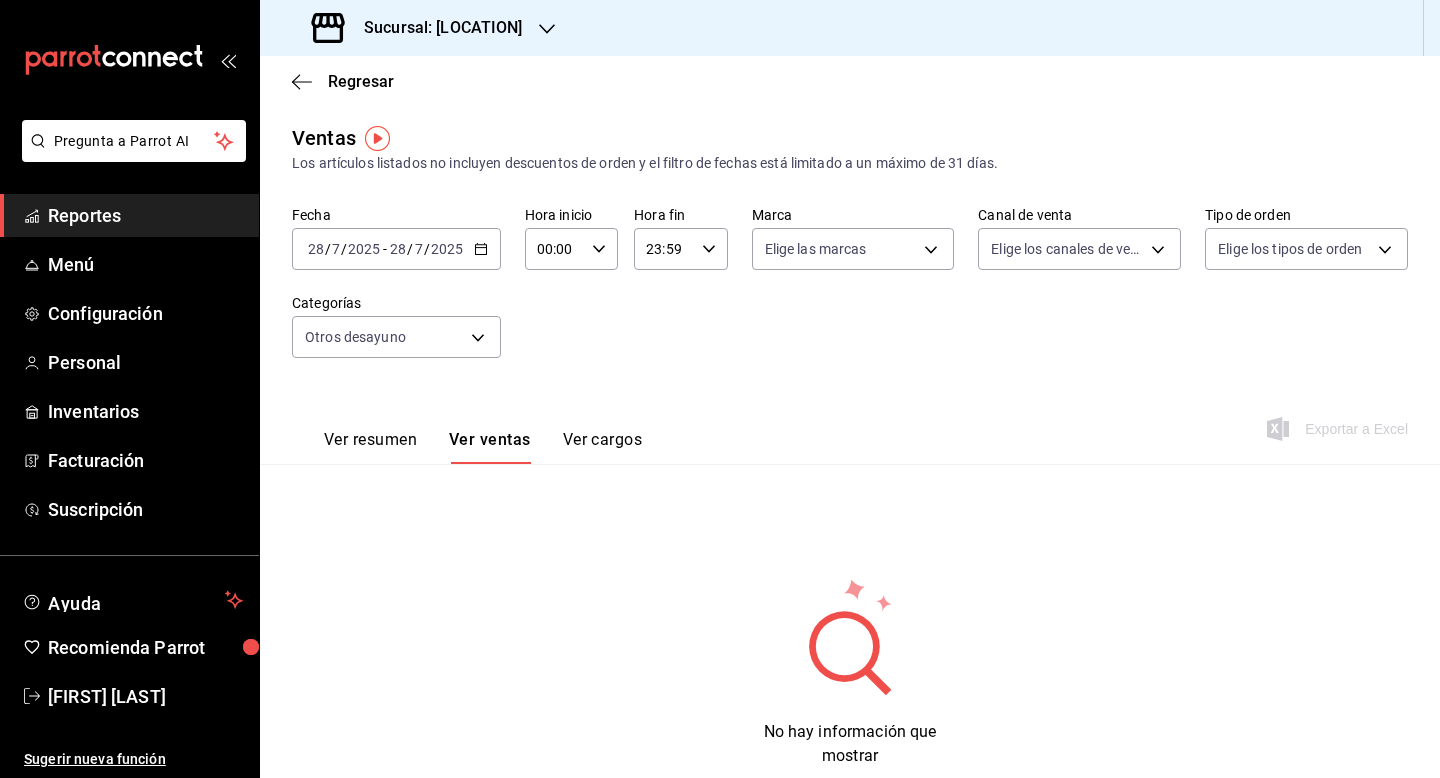click on "7" at bounding box center (419, 249) 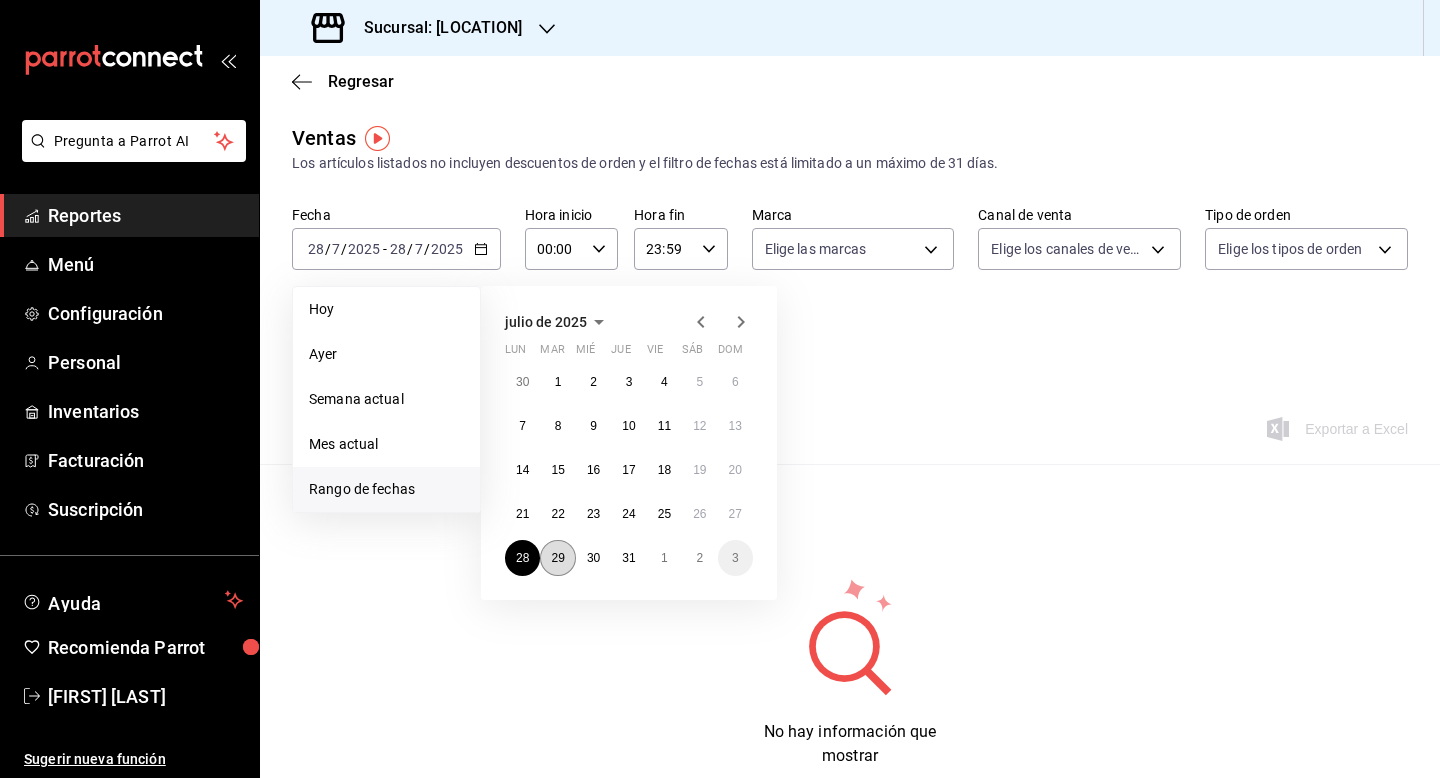 click on "29" at bounding box center (557, 558) 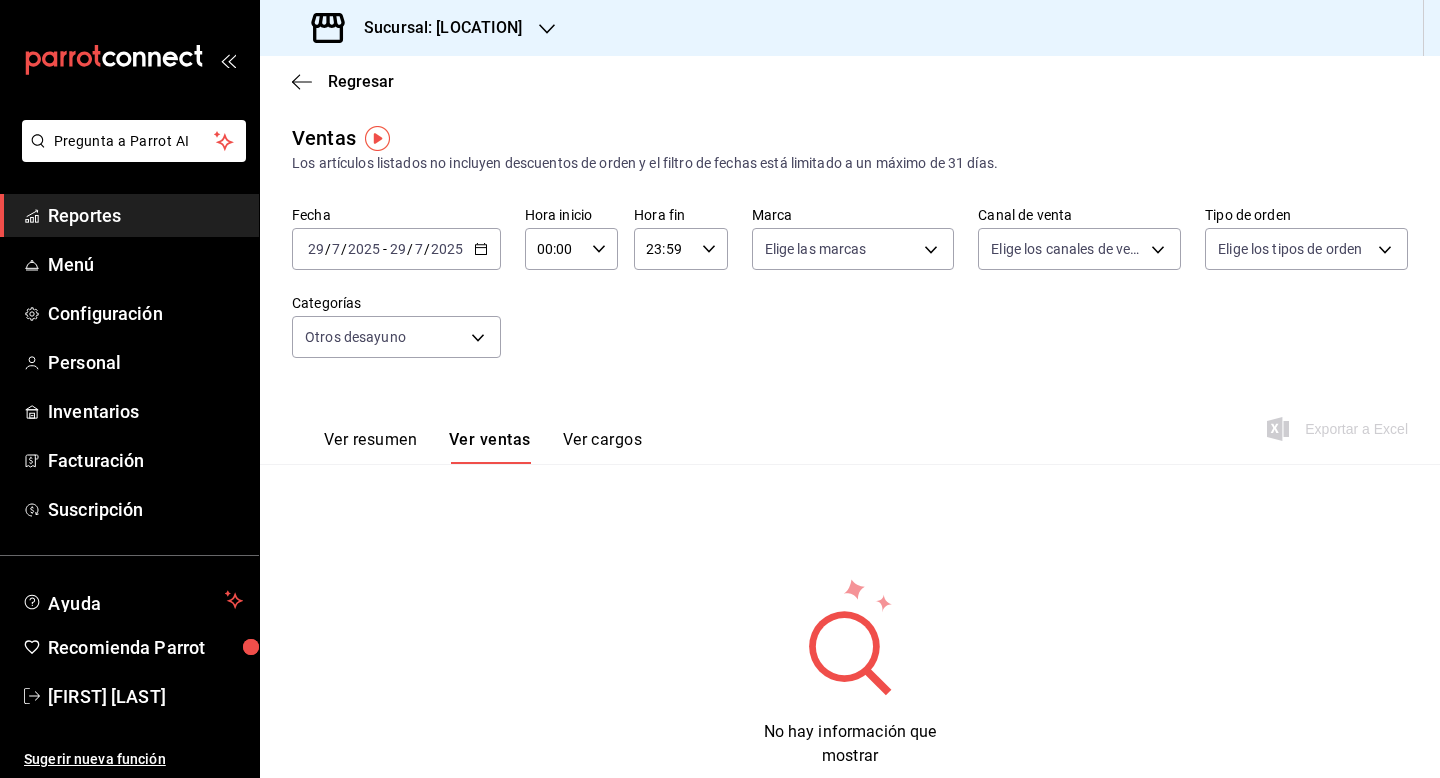 click on "2025" at bounding box center [447, 249] 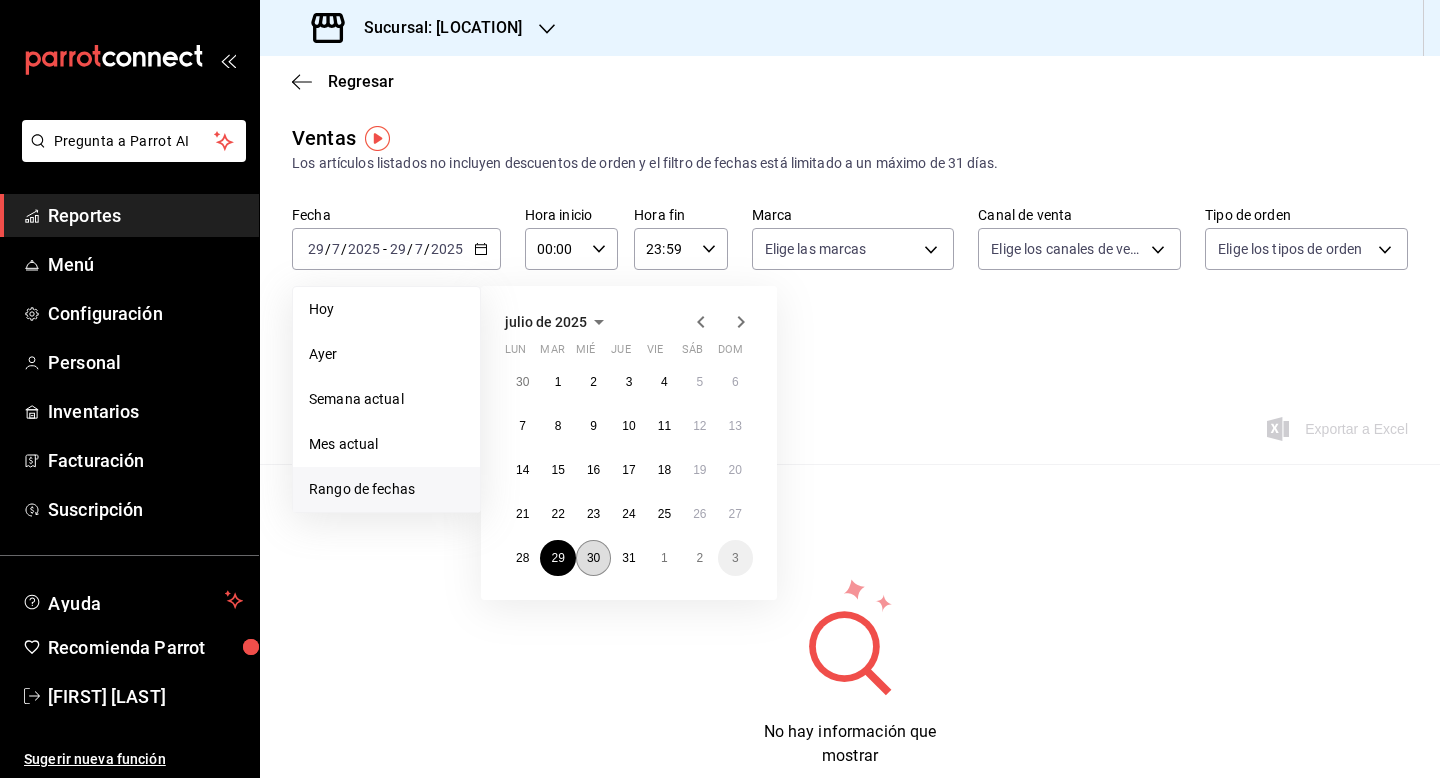click on "30" at bounding box center [593, 558] 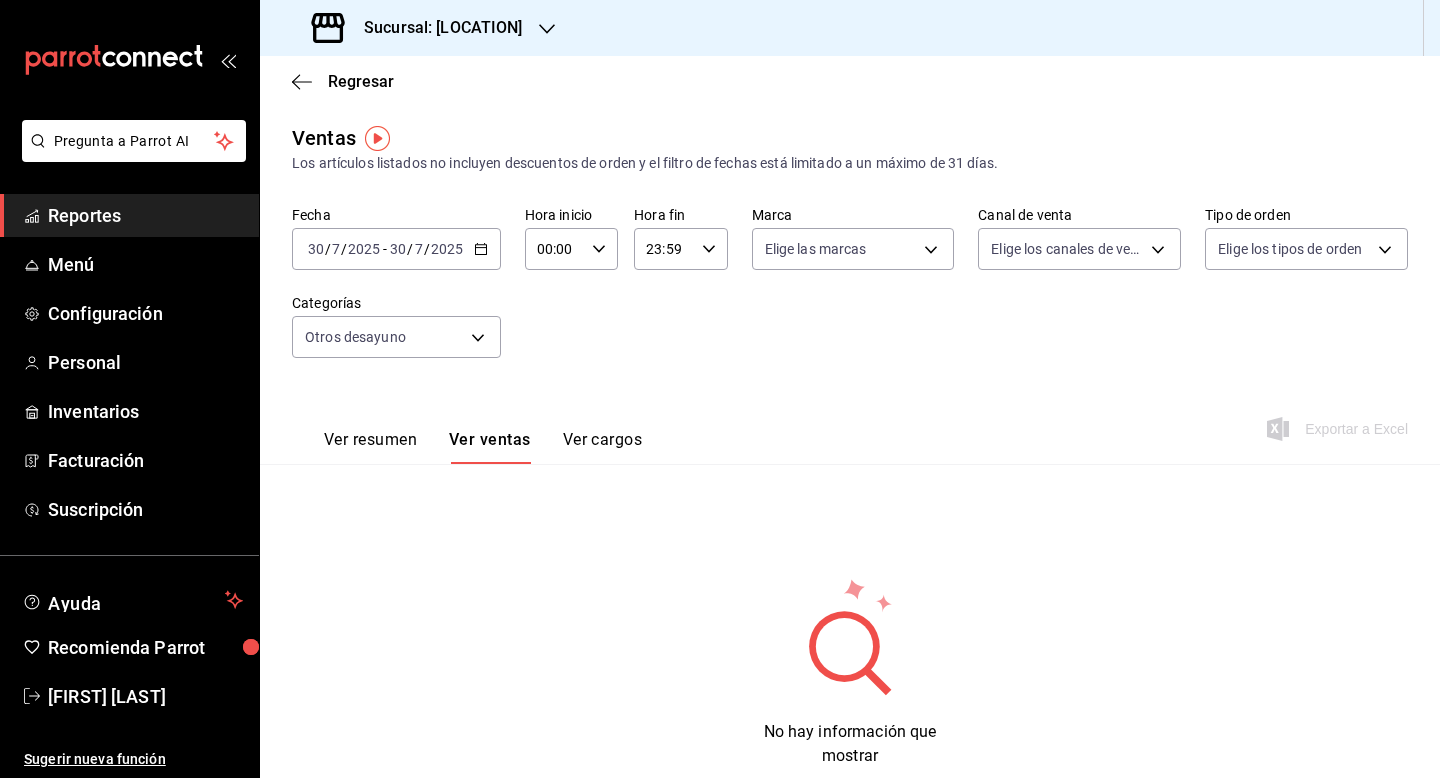 click 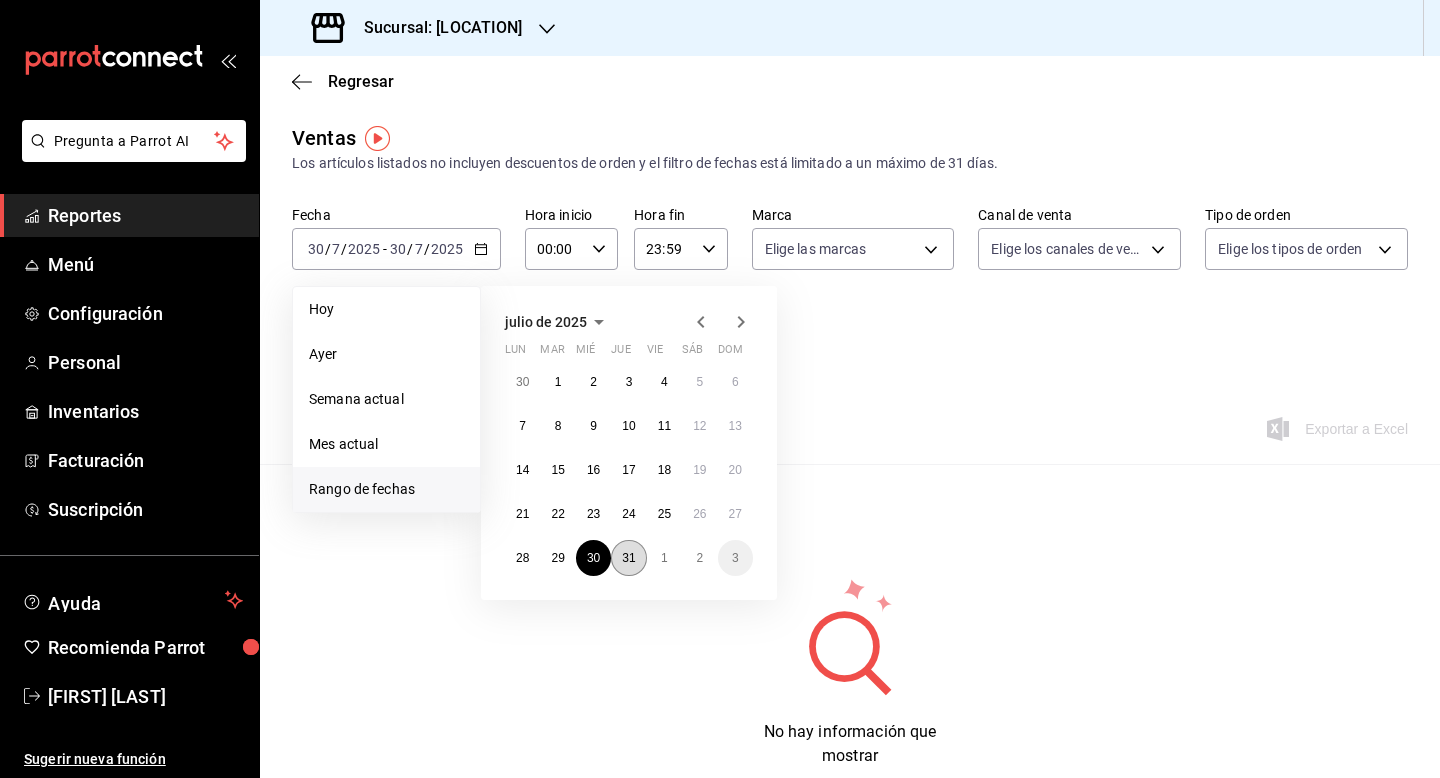click on "31" at bounding box center (628, 558) 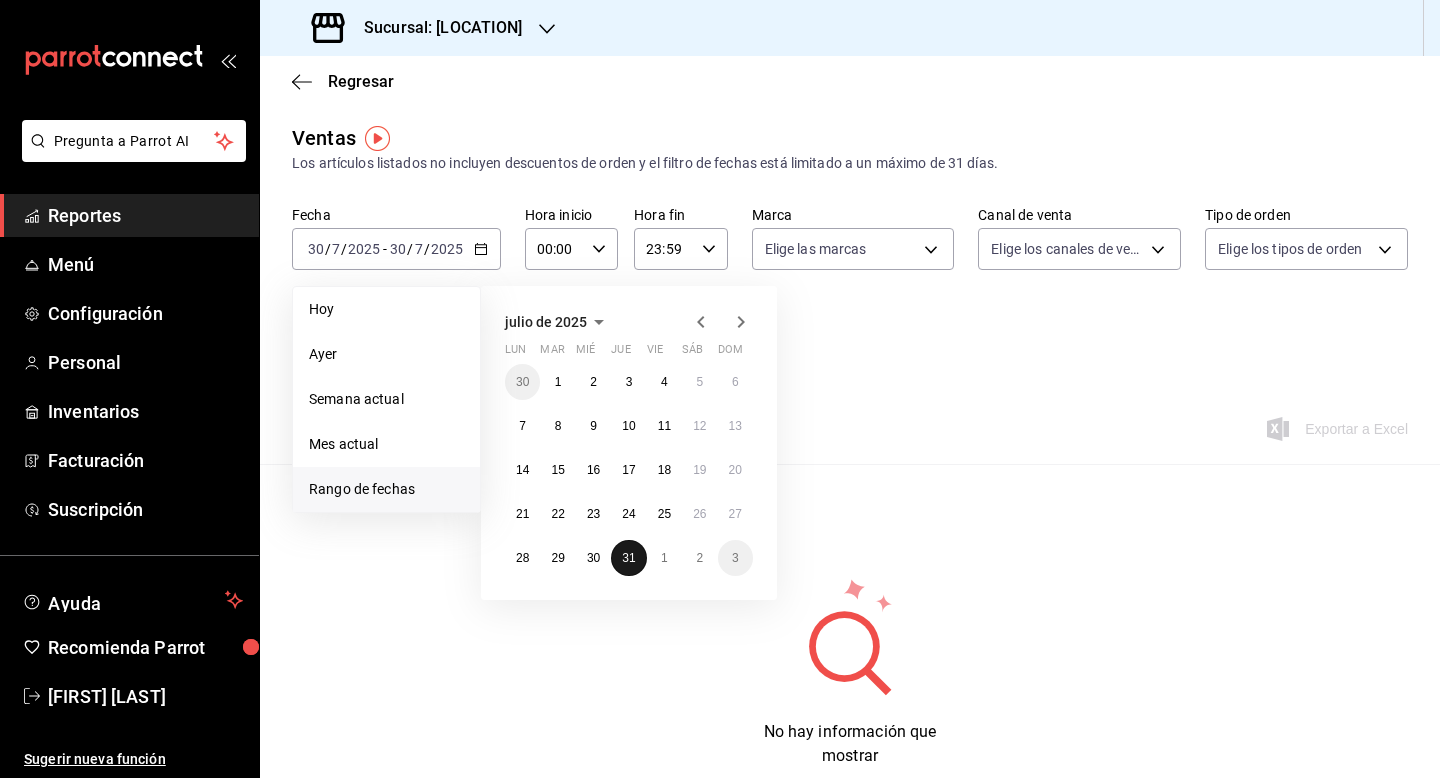 click on "31" at bounding box center (628, 558) 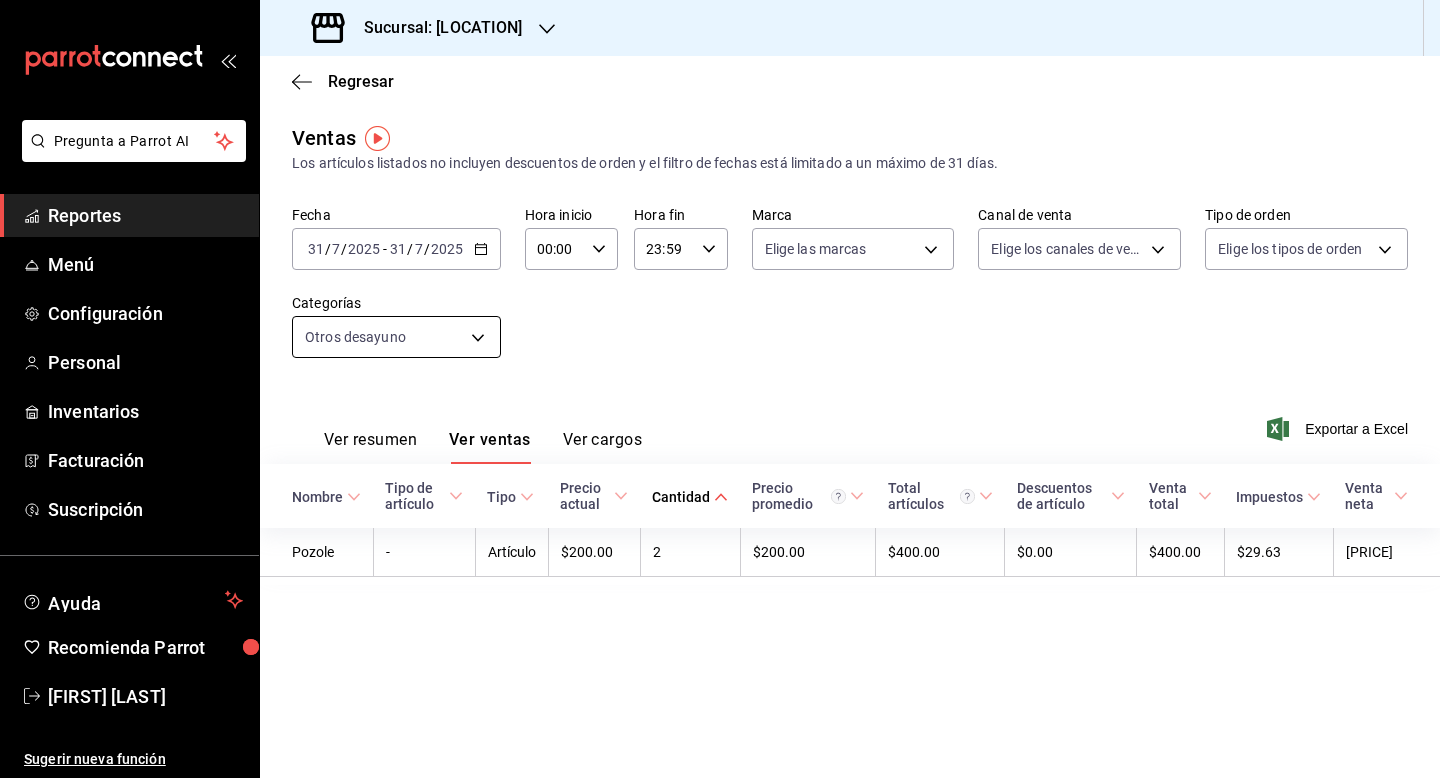 click on "Pregunta a Parrot AI Reportes   Menú   Configuración   Personal   Inventarios   Facturación   Suscripción   Ayuda Recomienda Parrot   [PERSON]   Sugerir nueva función   Sucursal: [PERSON] Regresar Ventas Los artículos listados no incluyen descuentos de orden y el filtro de fechas está limitado a un máximo de 31 días. Fecha [DATE] [DAY] / [MONTH] / [DATE] - [DATE] [DAY] / [MONTH] / [DATE] Hora inicio [TIME] Hora inicio Hora fin [TIME] Hora fin Marca Elige las marcas Canal de venta Elige los canales de venta Tipo de orden Elige los tipos de orden Categorías Otros desayuno [UUID] Ver resumen Ver ventas Ver cargos Exportar a Excel Nombre Tipo de artículo Tipo Precio actual Cantidad Precio promedio   Total artículos   Descuentos de artículo Venta total Impuestos Venta neta Pozole - Artículo $[PRICE] [NUMBER] $[PRICE] $[PRICE] $[PRICE] $[PRICE] $[PRICE] $[PRICE] $[PRICE]" at bounding box center (720, 389) 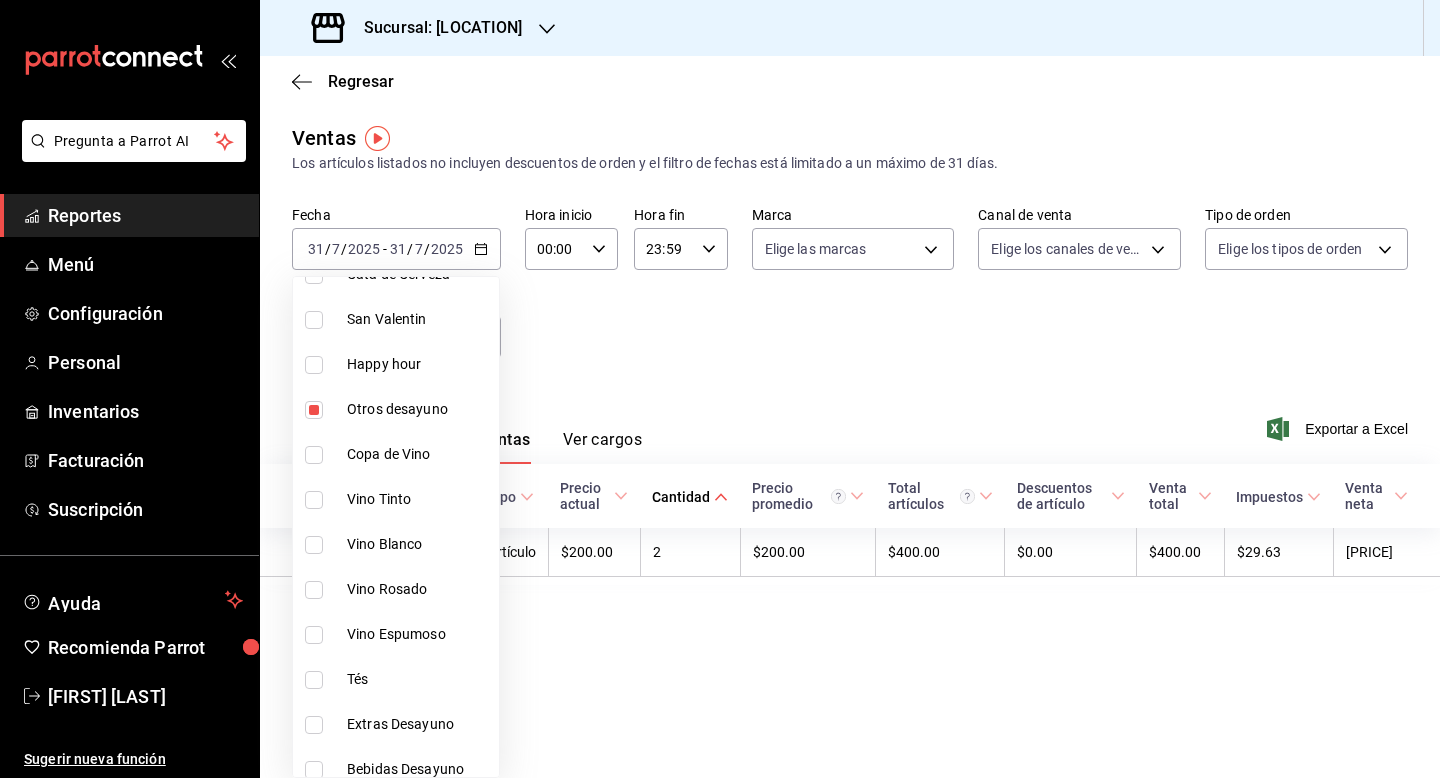 scroll, scrollTop: 360, scrollLeft: 0, axis: vertical 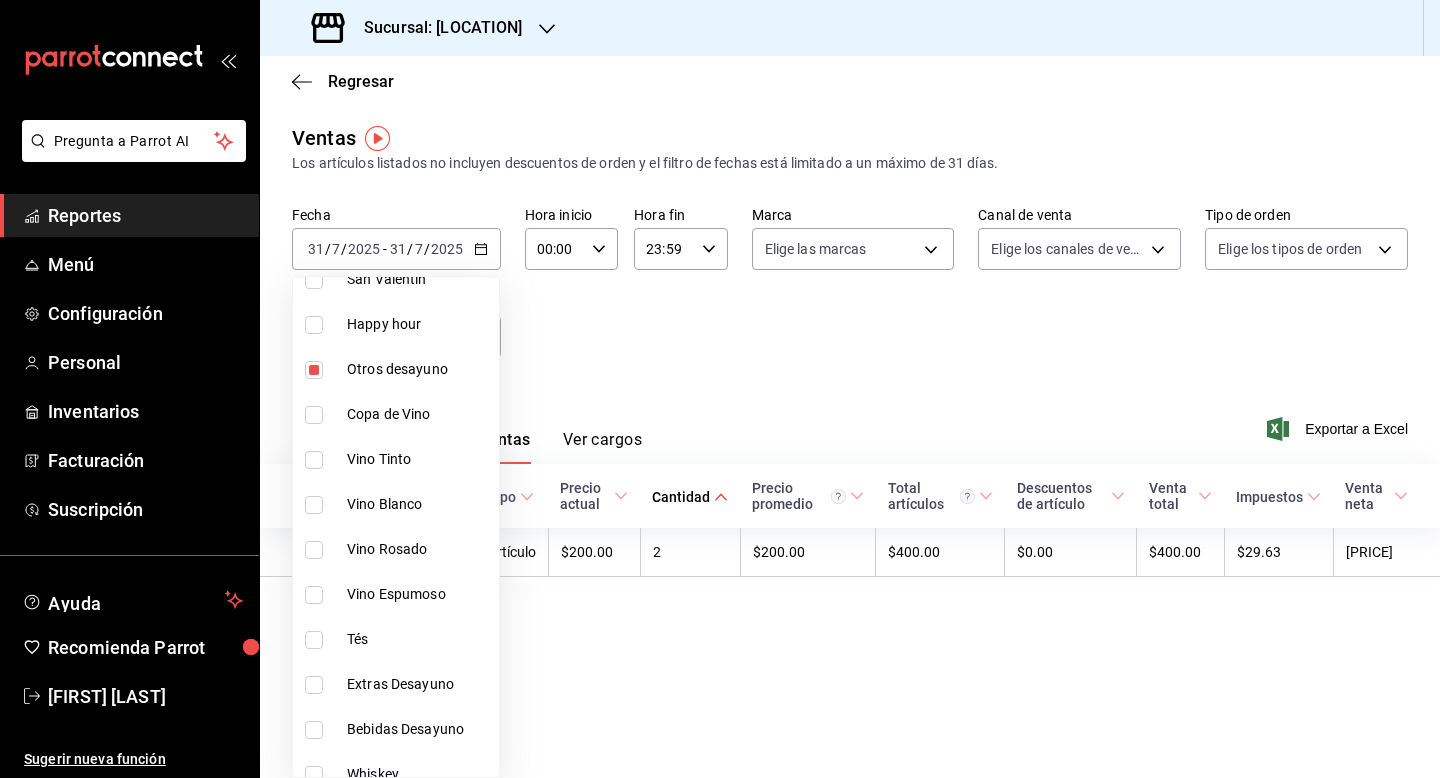 click at bounding box center (314, 685) 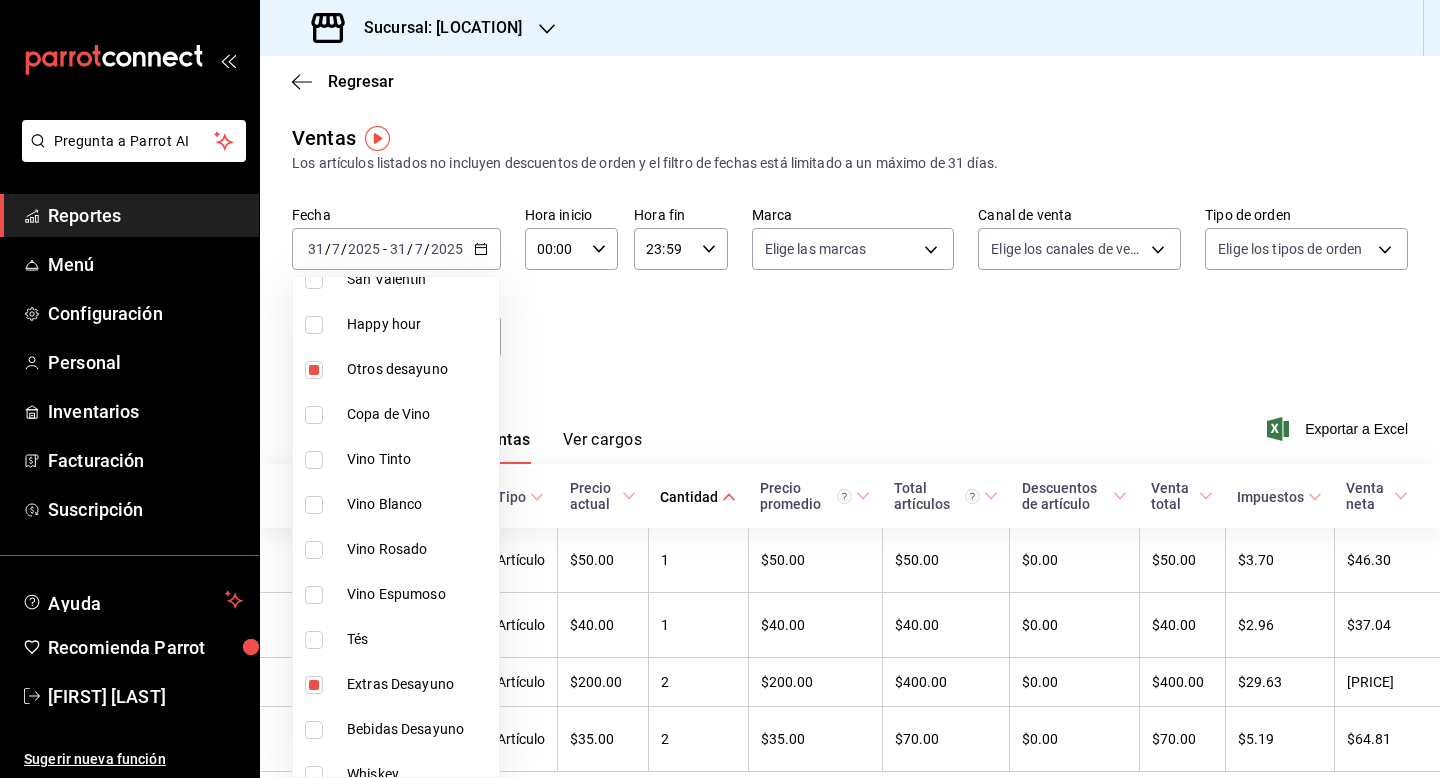 click at bounding box center [314, 370] 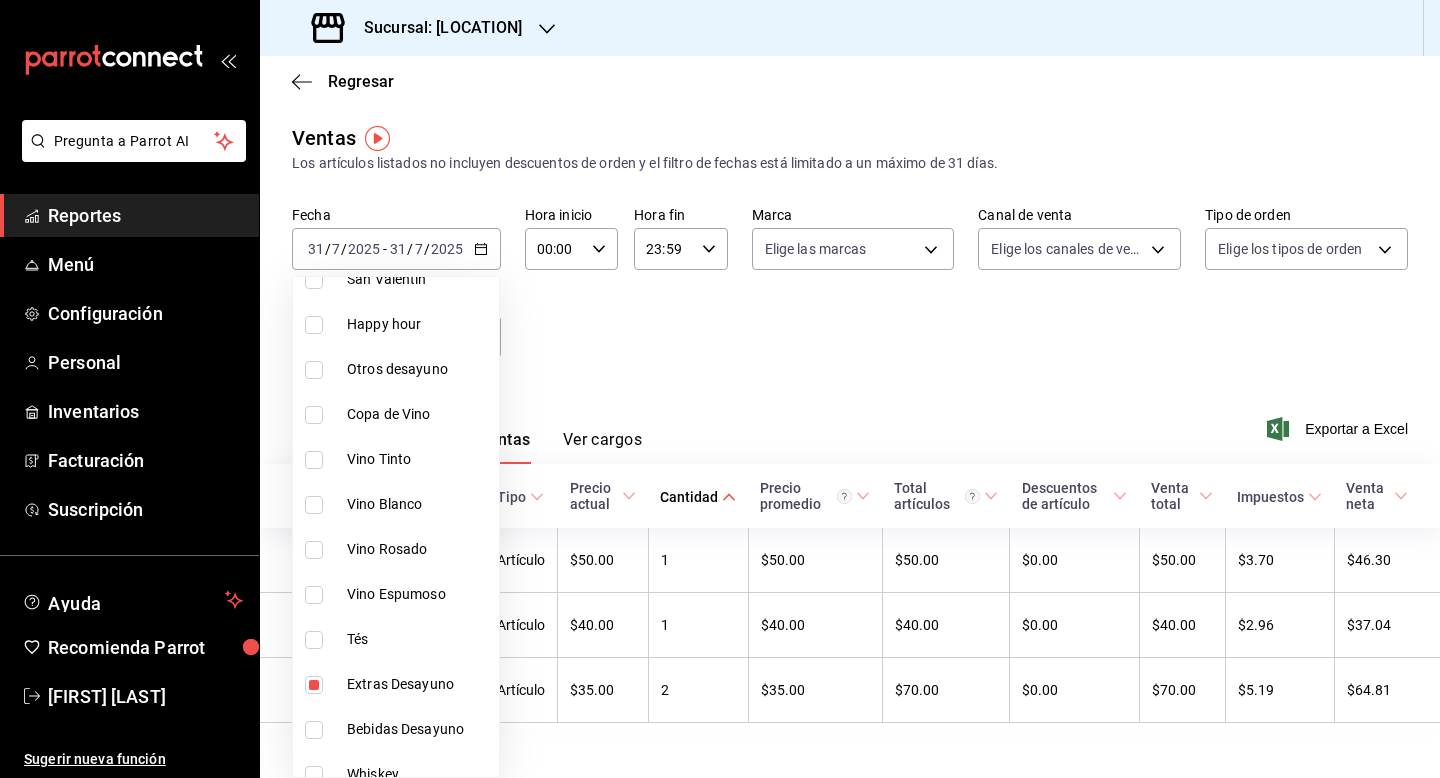 click at bounding box center (720, 389) 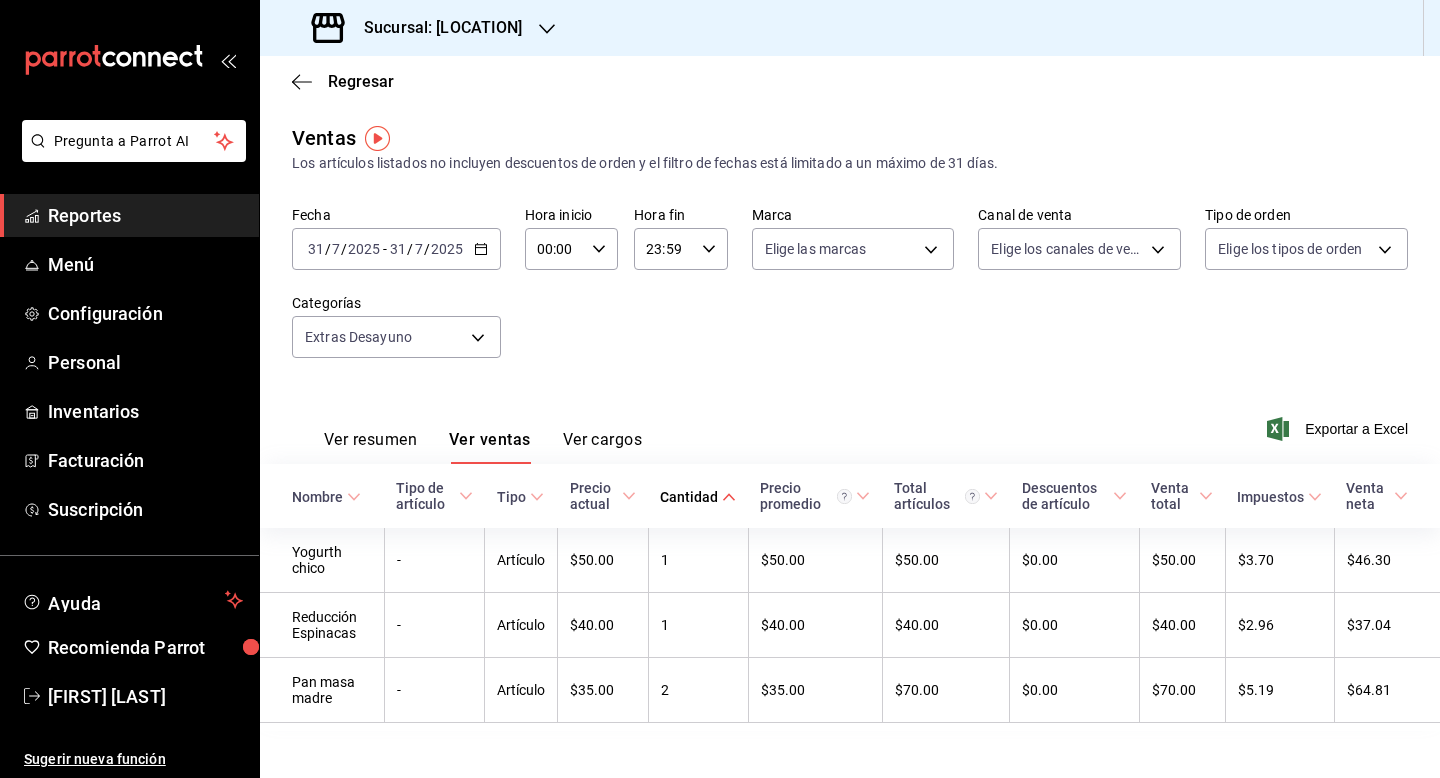click 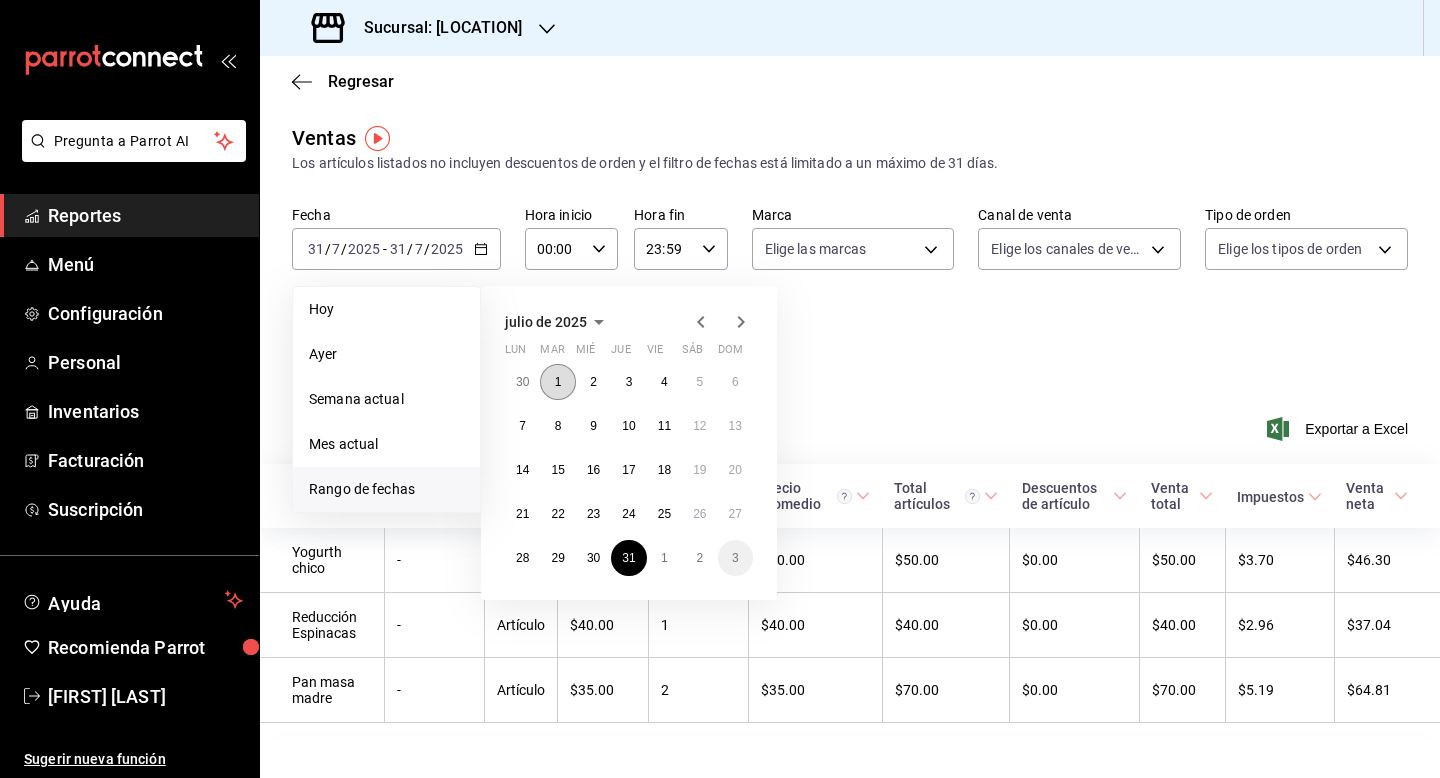 click on "1" at bounding box center [557, 382] 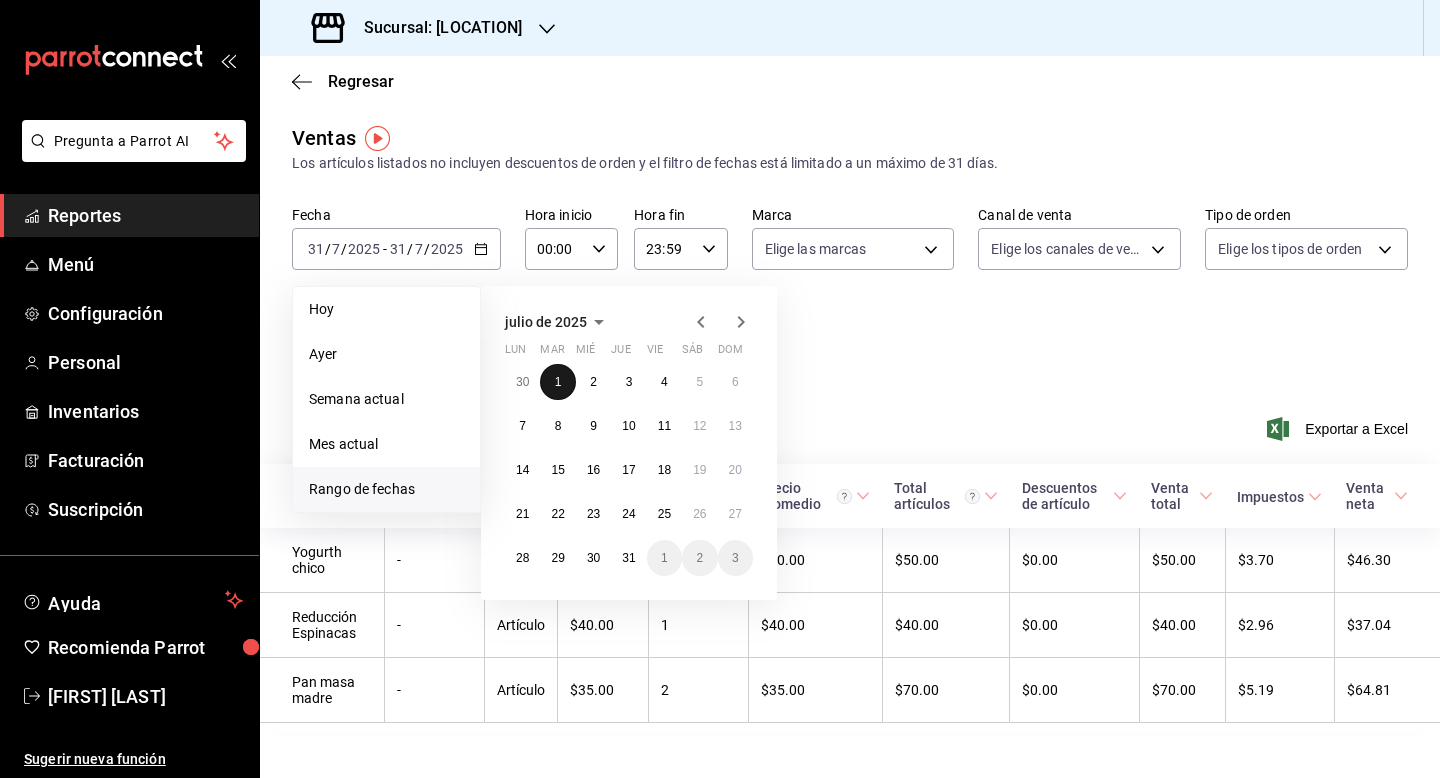 click on "1" at bounding box center [557, 382] 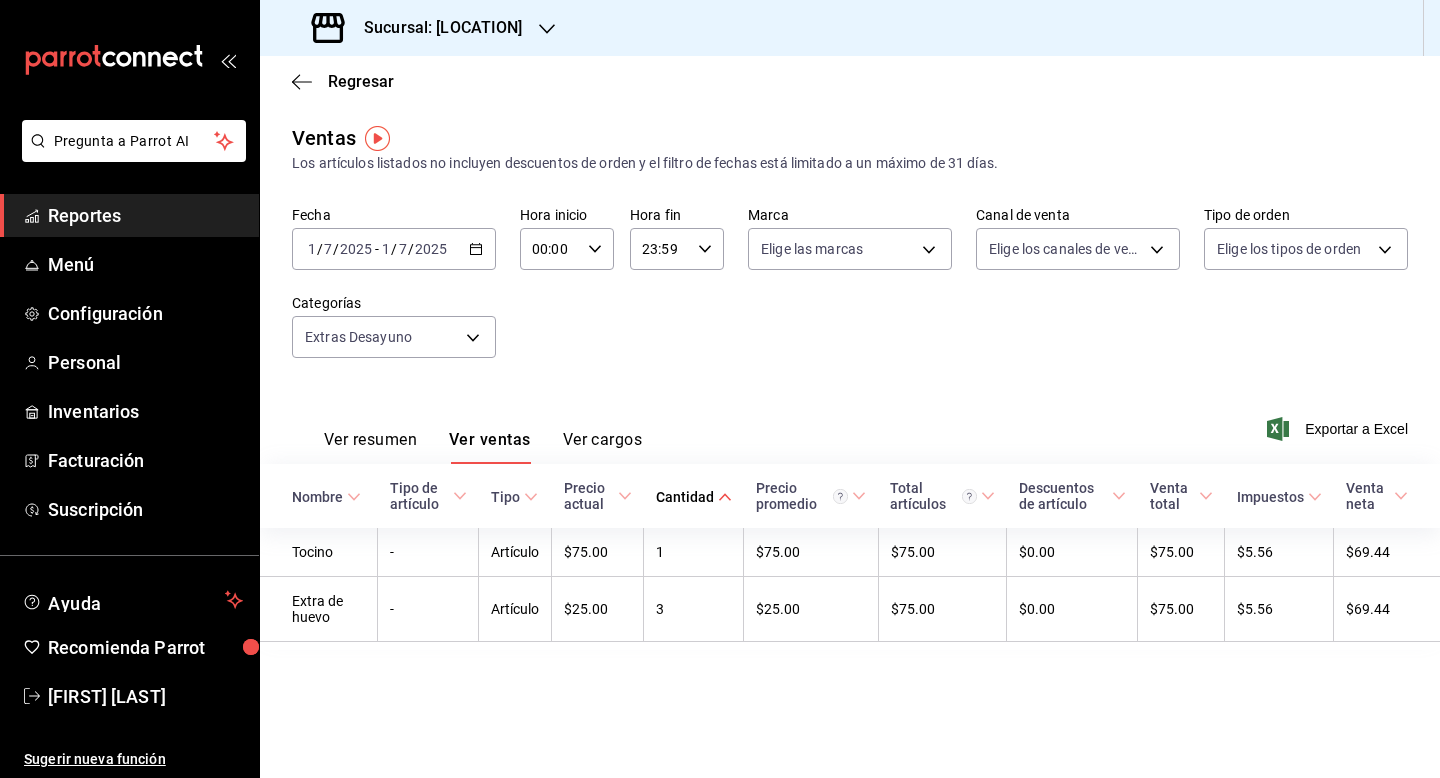 click 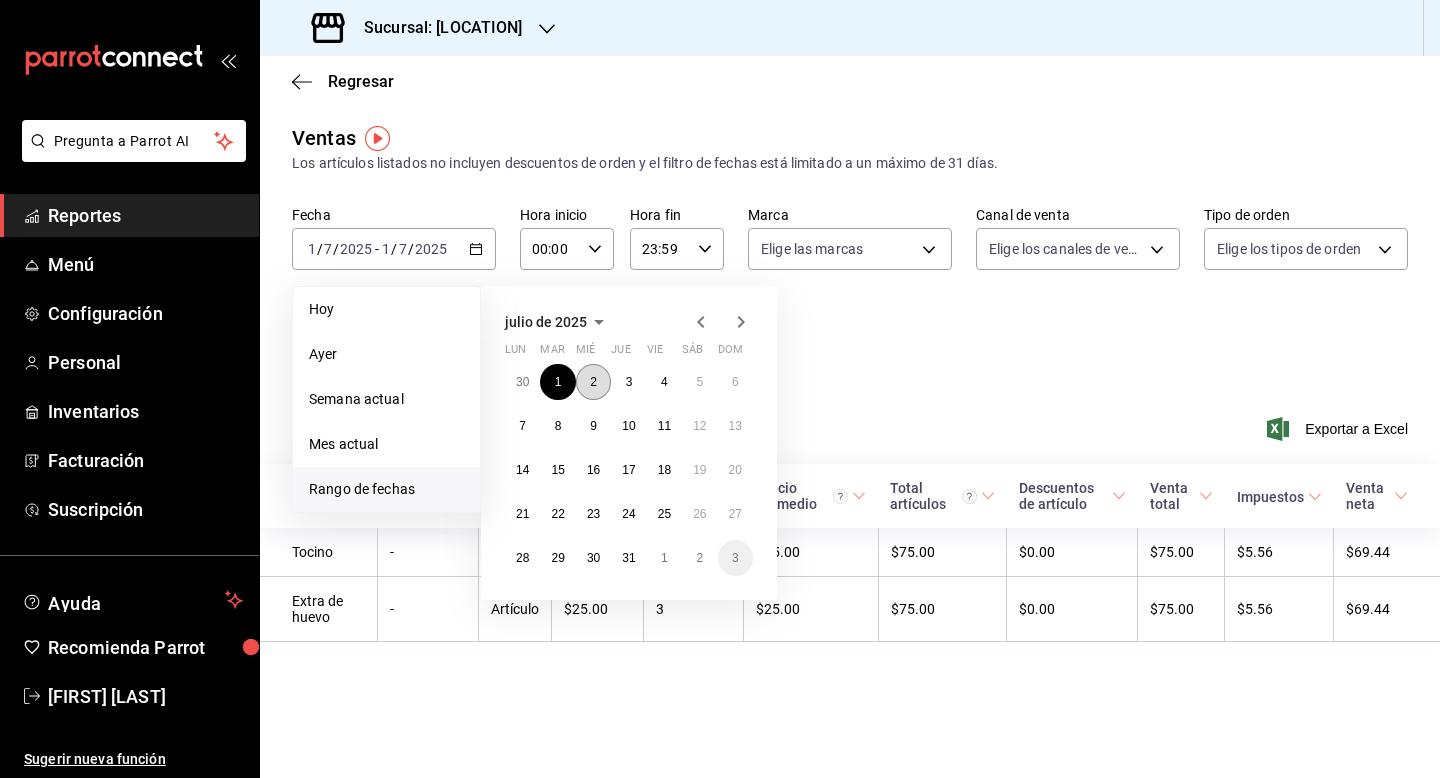 click on "2" at bounding box center (593, 382) 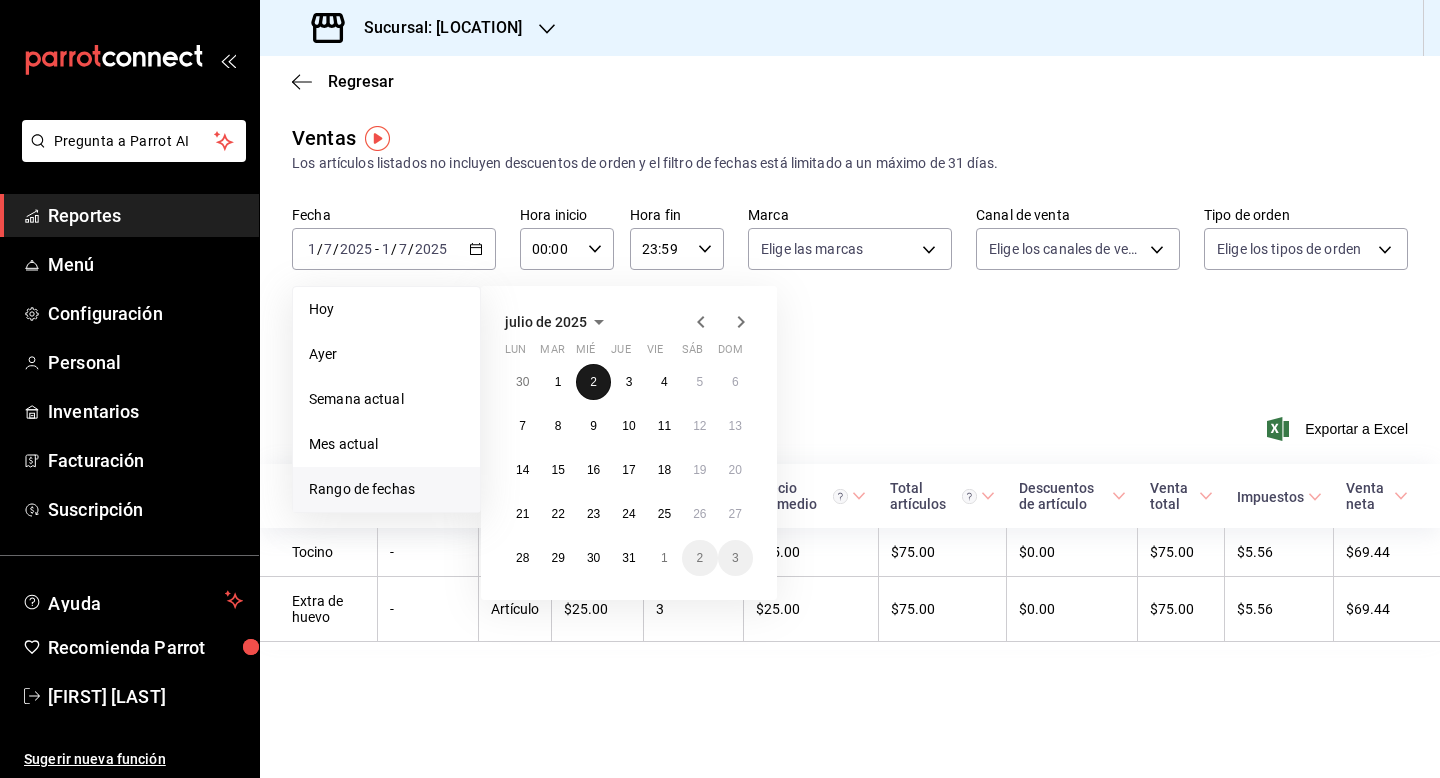 click on "2" at bounding box center (593, 382) 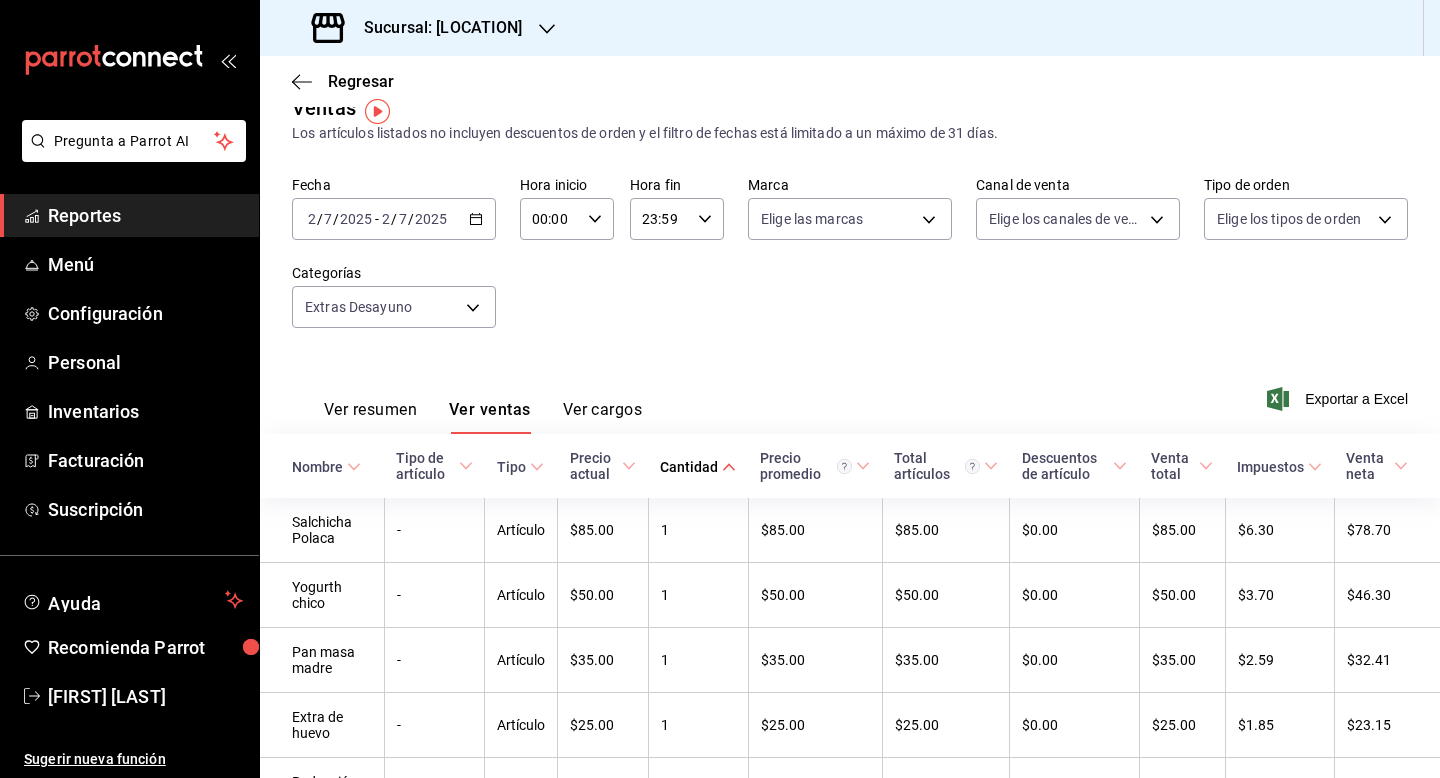 scroll, scrollTop: 27, scrollLeft: 0, axis: vertical 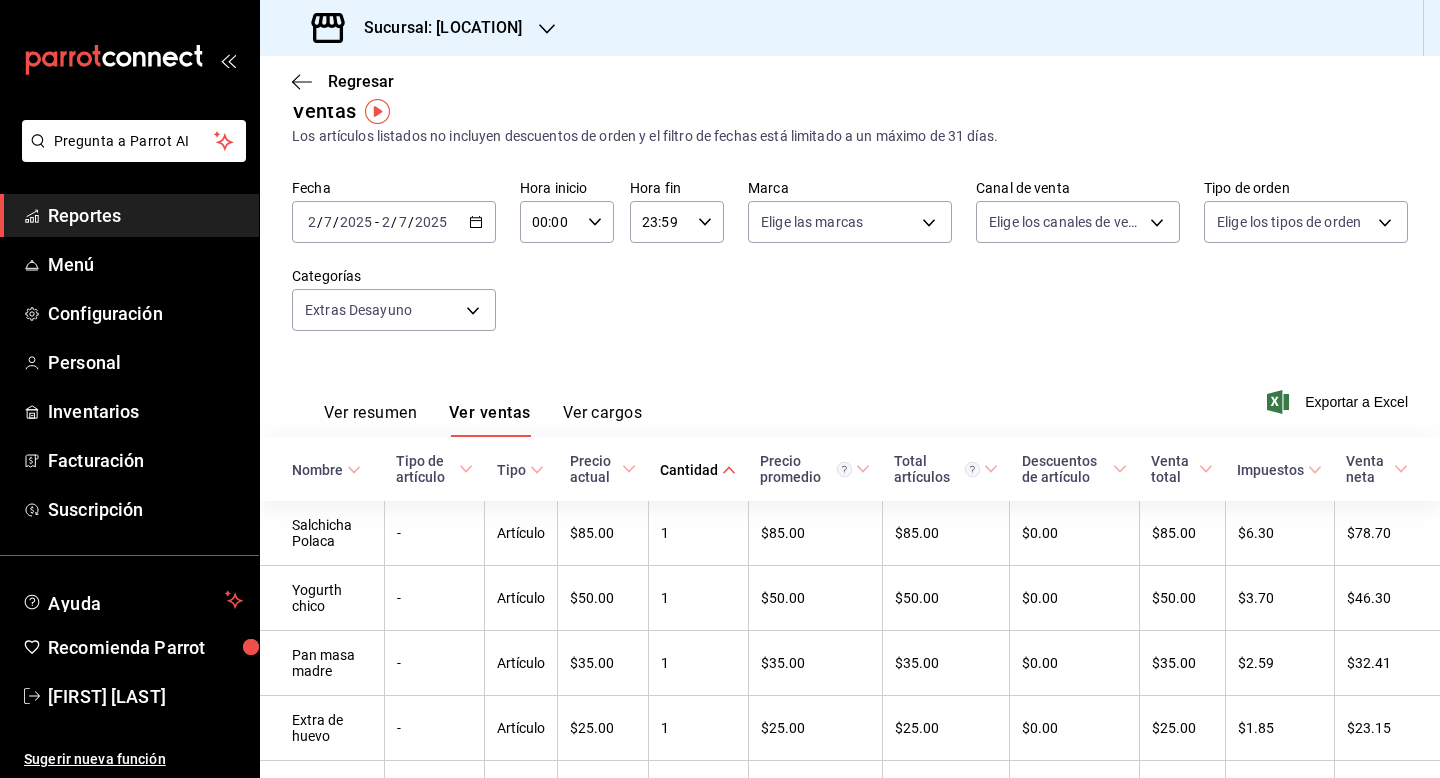 click 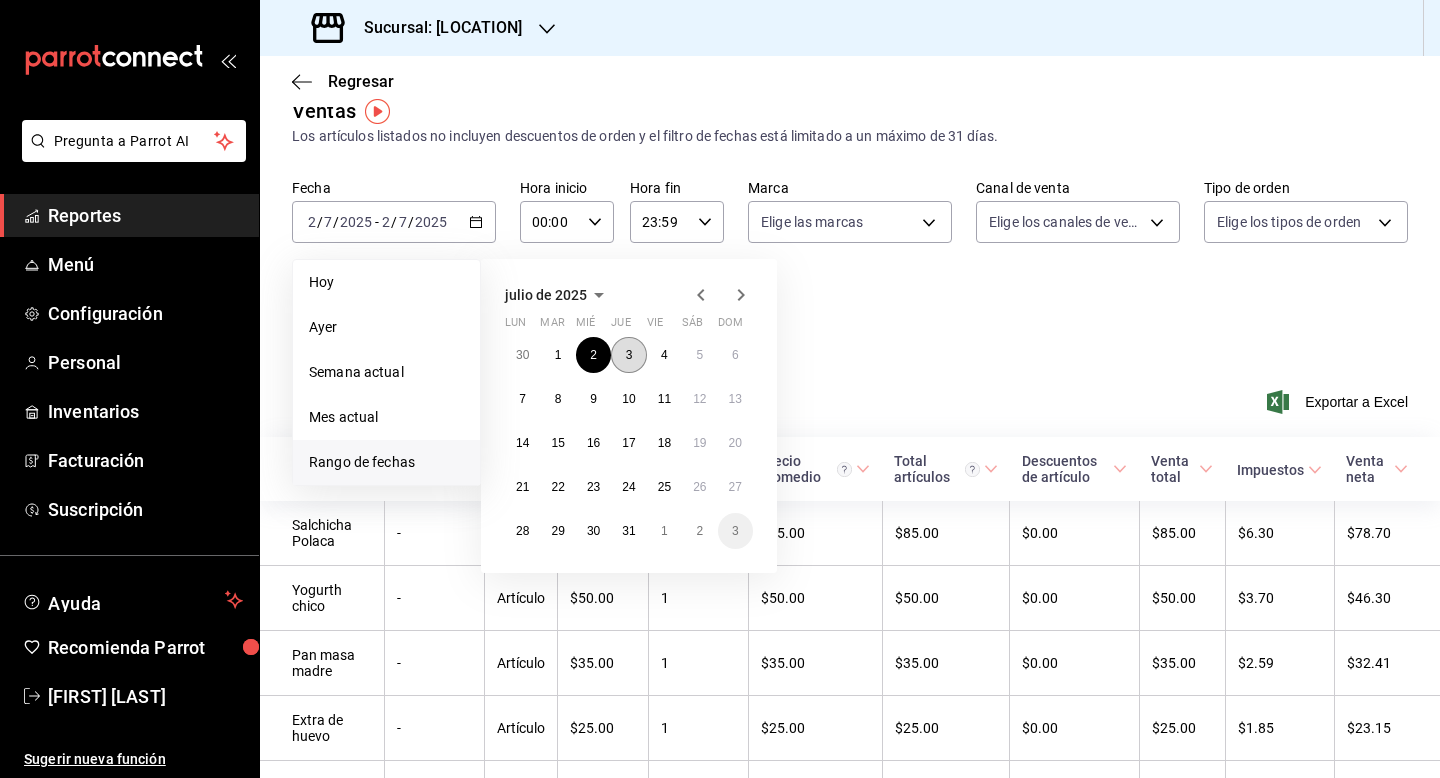 click on "3" at bounding box center [629, 355] 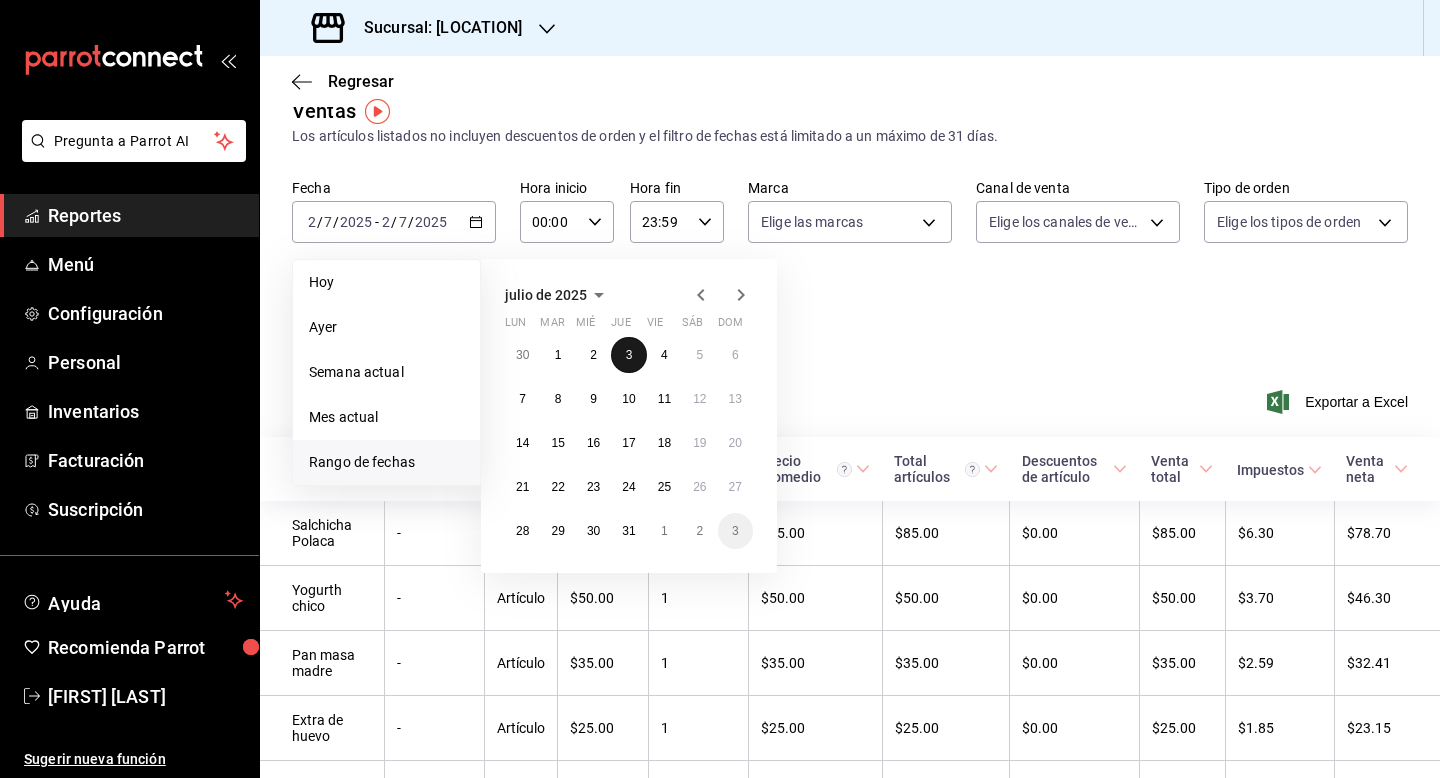 click on "3" at bounding box center [629, 355] 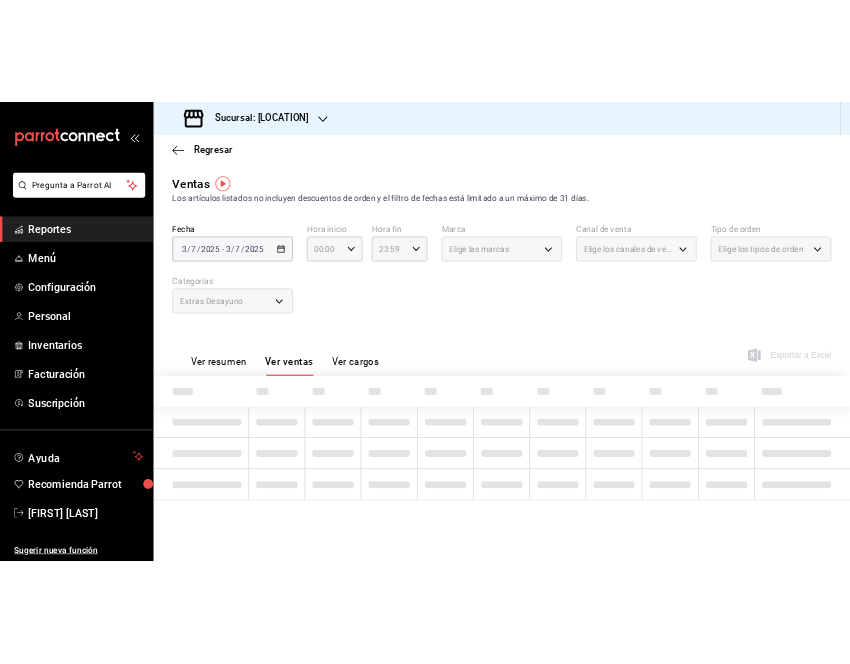 scroll, scrollTop: 0, scrollLeft: 0, axis: both 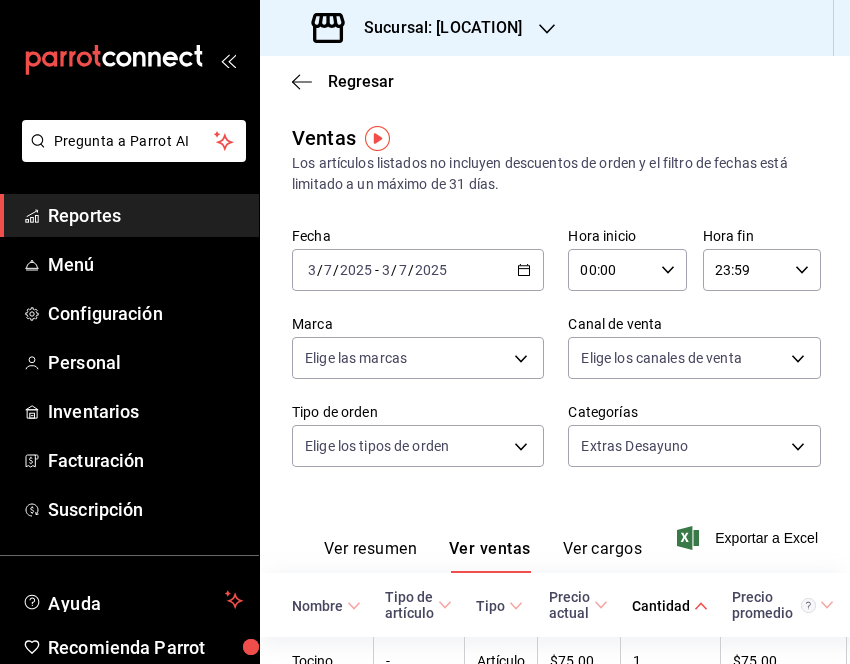 click on "[DATE] [DATE] - [DATE] [DATE]" at bounding box center (418, 270) 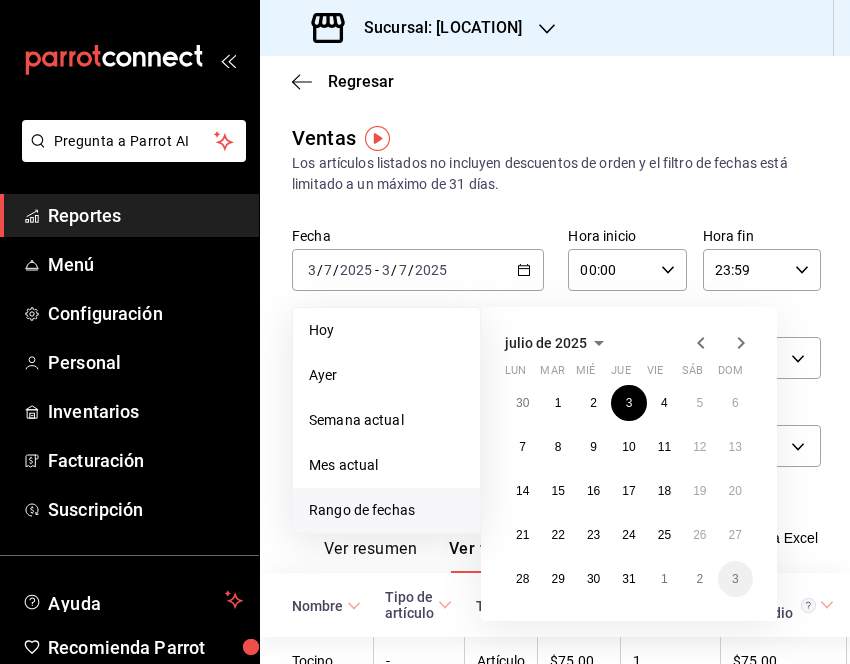 click on "Ventas Los artículos listados no incluyen descuentos de orden y el filtro de fechas está limitado a un máximo de 31 días. Fecha [DATE] [DATE] - [DATE] [DATE] Hoy Ayer Semana actual Mes actual Rango de fechas [MONTH] [YEAR] [DAYS] Hora inicio 00:00 Hora inicio Hora fin 23:59 Hora fin Marca Elige las marcas Canal de venta Elige los canales de venta Tipo de orden Elige los tipos de orden Categorías Extras Desayuno [UUID] Ver resumen Ver ventas Ver cargos Exportar a Excel Nombre Tipo de artículo Tipo Precio actual Cantidad Precio promedio   Total artículos   Descuentos de artículo Venta total Impuestos Venta neta Tocino - Artículo $[PRICE] [QUANTITY] $[PRICE] $[PRICE] $[PRICE] $[PRICE] $[PRICE] Pan masa madre - Artículo $[PRICE] [QUANTITY] $[PRICE] $[PRICE] $[PRICE] $[PRICE] $[PRICE] Pan Ciabatta - Artículo $[PRICE] [QUANTITY] $[PRICE] $[PRICE] $[PRICE] $[PRICE] $[PRICE]" at bounding box center [555, 489] 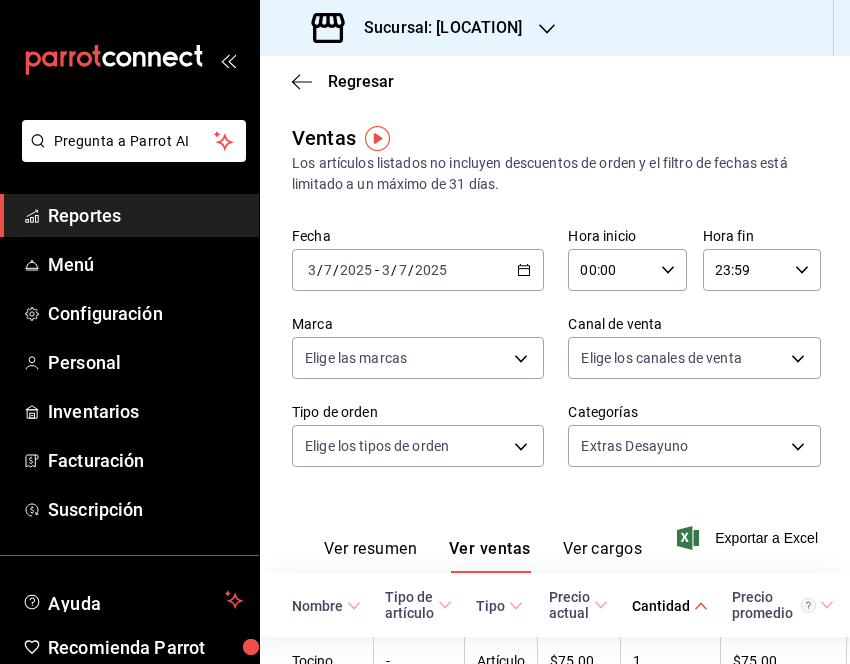 click on "Ventas Los artículos listados no incluyen descuentos de orden y el filtro de fechas está limitado a un máximo de 31 días. Fecha [DATE] [DATE] - [DATE] [DATE] Hora inicio 00:00 Hora inicio Hora fin 23:59 Hora fin Marca Elige las marcas Canal de venta Elige los canales de venta Tipo de orden Elige los tipos de orden Categorías Extras Desayuno [UUID] Ver resumen Ver ventas Ver cargos Exportar a Excel Nombre Tipo de artículo Tipo Precio actual Cantidad Precio promedio   Total artículos   Descuentos de artículo Venta total Impuestos Venta neta Tocino - Artículo $[PRICE] [NUMBER] $[PRICE] $[PRICE] $[PRICE] $[PRICE] $[PRICE] Pan masa madre - Artículo $[PRICE] [NUMBER] $[PRICE] $[PRICE] $[PRICE] $[PRICE] $[PRICE] Pan Ciabatta - Artículo $[PRICE] [NUMBER] $[PRICE] $[PRICE] $[PRICE] $[PRICE] $[PRICE]" at bounding box center [555, 489] 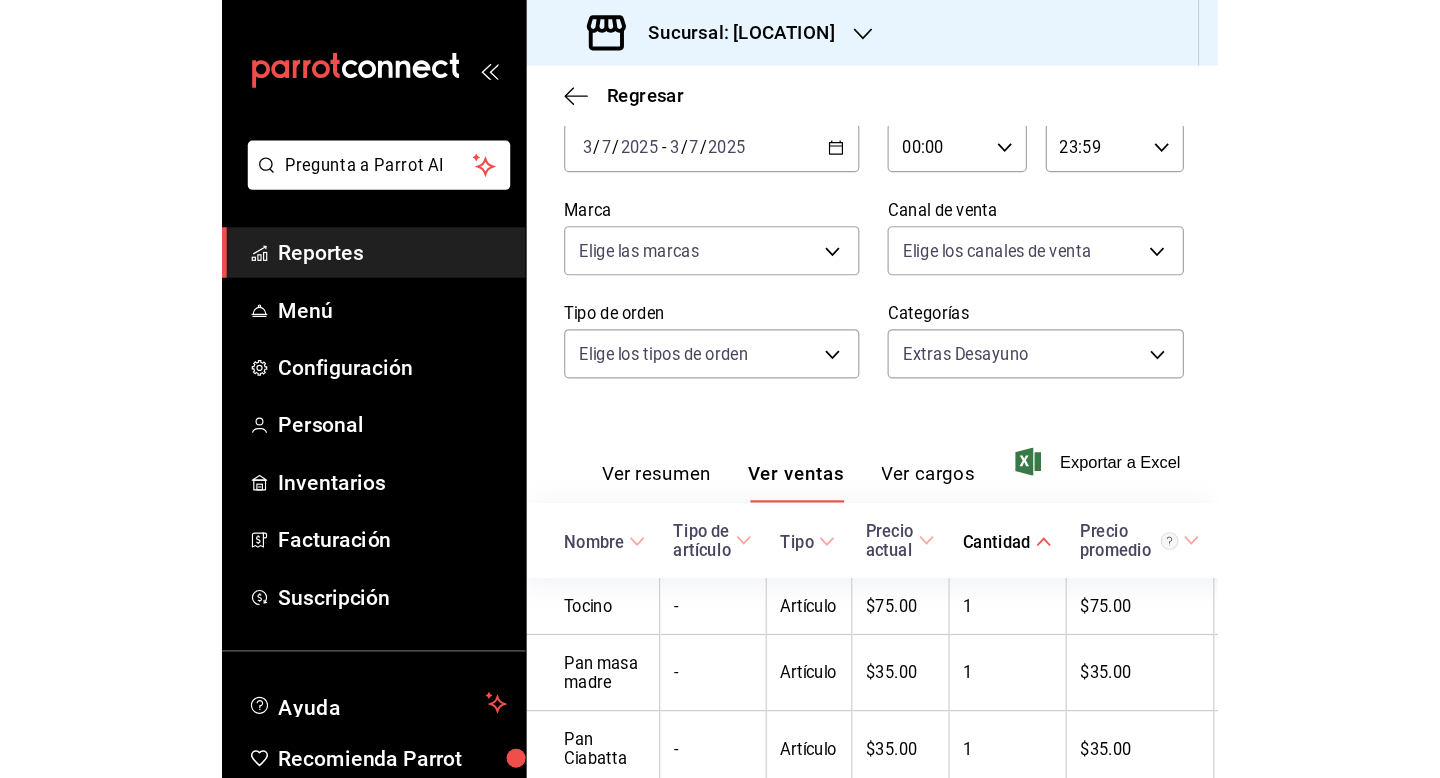 scroll, scrollTop: 24, scrollLeft: 0, axis: vertical 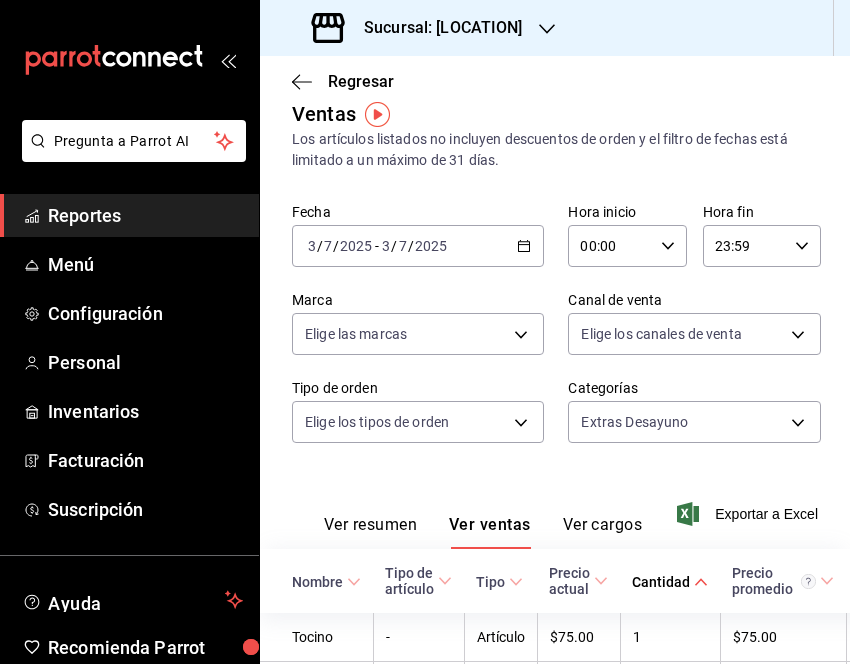 click 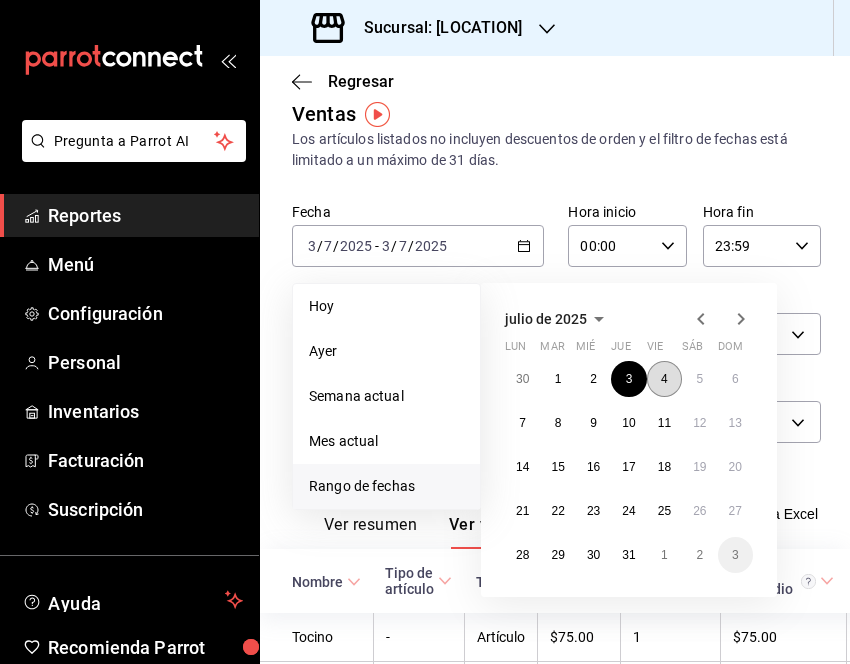 click on "4" at bounding box center [664, 379] 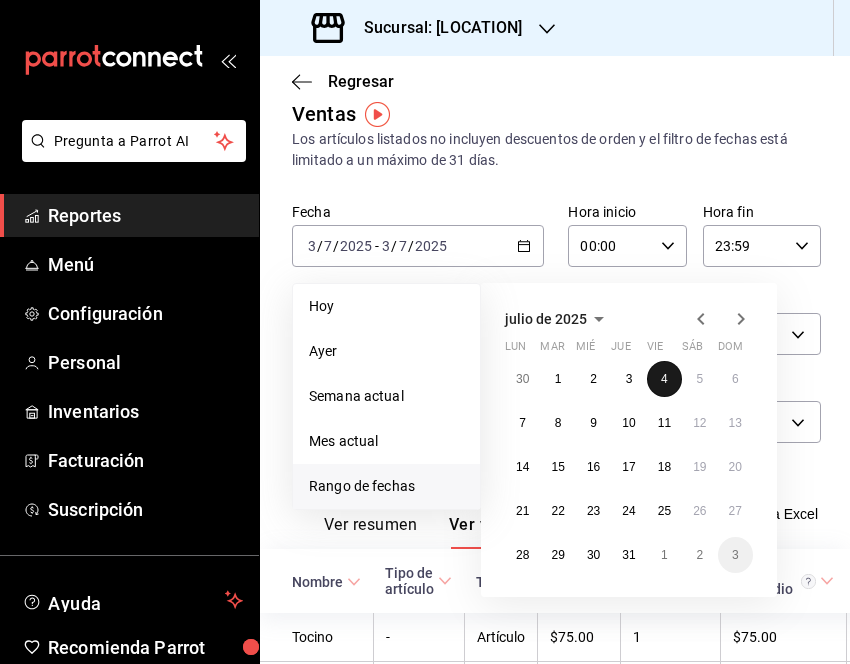 click on "4" at bounding box center [664, 379] 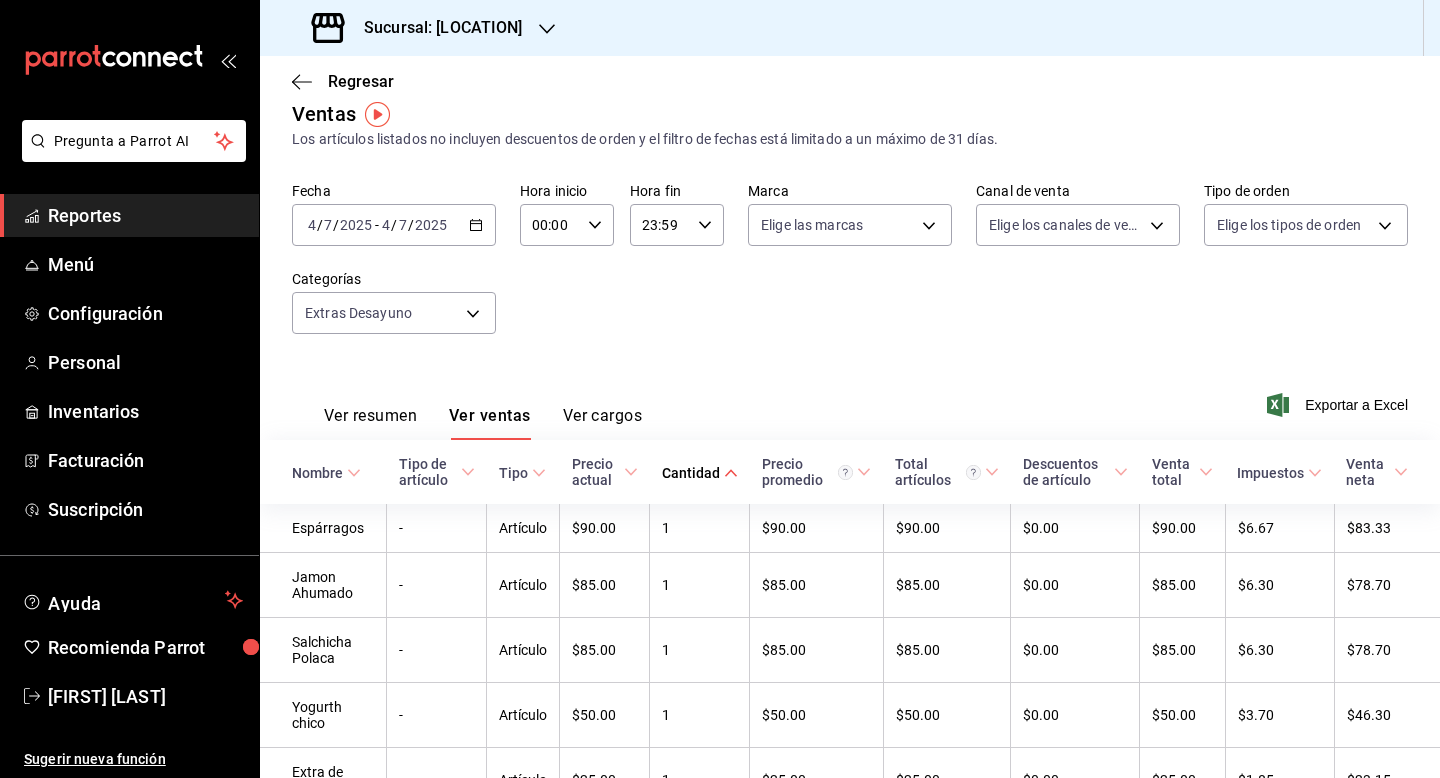 click on "Fecha [DATE] [DATE] / [MONTH] / [YEAR] - [DATE] [DATE] / [MONTH] / [YEAR] Hora inicio 00:00 Hora inicio Hora fin 23:59 Hora fin Marca Elige las marcas Canal de venta Elige los canales de venta Tipo de orden Elige los tipos de orden Categorías Extras Desayuno [UUID]" at bounding box center (850, 270) 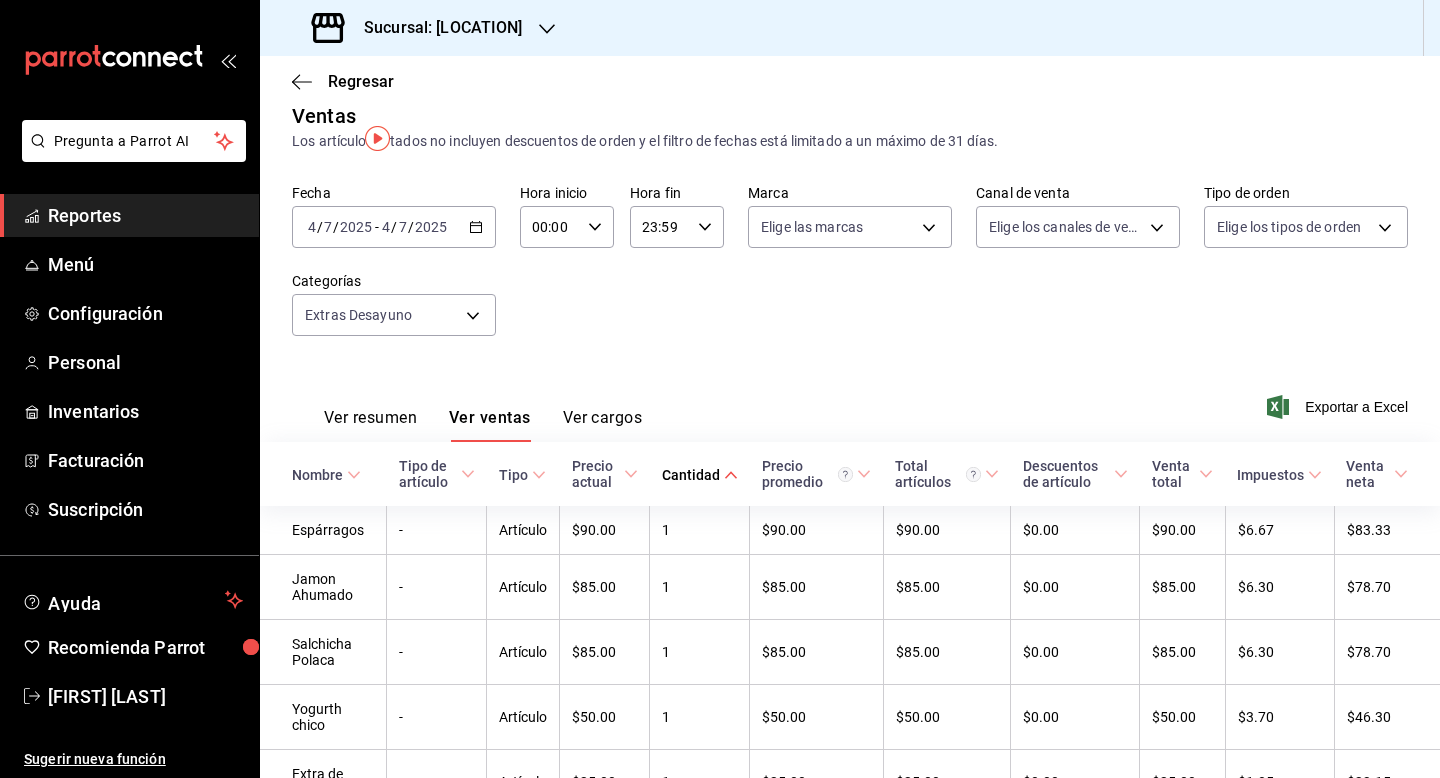 scroll, scrollTop: 0, scrollLeft: 0, axis: both 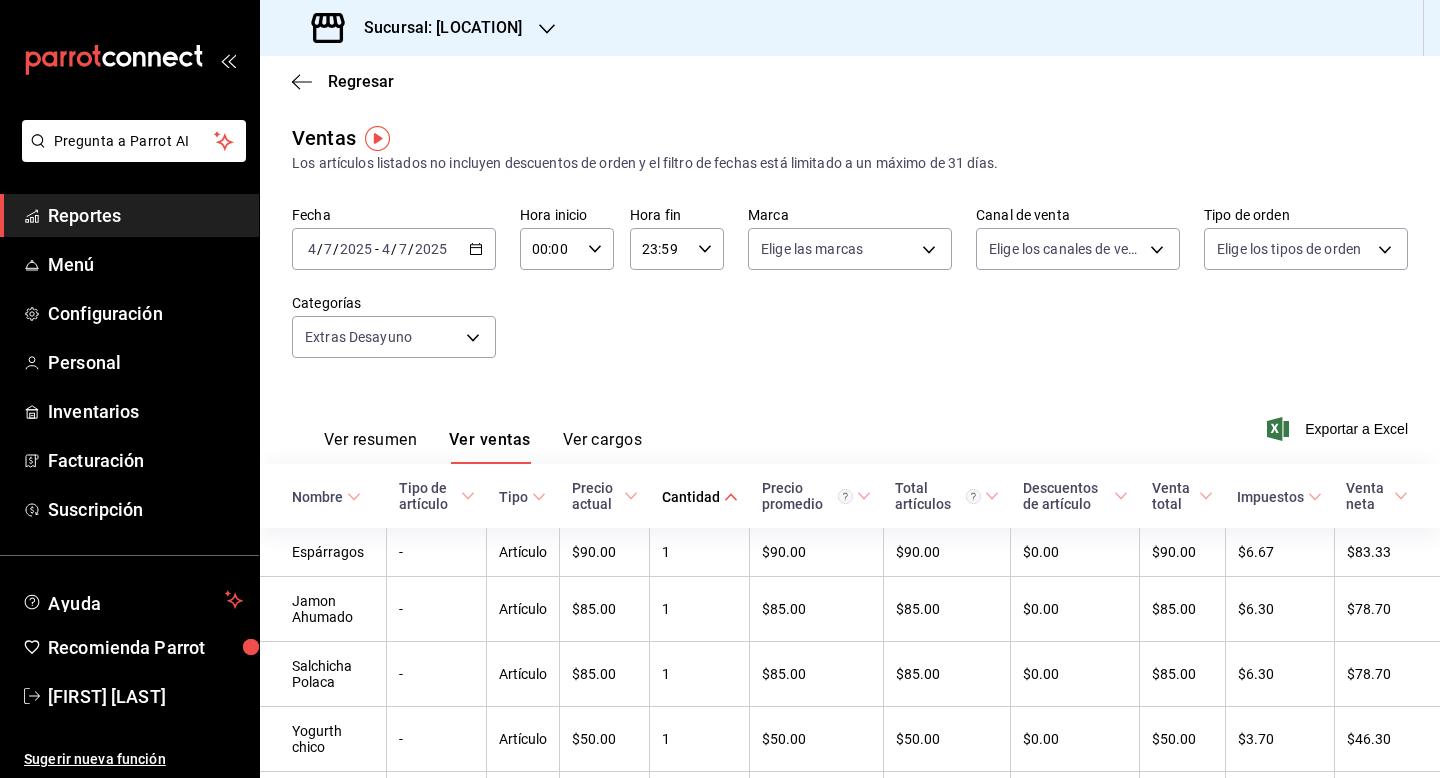 click 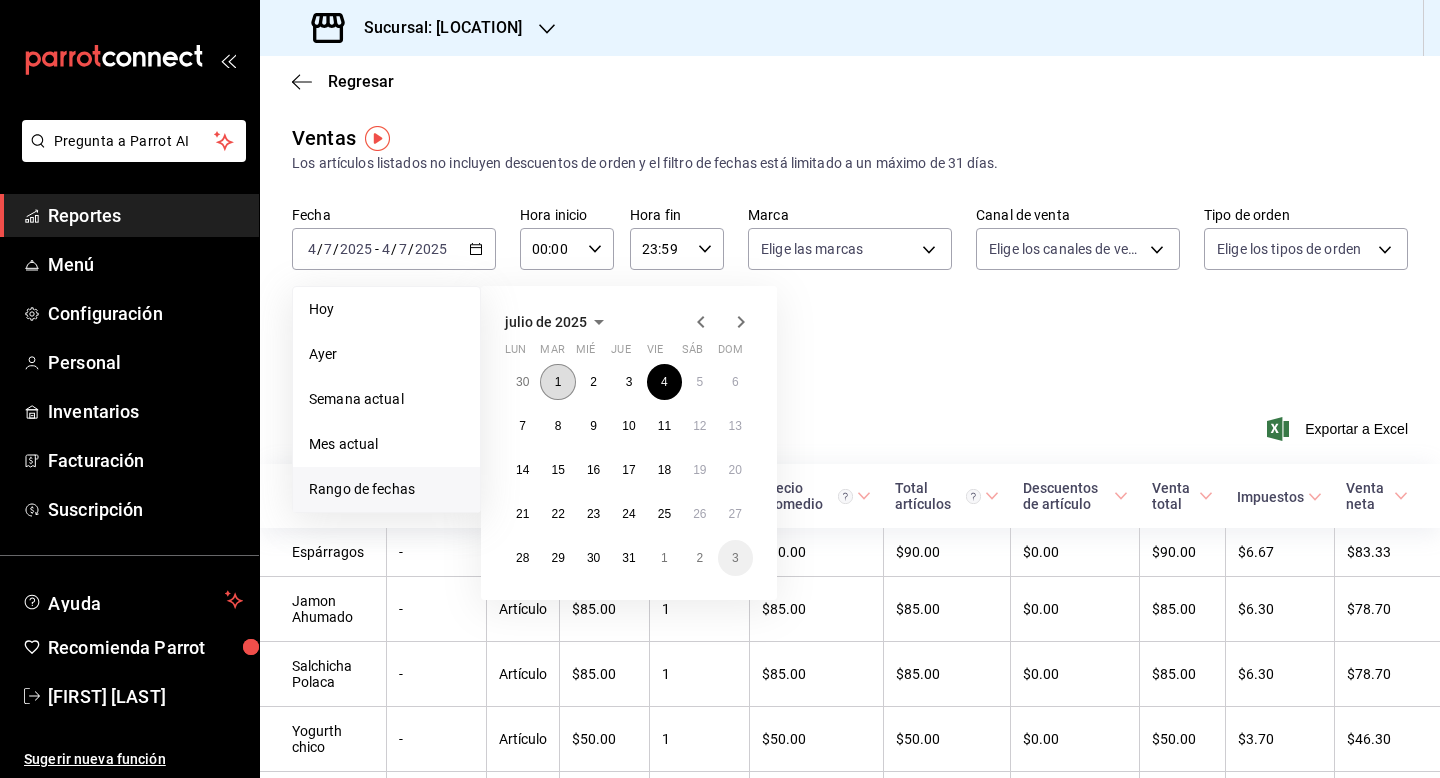 click on "1" at bounding box center (557, 382) 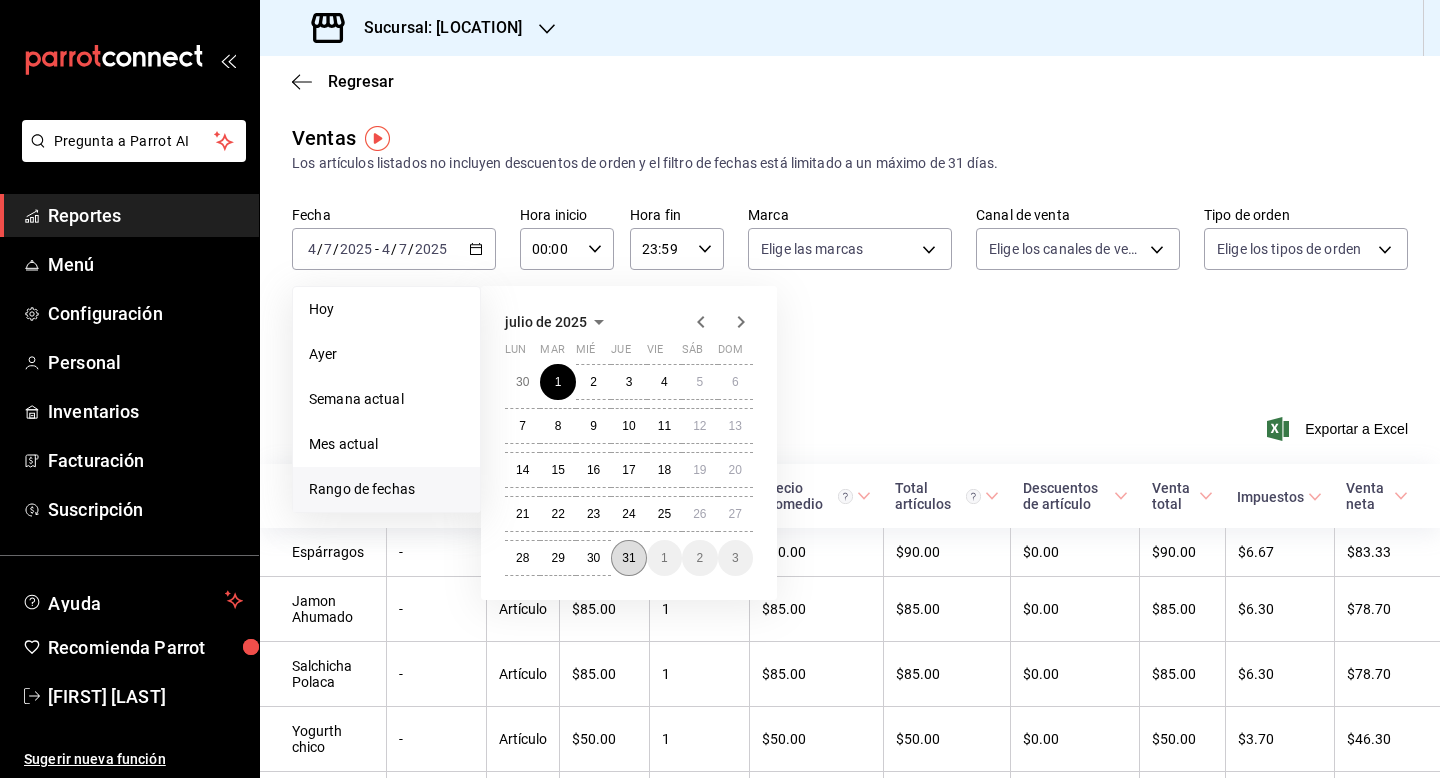 click on "31" at bounding box center (628, 558) 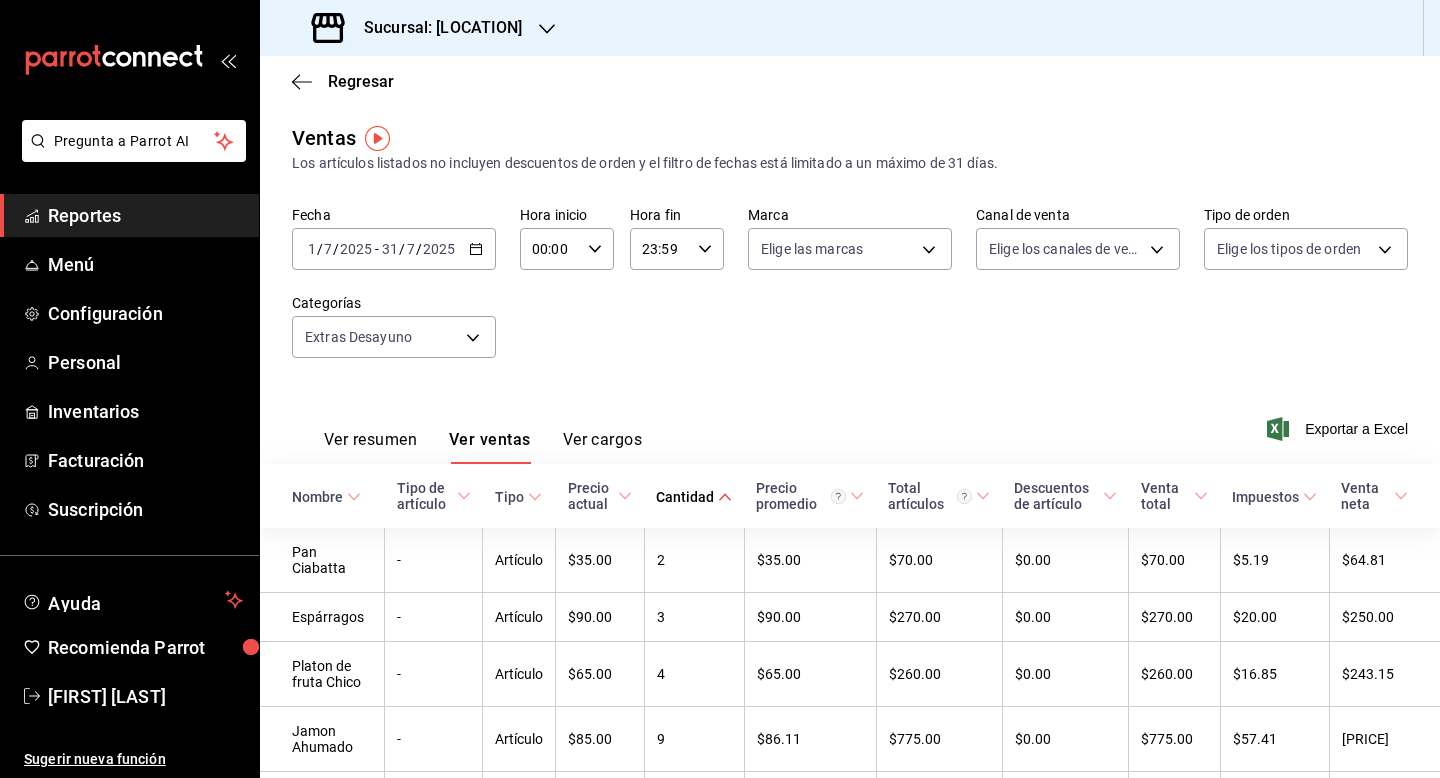 click on "Fecha [DATE] [DATE] / [MONTH] / [YEAR] - [DATE] [DATE] / [MONTH] / [YEAR] Hora inicio 00:00 Hora inicio Hora fin 23:59 Hora fin Marca Elige las marcas Canal de venta Elige los canales de venta Tipo de orden Elige los tipos de orden Categorías Extras Desayuno [UUID]" at bounding box center [850, 294] 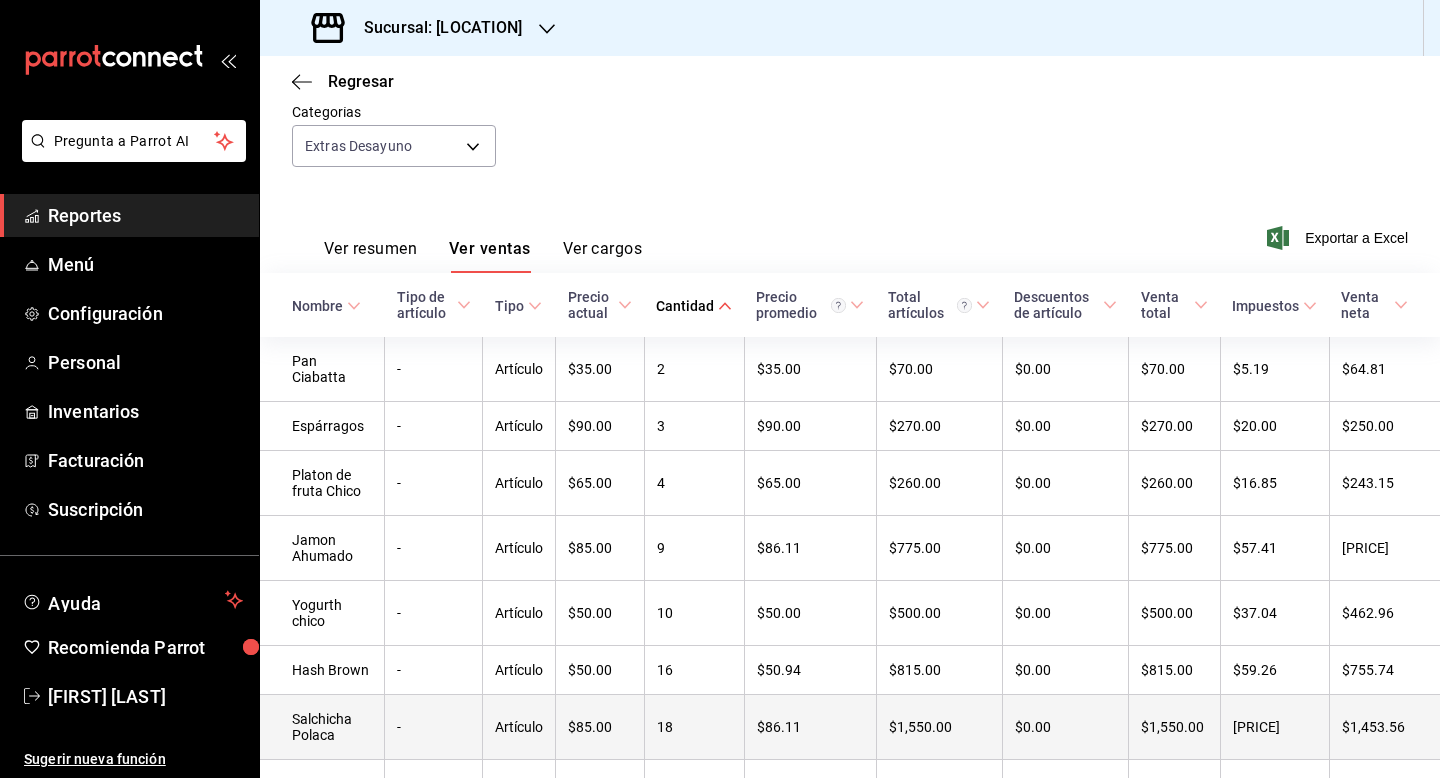 scroll, scrollTop: 120, scrollLeft: 0, axis: vertical 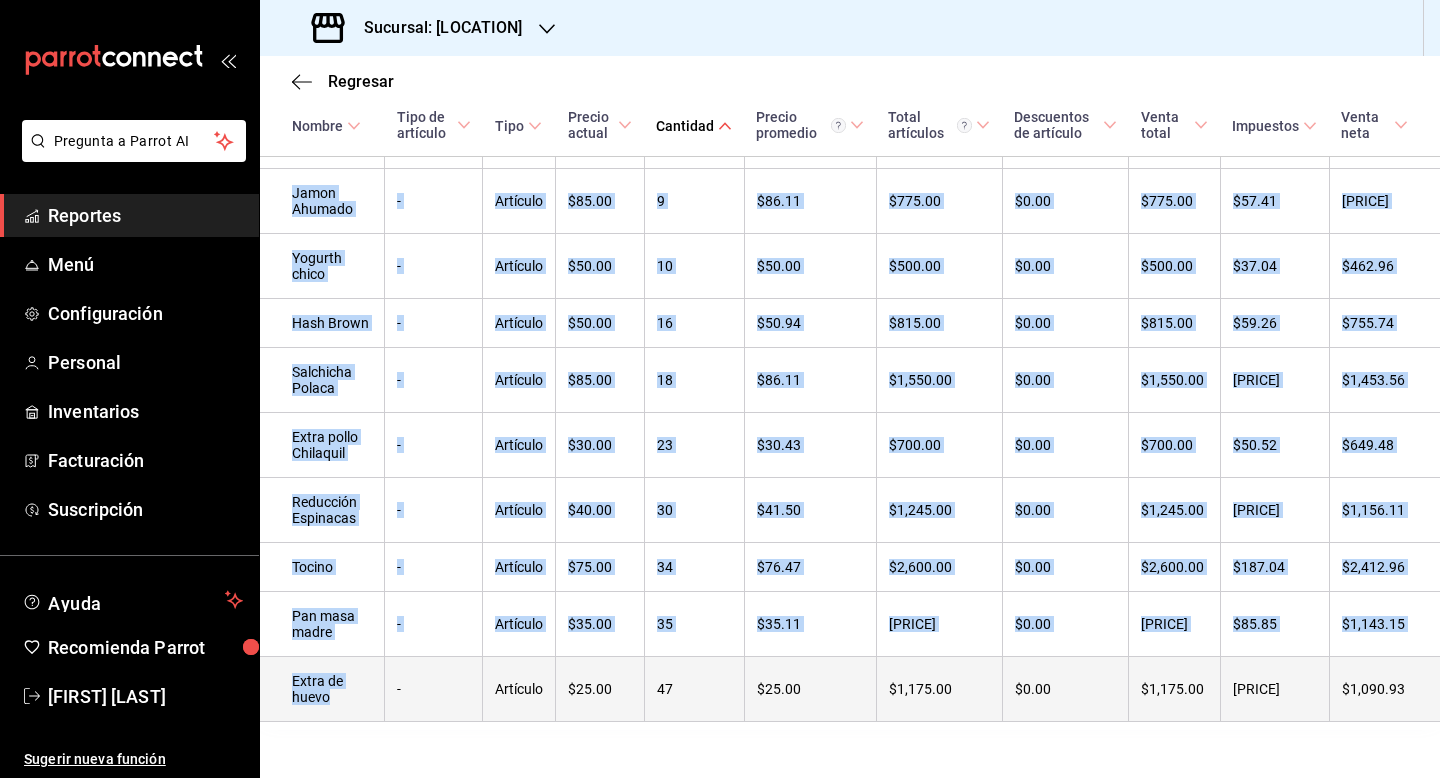 drag, startPoint x: 283, startPoint y: 431, endPoint x: 350, endPoint y: 684, distance: 261.72122 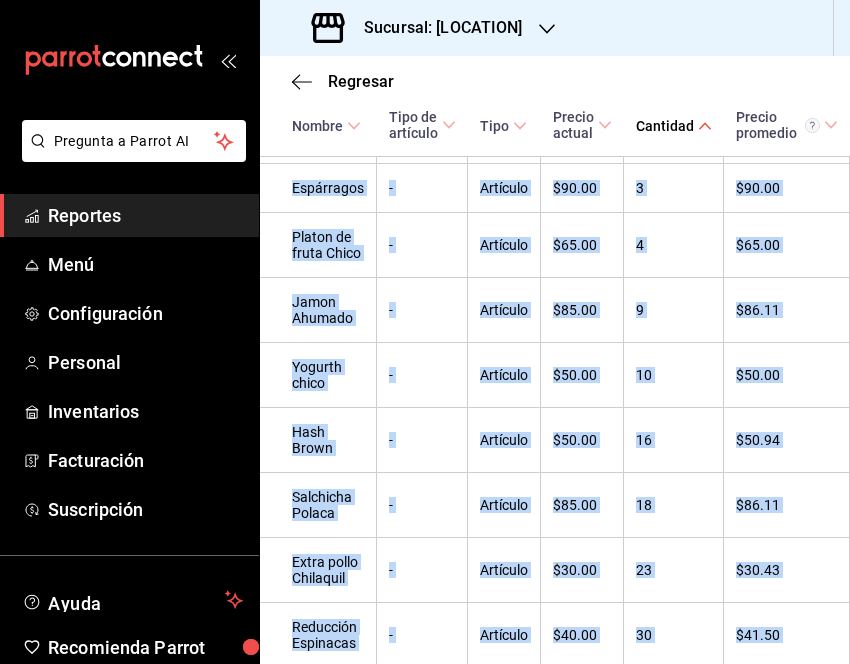 scroll, scrollTop: 574, scrollLeft: 0, axis: vertical 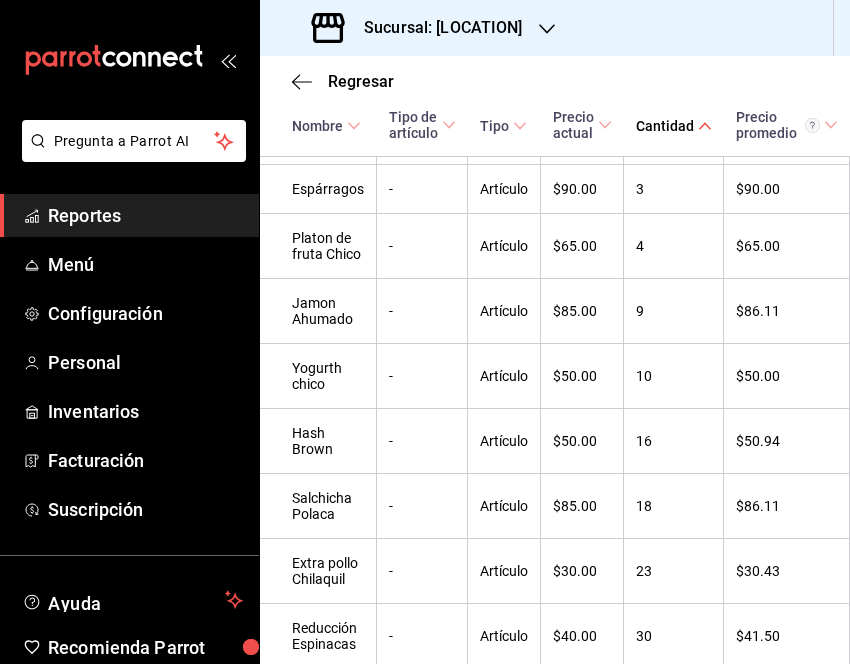 click on "Regresar" at bounding box center [555, 81] 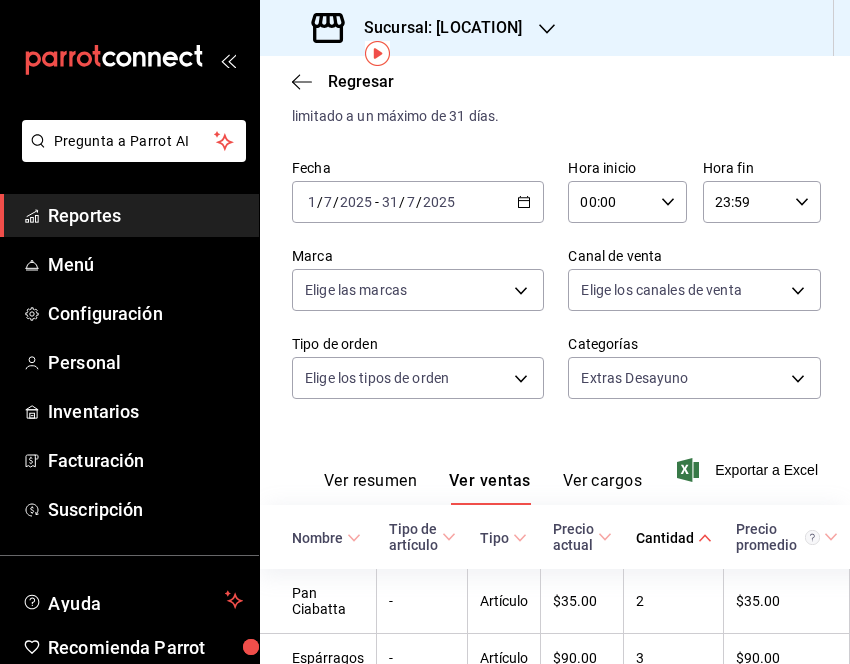 scroll, scrollTop: 54, scrollLeft: 0, axis: vertical 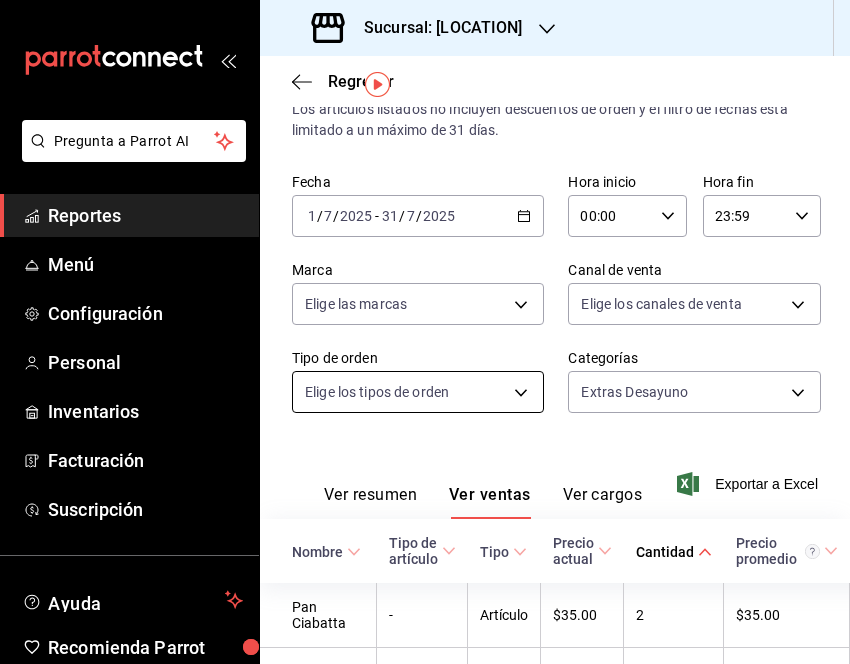 click on "Regresar Ventas Los artículos listados no incluyen descuentos de orden y el filtro de fechas está limitado a un máximo de 31 días. Fecha [DATE] [DATE] / [MONTH] / [YEAR] - [DATE] [DATE] / [MONTH] / [YEAR] Hora inicio 00:00 Hora inicio Hora fin 23:59 Hora fin Marca Elige las marcas Canal de venta Elige los canales de venta Tipo de orden Elige los tipos de orden Categorías Extras Desayuno [UUID] Ver resumen Ver ventas Ver cargos Exportar a Excel Nombre Tipo de artículo Tipo Precio actual Cantidad Precio promedio   Total artículos   Descuentos de artículo Venta total Impuestos Venta neta Pan Ciabatta - Artículo $35.00 2 $35.00 $70.00 $0.00 $70.00 $5.19 $64.81 Espárragos - Artículo $90.00 3 $90.00 $270.00 $0.00 $270.00 $20.00 $250.00 Platon de fruta Chico - Artículo $65.00 4 $65.00 - 9" at bounding box center (425, 332) 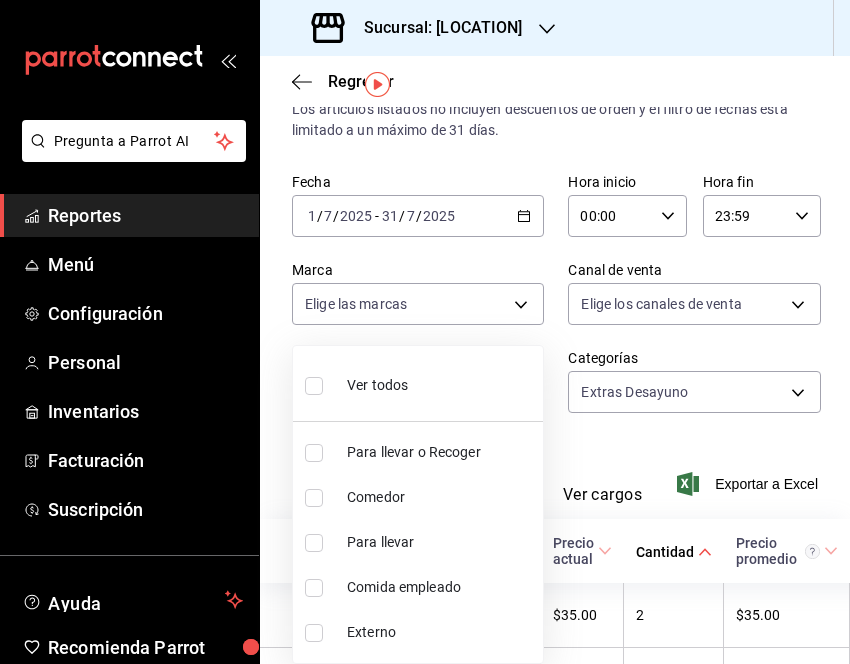 click at bounding box center [425, 332] 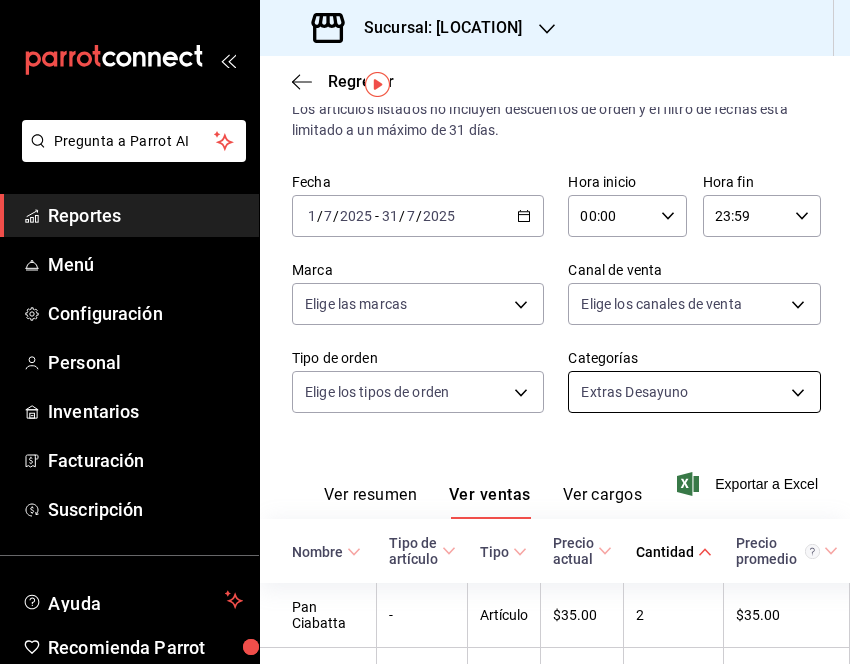 click on "Regresar Ventas Los artículos listados no incluyen descuentos de orden y el filtro de fechas está limitado a un máximo de 31 días. Fecha [DATE] [DATE] / [MONTH] / [YEAR] - [DATE] [DATE] / [MONTH] / [YEAR] Hora inicio 00:00 Hora inicio Hora fin 23:59 Hora fin Marca Elige las marcas Canal de venta Elige los canales de venta Tipo de orden Elige los tipos de orden Categorías Extras Desayuno [UUID] Ver resumen Ver ventas Ver cargos Exportar a Excel Nombre Tipo de artículo Tipo Precio actual Cantidad Precio promedio   Total artículos   Descuentos de artículo Venta total Impuestos Venta neta Pan Ciabatta - Artículo $35.00 2 $35.00 $70.00 $0.00 $70.00 $5.19 $64.81 Espárragos - Artículo $90.00 3 $90.00 $270.00 $0.00 $270.00 $20.00 $250.00 Platon de fruta Chico - Artículo $65.00 4 $65.00 - 9" at bounding box center [425, 332] 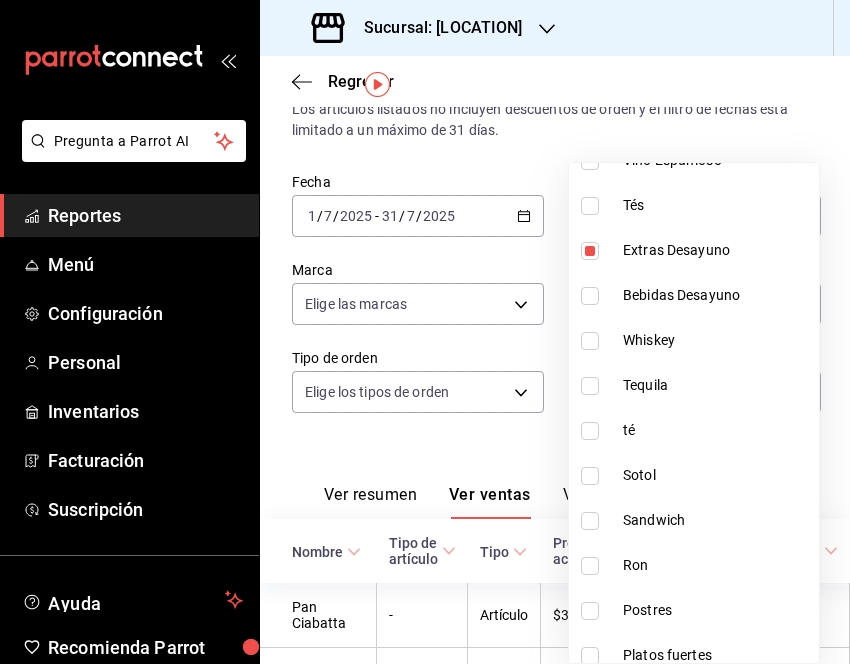 scroll, scrollTop: 720, scrollLeft: 0, axis: vertical 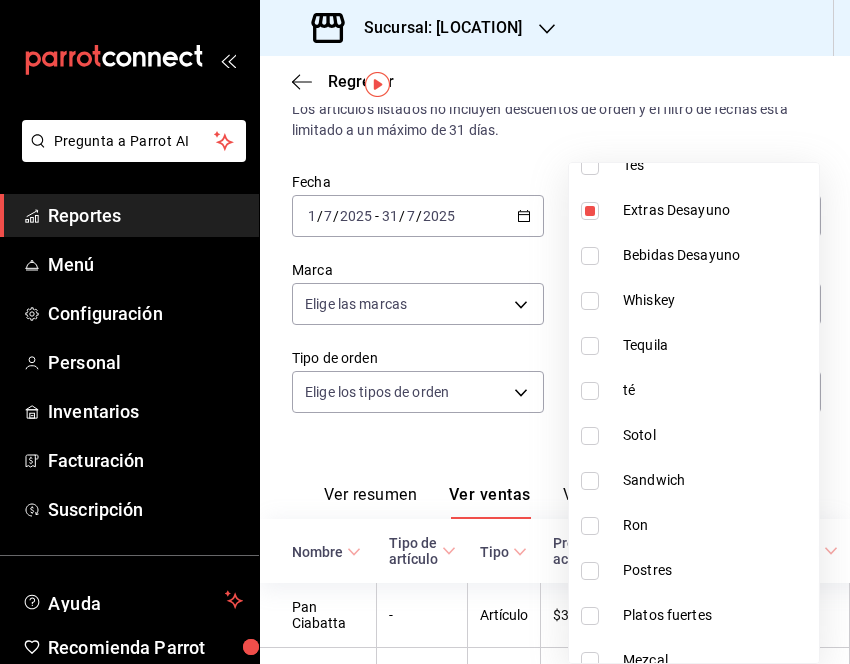click at bounding box center (594, 211) 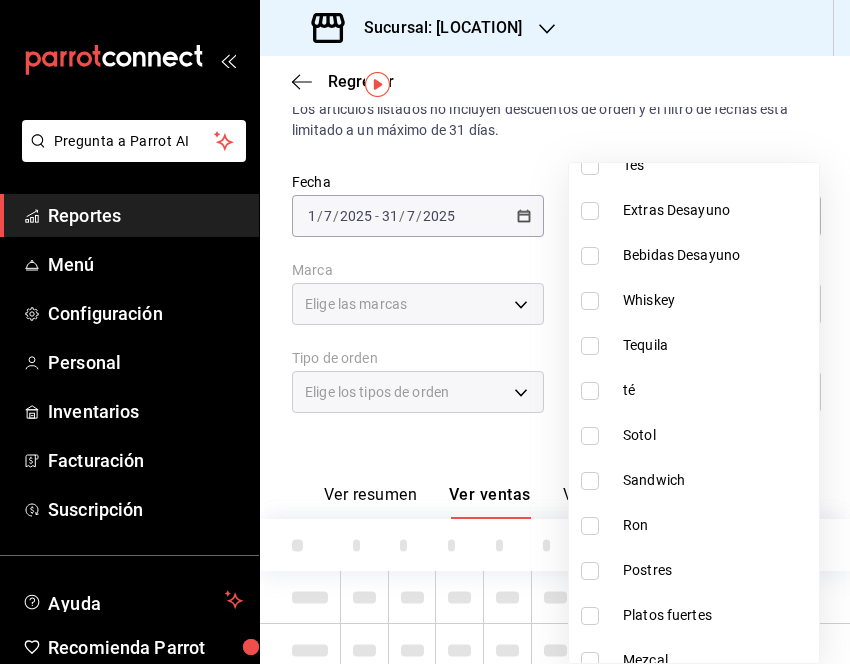 click at bounding box center [425, 332] 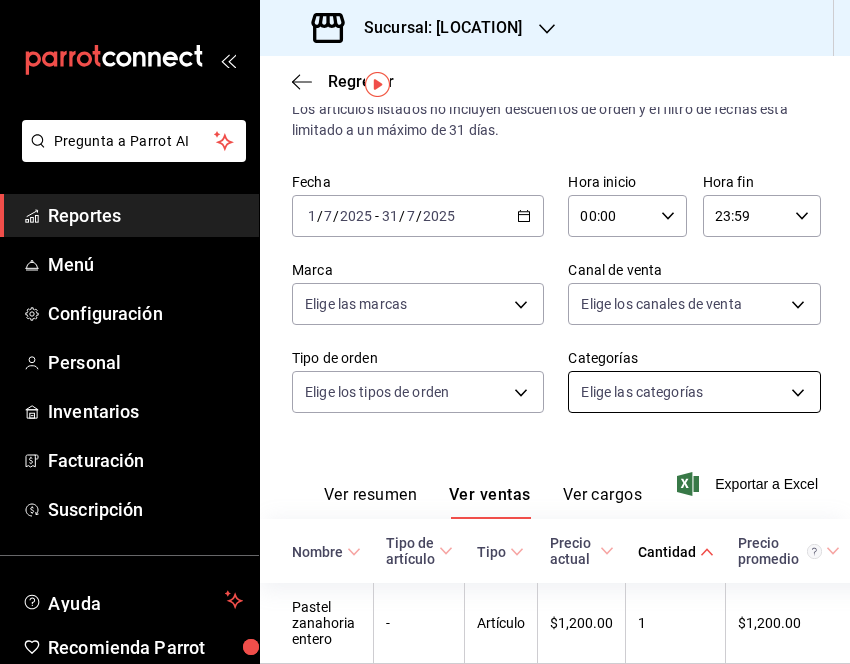 click on "Pregunta a Parrot AI Reportes   Menú   Configuración   Personal   Inventarios   Facturación   Suscripción   Ayuda Recomienda Parrot   [FIRST] [LAST]   Sugerir nueva función   Sucursal: Gula Gomez Morin Regresar Ventas Los artículos listados no incluyen descuentos de orden y el filtro de fechas está limitado a un máximo de 31 días. Fecha [DATE] [DATE] - [DATE] [DATE] Hora inicio 00:00 Hora inicio Hora fin 23:59 Hora fin Marca Elige las marcas Canal de venta Elige los canales de venta Tipo de orden Elige los tipos de orden Categorías Elige las categorías Ver resumen Ver ventas Ver cargos Exportar a Excel Nombre Tipo de artículo Tipo Precio actual Cantidad Precio promedio   Total artículos   Descuentos de artículo Venta total Impuestos Venta neta Pastel zanahoria entero - Artículo [PRICE] [QUANTITY] [PRICE] [PRICE] [PRICE] [PRICE] [PRICE] L.A. Cetto Nebbiolo - Artículo [PRICE] [QUANTITY] [PRICE] [PRICE] [PRICE] [PRICE] [PRICE] Rosadito Vino lata - Artículo [PRICE] [QUANTITY] [PRICE]" at bounding box center [425, 332] 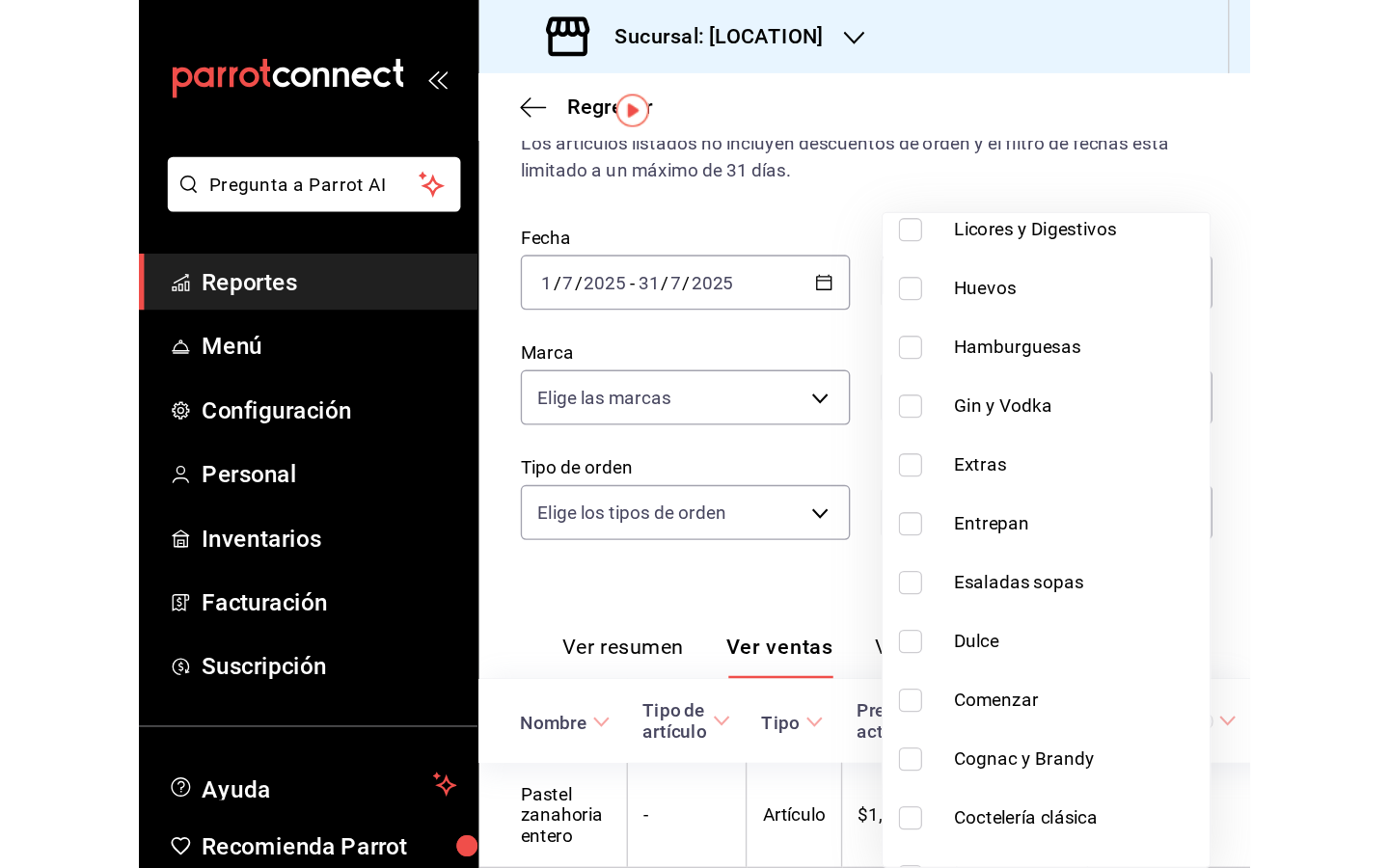 scroll, scrollTop: 1273, scrollLeft: 0, axis: vertical 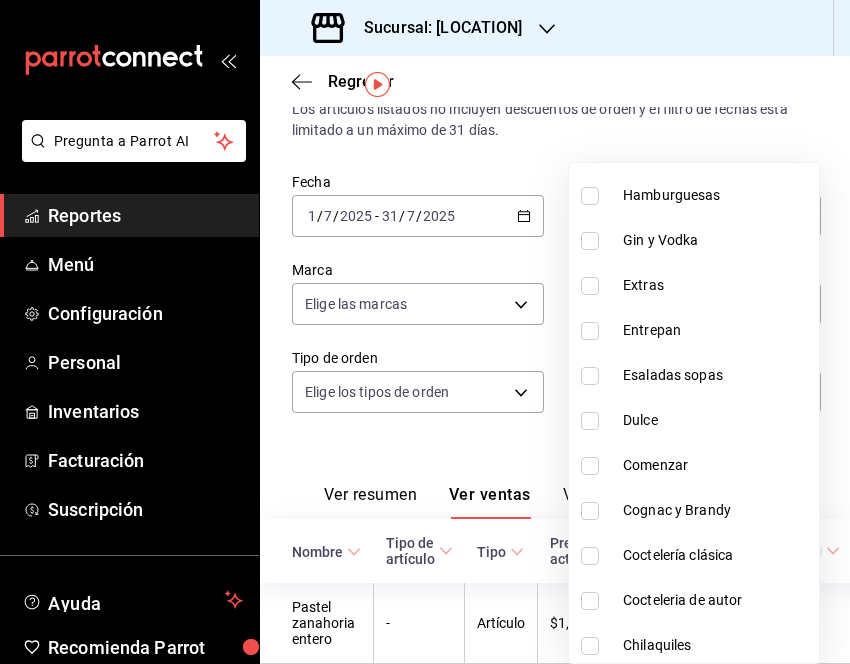 click at bounding box center [594, 466] 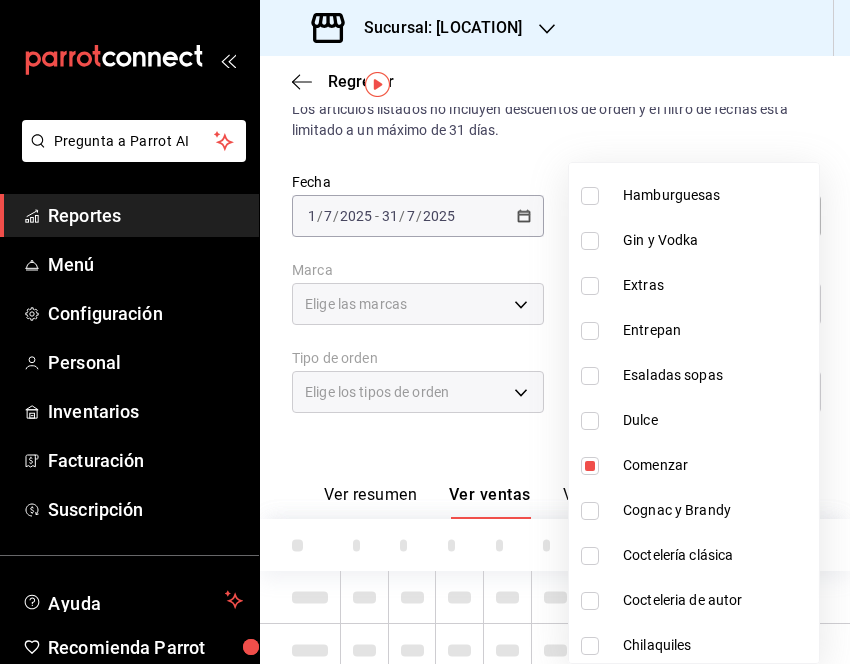 click at bounding box center (590, 466) 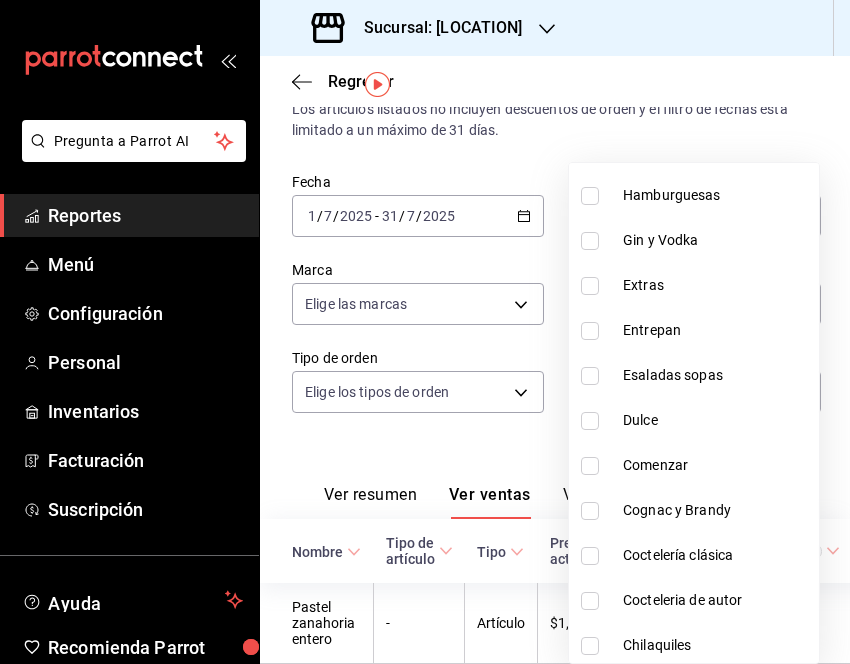 click on "Comenzar" at bounding box center [717, 465] 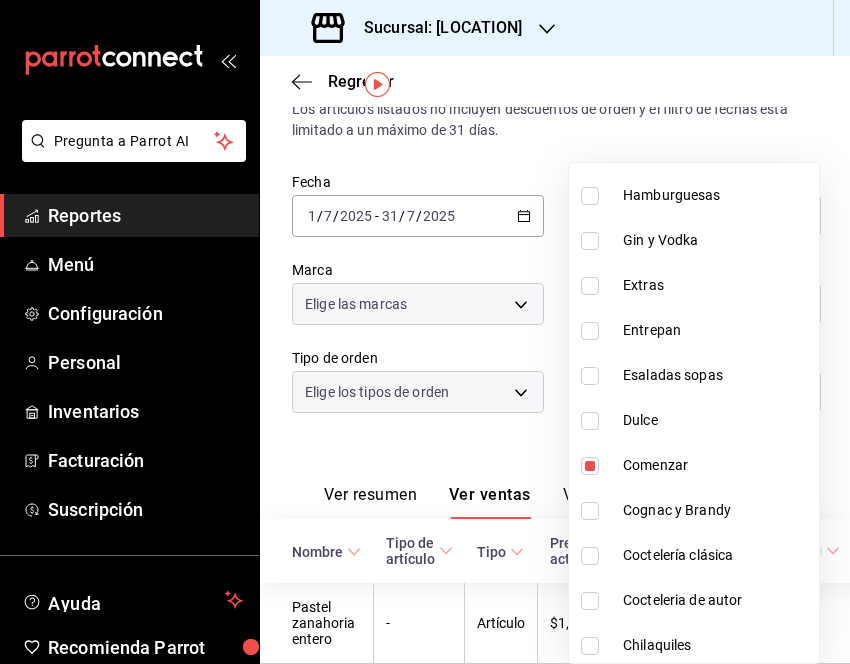 click at bounding box center (590, 466) 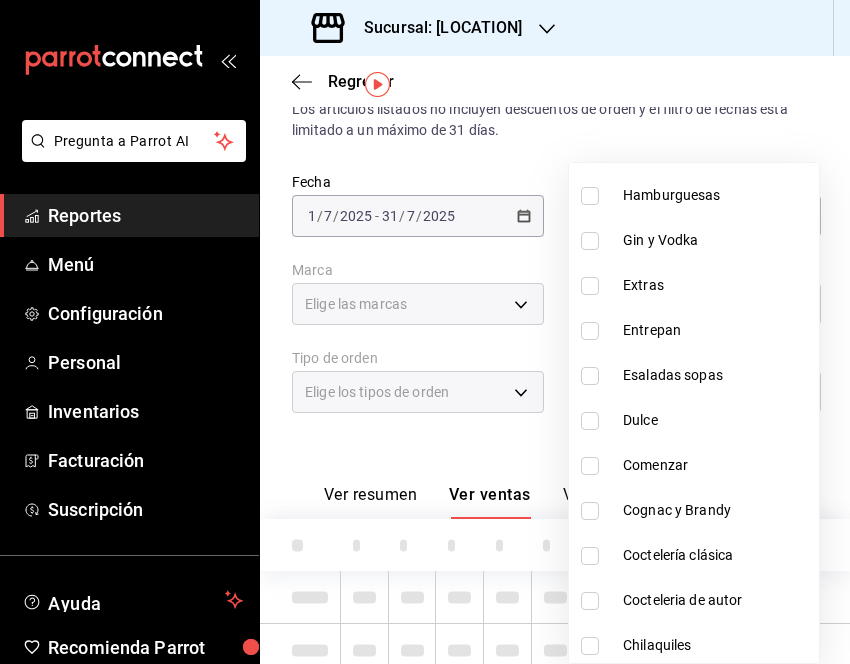 click at bounding box center (590, 466) 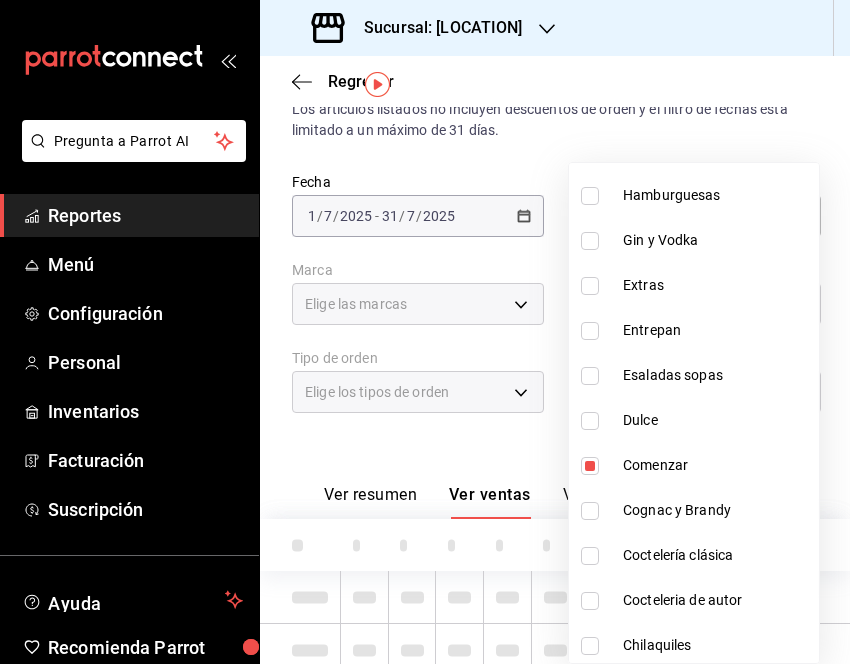 click at bounding box center (425, 332) 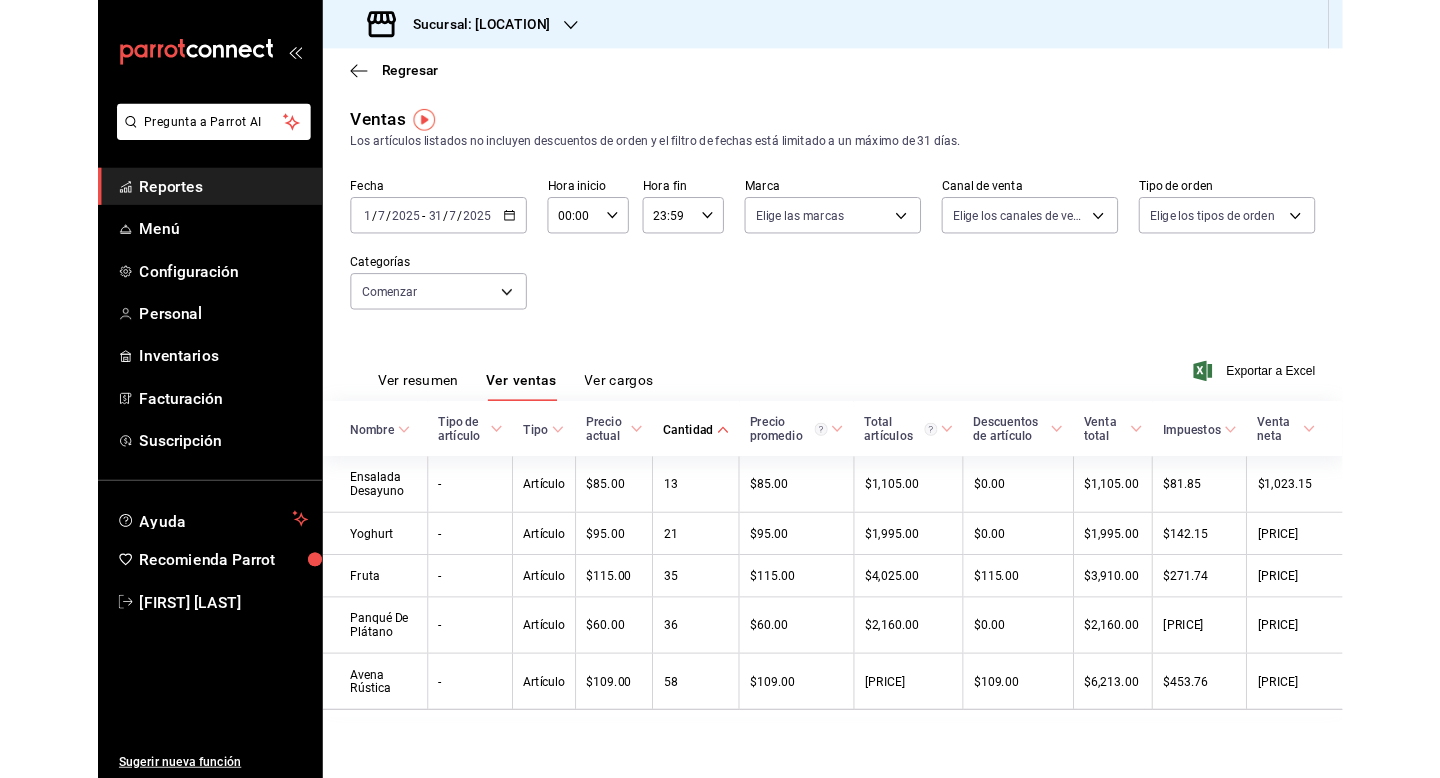 scroll, scrollTop: 0, scrollLeft: 0, axis: both 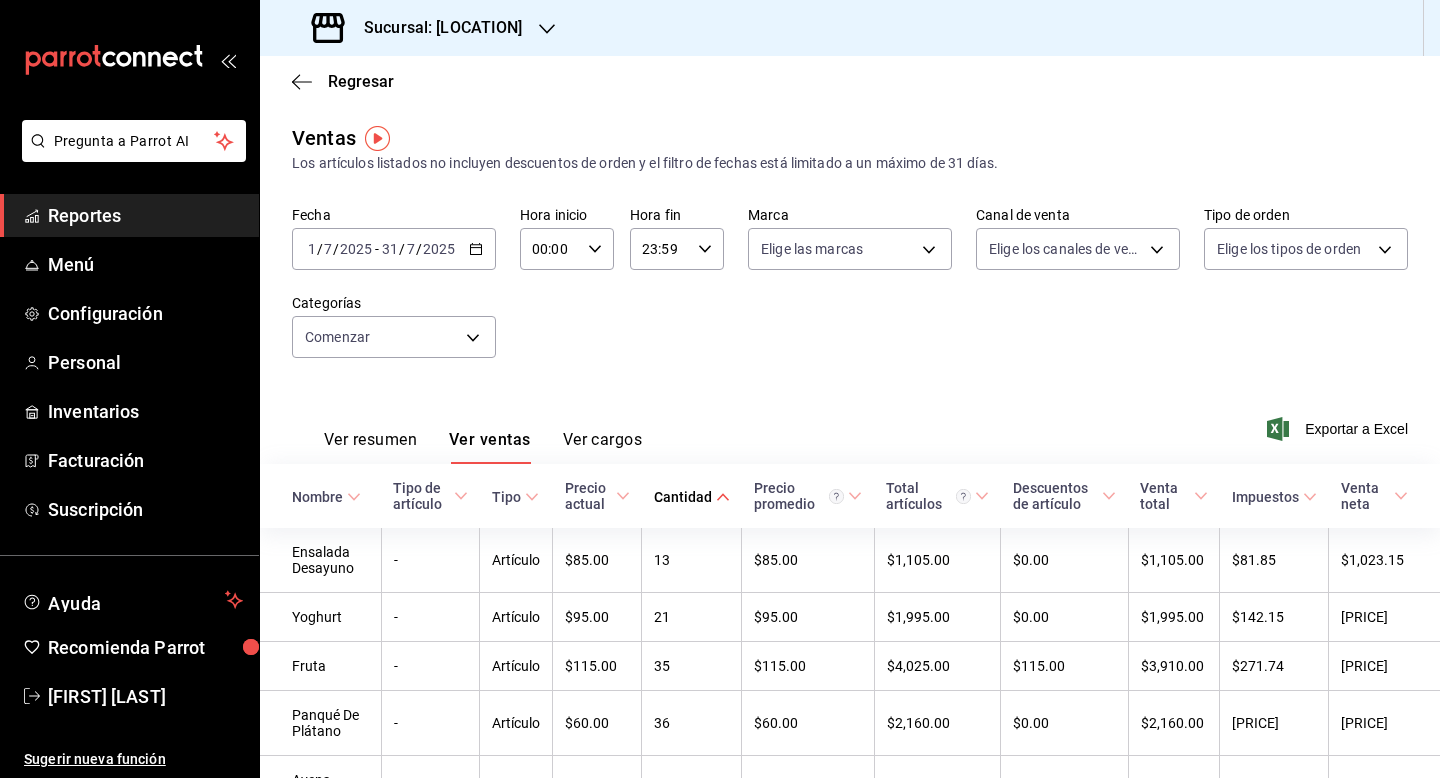 click on "Ventas Los artículos listados no incluyen descuentos de orden y el filtro de fechas está limitado a un máximo de 31 días. Fecha [DATE] [DATE] - [DATE] [DATE] Hora inicio 00:00 Hora inicio Hora fin 23:59 Hora fin Marca Elige las marcas Canal de venta Elige los canales de venta Tipo de orden Elige los tipos de orden Categorías Comenzar [UUID] Ver resumen Ver ventas Ver cargos Exportar a Excel Nombre Tipo de artículo Tipo Precio actual Cantidad Precio promedio   Total artículos   Descuentos de artículo Venta total Impuestos Venta neta Ensalada Desayuno - Artículo $[PRICE] [QUANTITY] $[PRICE] $[PRICE] $[PRICE] $[PRICE] $[PRICE] Yoghurt - Artículo $[PRICE] [QUANTITY] $[PRICE] $[PRICE] $[PRICE] $[PRICE] $[PRICE] Fruta - Artículo $[PRICE] [QUANTITY] $[PRICE] $[PRICE] $[PRICE] $[PRICE] $[PRICE] Panqué De Plátano - Artículo $[PRICE] [QUANTITY] $[PRICE] $[PRICE] $[PRICE] $[PRICE] $[PRICE] Avena Rústica - Artículo $[PRICE] [QUANTITY] $[PRICE] $[PRICE] $[PRICE] $[PRICE] $[PRICE]" at bounding box center [850, 492] 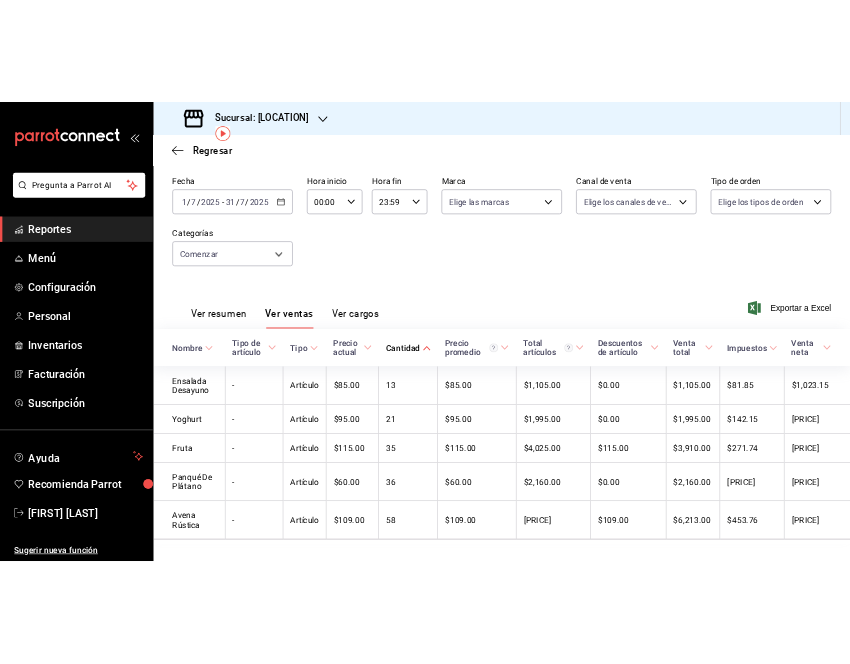 scroll, scrollTop: 115, scrollLeft: 0, axis: vertical 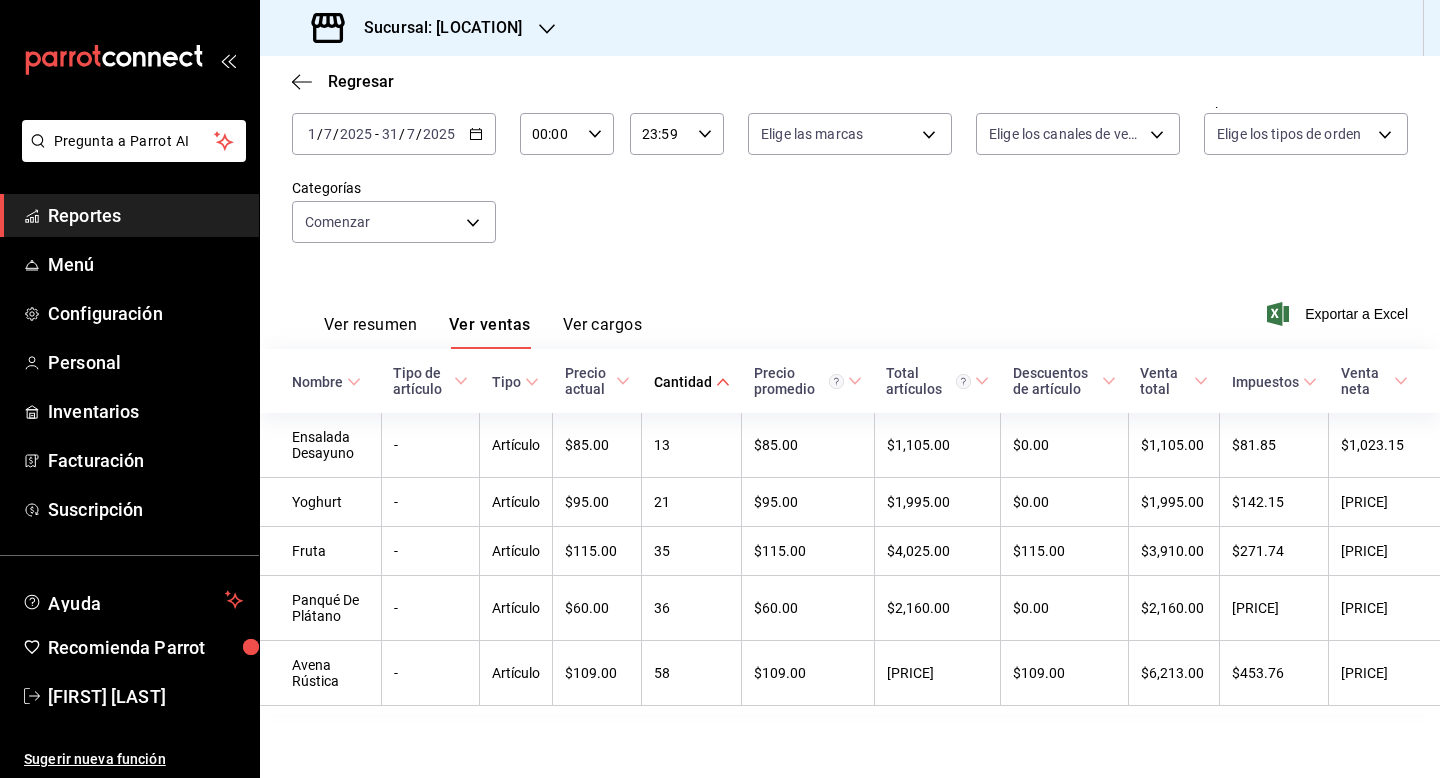 drag, startPoint x: 307, startPoint y: 421, endPoint x: 1439, endPoint y: 751, distance: 1179.12 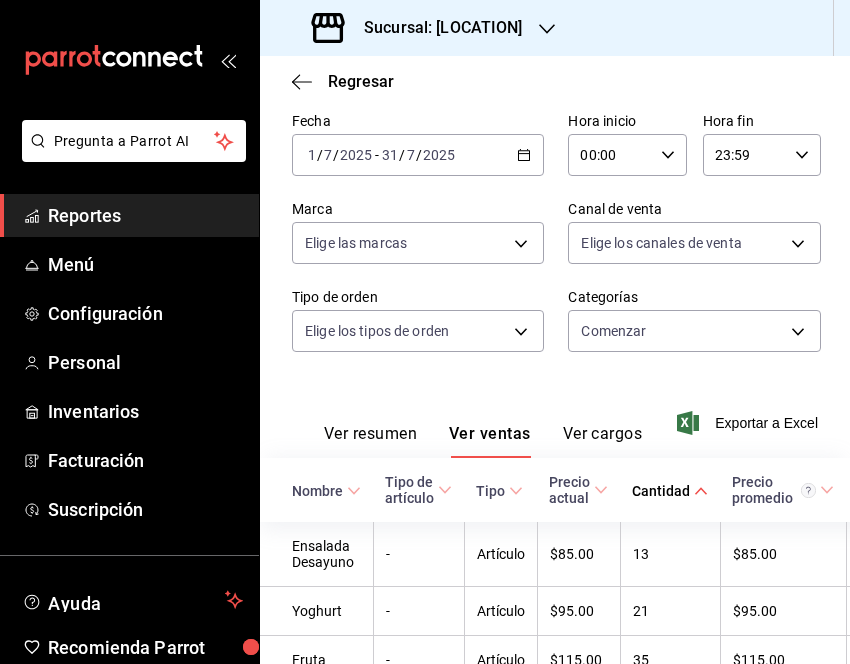 scroll, scrollTop: 114, scrollLeft: 0, axis: vertical 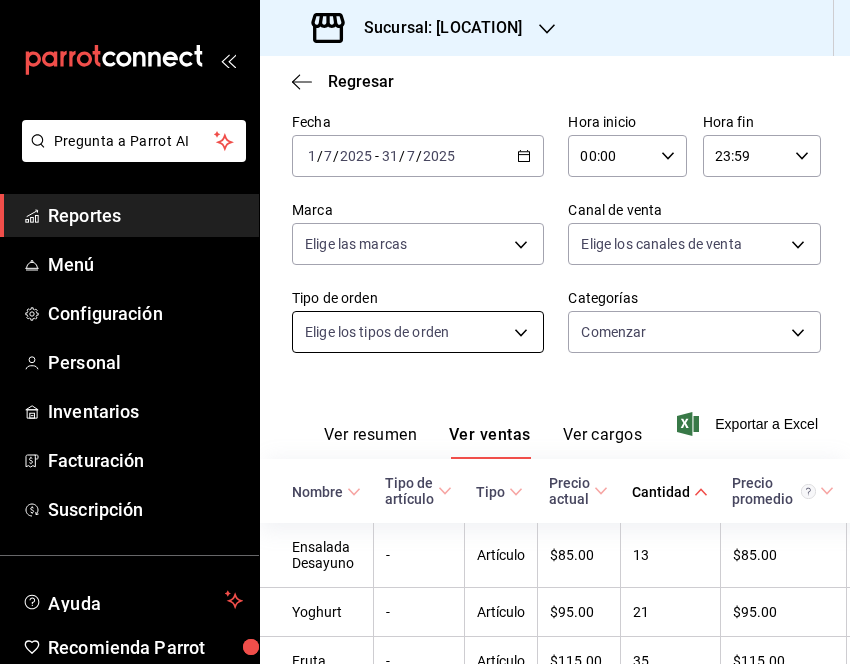 click on "Pregunta a Parrot AI Reportes   Menú   Configuración   Personal   Inventarios   Facturación   Suscripción   Ayuda Recomienda Parrot   [PERSON]   Sugerir nueva función   Sucursal: [PERSON] Regresar Ventas Los artículos listados no incluyen descuentos de orden y el filtro de fechas está limitado a un máximo de 31 días. Fecha [DATE] [DAY] / [MONTH] / [DATE] - [DATE] [DAY] / [MONTH] / [DATE] Hora inicio [TIME] Hora inicio Hora fin [TIME] Hora fin Marca Elige las marcas Canal de venta Elige los canales de venta Tipo de orden Elige los tipos de orden Categorías Comenzar [UUID] Ver resumen Ver ventas Ver cargos Exportar a Excel Nombre Tipo de artículo Tipo Precio actual Cantidad Precio promedio   Total artículos   Descuentos de artículo Venta total Impuestos Venta neta Ensalada Desayuno - Artículo $[PRICE] [NUMBER] $[PRICE] $[PRICE] $[PRICE] $[PRICE] $[PRICE] Yoghurt - Artículo $[PRICE] [NUMBER] $[PRICE] $[PRICE] $[PRICE] $[PRICE] $[PRICE] $[PRICE] Fruta - Artículo $[PRICE] [NUMBER] $[PRICE] -" at bounding box center (425, 332) 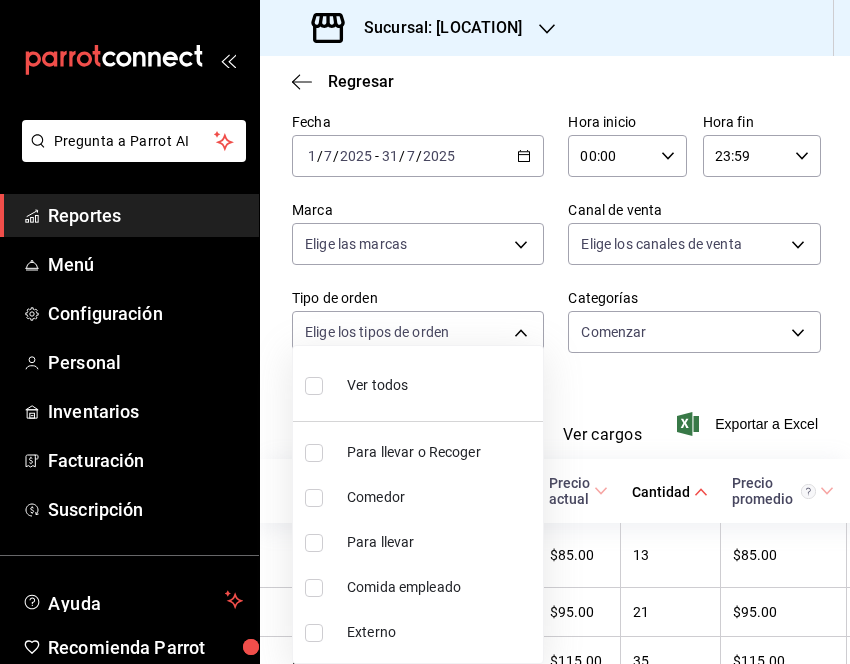 click at bounding box center (425, 332) 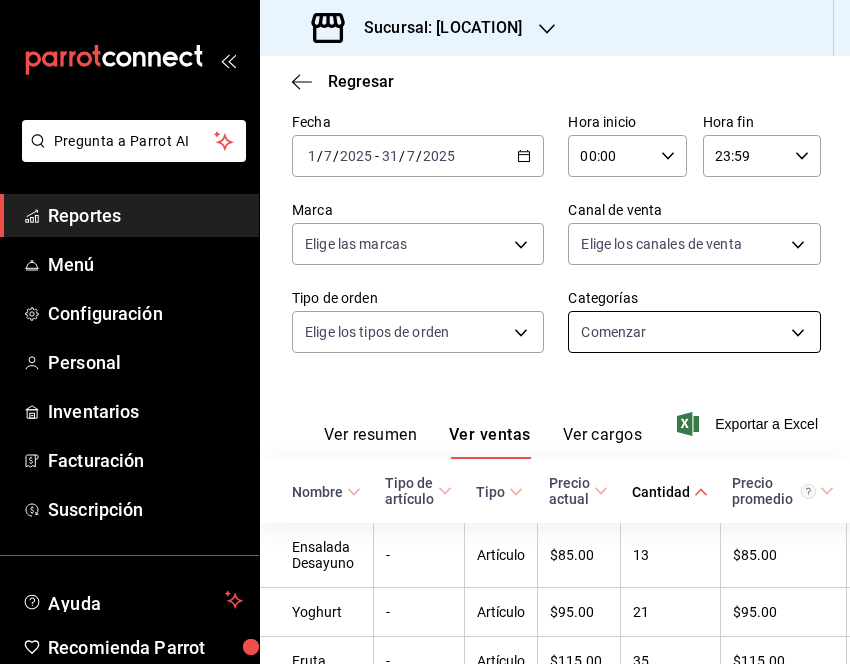 click on "Pregunta a Parrot AI Reportes   Menú   Configuración   Personal   Inventarios   Facturación   Suscripción   Ayuda Recomienda Parrot   [PERSON]   Sugerir nueva función   Sucursal: [PERSON] Regresar Ventas Los artículos listados no incluyen descuentos de orden y el filtro de fechas está limitado a un máximo de 31 días. Fecha [DATE] [DAY] / [MONTH] / [DATE] - [DATE] [DAY] / [MONTH] / [DATE] Hora inicio [TIME] Hora inicio Hora fin [TIME] Hora fin Marca Elige las marcas Canal de venta Elige los canales de venta Tipo de orden Elige los tipos de orden Categorías Comenzar [UUID] Ver resumen Ver ventas Ver cargos Exportar a Excel Nombre Tipo de artículo Tipo Precio actual Cantidad Precio promedio   Total artículos   Descuentos de artículo Venta total Impuestos Venta neta Ensalada Desayuno - Artículo $[PRICE] [NUMBER] $[PRICE] $[PRICE] $[PRICE] $[PRICE] $[PRICE] Yoghurt - Artículo $[PRICE] [NUMBER] $[PRICE] $[PRICE] $[PRICE] $[PRICE] $[PRICE] $[PRICE] Fruta - Artículo $[PRICE] [NUMBER] $[PRICE] -" at bounding box center [425, 332] 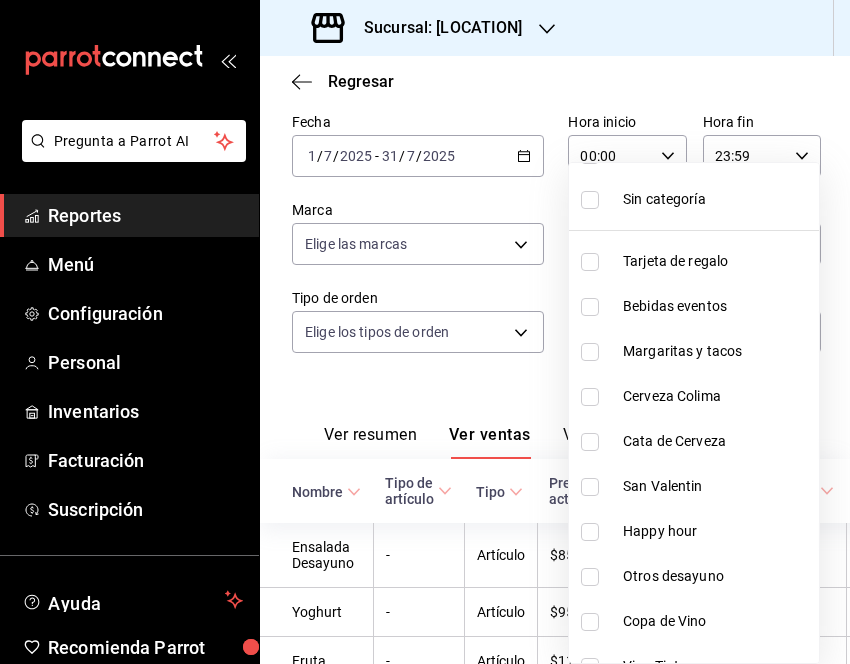 scroll, scrollTop: 40, scrollLeft: 0, axis: vertical 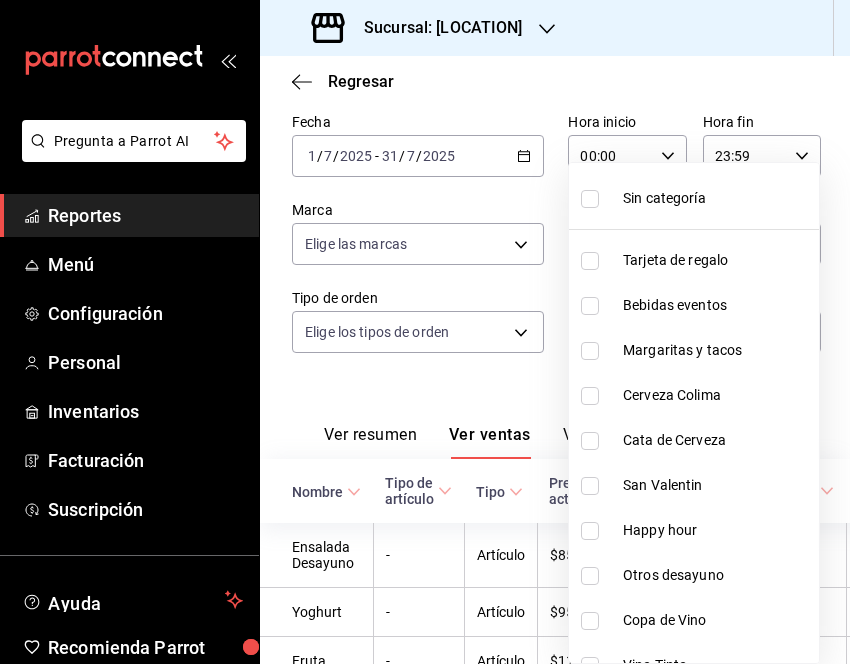 click at bounding box center [590, 576] 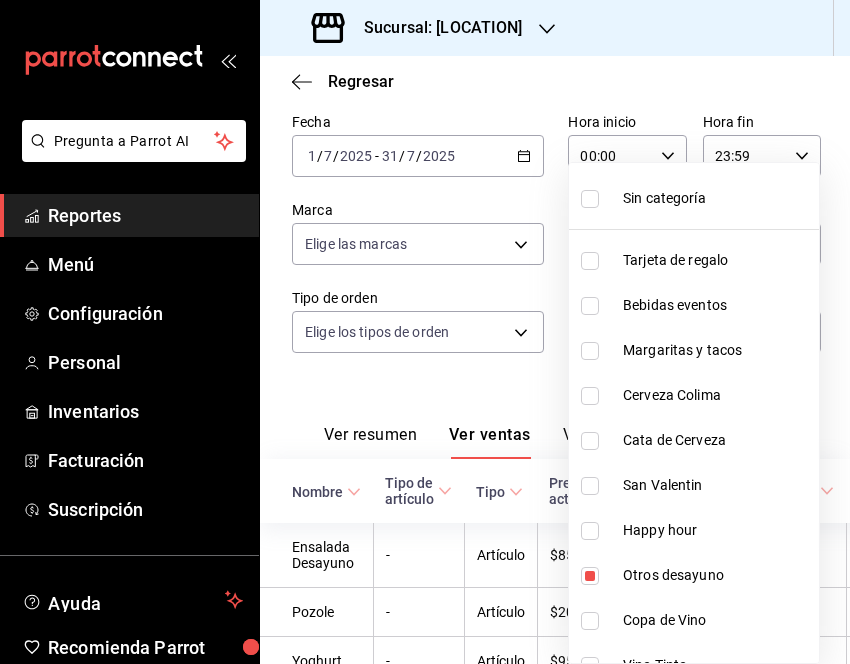 click at bounding box center (425, 332) 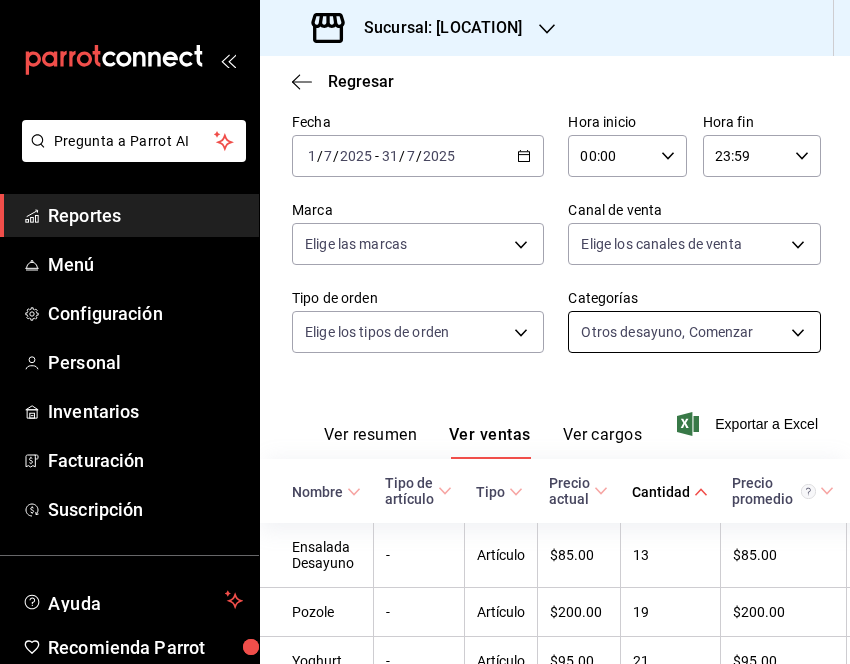 click on "Pregunta a Parrot AI Reportes   Menú   Configuración   Personal   Inventarios   Facturación   Suscripción   Ayuda Recomienda Parrot   [FIRST] [LAST]   Sugerir nueva función   Sucursal: Gula Gomez Morin Regresar Ventas Los artículos listados no incluyen descuentos de orden y el filtro de fechas está limitado a un máximo de 31 días. Fecha [DATE] [DATE] - [DATE] [DATE] Hora inicio 00:00 Hora inicio Hora fin 23:59 Hora fin Marca Elige las marcas Canal de venta Elige los canales de venta Tipo de orden Elige los tipos de orden Categorías Otros desayuno, Comenzar [UUID],[UUID] Ver resumen Ver ventas Ver cargos Exportar a Excel Nombre Tipo de artículo Tipo Precio actual Cantidad Precio promedio   Total artículos   Descuentos de artículo Venta total Impuestos Venta neta Ensalada Desayuno - Artículo [PRICE] [QUANTITY] [PRICE] [PRICE] [PRICE] [PRICE] [PRICE] Pozole - Artículo [PRICE] [QUANTITY] [PRICE]" at bounding box center [425, 332] 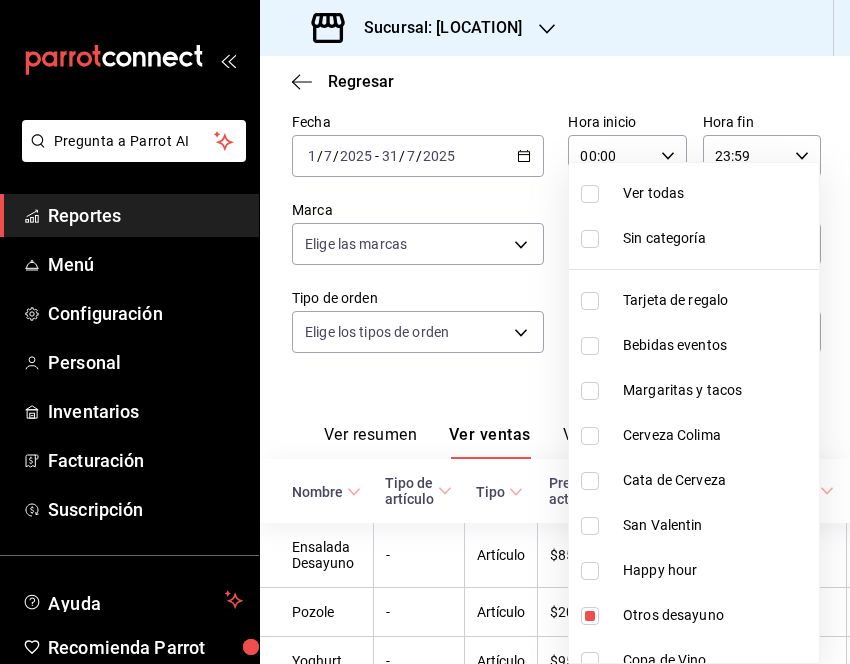 click at bounding box center [590, 616] 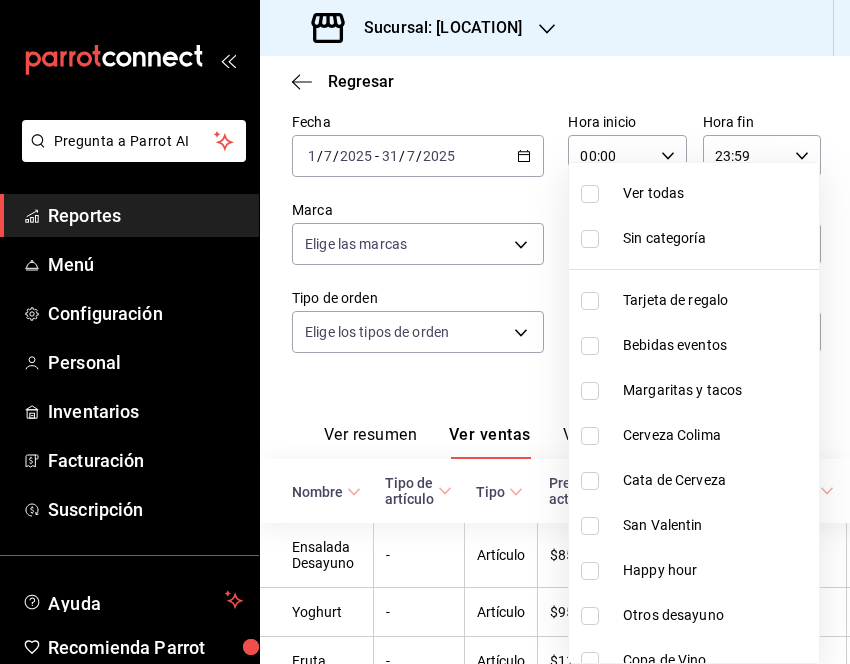 click at bounding box center [425, 332] 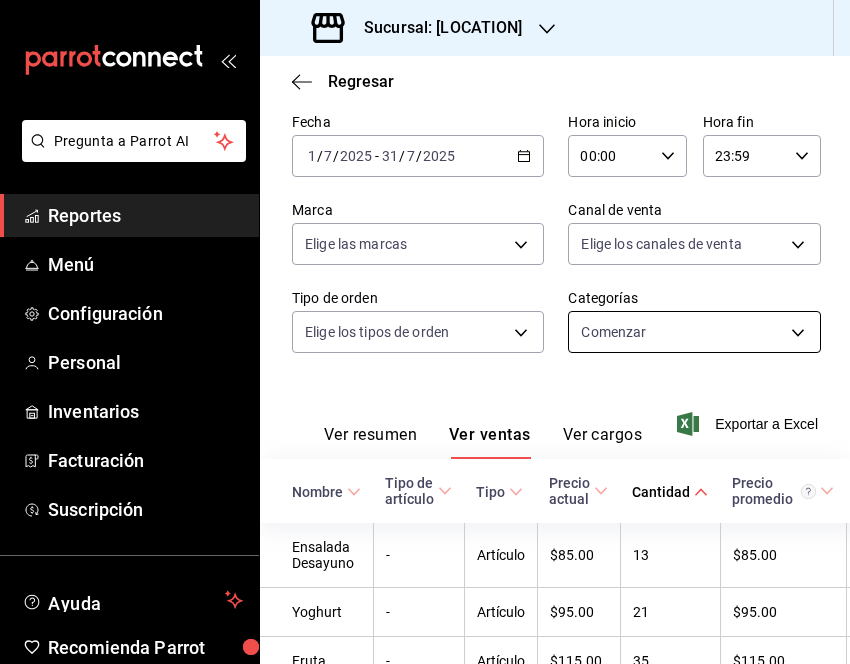 click on "Pregunta a Parrot AI Reportes   Menú   Configuración   Personal   Inventarios   Facturación   Suscripción   Ayuda Recomienda Parrot   [PERSON]   Sugerir nueva función   Sucursal: [PERSON] Regresar Ventas Los artículos listados no incluyen descuentos de orden y el filtro de fechas está limitado a un máximo de 31 días. Fecha [DATE] [DAY] / [MONTH] / [DATE] - [DATE] [DAY] / [MONTH] / [DATE] Hora inicio [TIME] Hora inicio Hora fin [TIME] Hora fin Marca Elige las marcas Canal de venta Elige los canales de venta Tipo de orden Elige los tipos de orden Categorías Comenzar [UUID] Ver resumen Ver ventas Ver cargos Exportar a Excel Nombre Tipo de artículo Tipo Precio actual Cantidad Precio promedio   Total artículos   Descuentos de artículo Venta total Impuestos Venta neta Ensalada Desayuno - Artículo $[PRICE] [NUMBER] $[PRICE] $[PRICE] $[PRICE] $[PRICE] $[PRICE] Yoghurt - Artículo $[PRICE] [NUMBER] $[PRICE] $[PRICE] $[PRICE] $[PRICE] $[PRICE] $[PRICE] Fruta - Artículo $[PRICE] [NUMBER] $[PRICE] -" at bounding box center (425, 332) 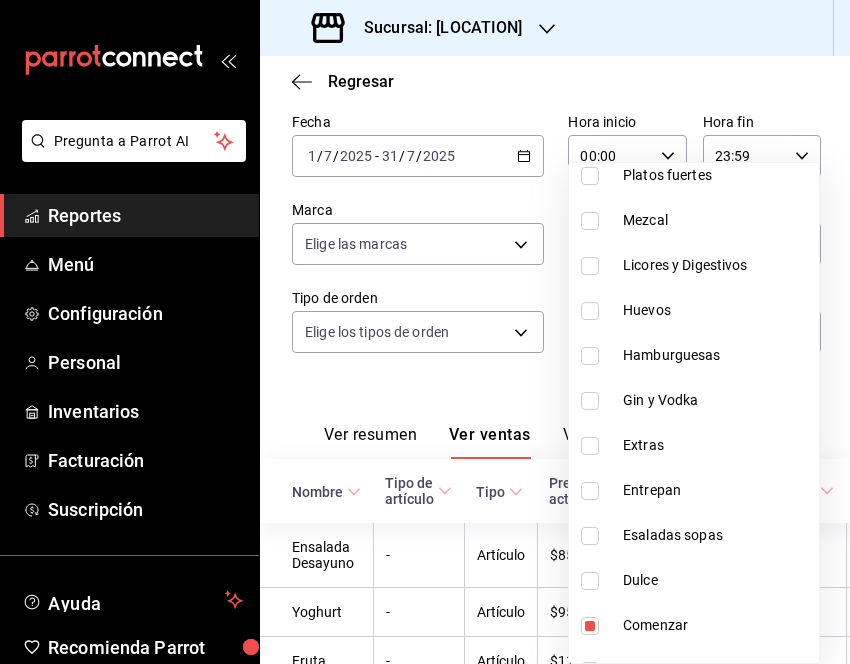 scroll, scrollTop: 1200, scrollLeft: 0, axis: vertical 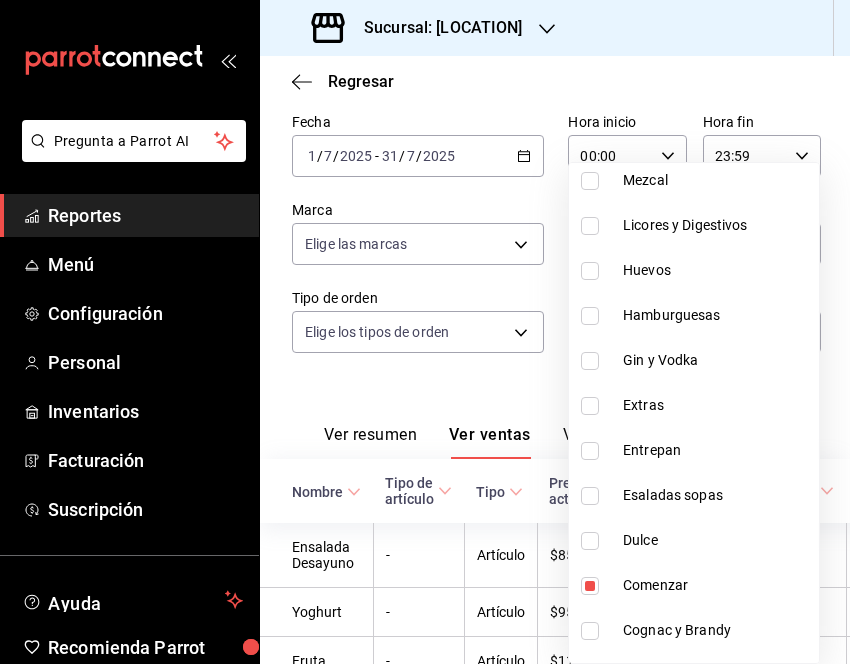 click at bounding box center [590, 586] 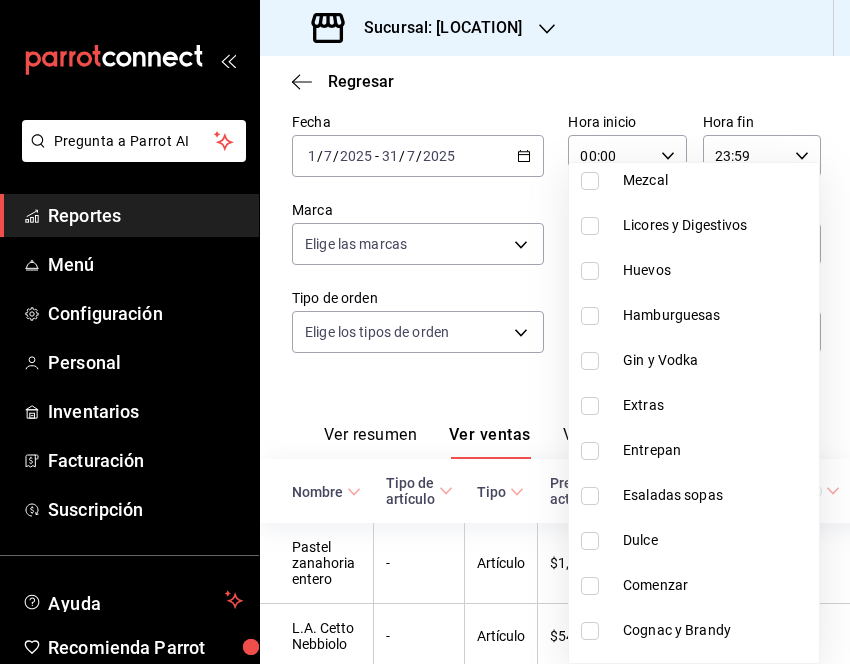 click at bounding box center (425, 332) 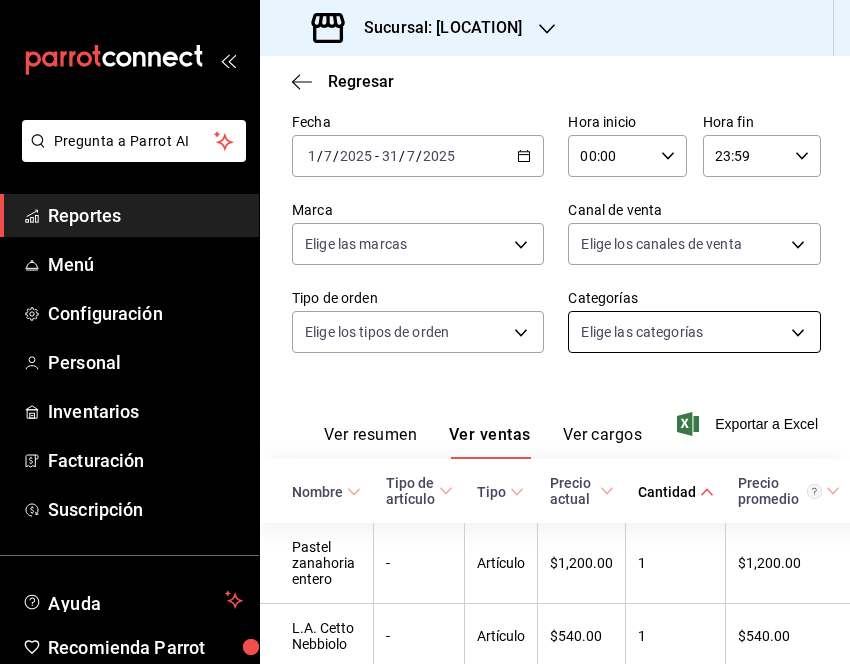 click on "Pregunta a Parrot AI Reportes   Menú   Configuración   Personal   Inventarios   Facturación   Suscripción   Ayuda Recomienda Parrot   [FIRST] [LAST]   Sugerir nueva función   Sucursal: Gula Gomez Morin Regresar Ventas Los artículos listados no incluyen descuentos de orden y el filtro de fechas está limitado a un máximo de 31 días. Fecha [DATE] [DATE] - [DATE] [DATE] Hora inicio 00:00 Hora inicio Hora fin 23:59 Hora fin Marca Elige las marcas Canal de venta Elige los canales de venta Tipo de orden Elige los tipos de orden Categorías Elige las categorías Ver resumen Ver ventas Ver cargos Exportar a Excel Nombre Tipo de artículo Tipo Precio actual Cantidad Precio promedio   Total artículos   Descuentos de artículo Venta total Impuestos Venta neta Pastel zanahoria entero - Artículo [PRICE] [QUANTITY] [PRICE] [PRICE] [PRICE] [PRICE] [PRICE] L.A. Cetto Nebbiolo - Artículo [PRICE] [QUANTITY] [PRICE] [PRICE] [PRICE] [PRICE] [PRICE] Rosadito Vino lata - Artículo [PRICE] [QUANTITY] [PRICE]" at bounding box center [425, 332] 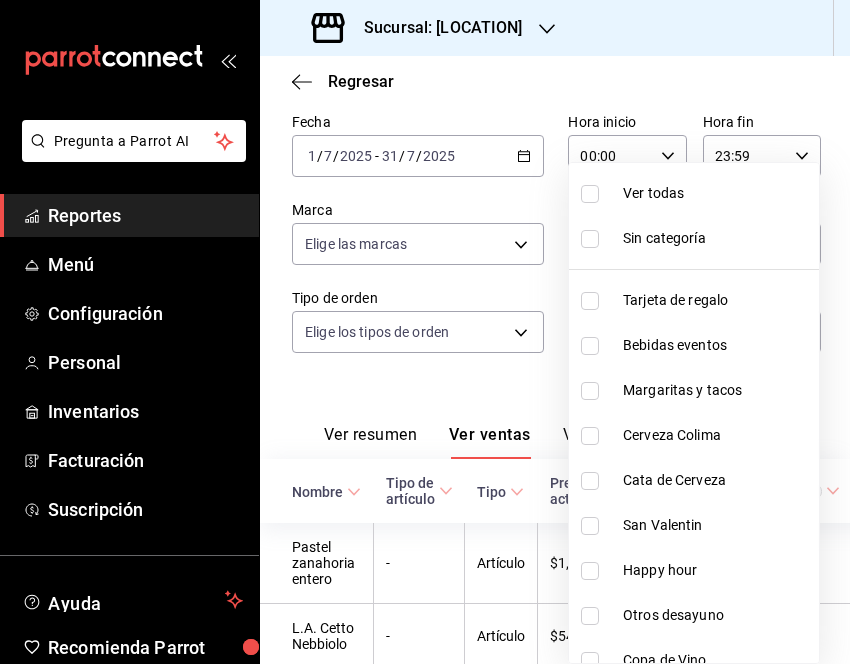 click at bounding box center (425, 332) 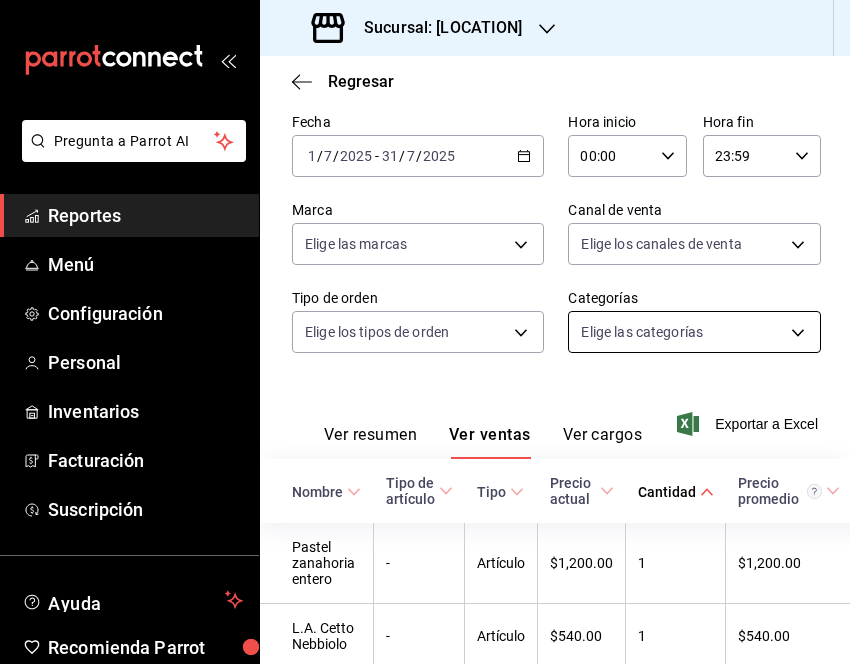 click on "Pregunta a Parrot AI Reportes   Menú   Configuración   Personal   Inventarios   Facturación   Suscripción   Ayuda Recomienda Parrot   [FIRST] [LAST]   Sugerir nueva función   Sucursal: Gula Gomez Morin Regresar Ventas Los artículos listados no incluyen descuentos de orden y el filtro de fechas está limitado a un máximo de 31 días. Fecha [DATE] [DATE] - [DATE] [DATE] Hora inicio 00:00 Hora inicio Hora fin 23:59 Hora fin Marca Elige las marcas Canal de venta Elige los canales de venta Tipo de orden Elige los tipos de orden Categorías Elige las categorías Ver resumen Ver ventas Ver cargos Exportar a Excel Nombre Tipo de artículo Tipo Precio actual Cantidad Precio promedio   Total artículos   Descuentos de artículo Venta total Impuestos Venta neta Pastel zanahoria entero - Artículo [PRICE] [QUANTITY] [PRICE] [PRICE] [PRICE] [PRICE] [PRICE] L.A. Cetto Nebbiolo - Artículo [PRICE] [QUANTITY] [PRICE] [PRICE] [PRICE] [PRICE] [PRICE] Rosadito Vino lata - Artículo [PRICE] [QUANTITY] [PRICE]" at bounding box center [425, 332] 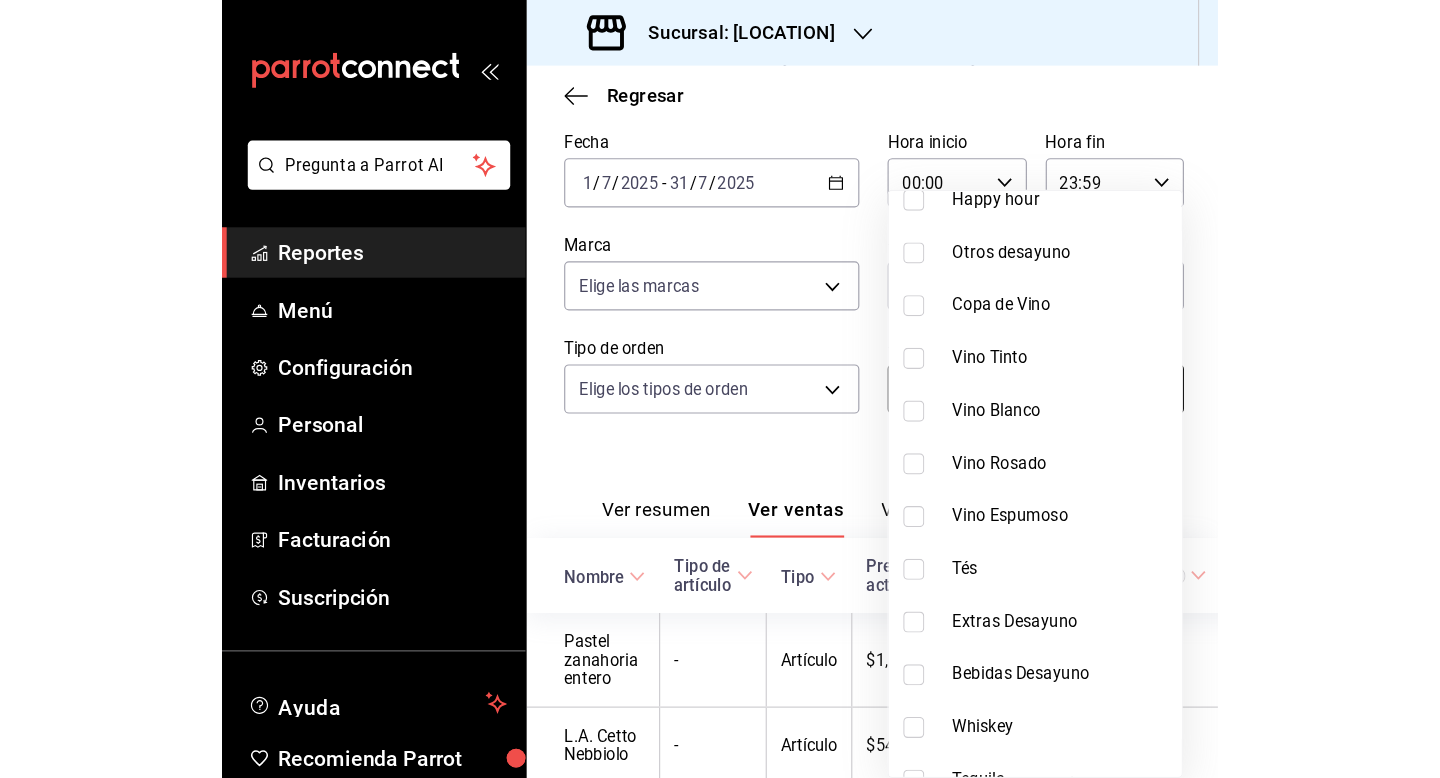 scroll, scrollTop: 480, scrollLeft: 0, axis: vertical 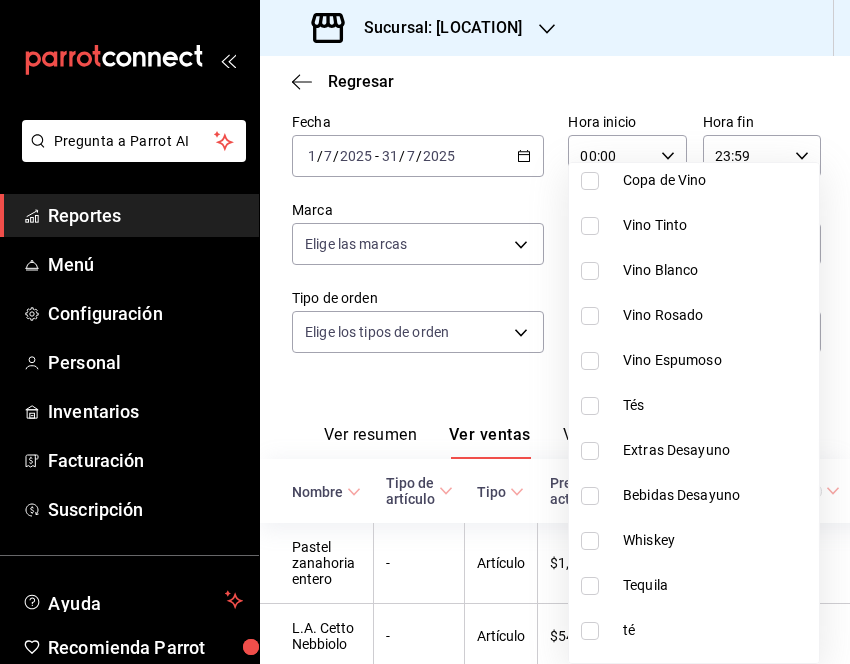 click at bounding box center [590, 451] 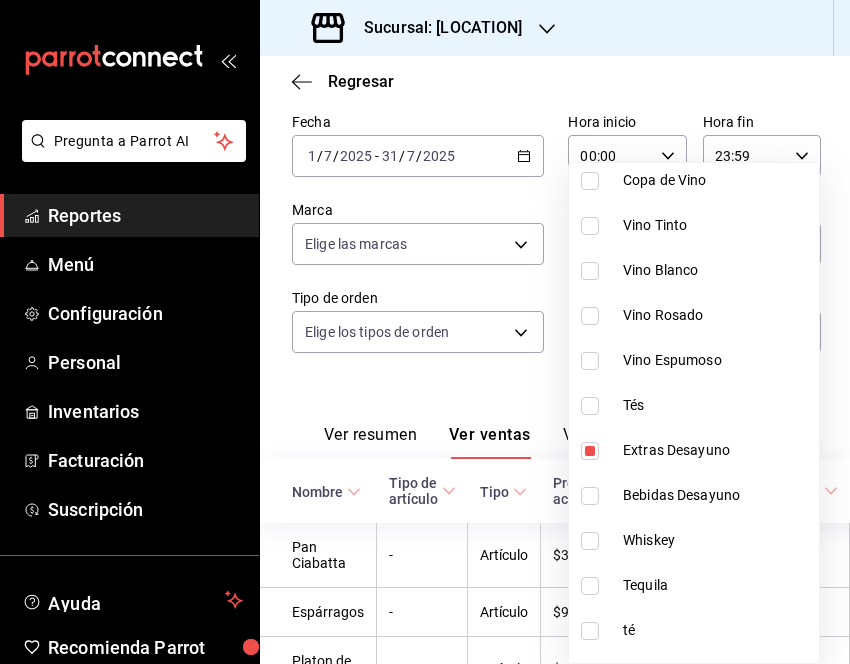 click at bounding box center [425, 332] 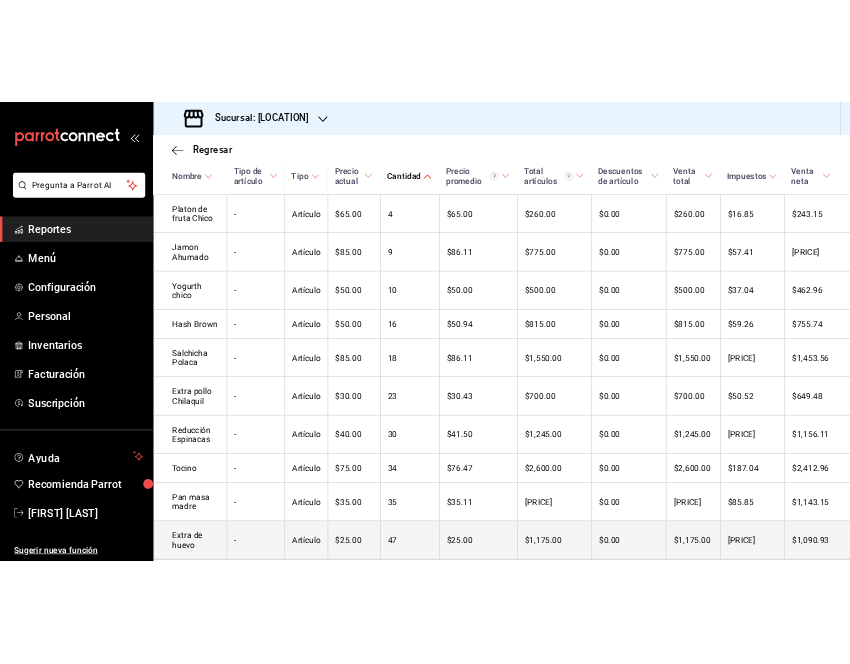scroll, scrollTop: 575, scrollLeft: 0, axis: vertical 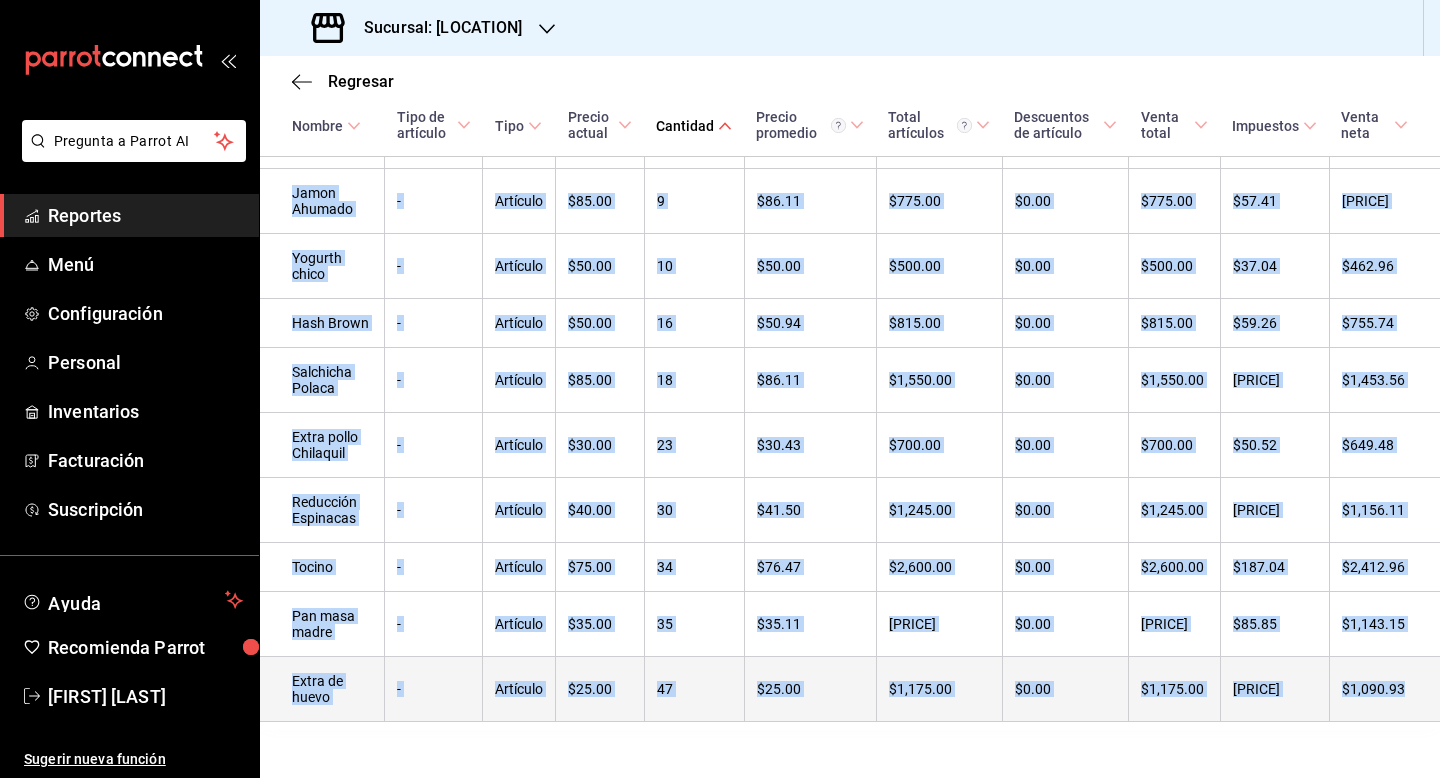 drag, startPoint x: 287, startPoint y: 441, endPoint x: 1439, endPoint y: 662, distance: 1173.0068 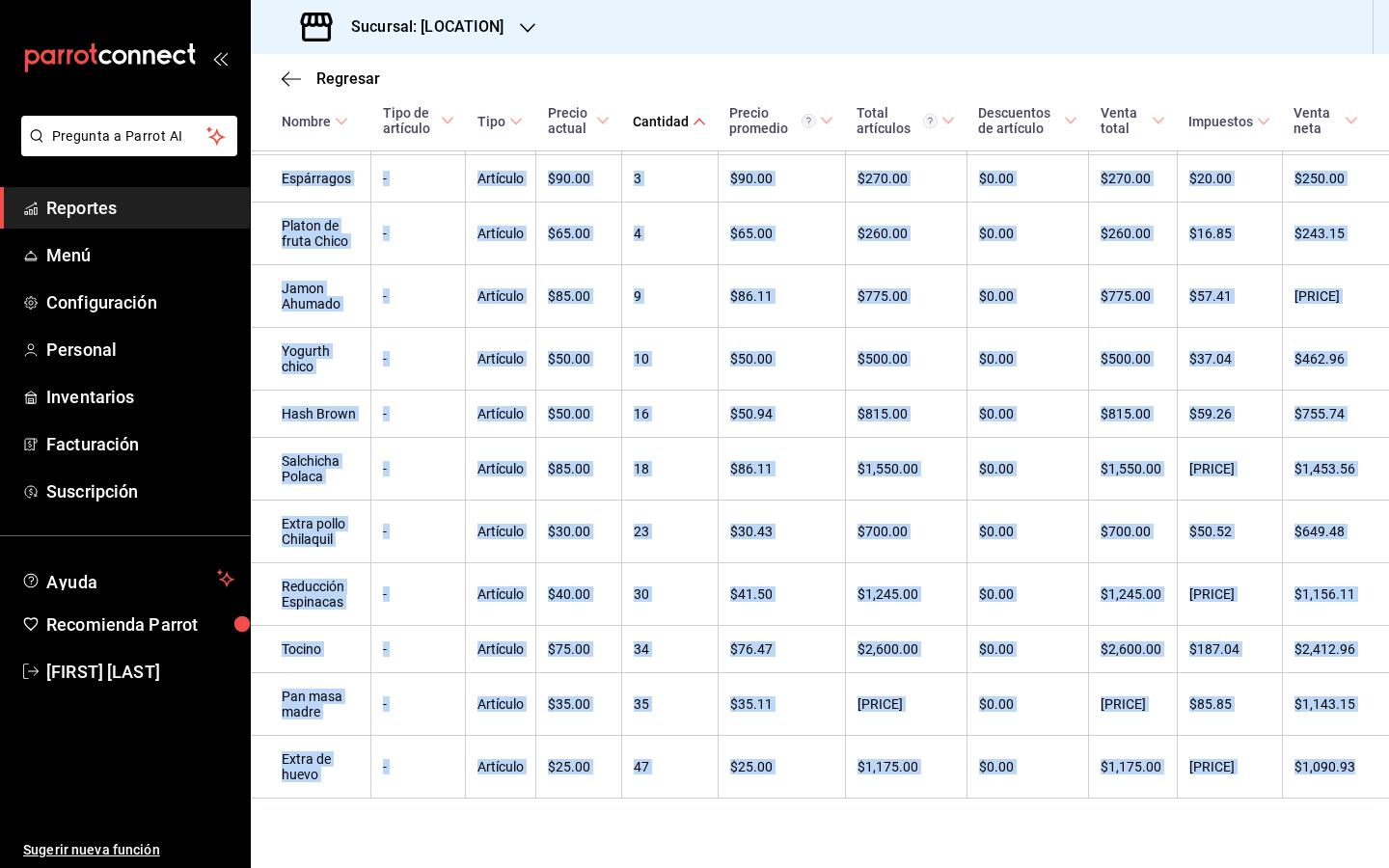 scroll, scrollTop: 437, scrollLeft: 0, axis: vertical 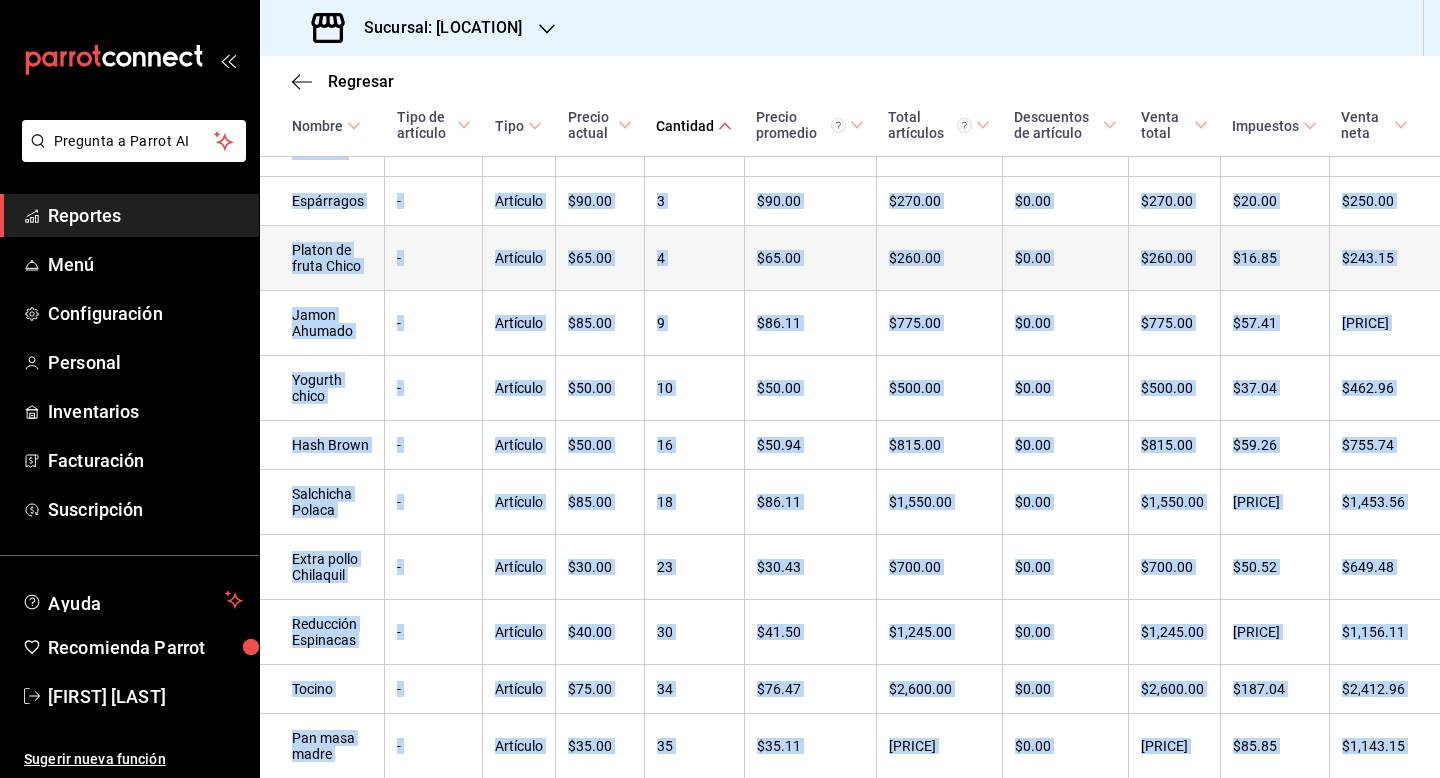 copy on "Pan Ciabatta - Artículo $[PRICE] [QUANTITY] $[PRICE] $[PRICE] $[PRICE] $[PRICE] $[PRICE] Espárragos - Artículo $[PRICE] [QUANTITY] $[PRICE] $[PRICE] $[PRICE] $[PRICE] $[PRICE] Platon de fruta Chico - Artículo $[PRICE] [QUANTITY] $[PRICE] $[PRICE] $[PRICE] $[PRICE] $[PRICE] Jamon Ahumado - Artículo $[PRICE] [QUANTITY] $[PRICE] $[PRICE] $[PRICE] $[PRICE] $[PRICE] Yogurth chico - Artículo $[PRICE] [QUANTITY] $[PRICE] $[PRICE] $[PRICE] $[PRICE] $[PRICE] Hash Brown - Artículo $[PRICE] [QUANTITY] $[PRICE] $[PRICE] $[PRICE] $[PRICE] $[PRICE] Salchicha Polaca - Artículo $[PRICE] [QUANTITY] $[PRICE] $[PRICE] $[PRICE] $[PRICE] $[PRICE] Extra pollo Chilaquil - Artículo $[PRICE] [QUANTITY] $[PRICE] $[PRICE] $[PRICE] $[PRICE] $[PRICE] Reducción Espinacas - Artículo $[PRICE] [QUANTITY] $[PRICE] $[PRICE] $[PRICE] $[PRICE] $[PRICE] Tocino - Artículo $[PRICE] [QUANTITY] $[PRICE] $[PRICE] $[PRICE] $[PRICE] $[PRICE] Pan masa madre - Artículo $[PRICE] [QUANTITY] $[PRICE] $[PRICE] $[PRICE] $[PRICE] $[PRICE] Extra de huevo - Artículo $[PRICE] [QUANTITY] $[PRICE] $[PRICE] $[PRICE] $[PRICE] $[PRICE]" 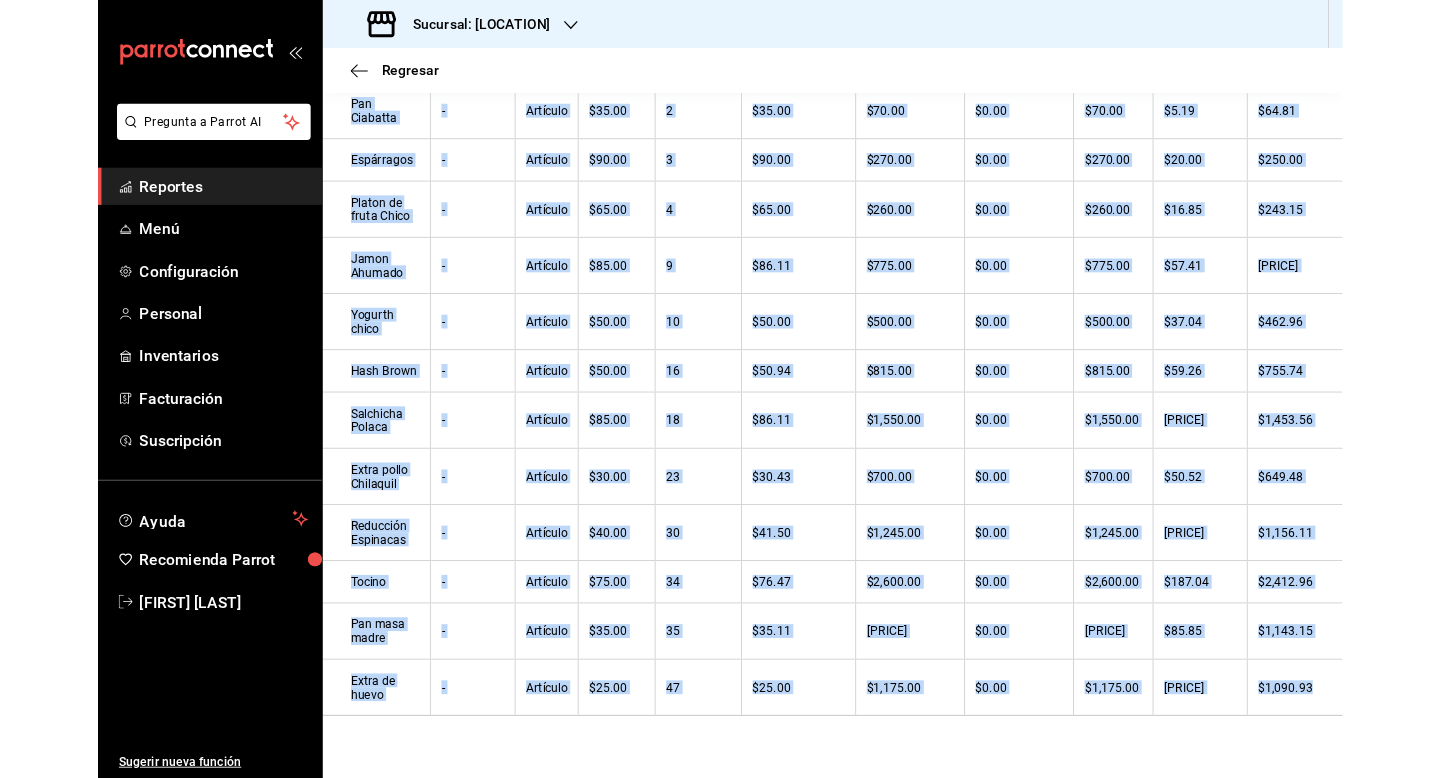 scroll, scrollTop: 416, scrollLeft: 0, axis: vertical 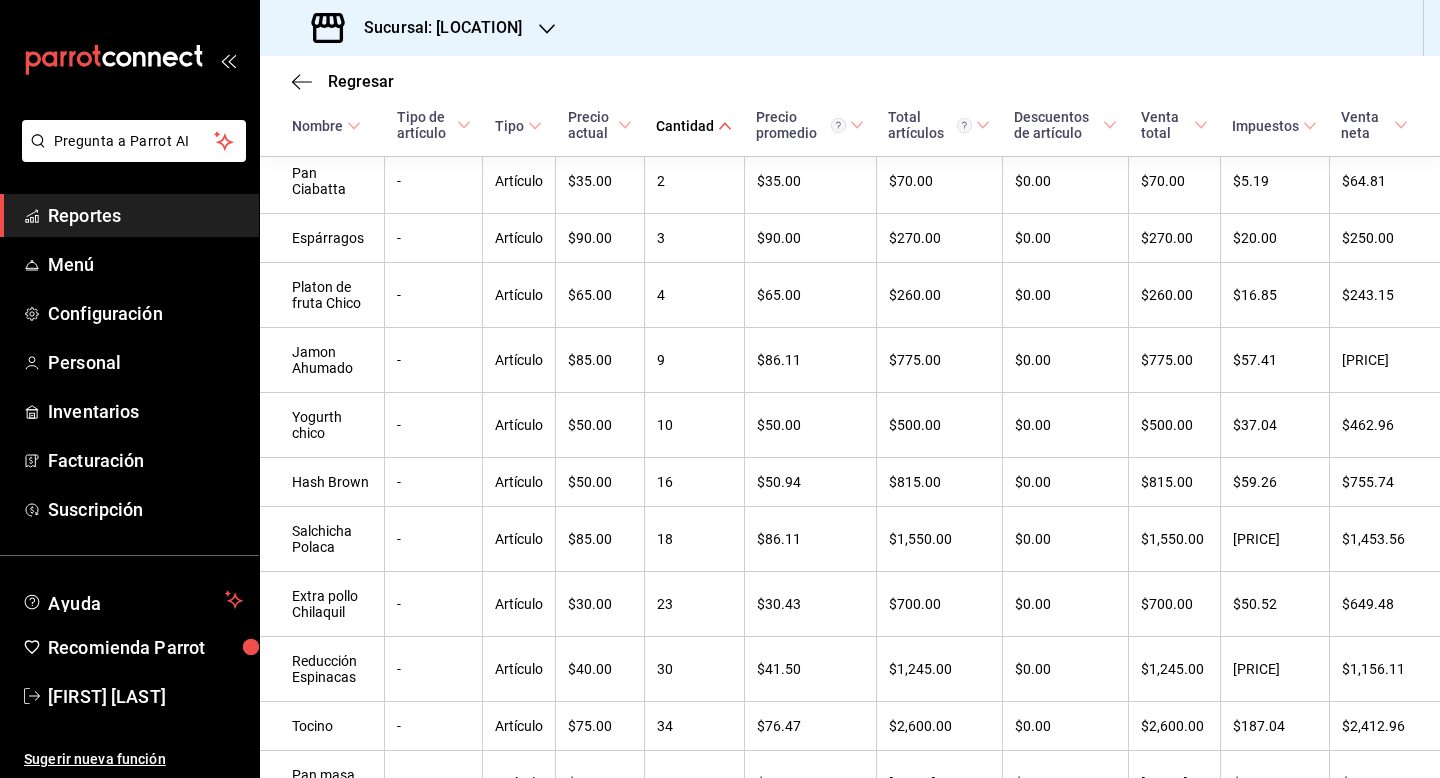 click on "Regresar" at bounding box center [850, 81] 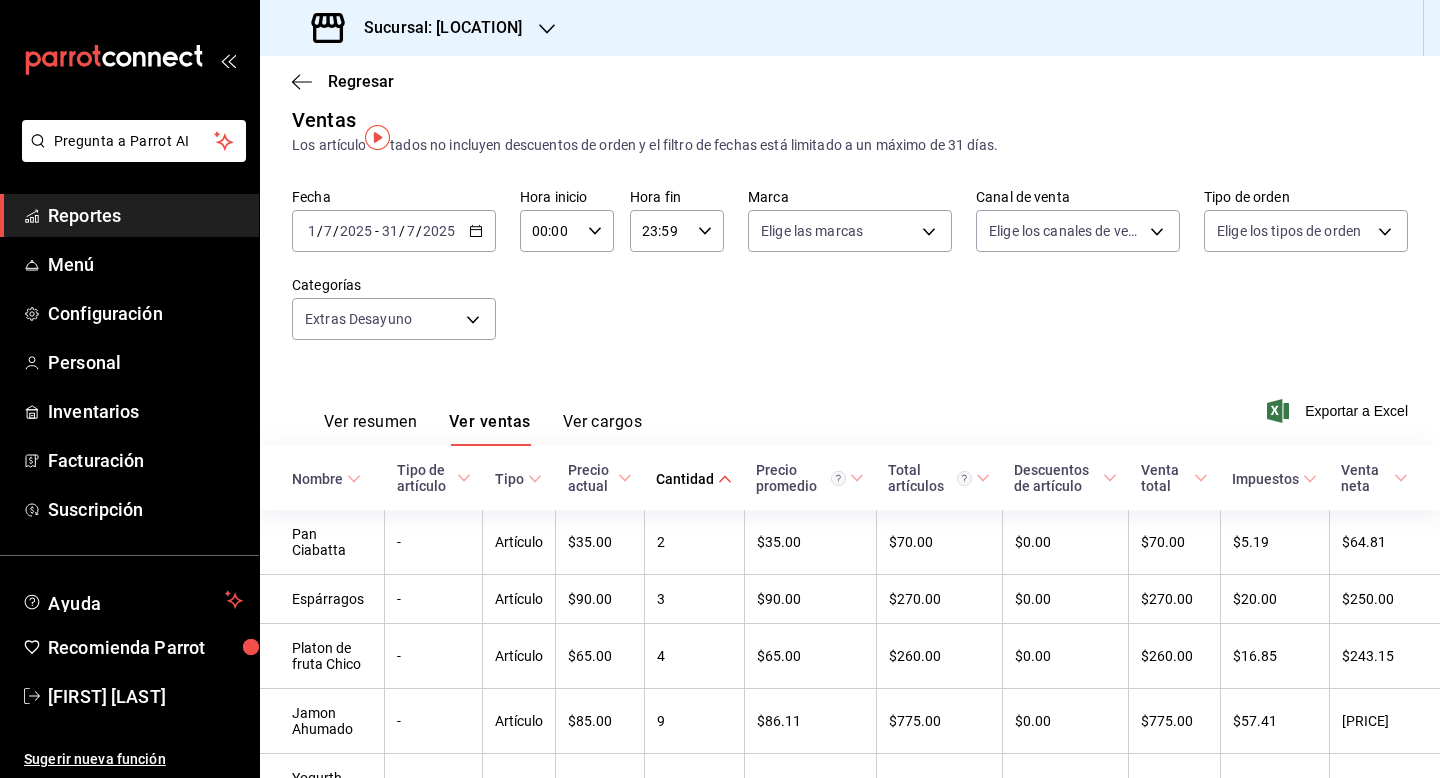 scroll, scrollTop: 0, scrollLeft: 0, axis: both 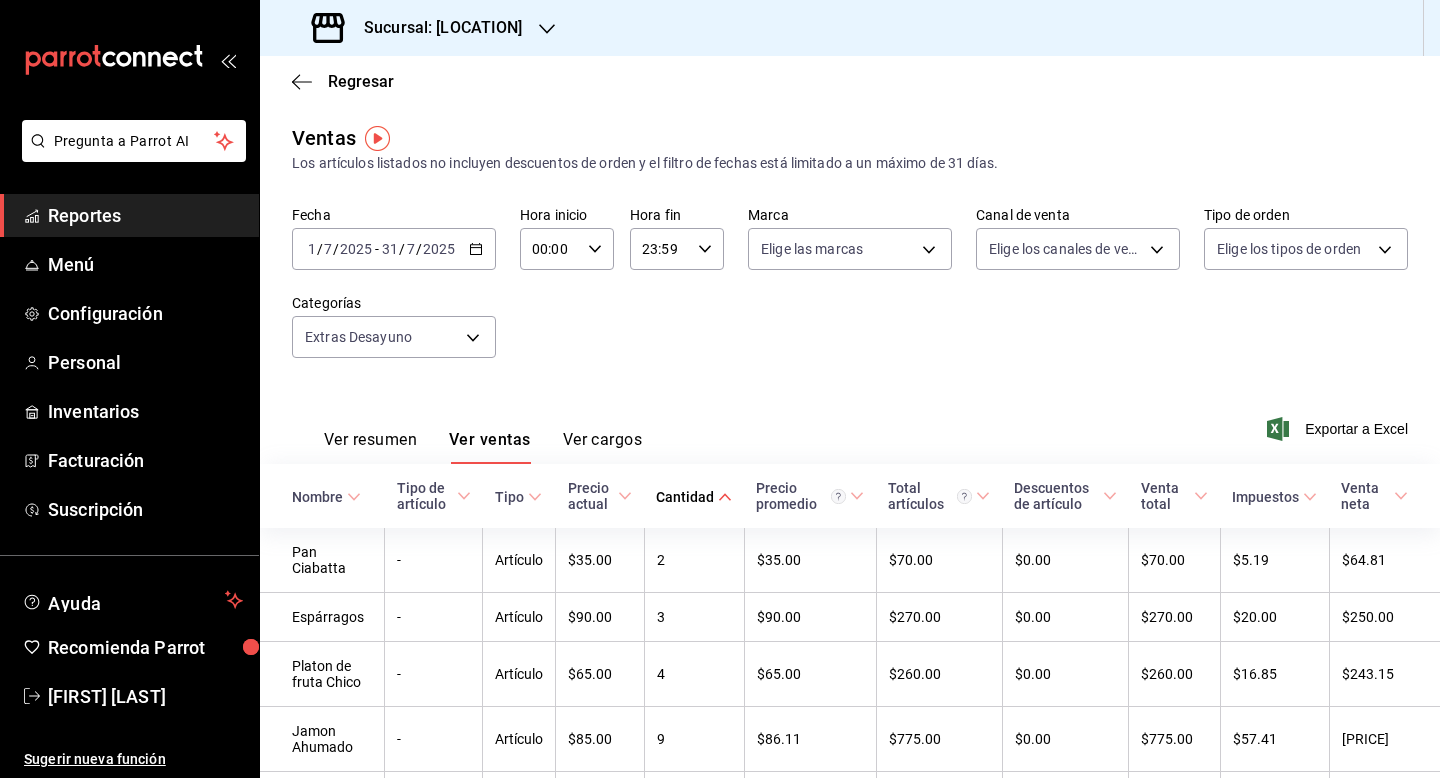 click on "Ver resumen Ver ventas Ver cargos Exportar a Excel" at bounding box center [850, 423] 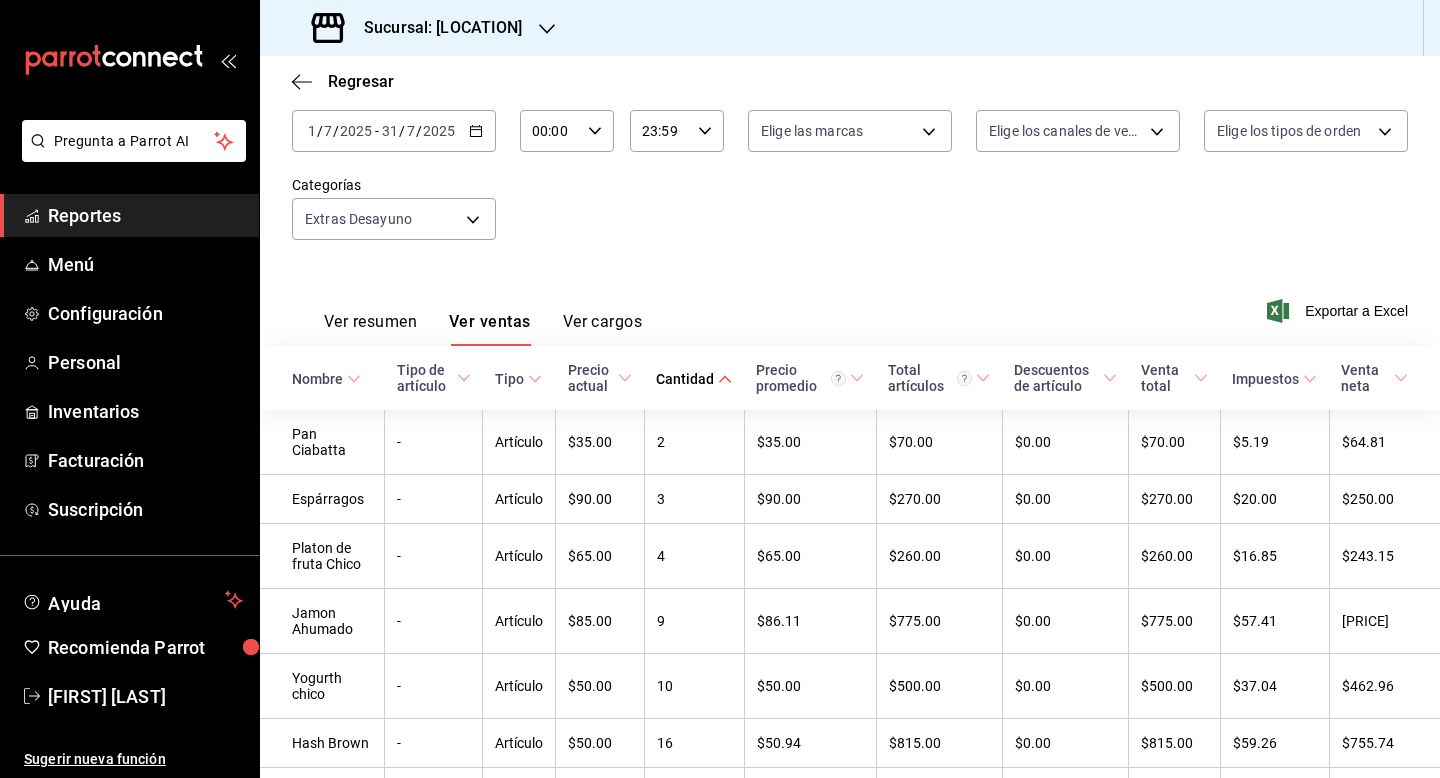 scroll, scrollTop: 95, scrollLeft: 0, axis: vertical 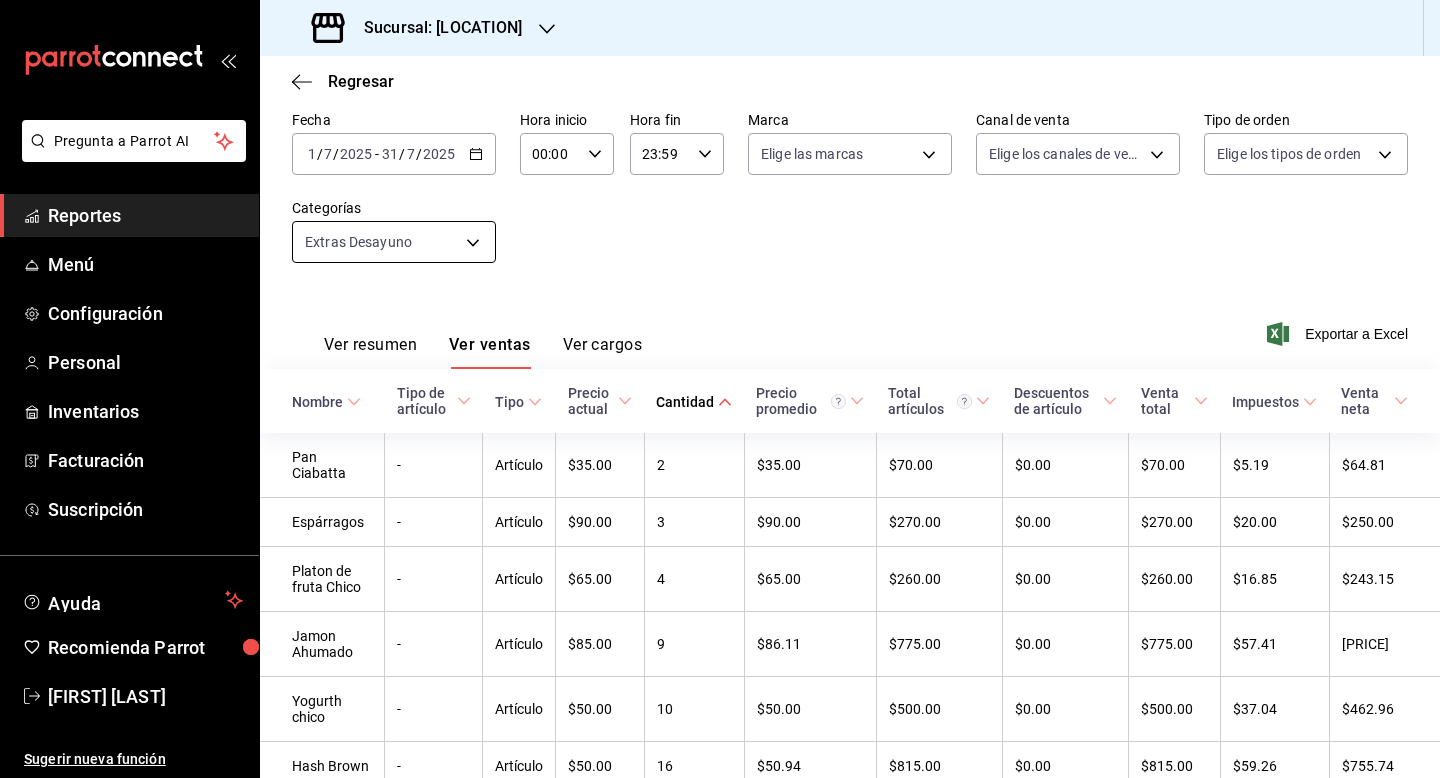 click on "Regresar Ventas Los artículos listados no incluyen descuentos de orden y el filtro de fechas está limitado a un máximo de 31 días. Fecha [DATE] [DATE] / [MONTH] / [YEAR] - [DATE] [DATE] / [MONTH] / [YEAR] Hora inicio 00:00 Hora inicio Hora fin 23:59 Hora fin Marca Elige las marcas Canal de venta Elige los canales de venta Tipo de orden Elige los tipos de orden Categorías Extras Desayuno [UUID] Ver resumen Ver ventas Ver cargos Exportar a Excel Nombre Tipo de artículo Tipo Precio actual Cantidad Precio promedio   Total artículos   Descuentos de artículo Venta total Impuestos Venta neta Pan Ciabatta - Artículo $35.00 2 $35.00 $70.00 $0.00 $70.00 $5.19 $64.81 Espárragos - Artículo $90.00 3 $90.00 $270.00 $0.00 $270.00 $20.00 $250.00 Platon de fruta Chico - Artículo $65.00 4 $65.00 - 9" at bounding box center [720, 389] 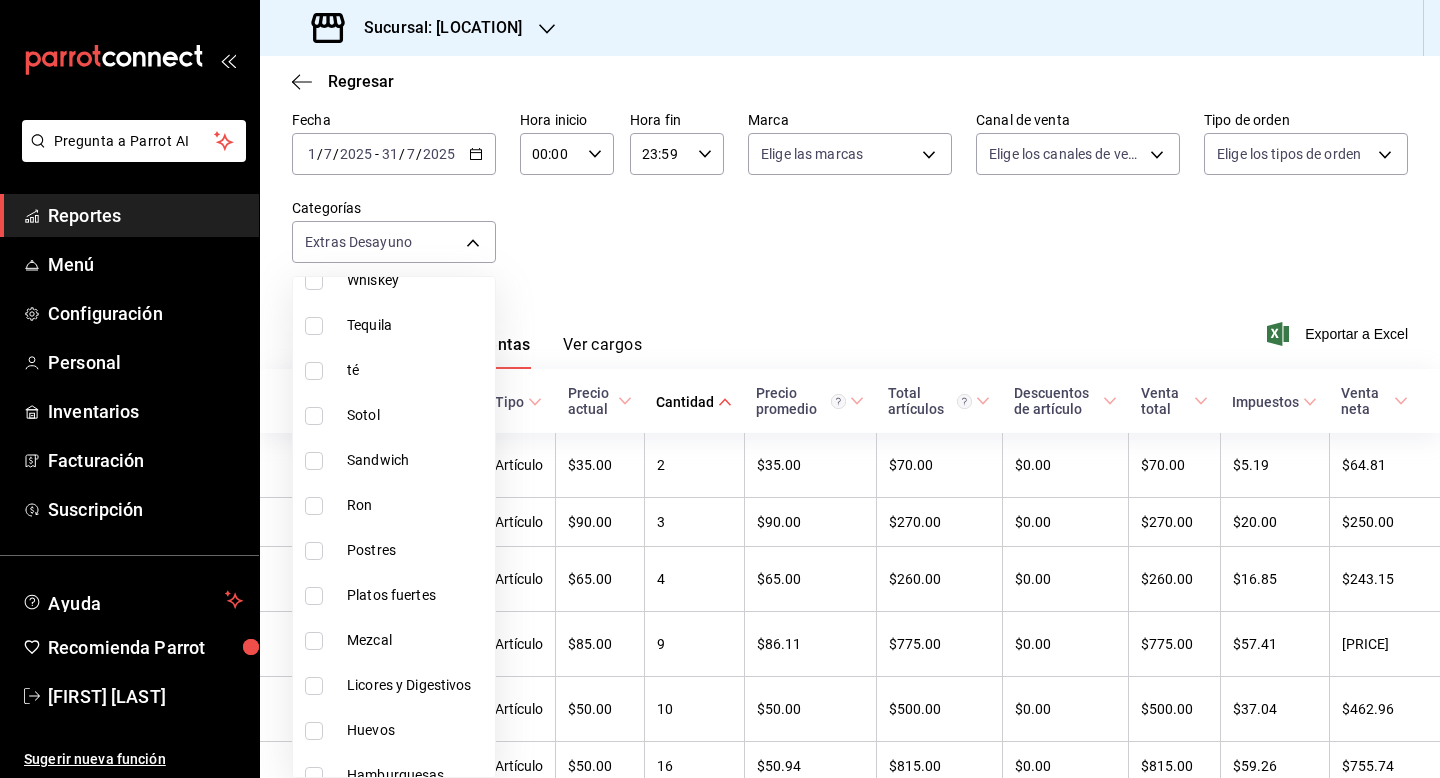 scroll, scrollTop: 880, scrollLeft: 0, axis: vertical 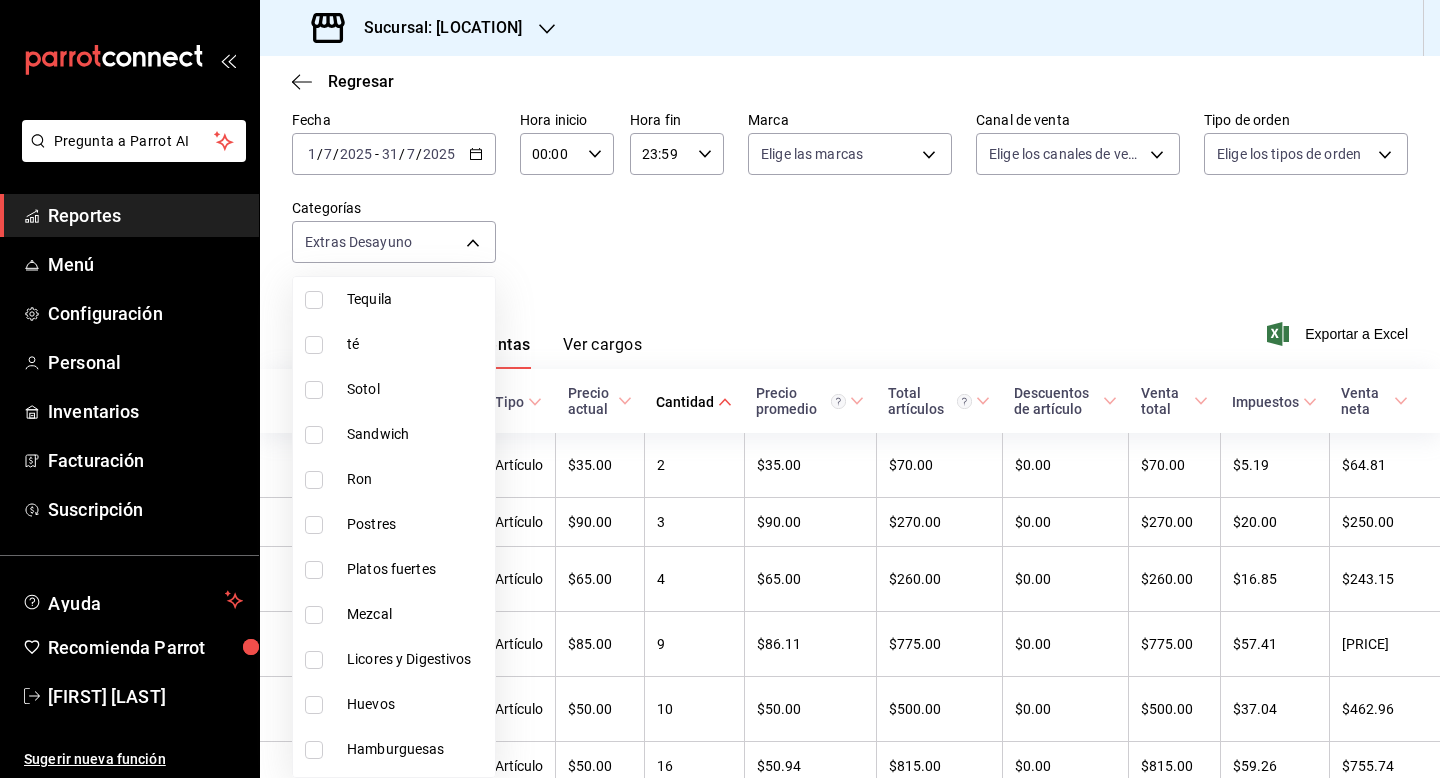 click at bounding box center (720, 389) 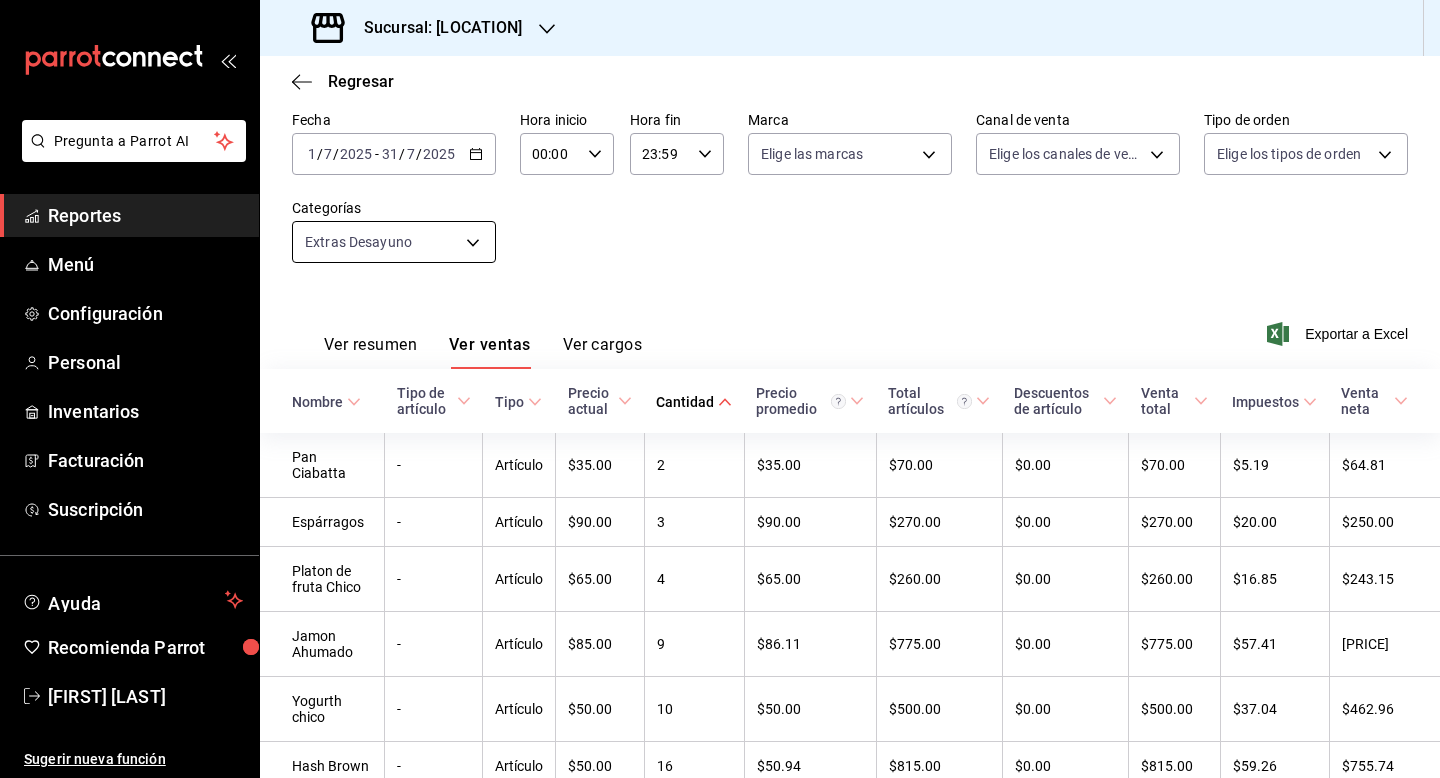 click on "Regresar Ventas Los artículos listados no incluyen descuentos de orden y el filtro de fechas está limitado a un máximo de 31 días. Fecha [DATE] [DATE] / [MONTH] / [YEAR] - [DATE] [DATE] / [MONTH] / [YEAR] Hora inicio 00:00 Hora inicio Hora fin 23:59 Hora fin Marca Elige las marcas Canal de venta Elige los canales de venta Tipo de orden Elige los tipos de orden Categorías Extras Desayuno [UUID] Ver resumen Ver ventas Ver cargos Exportar a Excel Nombre Tipo de artículo Tipo Precio actual Cantidad Precio promedio   Total artículos   Descuentos de artículo Venta total Impuestos Venta neta Pan Ciabatta - Artículo $35.00 2 $35.00 $70.00 $0.00 $70.00 $5.19 $64.81 Espárragos - Artículo $90.00 3 $90.00 $270.00 $0.00 $270.00 $20.00 $250.00 Platon de fruta Chico - Artículo $65.00 4 $65.00 - 9" at bounding box center [720, 389] 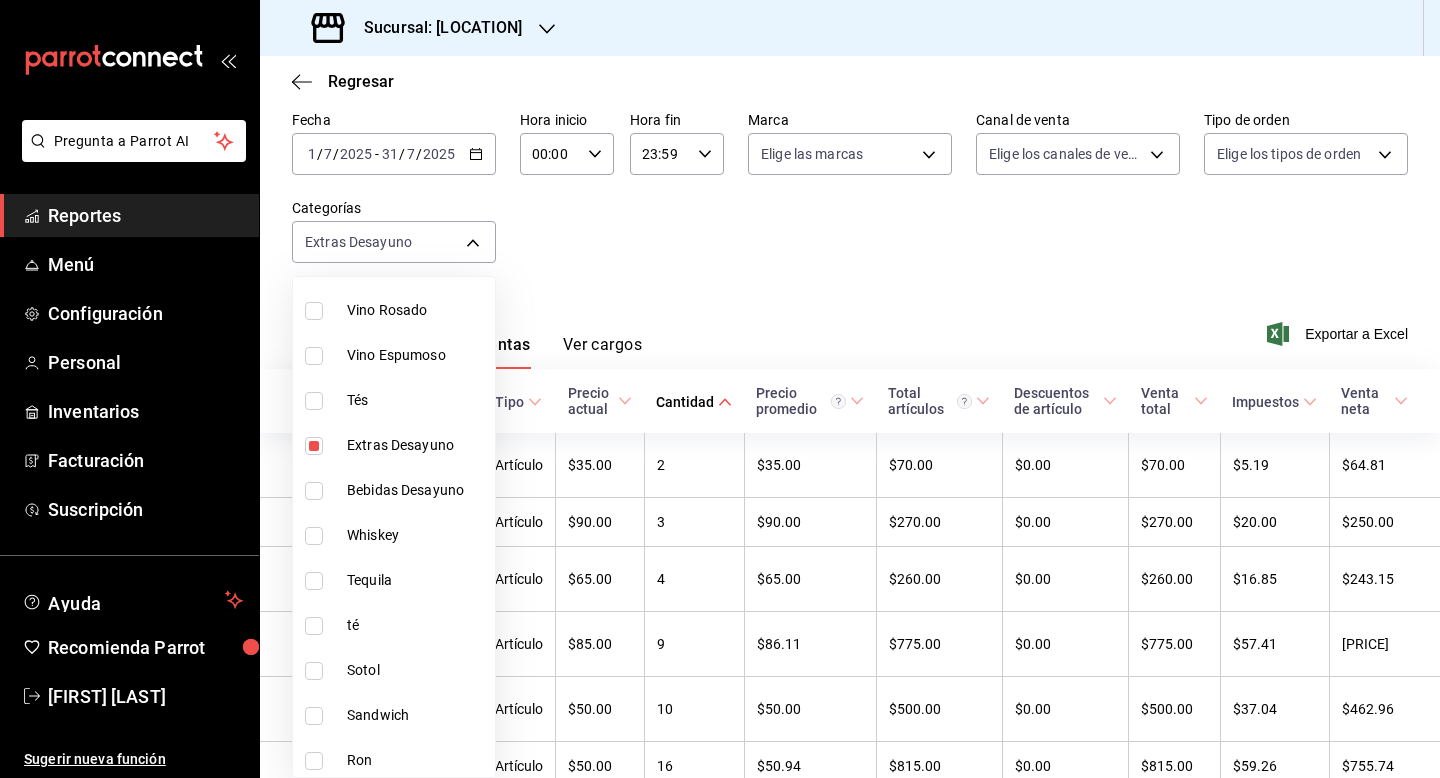 scroll, scrollTop: 600, scrollLeft: 0, axis: vertical 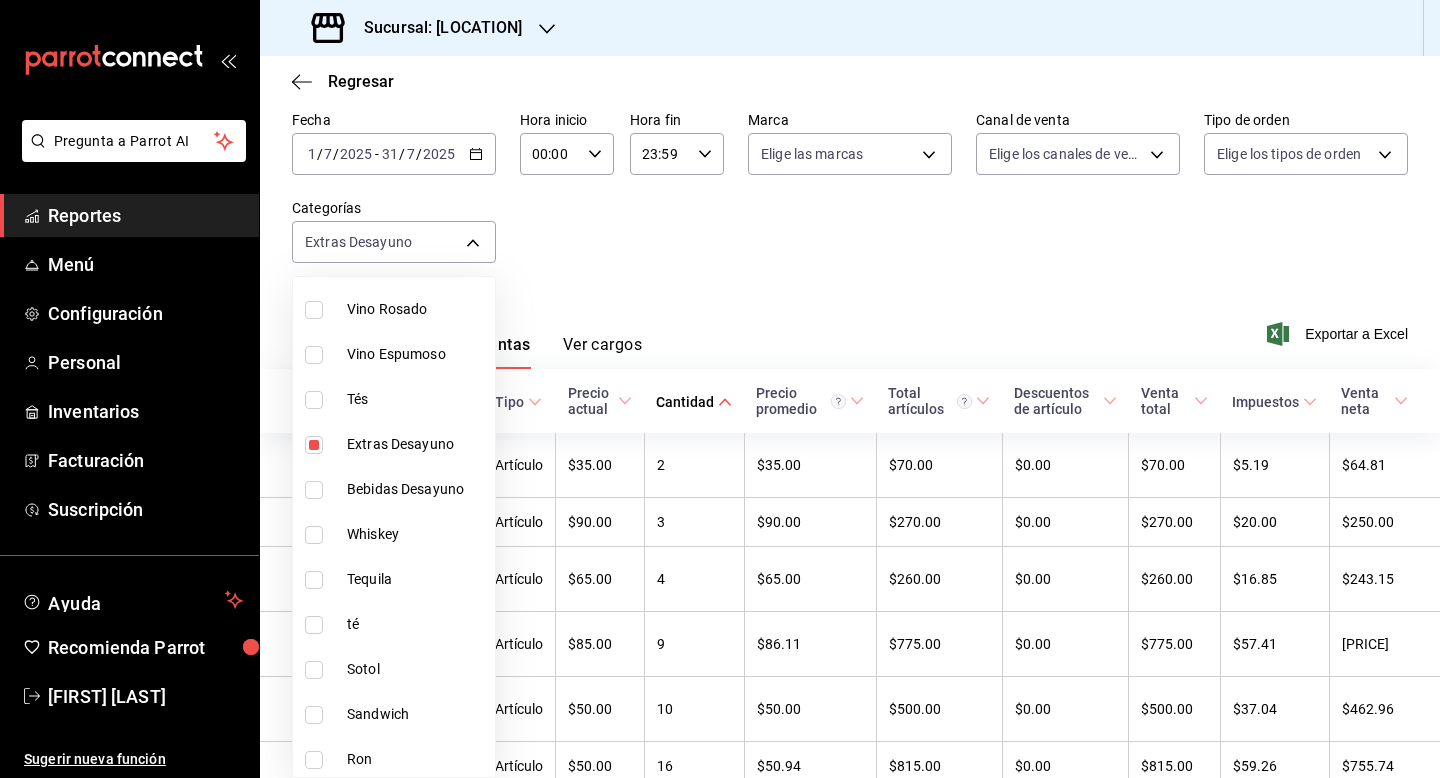 click at bounding box center (314, 445) 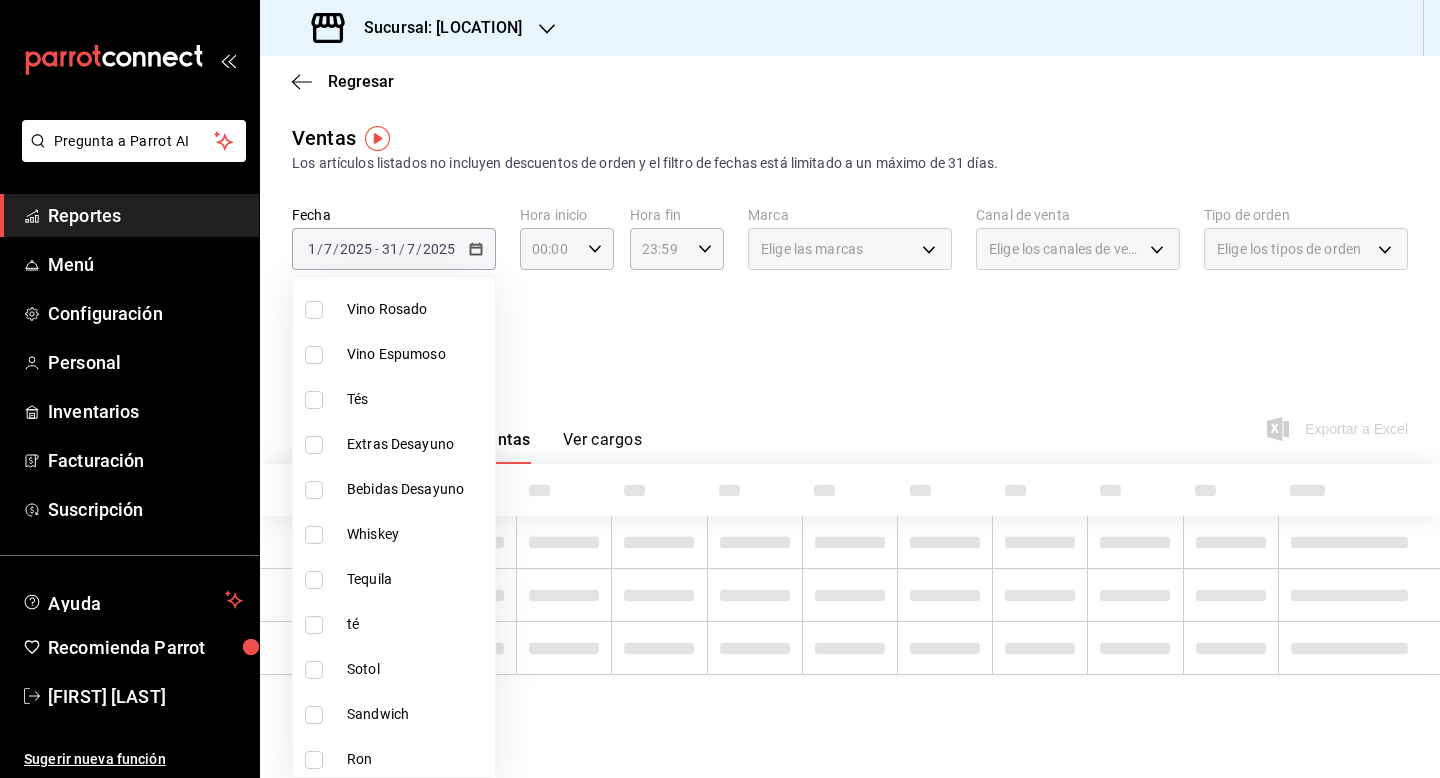 scroll, scrollTop: 0, scrollLeft: 0, axis: both 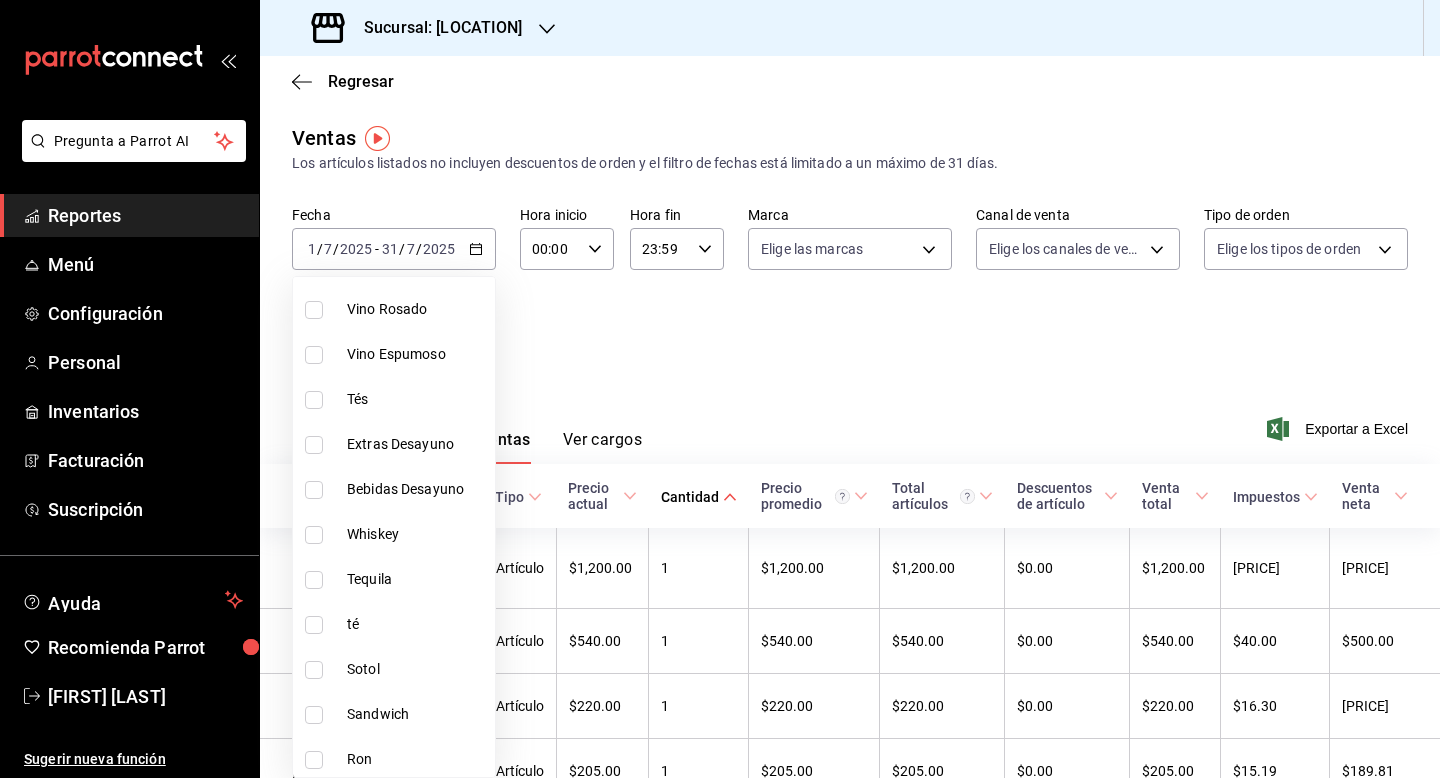 click at bounding box center [720, 389] 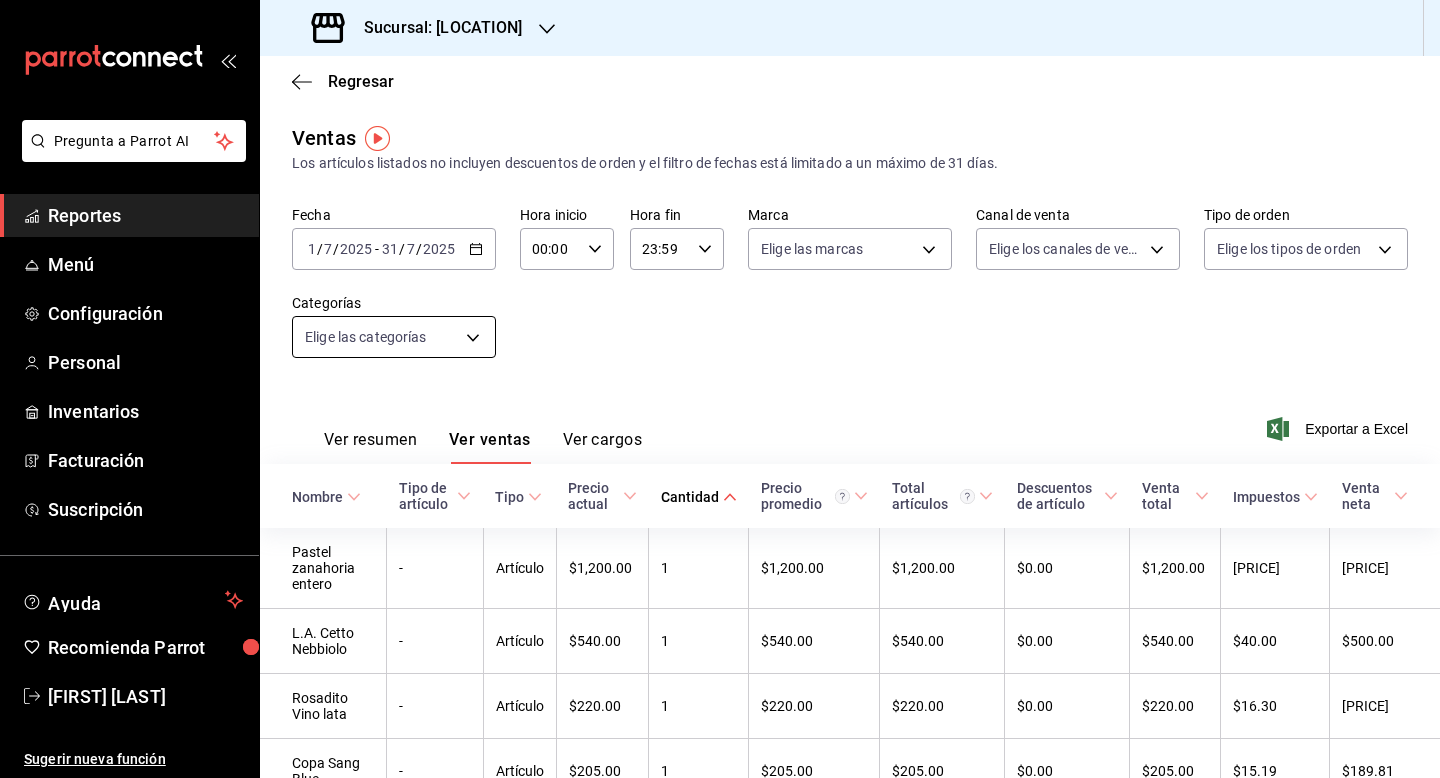 click on "Pregunta a Parrot AI Reportes   Menú   Configuración   Personal   Inventarios   Facturación   Suscripción   Ayuda Recomienda Parrot   [FIRST] [LAST]   Sugerir nueva función   Sucursal: Gula Gomez Morin Regresar Ventas Los artículos listados no incluyen descuentos de orden y el filtro de fechas está limitado a un máximo de 31 días. Fecha [DATE] [DATE] - [DATE] [DATE] Hora inicio 00:00 Hora inicio Hora fin 23:59 Hora fin Marca Elige las marcas Canal de venta Elige los canales de venta Tipo de orden Elige los tipos de orden Categorías Elige las categorías Ver resumen Ver ventas Ver cargos Exportar a Excel Nombre Tipo de artículo Tipo Precio actual Cantidad Precio promedio   Total artículos   Descuentos de artículo Venta total Impuestos Venta neta Pastel zanahoria entero - Artículo [PRICE] [QUANTITY] [PRICE] [PRICE] [PRICE] [PRICE] [PRICE] L.A. Cetto Nebbiolo - Artículo [PRICE] [QUANTITY] [PRICE] [PRICE] [PRICE] [PRICE] [PRICE] Rosadito Vino lata - Artículo [PRICE] [QUANTITY] [PRICE]" at bounding box center (720, 389) 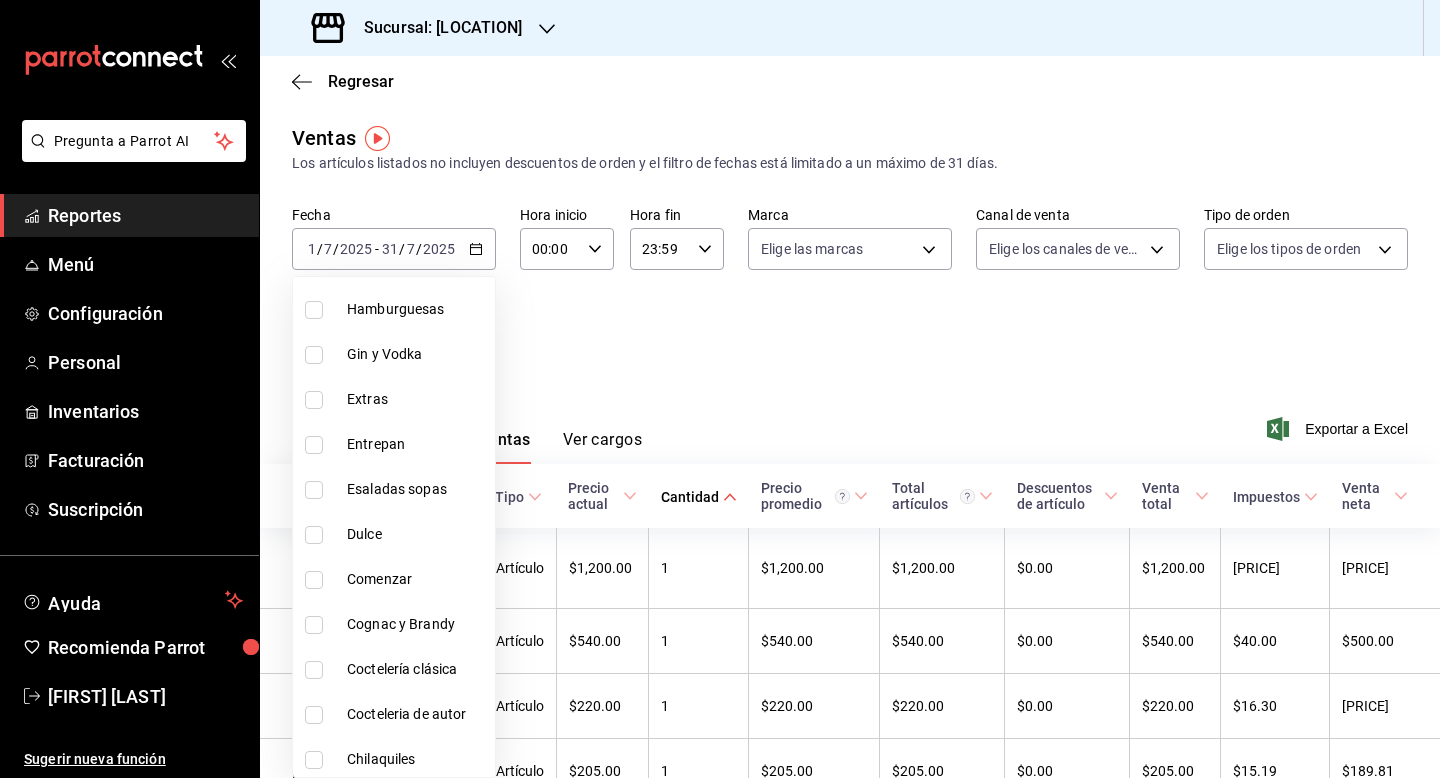 scroll, scrollTop: 1360, scrollLeft: 0, axis: vertical 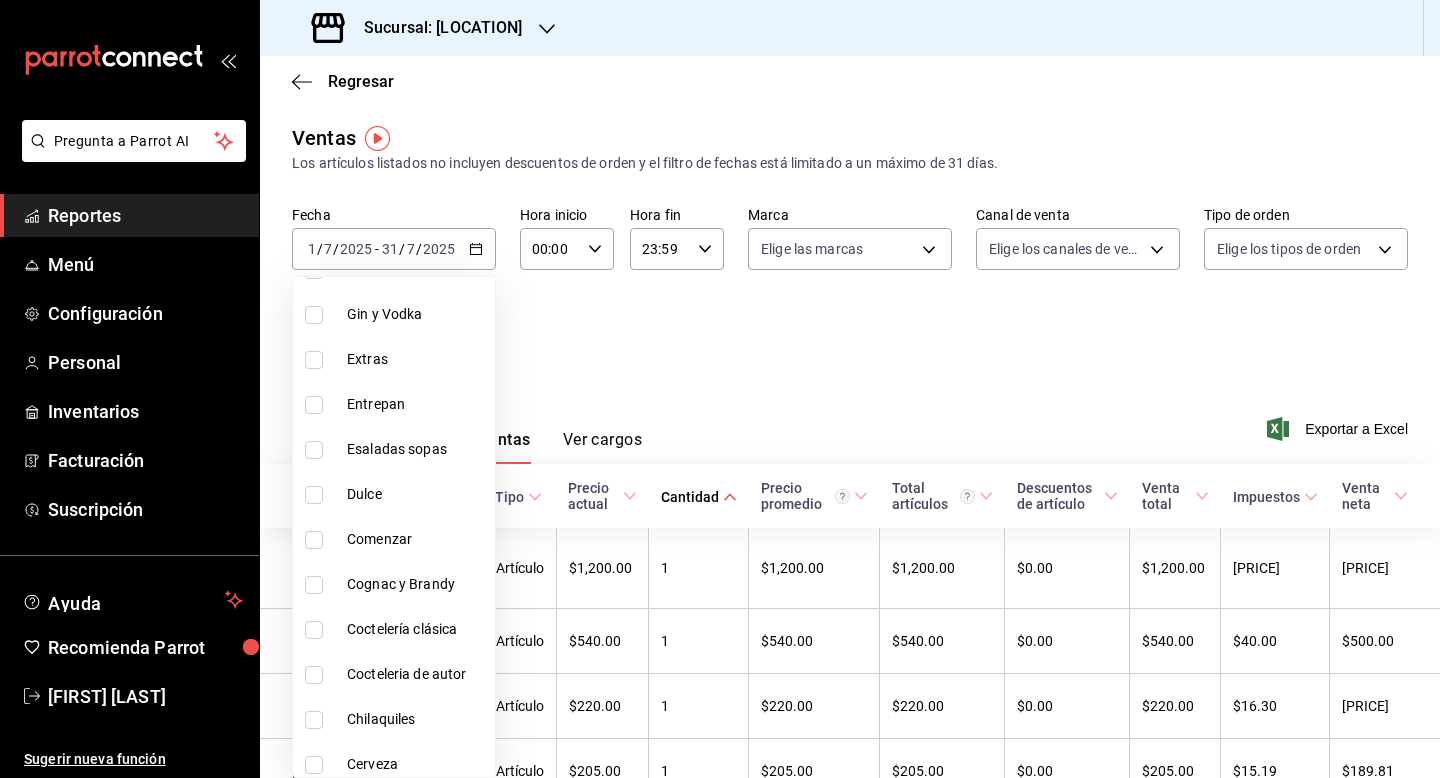 click at bounding box center [314, 540] 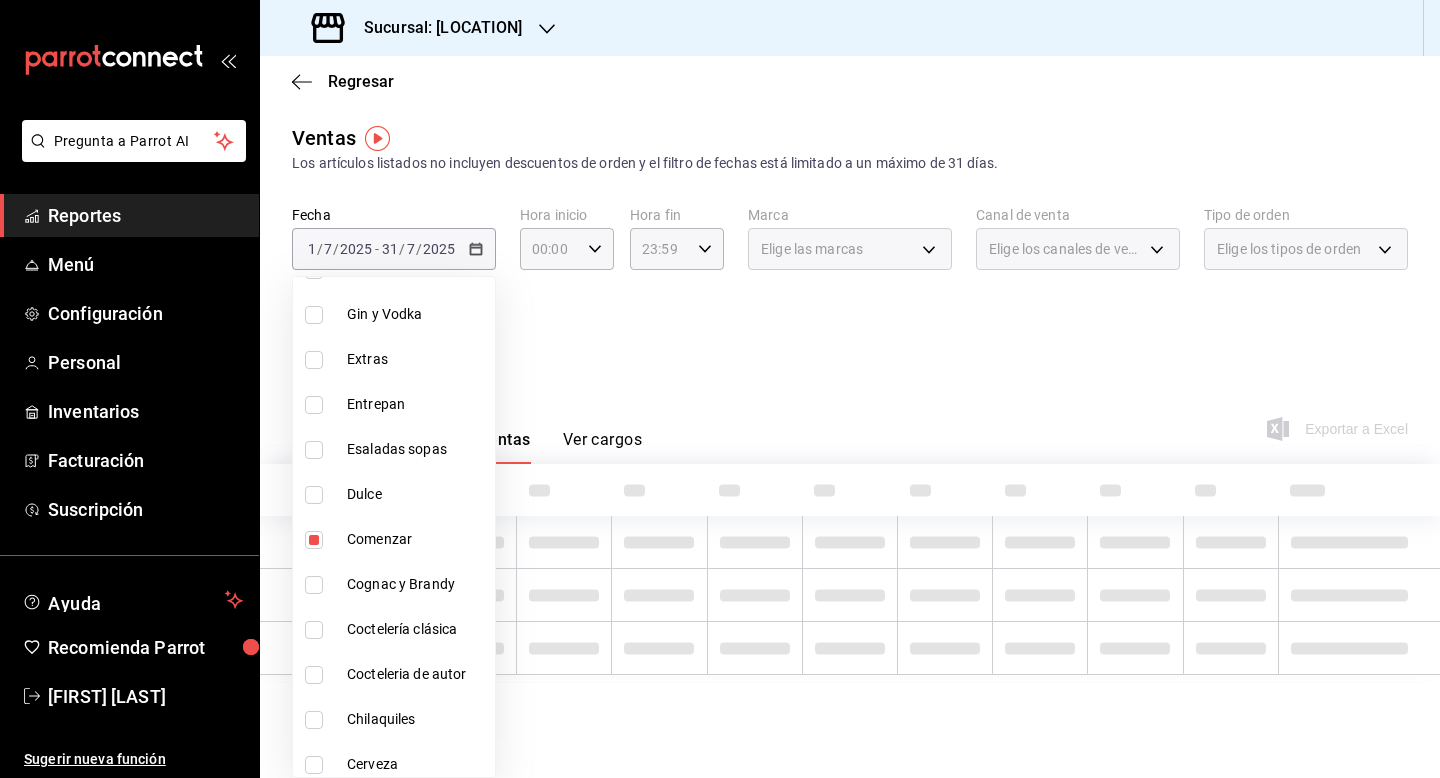click at bounding box center [720, 389] 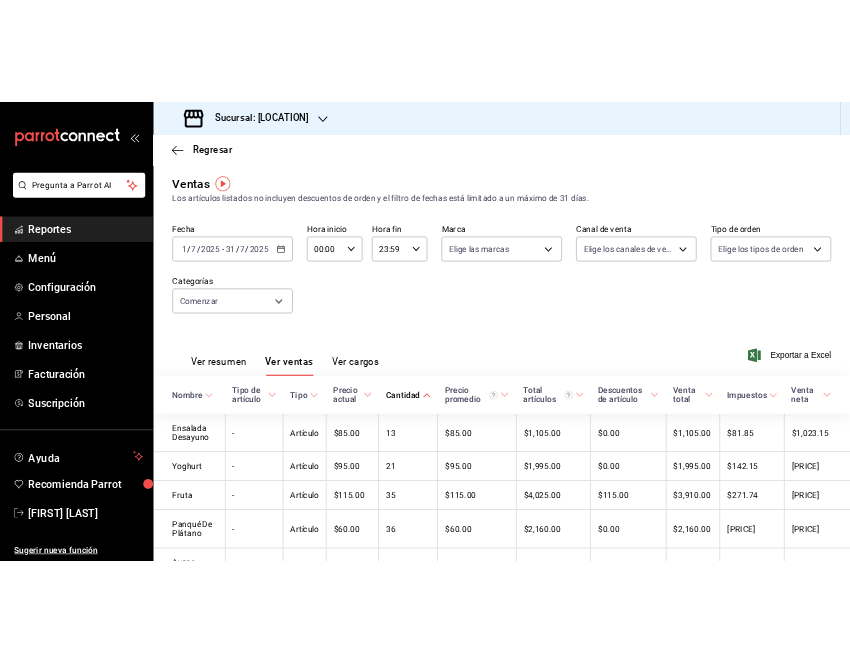 scroll, scrollTop: 115, scrollLeft: 0, axis: vertical 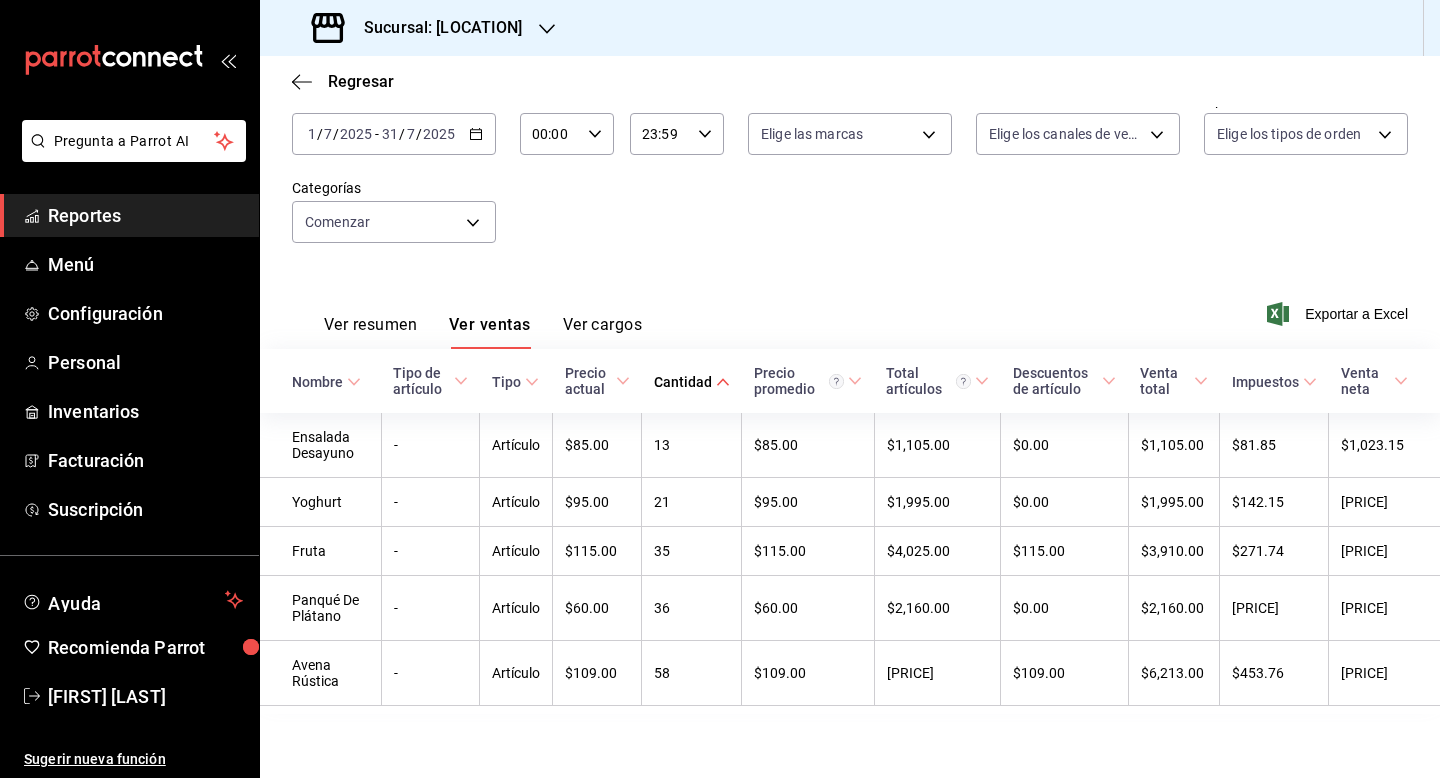 drag, startPoint x: 292, startPoint y: 541, endPoint x: 910, endPoint y: 777, distance: 661.5285 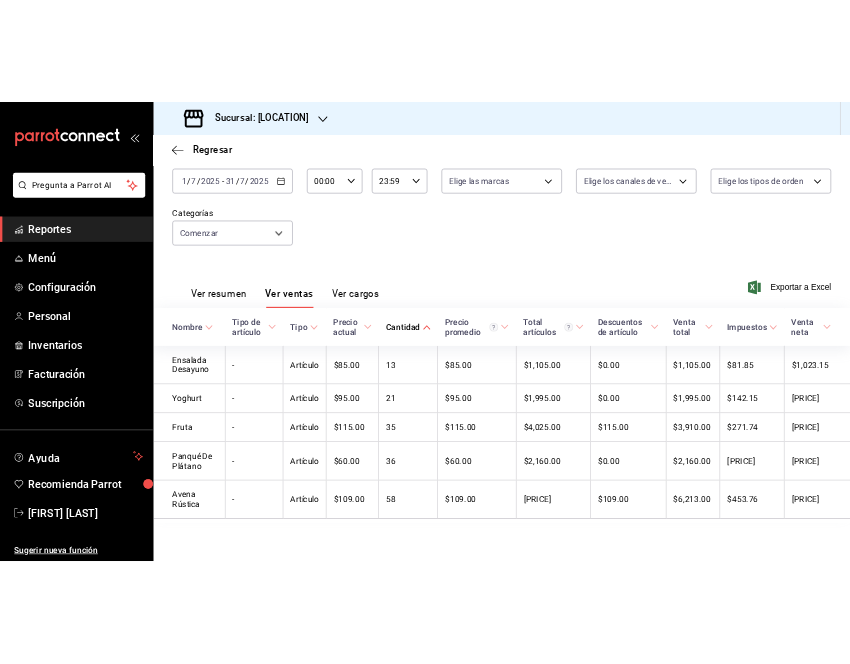 scroll, scrollTop: 114, scrollLeft: 0, axis: vertical 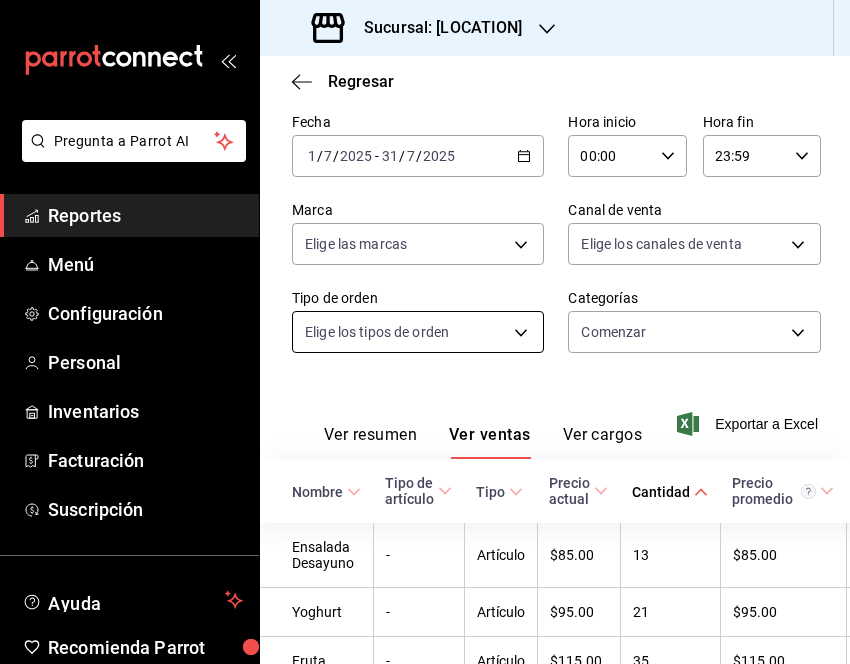 click on "Pregunta a Parrot AI Reportes   Menú   Configuración   Personal   Inventarios   Facturación   Suscripción   Ayuda Recomienda Parrot   [PERSON]   Sugerir nueva función   Sucursal: [PERSON] Regresar Ventas Los artículos listados no incluyen descuentos de orden y el filtro de fechas está limitado a un máximo de 31 días. Fecha [DATE] [DAY] / [MONTH] / [DATE] - [DATE] [DAY] / [MONTH] / [DATE] Hora inicio [TIME] Hora inicio Hora fin [TIME] Hora fin Marca Elige las marcas Canal de venta Elige los canales de venta Tipo de orden Elige los tipos de orden Categorías Comenzar [UUID] Ver resumen Ver ventas Ver cargos Exportar a Excel Nombre Tipo de artículo Tipo Precio actual Cantidad Precio promedio   Total artículos   Descuentos de artículo Venta total Impuestos Venta neta Ensalada Desayuno - Artículo $[PRICE] [NUMBER] $[PRICE] $[PRICE] $[PRICE] $[PRICE] $[PRICE] Yoghurt - Artículo $[PRICE] [NUMBER] $[PRICE] $[PRICE] $[PRICE] $[PRICE] $[PRICE] $[PRICE] Fruta - Artículo $[PRICE] [NUMBER] $[PRICE] -" at bounding box center (425, 332) 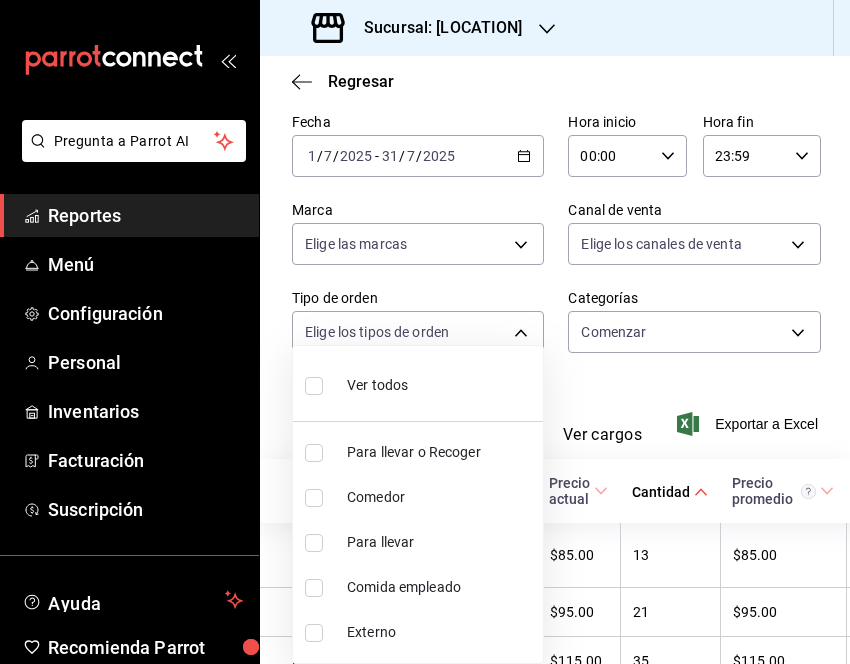 click on "Para llevar o Recoger" at bounding box center (418, 452) 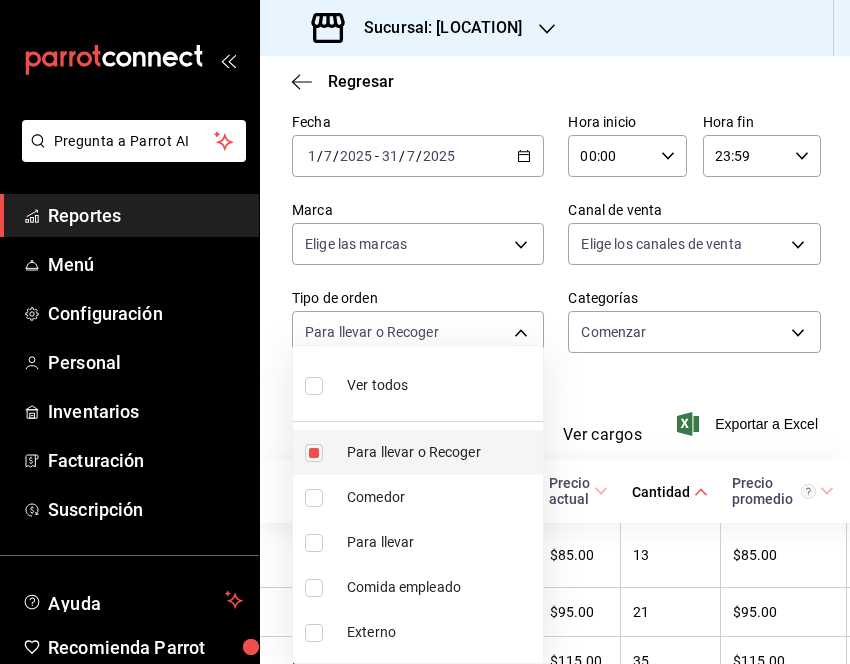 type 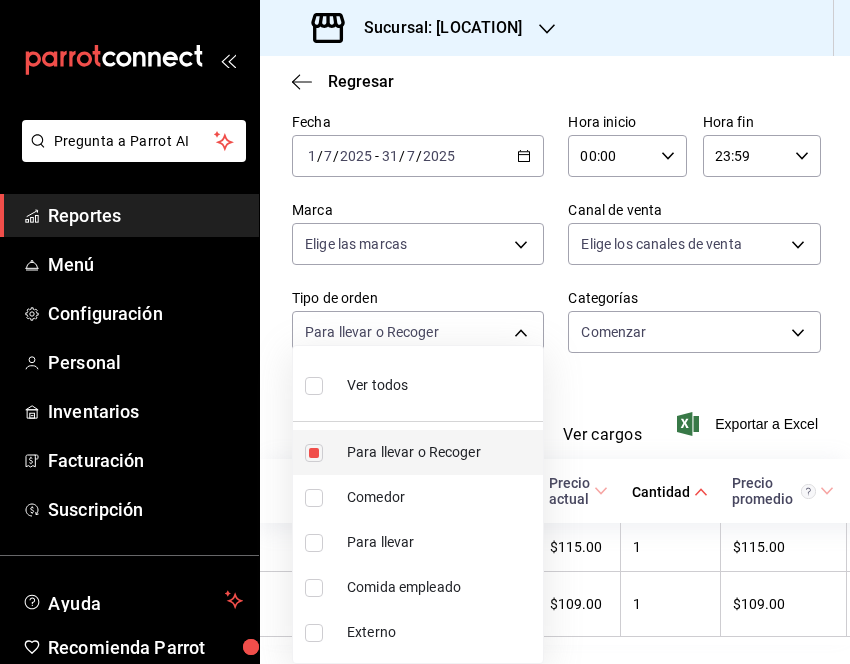 click at bounding box center (314, 453) 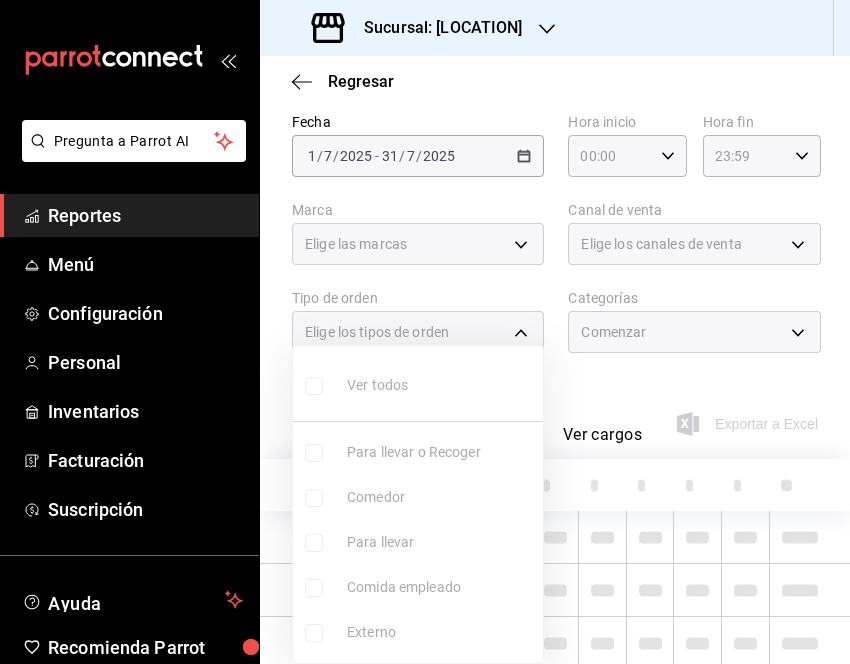 click at bounding box center [425, 332] 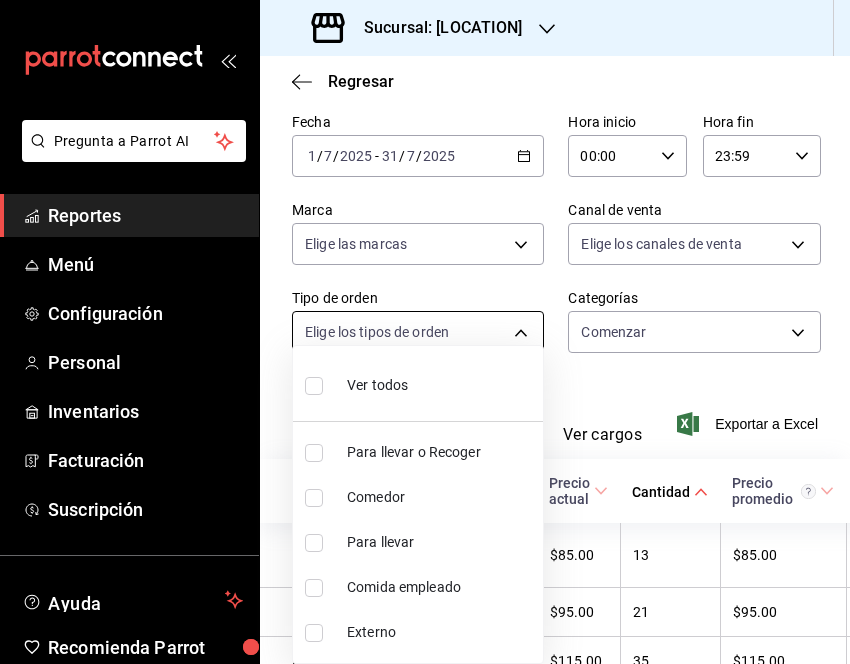 click on "Pregunta a Parrot AI Reportes   Menú   Configuración   Personal   Inventarios   Facturación   Suscripción   Ayuda Recomienda Parrot   [PERSON]   Sugerir nueva función   Sucursal: [PERSON] Regresar Ventas Los artículos listados no incluyen descuentos de orden y el filtro de fechas está limitado a un máximo de 31 días. Fecha [DATE] [DAY] / [MONTH] / [DATE] - [DATE] [DAY] / [MONTH] / [DATE] Hora inicio [TIME] Hora inicio Hora fin [TIME] Hora fin Marca Elige las marcas Canal de venta Elige los canales de venta Tipo de orden Elige los tipos de orden Categorías Comenzar [UUID] Ver resumen Ver ventas Ver cargos Exportar a Excel Nombre Tipo de artículo Tipo Precio actual Cantidad Precio promedio   Total artículos   Descuentos de artículo Venta total Impuestos Venta neta Ensalada Desayuno - Artículo $[PRICE] [NUMBER] $[PRICE] $[PRICE] $[PRICE] $[PRICE] $[PRICE] Yoghurt - Artículo $[PRICE] [NUMBER] $[PRICE] $[PRICE] $[PRICE] $[PRICE] $[PRICE] $[PRICE] Fruta - Artículo $[PRICE] [NUMBER] $[PRICE] -" at bounding box center [425, 332] 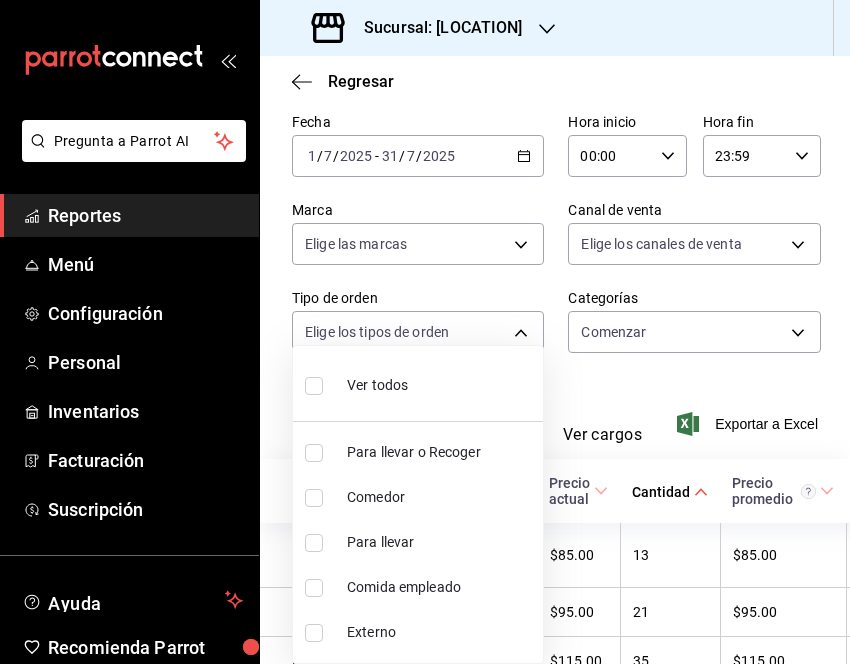 click at bounding box center (425, 332) 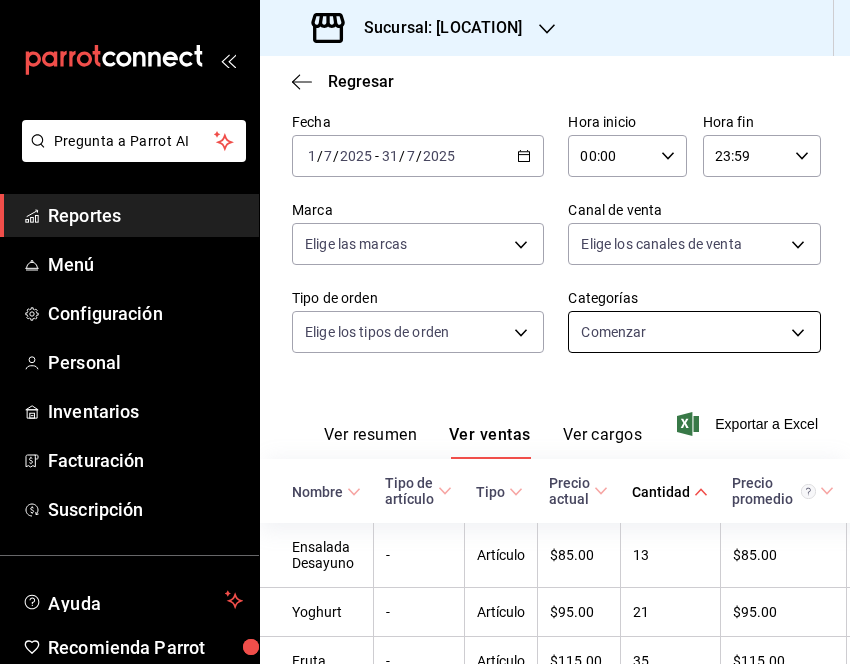 click on "Pregunta a Parrot AI Reportes   Menú   Configuración   Personal   Inventarios   Facturación   Suscripción   Ayuda Recomienda Parrot   [PERSON]   Sugerir nueva función   Sucursal: [PERSON] Regresar Ventas Los artículos listados no incluyen descuentos de orden y el filtro de fechas está limitado a un máximo de 31 días. Fecha [DATE] [DAY] / [MONTH] / [DATE] - [DATE] [DAY] / [MONTH] / [DATE] Hora inicio [TIME] Hora inicio Hora fin [TIME] Hora fin Marca Elige las marcas Canal de venta Elige los canales de venta Tipo de orden Elige los tipos de orden Categorías Comenzar [UUID] Ver resumen Ver ventas Ver cargos Exportar a Excel Nombre Tipo de artículo Tipo Precio actual Cantidad Precio promedio   Total artículos   Descuentos de artículo Venta total Impuestos Venta neta Ensalada Desayuno - Artículo $[PRICE] [NUMBER] $[PRICE] $[PRICE] $[PRICE] $[PRICE] $[PRICE] Yoghurt - Artículo $[PRICE] [NUMBER] $[PRICE] $[PRICE] $[PRICE] $[PRICE] $[PRICE] $[PRICE] Fruta - Artículo $[PRICE] [NUMBER] $[PRICE] -" at bounding box center [425, 332] 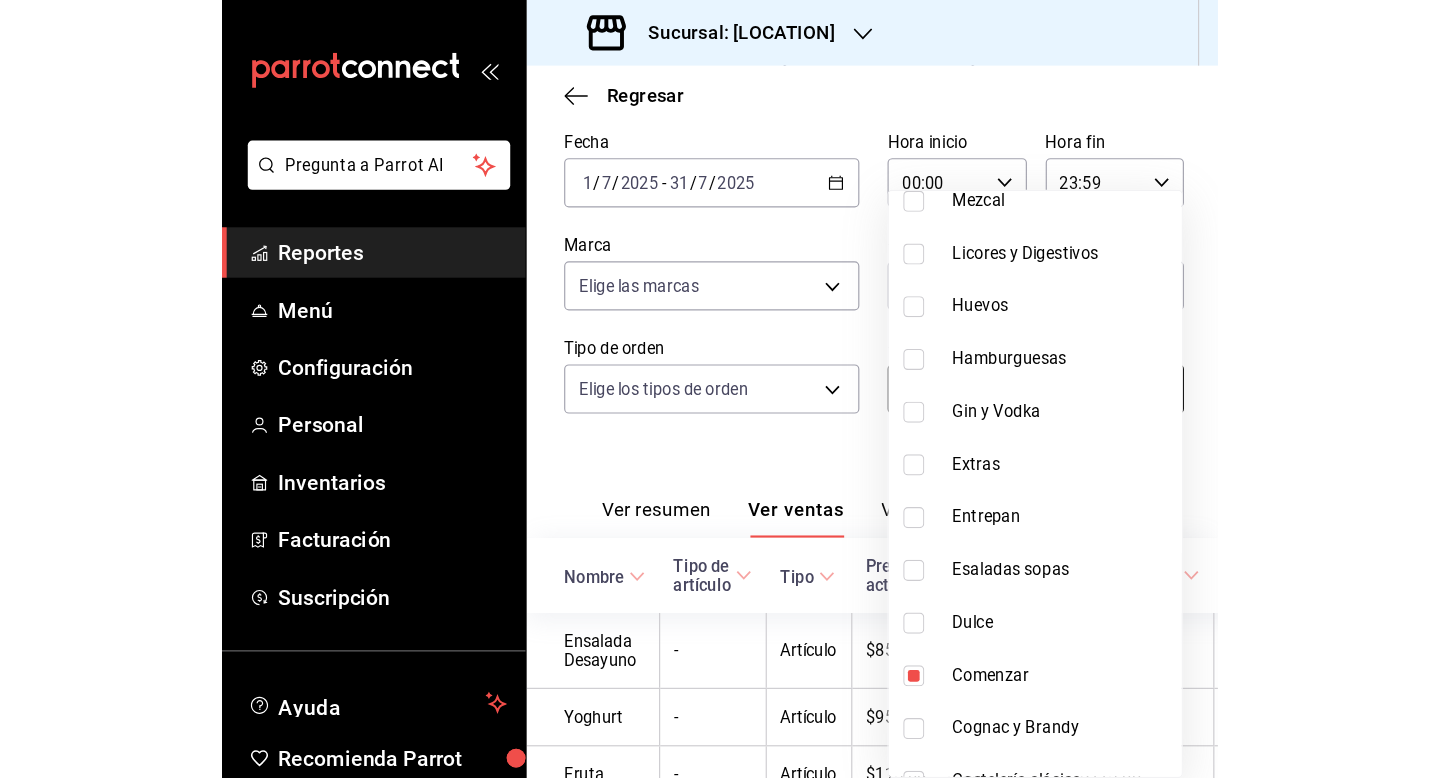 scroll, scrollTop: 1240, scrollLeft: 0, axis: vertical 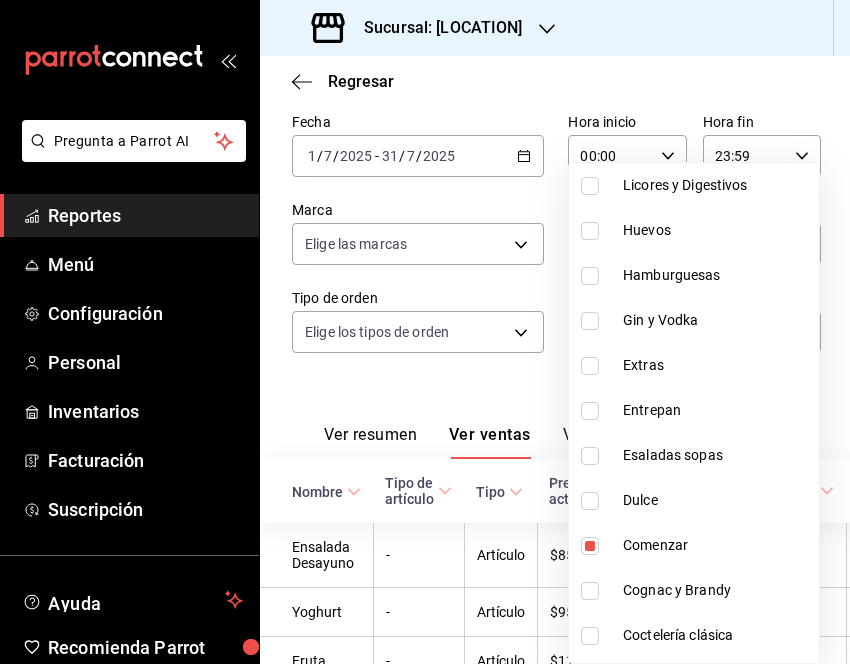 click on "Comenzar" at bounding box center [694, 545] 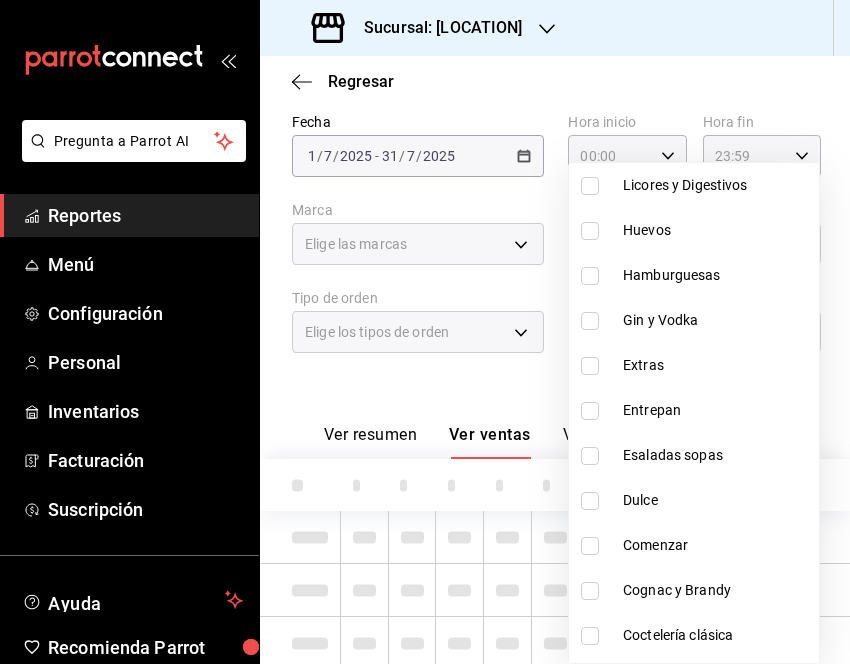 click at bounding box center [590, 501] 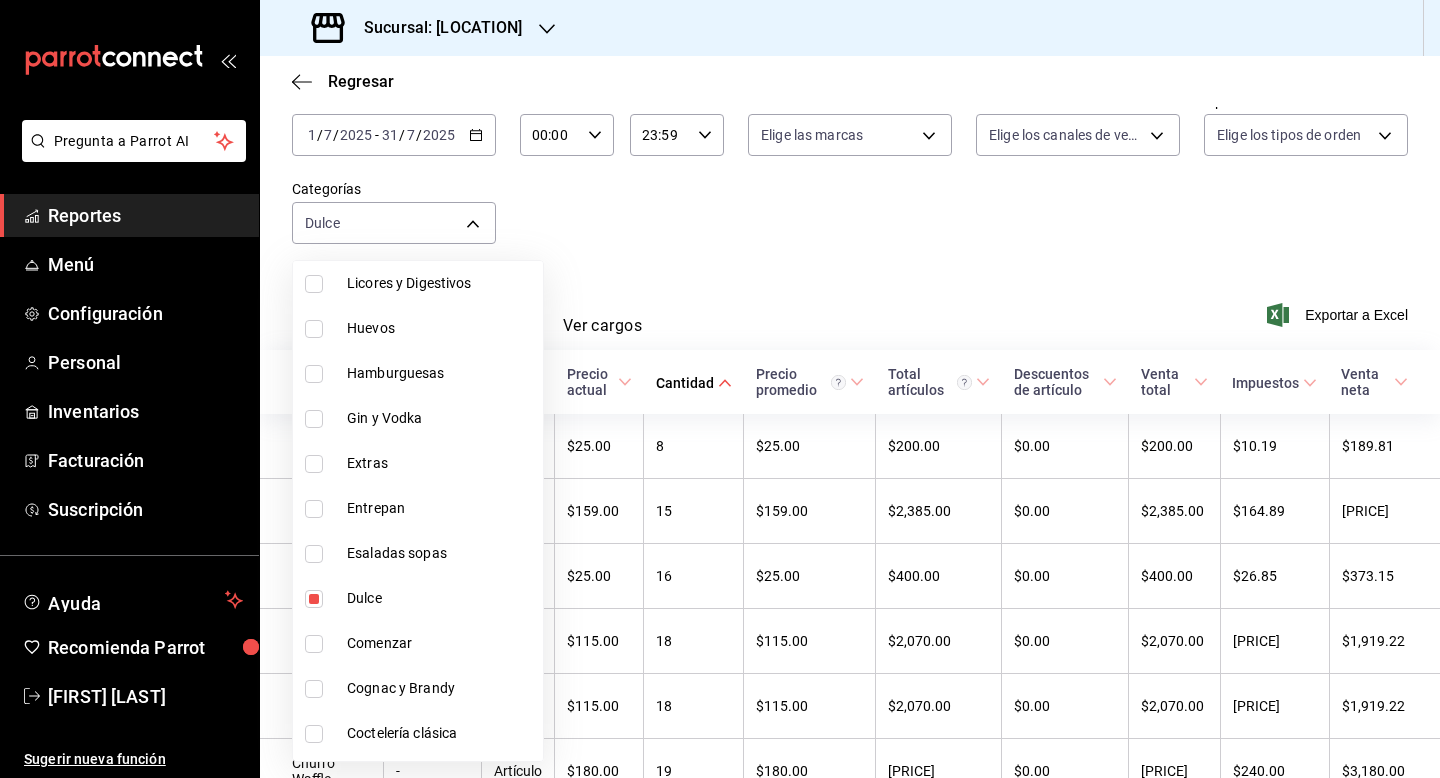click at bounding box center (720, 389) 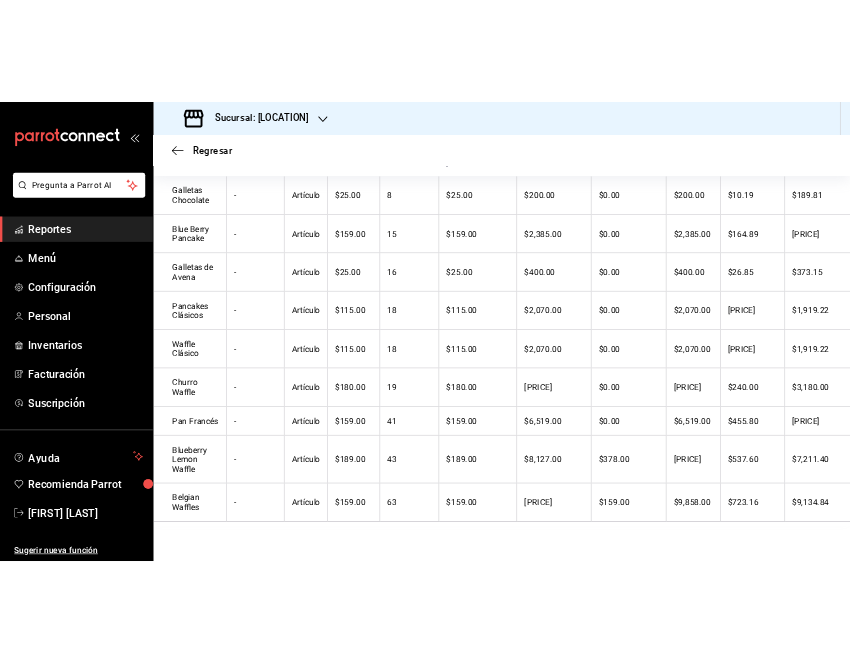 scroll, scrollTop: 407, scrollLeft: 0, axis: vertical 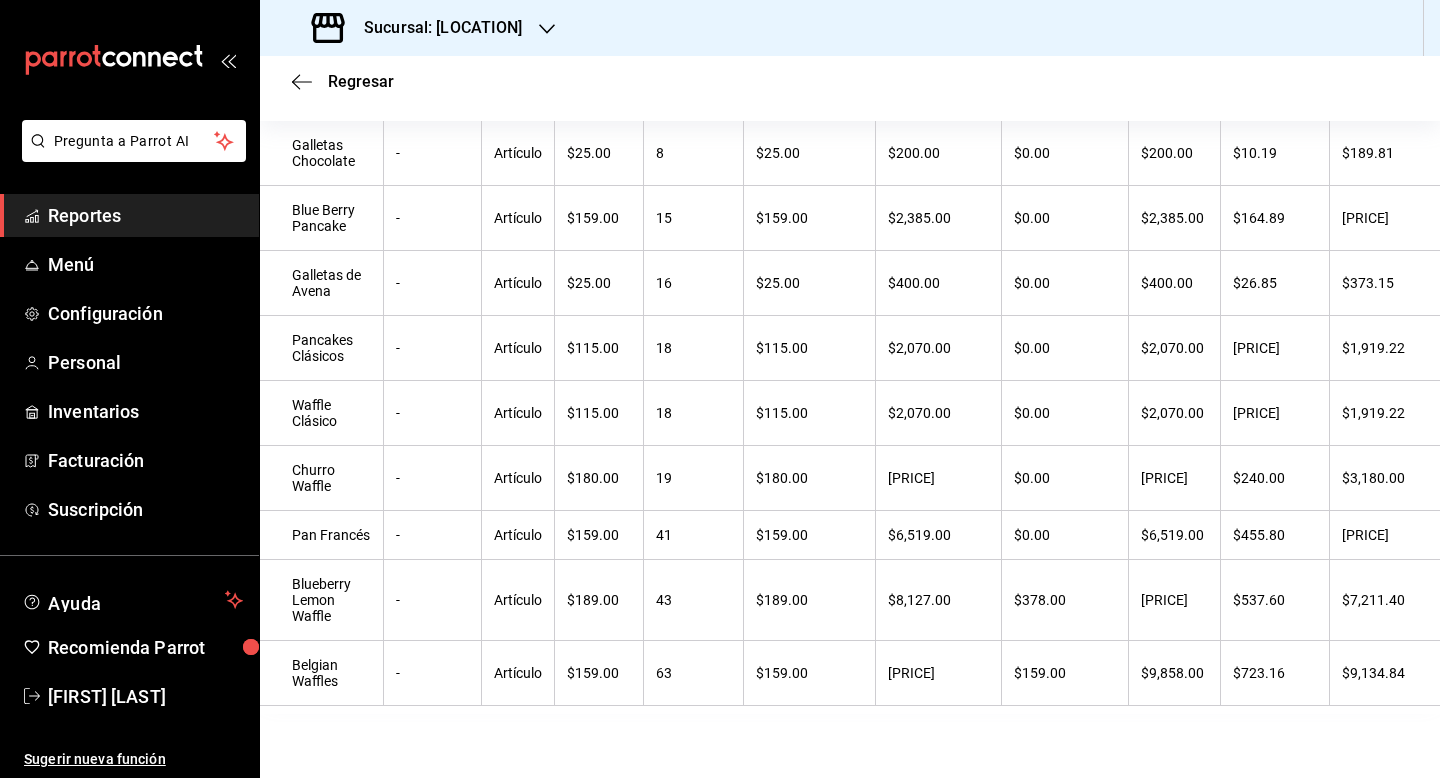 drag, startPoint x: 316, startPoint y: 430, endPoint x: 1215, endPoint y: 756, distance: 956.2829 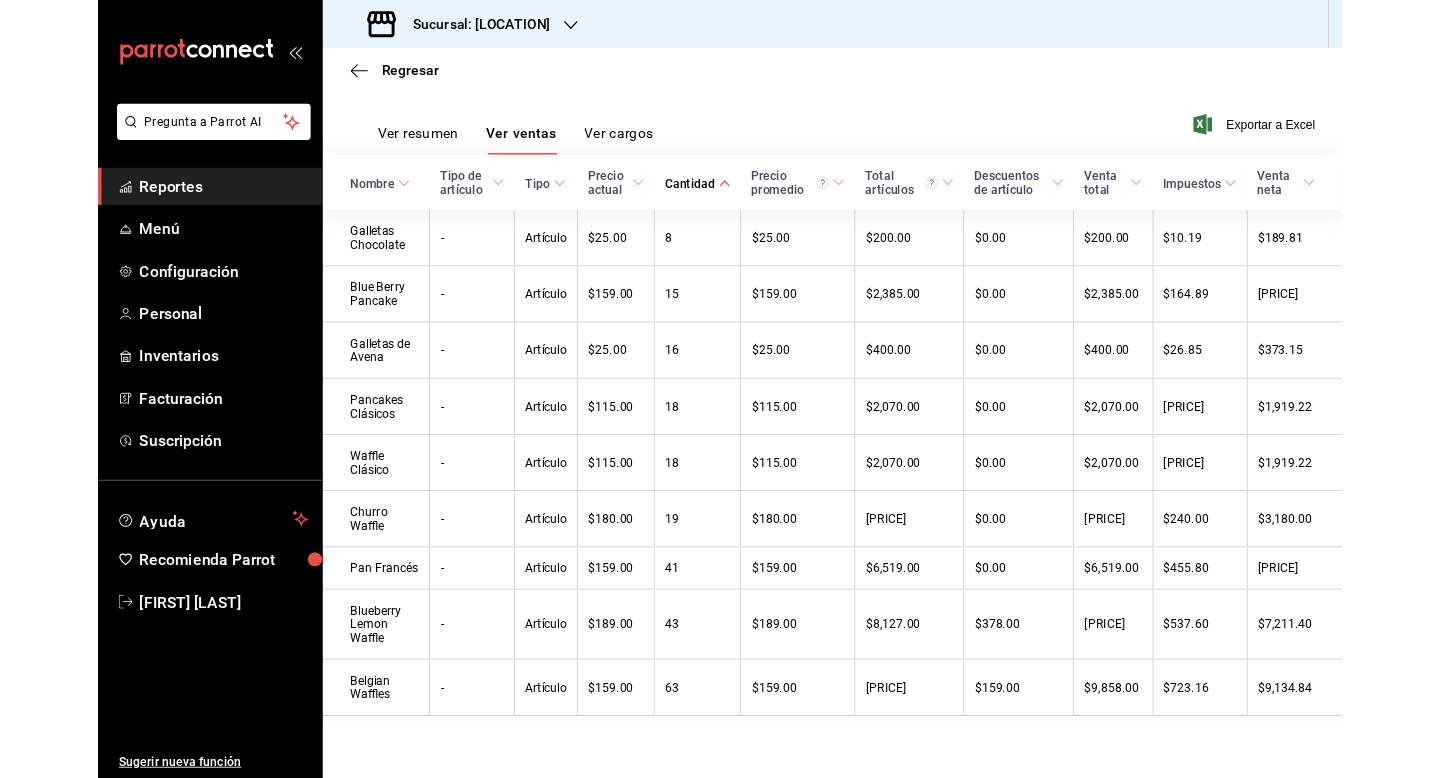 scroll, scrollTop: 285, scrollLeft: 0, axis: vertical 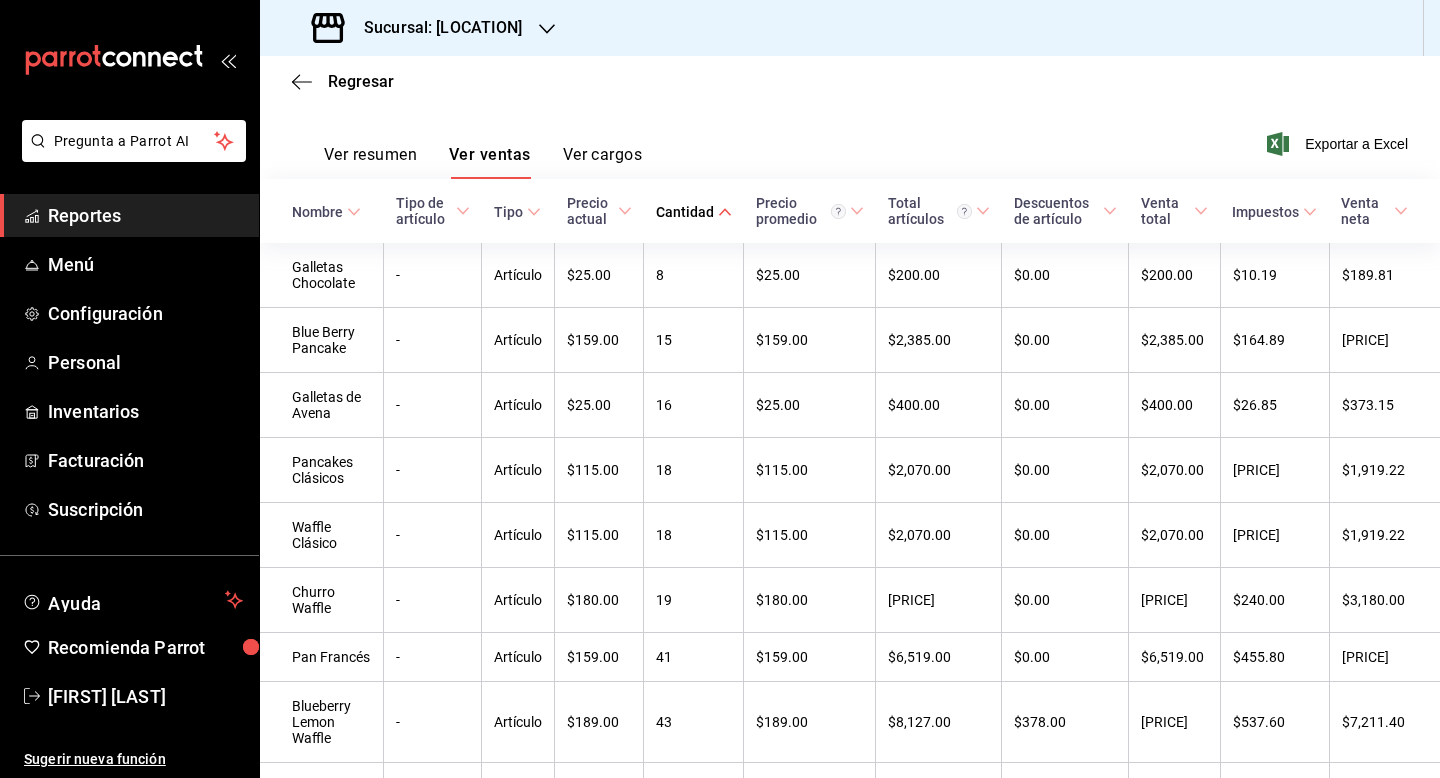 click on "Ver resumen Ver ventas Ver cargos Exportar a Excel" at bounding box center (850, 138) 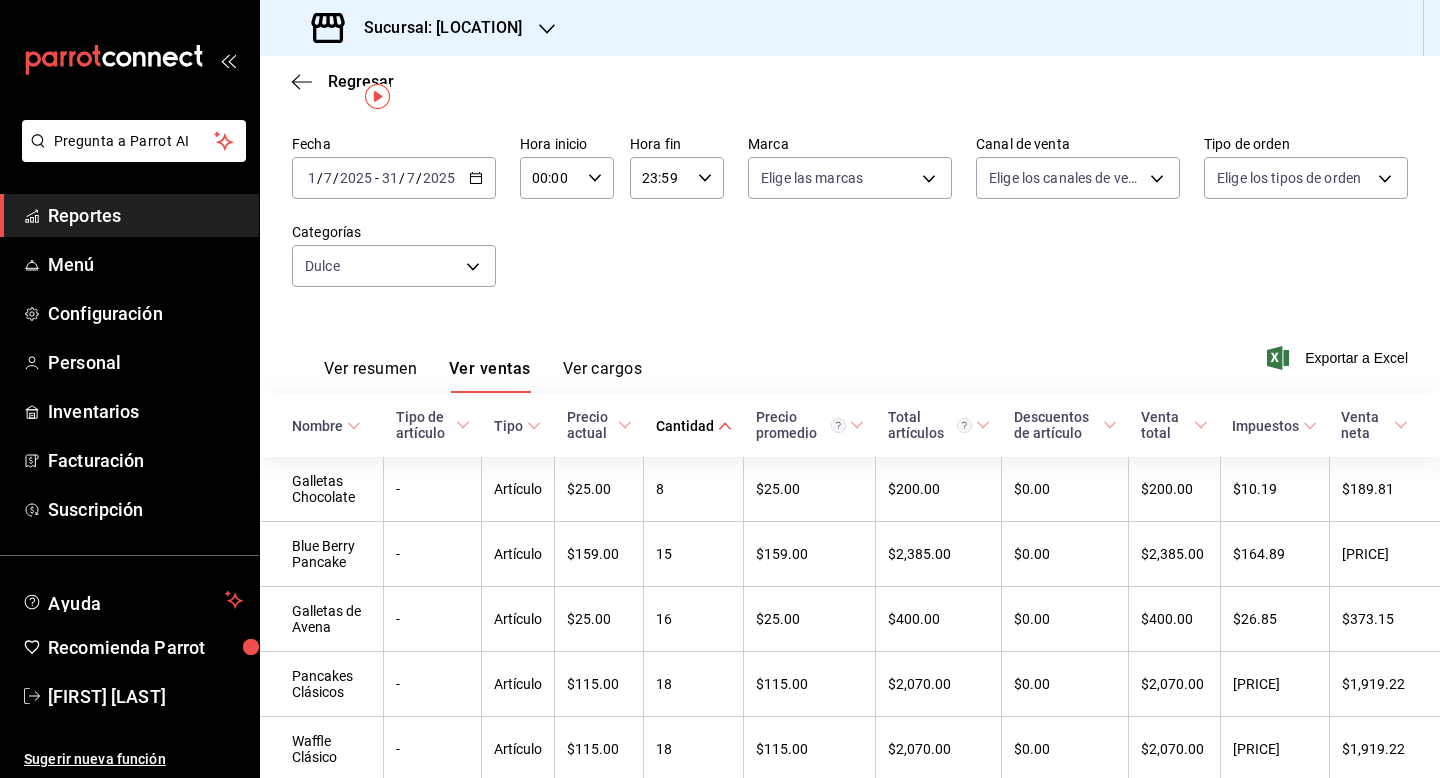 scroll, scrollTop: 5, scrollLeft: 0, axis: vertical 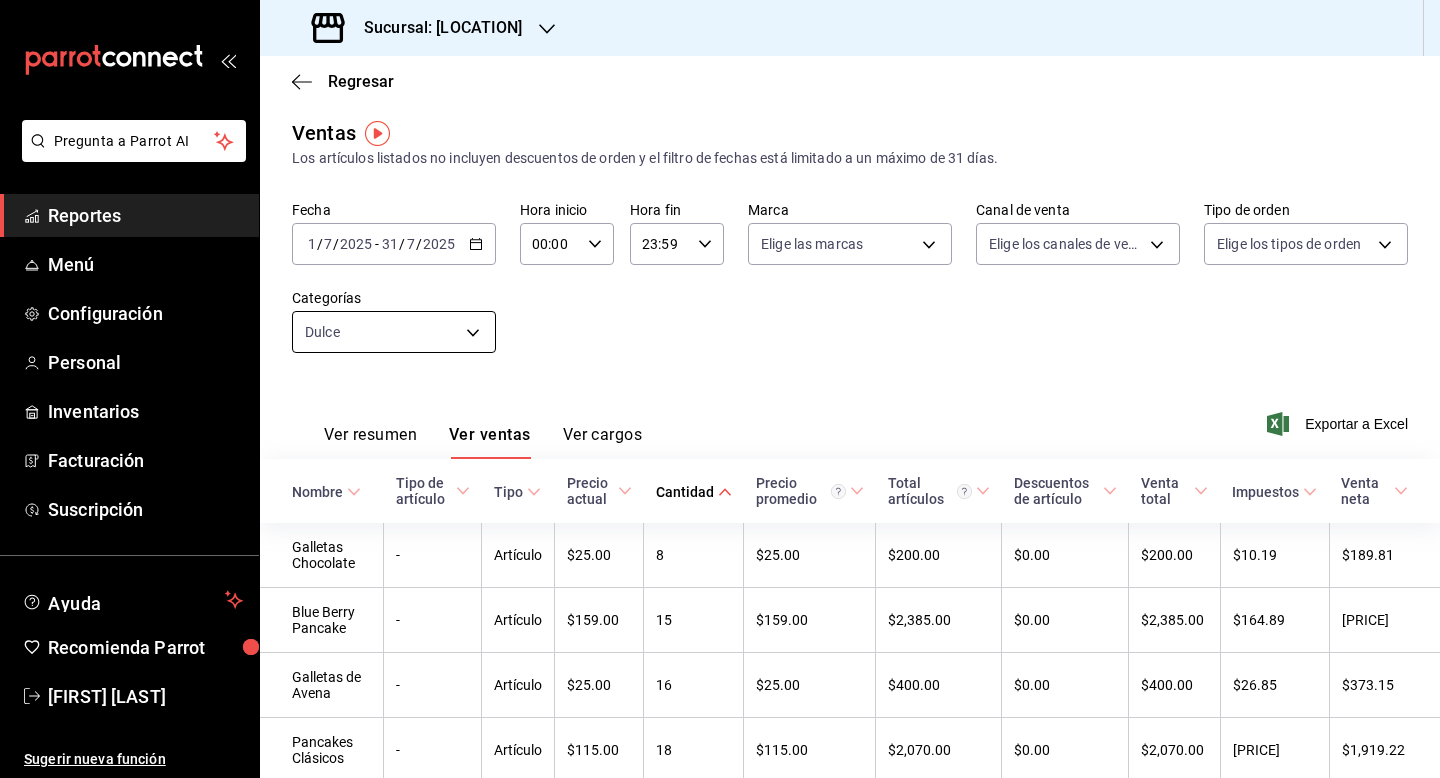 click on "Pregunta a Parrot AI Reportes   Menú   Configuración   Personal   Inventarios   Facturación   Suscripción   Ayuda Recomienda Parrot   [FIRST] [LAST]   Sugerir nueva función   Sucursal: Gula Gomez Morin Regresar Ventas Los artículos listados no incluyen descuentos de orden y el filtro de fechas está limitado a un máximo de 31 días. Fecha [DATE] [DATE] - [DATE] [DATE] Hora inicio 00:00 Hora inicio Hora fin 23:59 Hora fin Marca Elige las marcas Canal de venta Elige los canales de venta Tipo de orden Elige los tipos de orden Categorías Dulce [UUID] Ver resumen Ver ventas Ver cargos Exportar a Excel Nombre Tipo de artículo Tipo Precio actual Cantidad Precio promedio   Total artículos   Descuentos de artículo Venta total Impuestos Venta neta Galletas Chocolate - Artículo $[PRICE] [NUMBER] $[PRICE] $[PRICE] $[PRICE] $[PRICE] $[PRICE] Blue Berry Pancake - Artículo $[PRICE] [NUMBER] $[PRICE] $[PRICE] $[PRICE] $[PRICE] $[PRICE] Galletas de Avena - Artículo $[PRICE]" at bounding box center (720, 389) 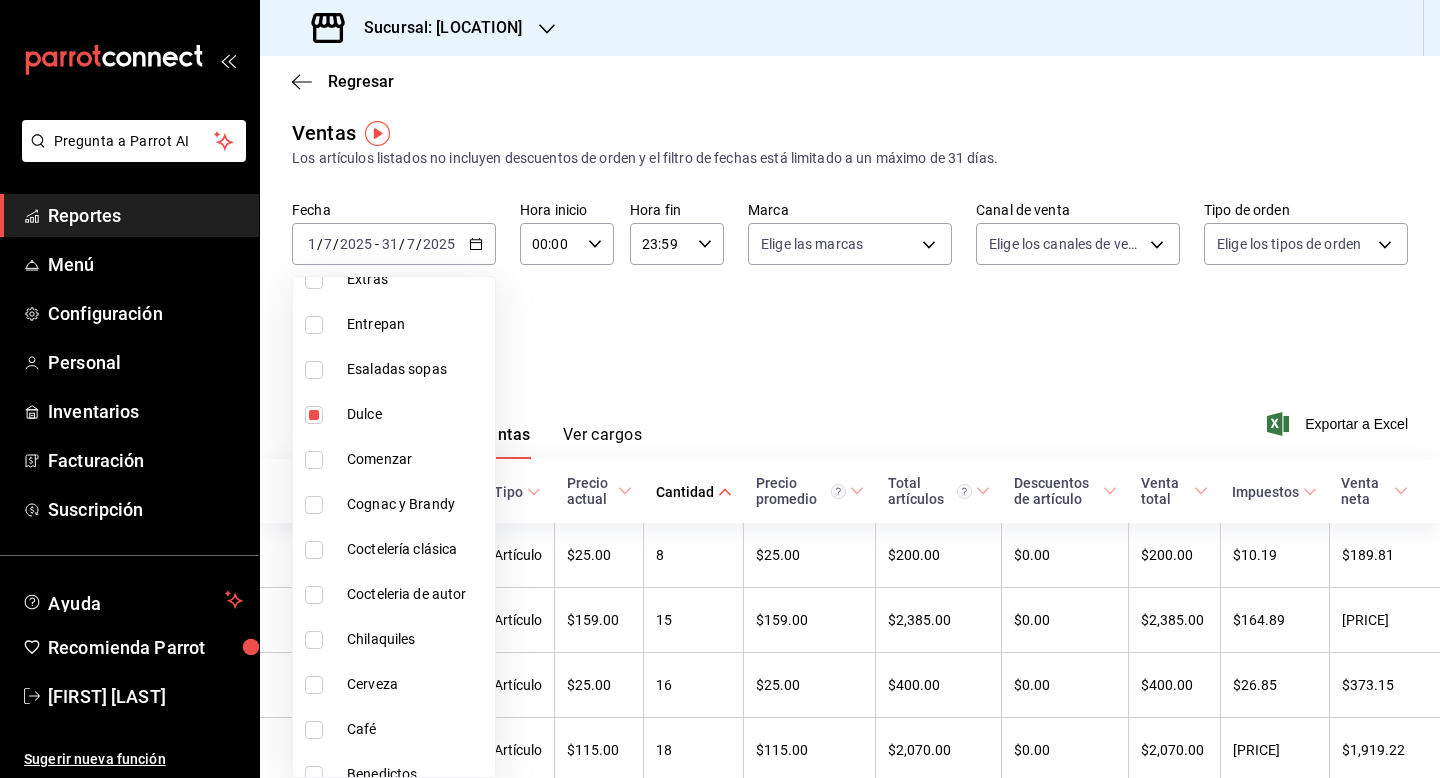 scroll, scrollTop: 1480, scrollLeft: 0, axis: vertical 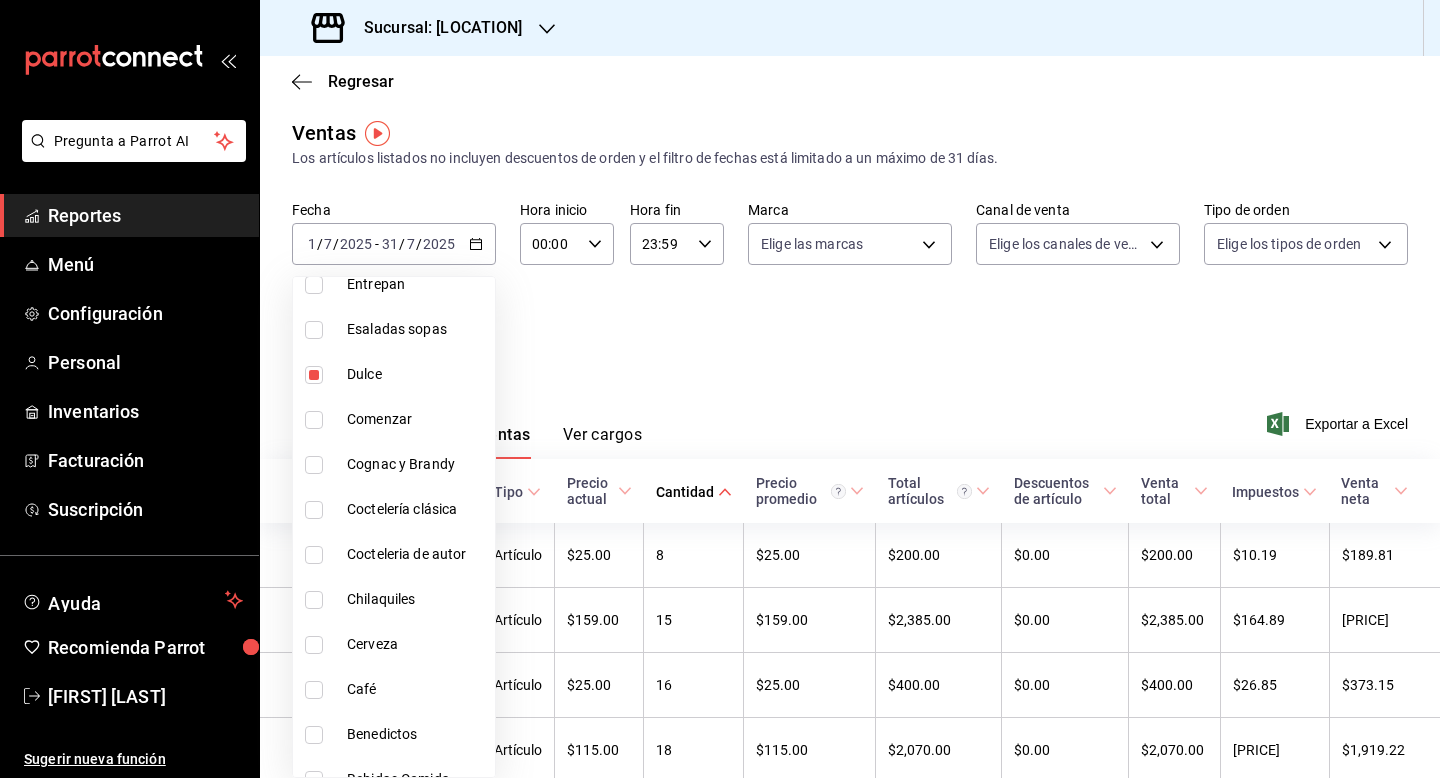 click at bounding box center (314, 735) 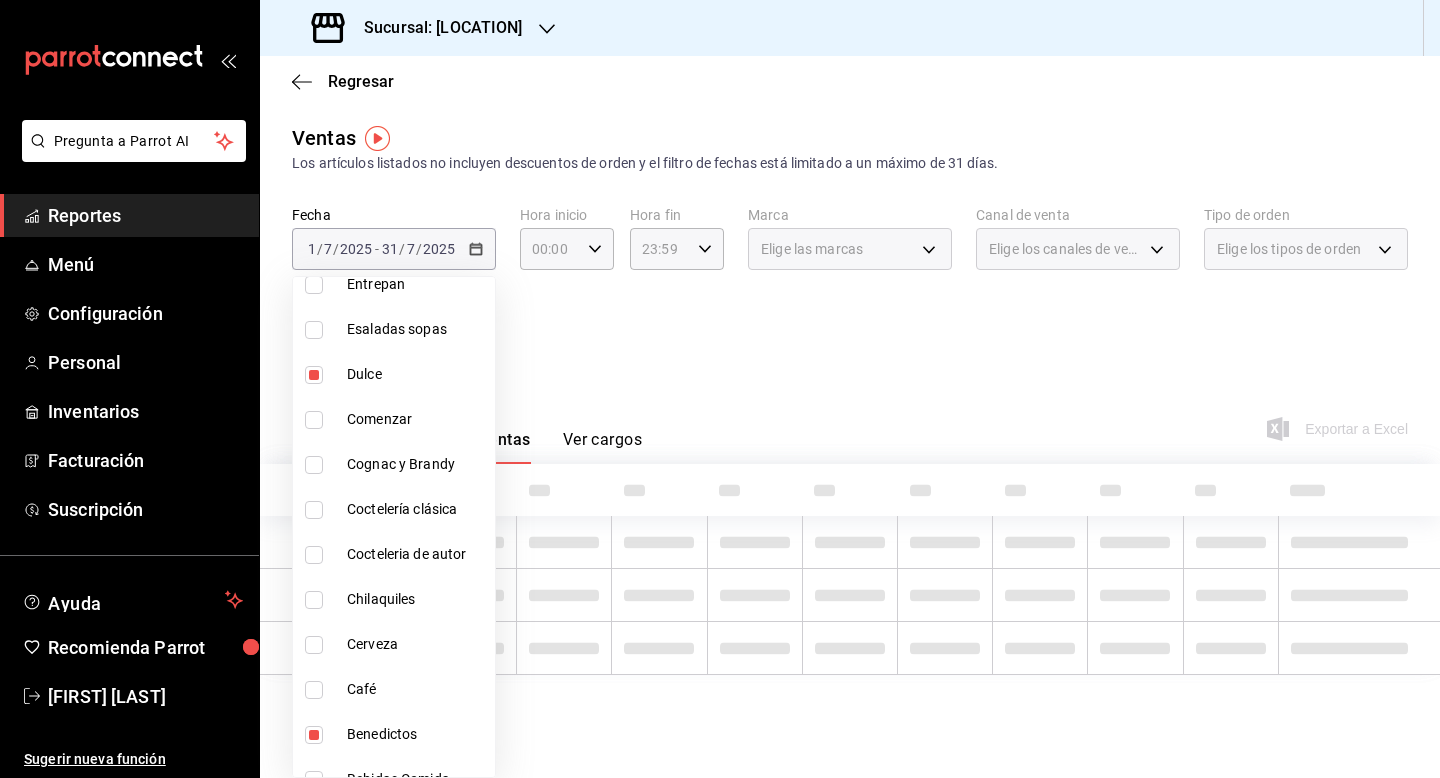 scroll, scrollTop: 0, scrollLeft: 0, axis: both 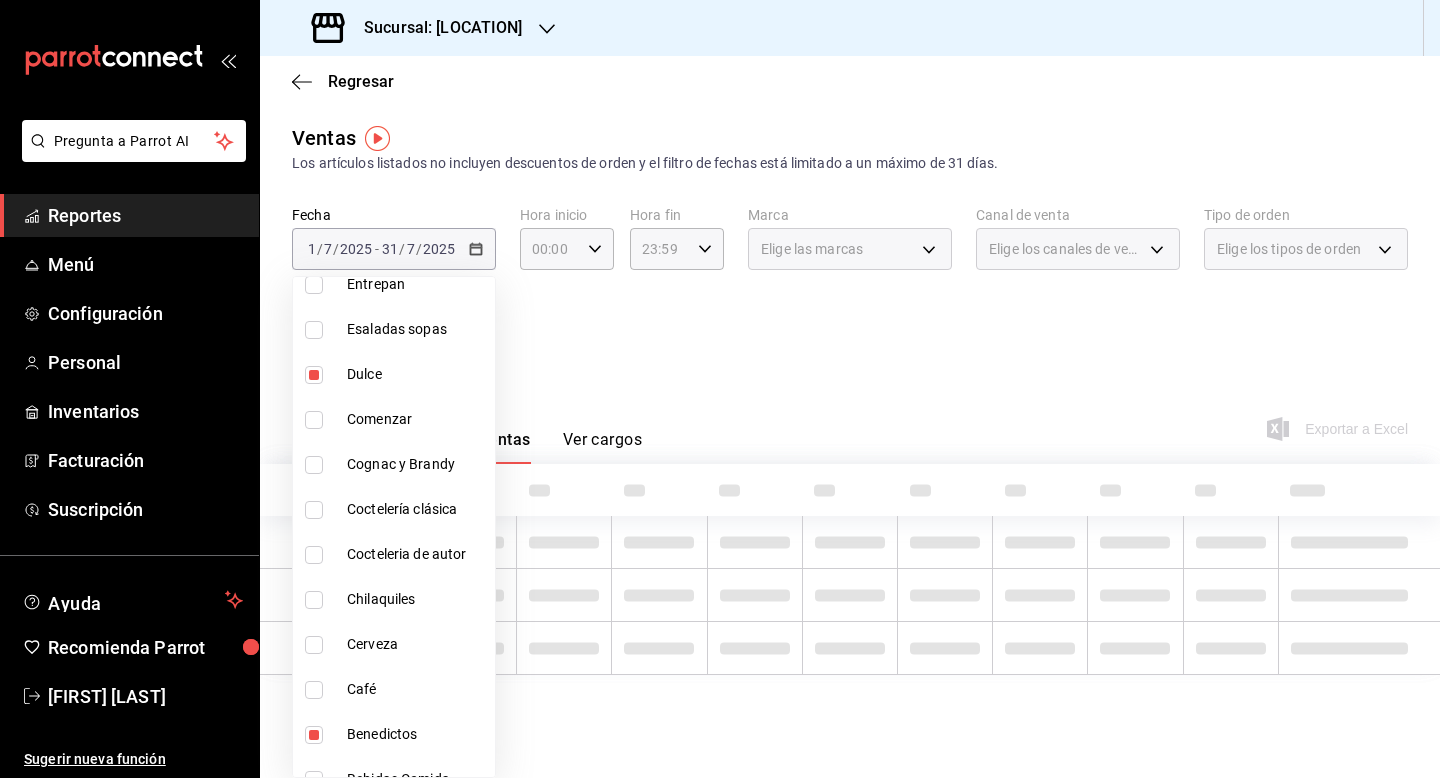 click at bounding box center (314, 375) 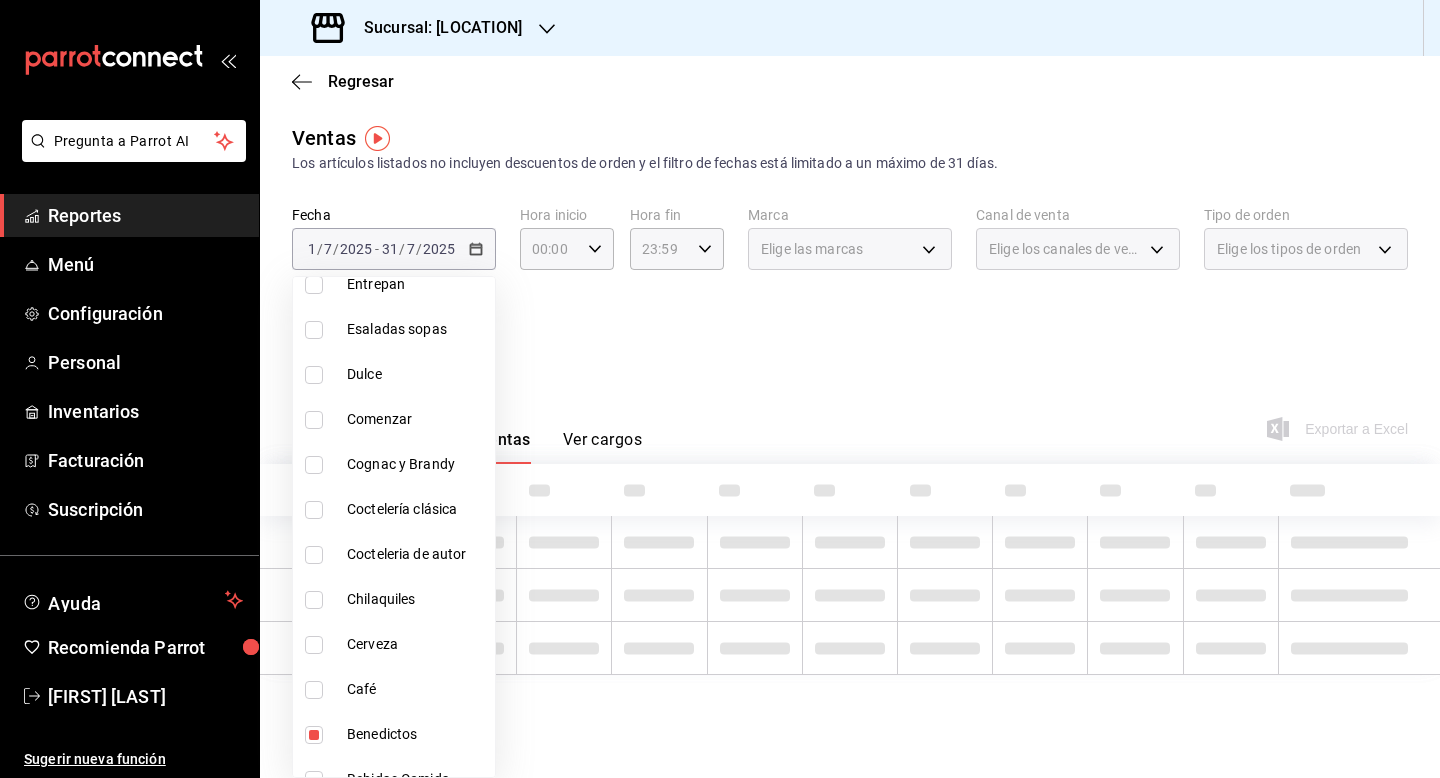 click at bounding box center (720, 389) 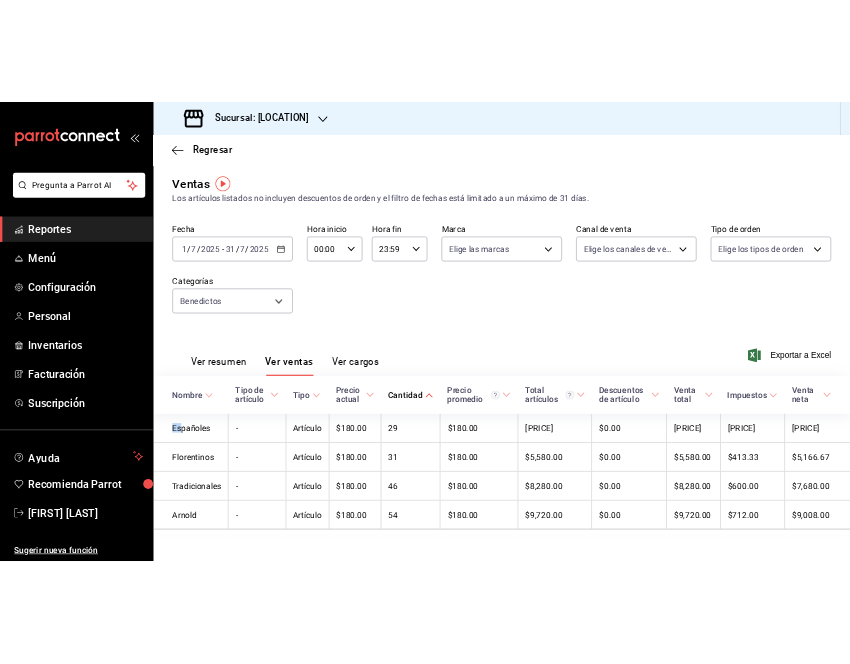 scroll, scrollTop: 18, scrollLeft: 0, axis: vertical 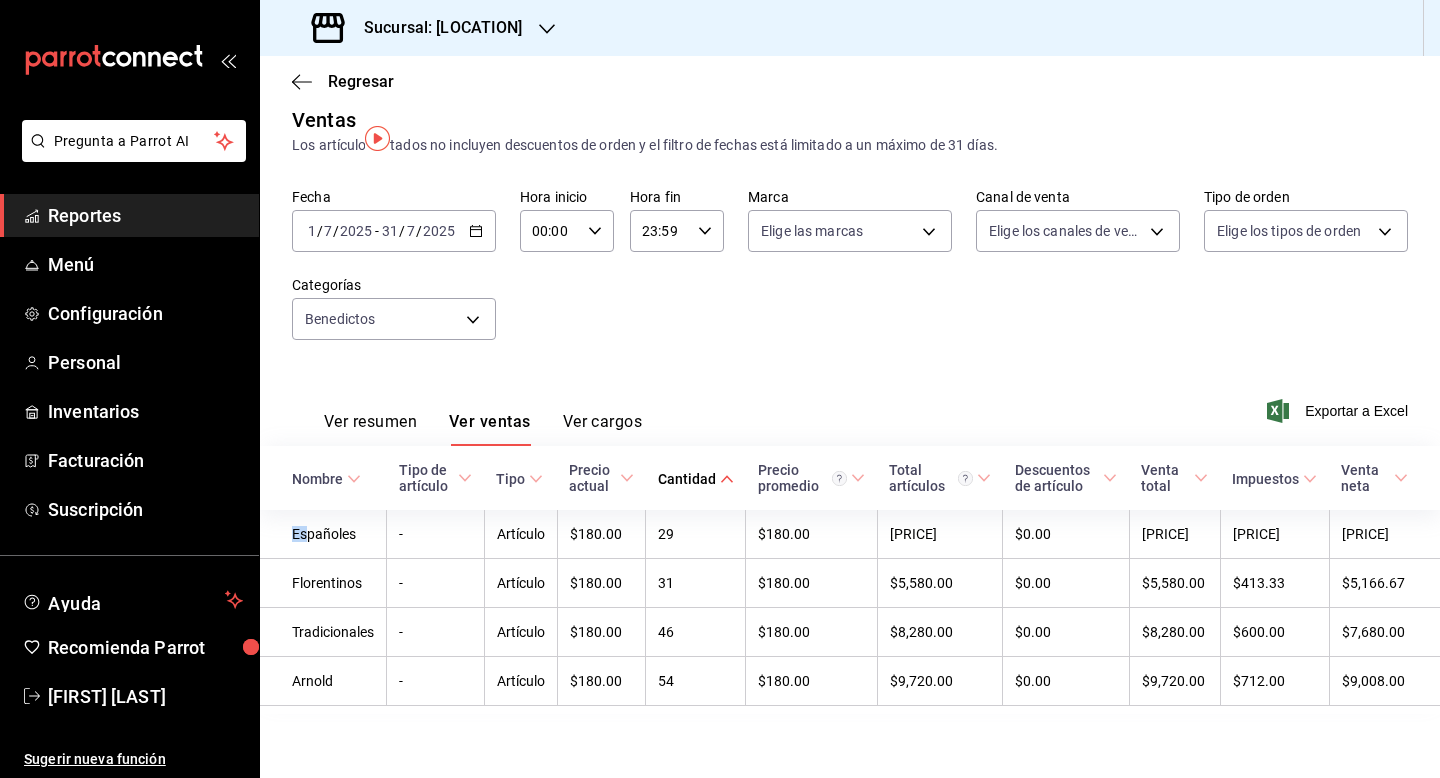 drag, startPoint x: 567, startPoint y: 567, endPoint x: 1439, endPoint y: 770, distance: 895.31726 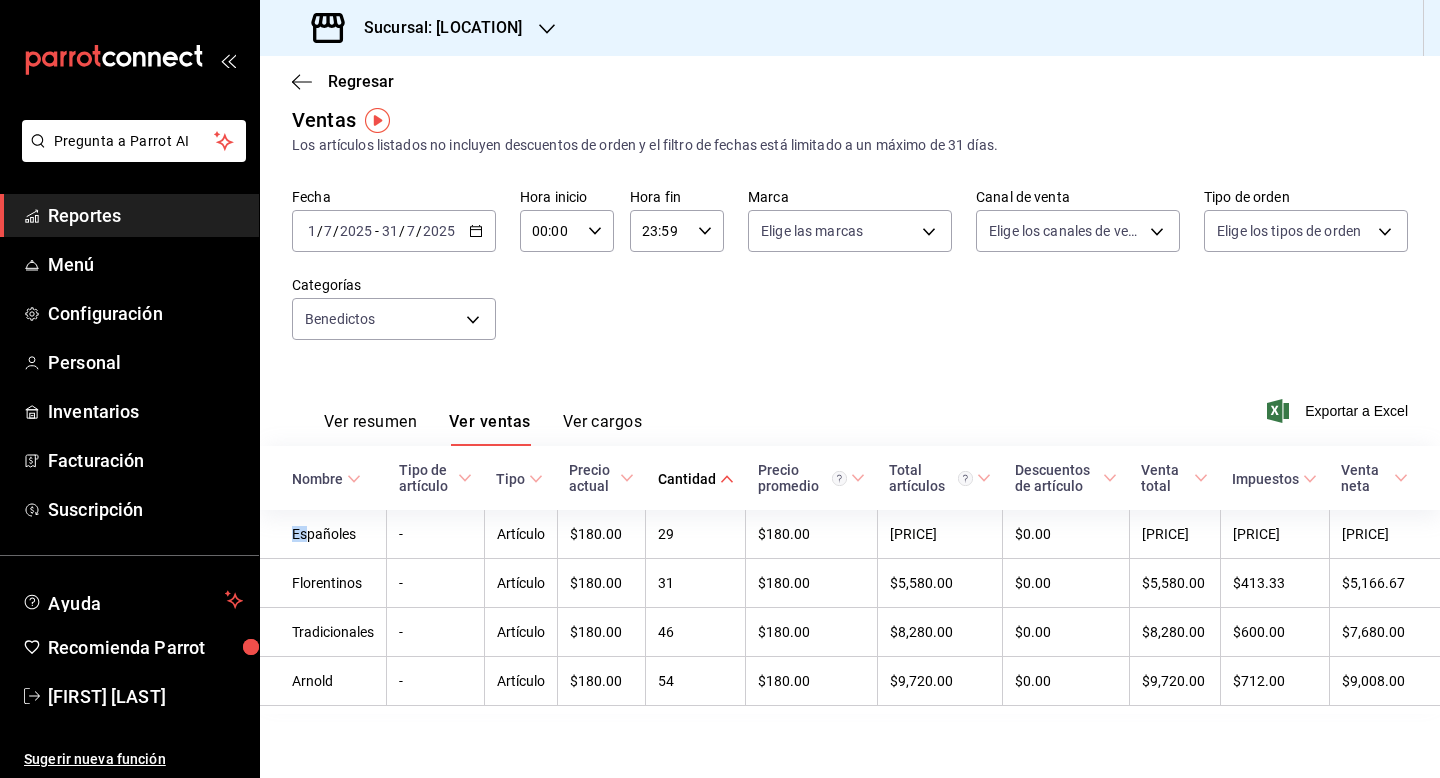 copy on "Nombre Tipo de artículo Tipo Precio actual Cantidad Precio promedio   Total artículos   Descuentos de artículo Venta total Impuestos Venta neta Es" 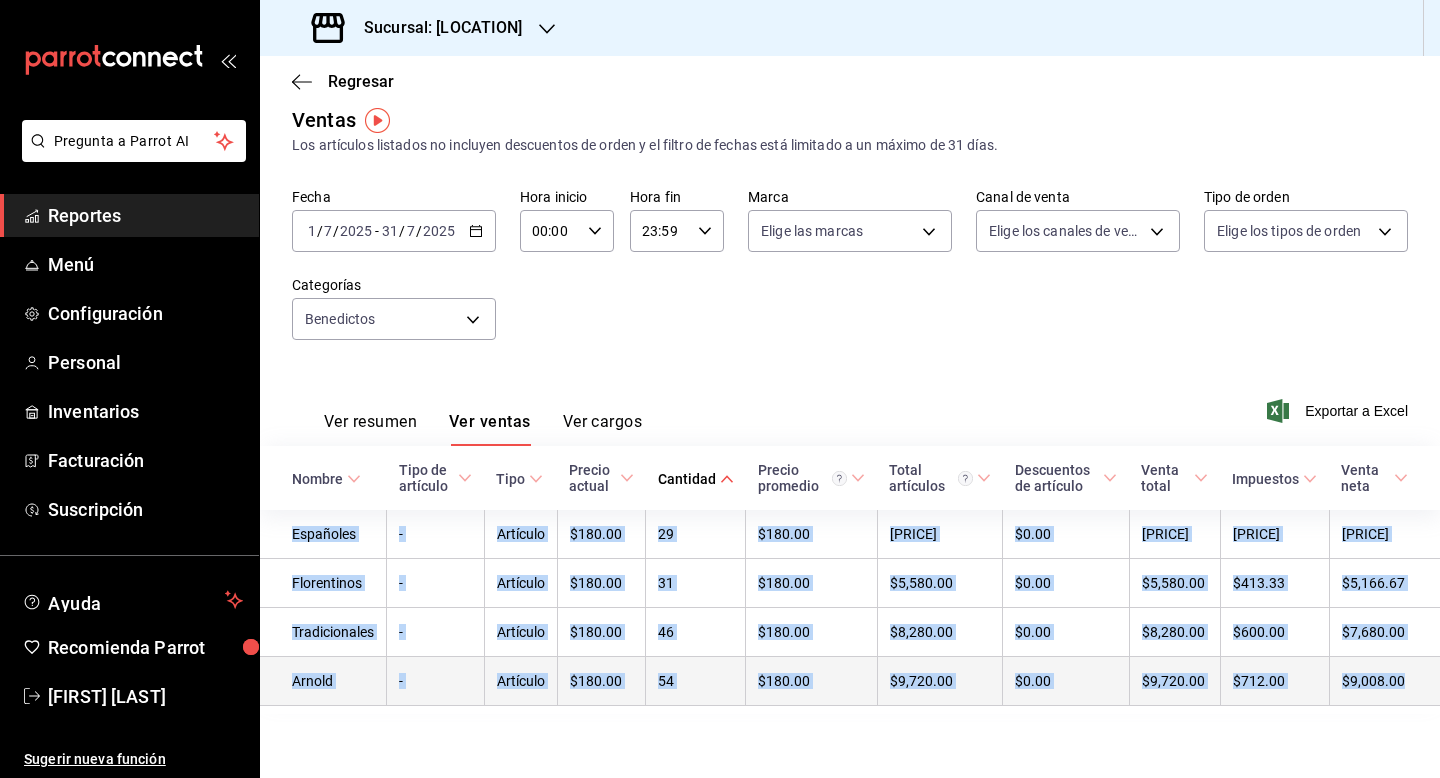 drag, startPoint x: 282, startPoint y: 526, endPoint x: 1439, endPoint y: 684, distance: 1167.7384 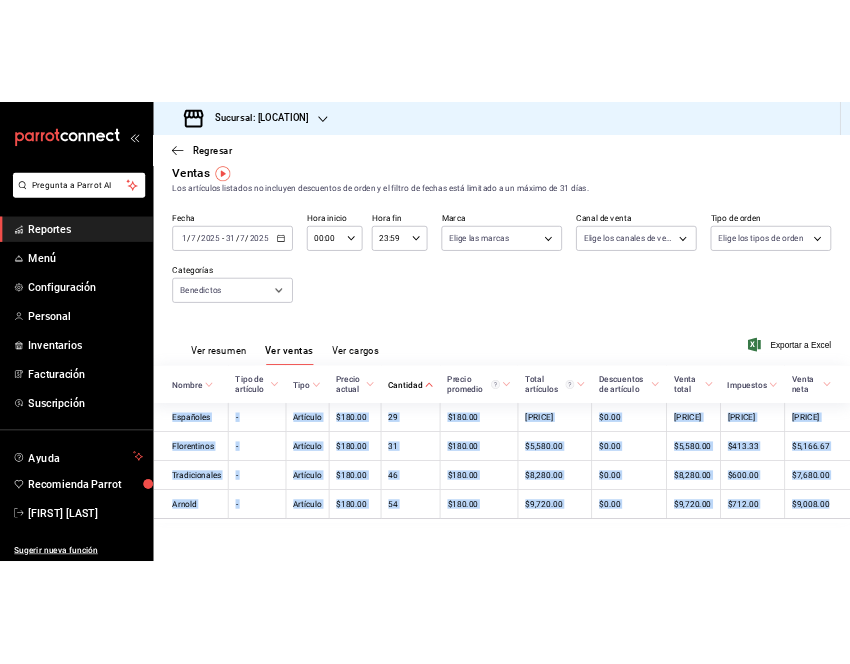 scroll, scrollTop: 17, scrollLeft: 0, axis: vertical 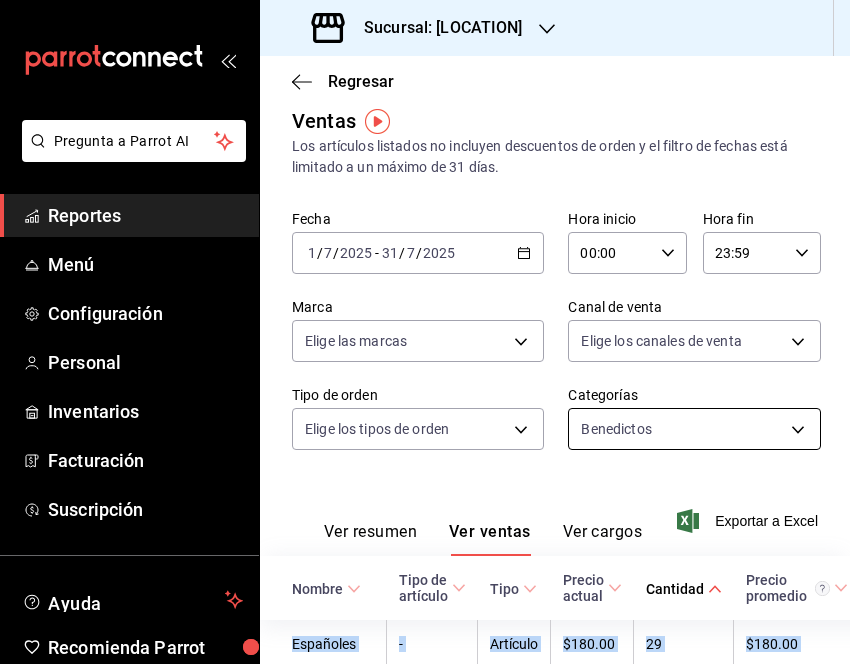 click on "Pregunta a Parrot AI Reportes   Menú   Configuración   Personal   Inventarios   Facturación   Suscripción   Ayuda Recomienda Parrot   [PERSON]   Sugerir nueva función   Sucursal: [LOCATION] Regresar Ventas Los artículos listados no incluyen descuentos de orden y el filtro de fechas está limitado a un máximo de 31 días. Fecha [DATE] [DATE] / [MONTH] / [YEAR] - [DATE] [DATE] / [MONTH] / [YEAR] Hora inicio 00:00 Hora inicio Hora fin 23:59 Hora fin Marca Elige las marcas Canal de venta Elige los canales de venta Tipo de orden Elige los tipos de orden Categorías Benedictos [UUID] Ver resumen Ver ventas Ver cargos Exportar a Excel Nombre Tipo de artículo Tipo Precio actual Cantidad Precio promedio   Total artículos   Descuentos de artículo Venta total Impuestos Venta neta Españoles - Artículo $180.00 29 $180.00 $5,220.00 $0.00 $5,220.00 $386.67 $4,833.33 Florentinos - Artículo $180.00 31 $180.00 $5,580.00 $0.00 $5,580.00 $413.33 $5,166.67 Tradicionales - Artículo $180.00 46" at bounding box center (425, 332) 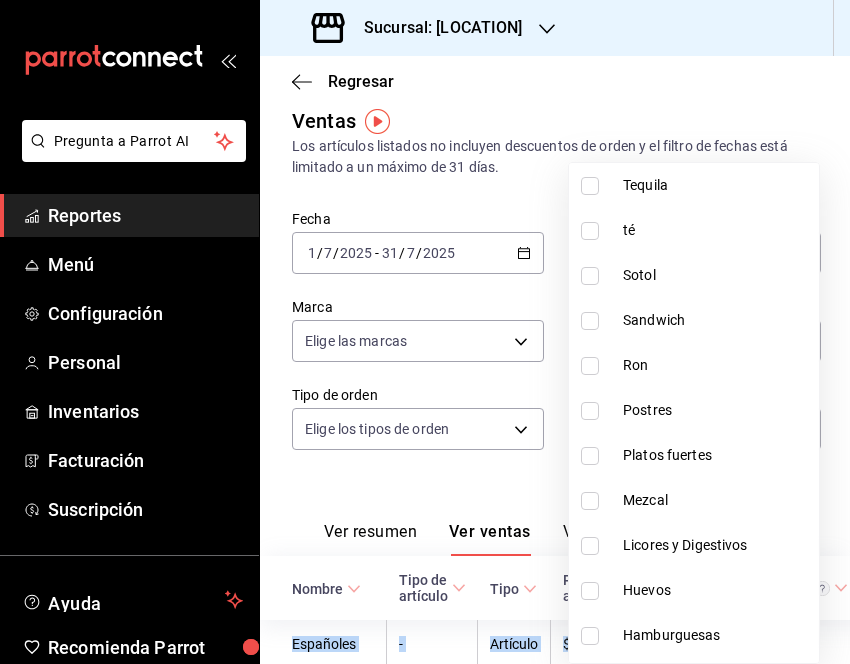 scroll, scrollTop: 920, scrollLeft: 0, axis: vertical 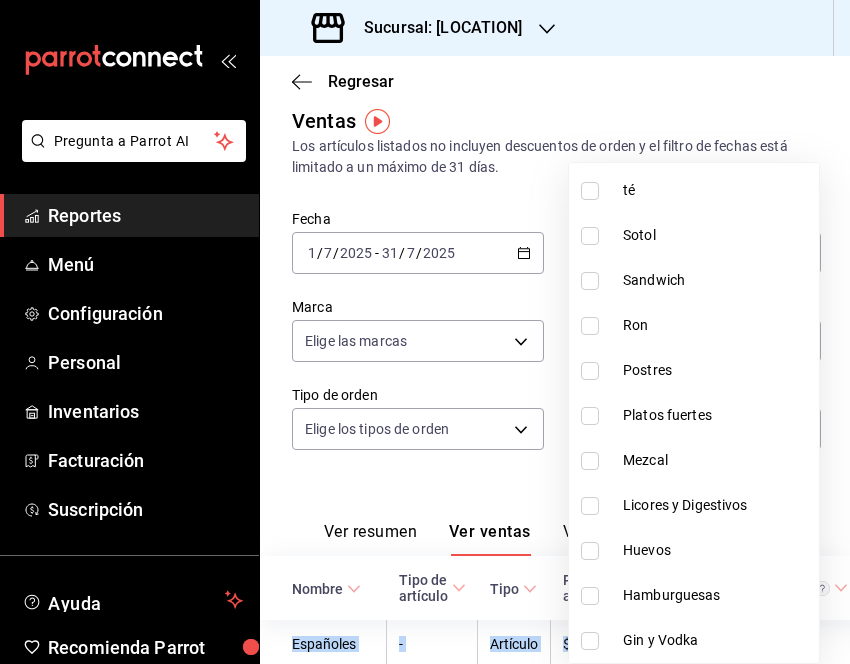 click at bounding box center [590, 551] 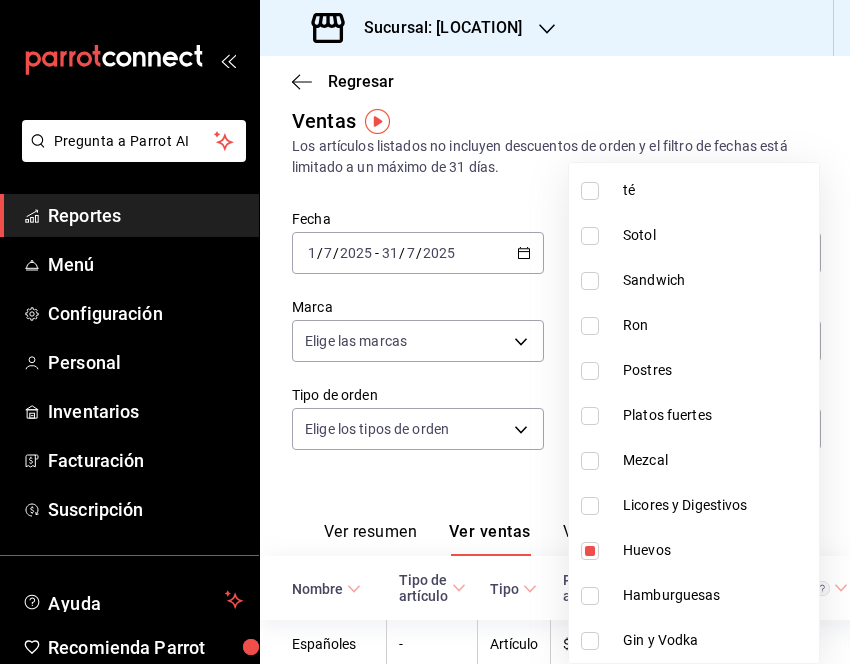 click at bounding box center (425, 332) 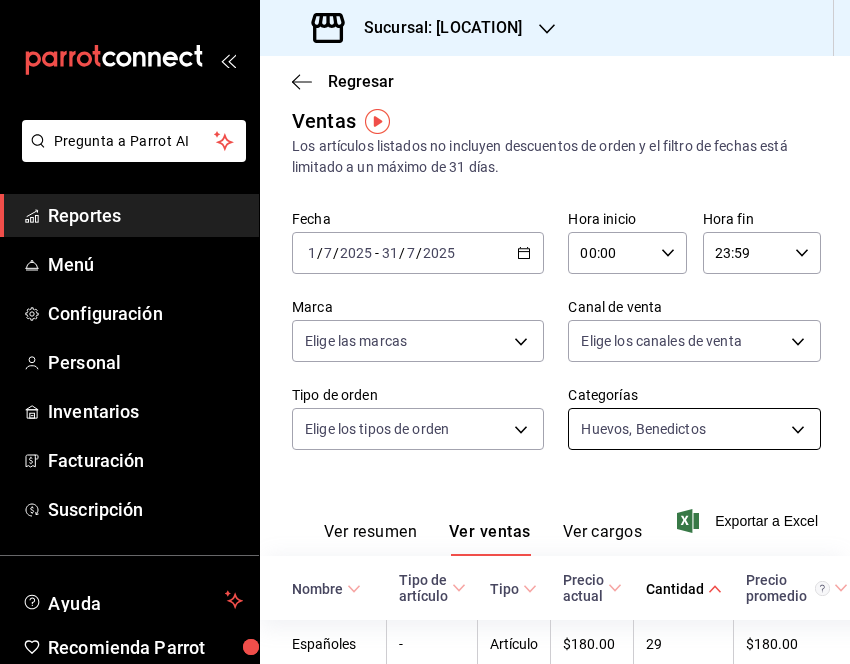 click on "Pregunta a Parrot AI Reportes   Menú   Configuración   Personal   Inventarios   Facturación   Suscripción   Ayuda Recomienda Parrot   [PERSON]   Sugerir nueva función   Sucursal: [LOCATION] Regresar Ventas Los artículos listados no incluyen descuentos de orden y el filtro de fechas está limitado a un máximo de 31 días. Fecha [DATE] [DATE] / [MONTH] / [YEAR] - [DATE] [DATE] / [MONTH] / [YEAR] Hora inicio 00:00 Hora inicio Hora fin 23:59 Hora fin Marca Elige las marcas Canal de venta Elige los canales de venta Tipo de orden Elige los tipos de orden Categorías Huevos, Benedictos [UUID],[UUID] Ver resumen Ver ventas Ver cargos Exportar a Excel Nombre Tipo de artículo Tipo Precio actual Cantidad Precio promedio   Total artículos   Descuentos de artículo Venta total Impuestos Venta neta Españoles - Artículo $180.00 29 $180.00 $5,220.00 $0.00 $5,220.00 $386.67 $4,833.33 Florentinos - Artículo $180.00 31 $180.00 $5,580.00 $0.00 $5,580.00 $413.33 -" at bounding box center (425, 332) 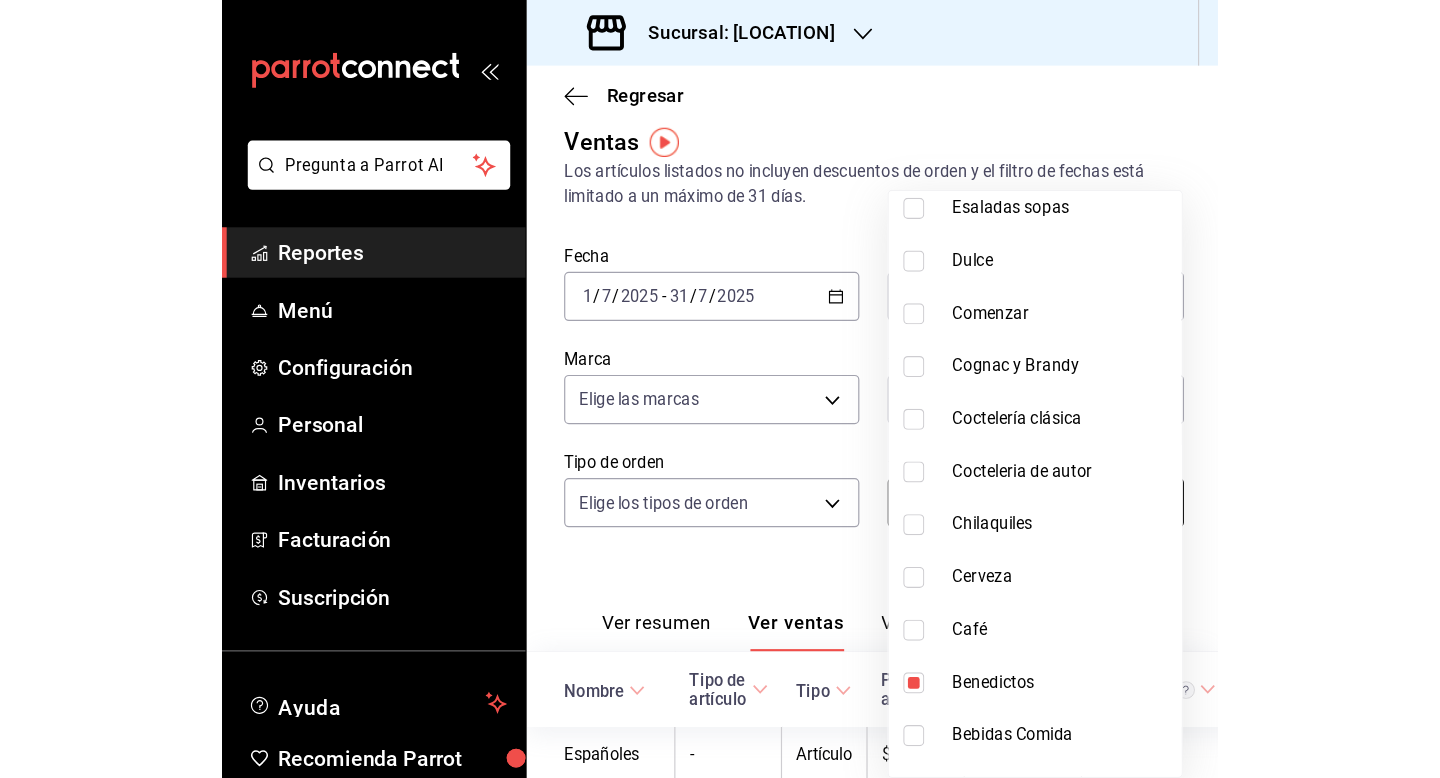 scroll, scrollTop: 1520, scrollLeft: 0, axis: vertical 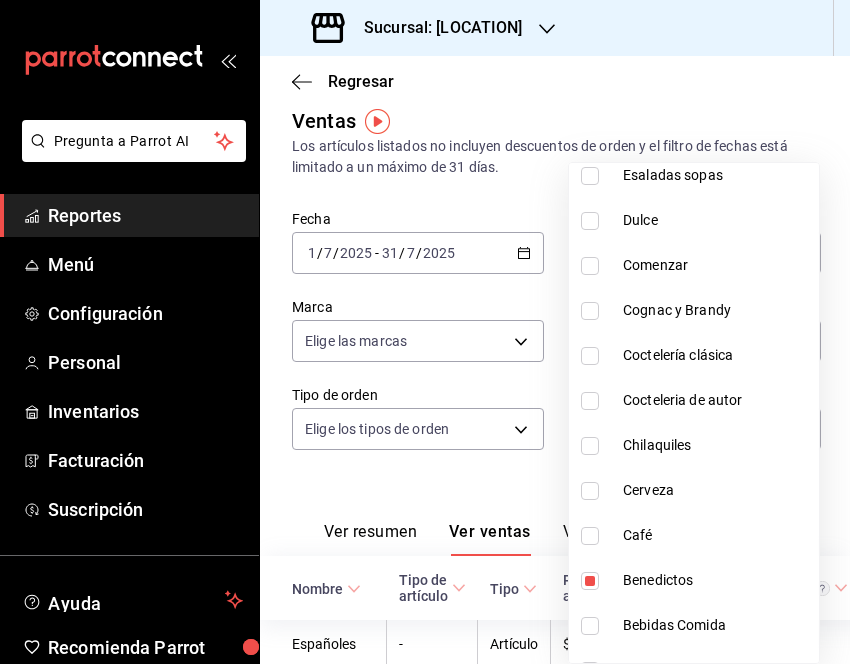 click at bounding box center [590, 581] 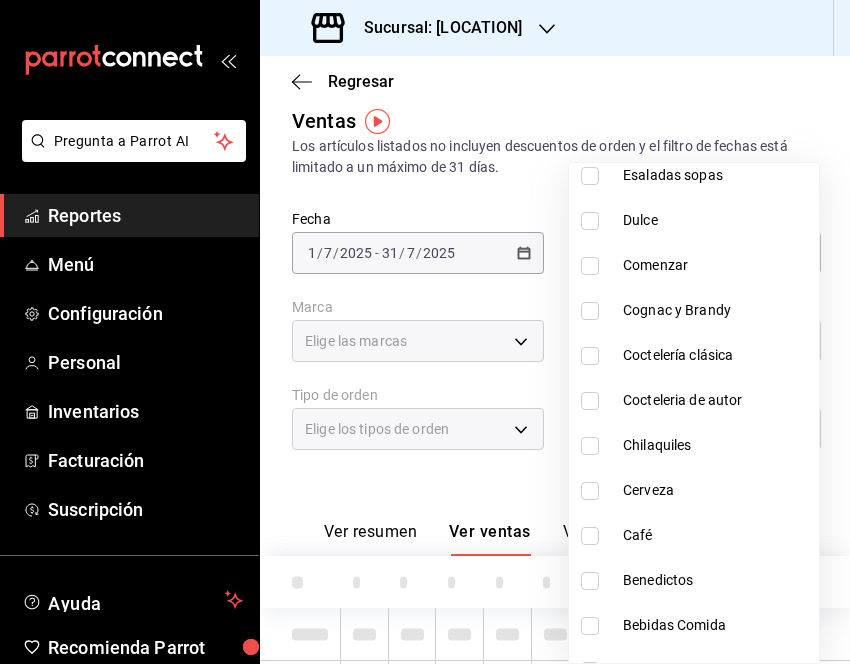click at bounding box center [425, 332] 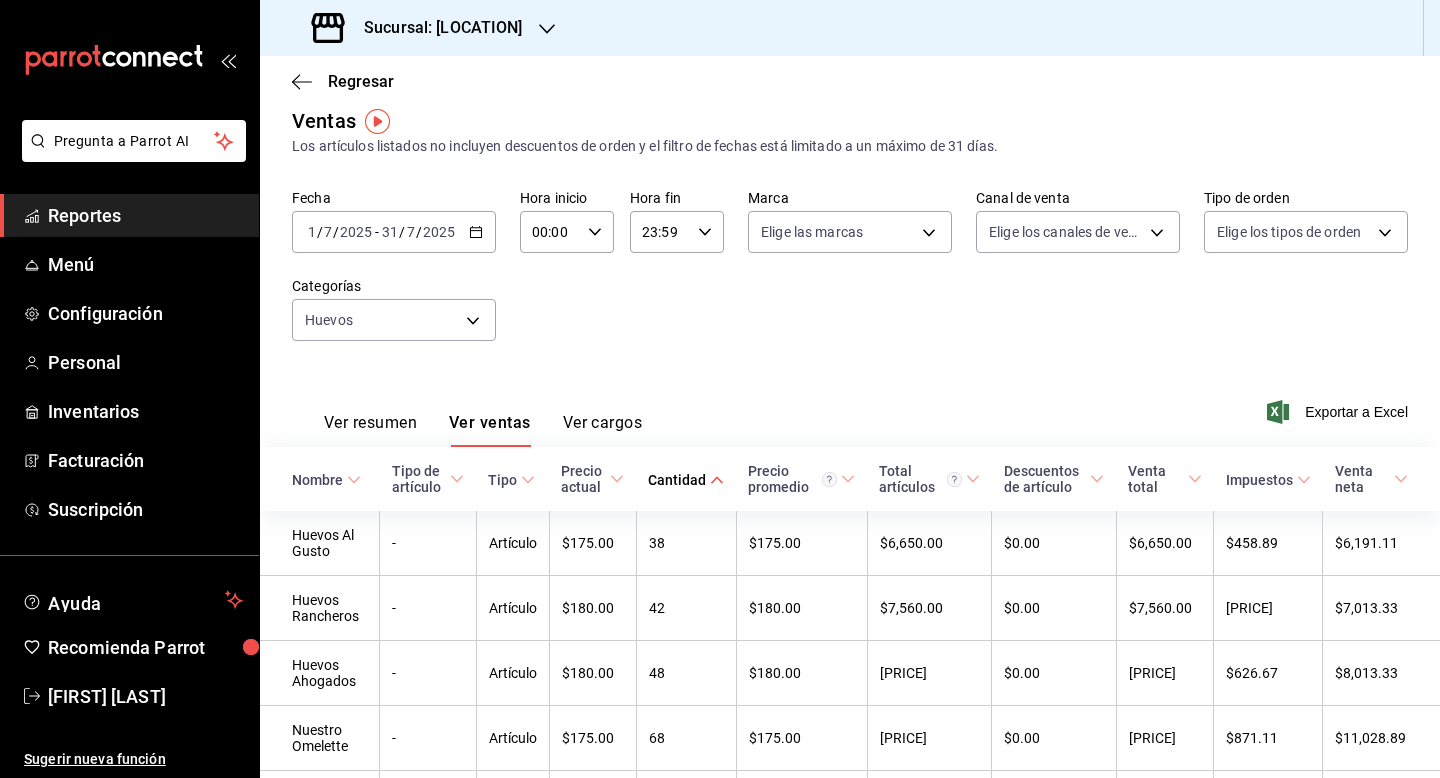 click on "Ver resumen Ver ventas Ver cargos Exportar a Excel" at bounding box center (850, 406) 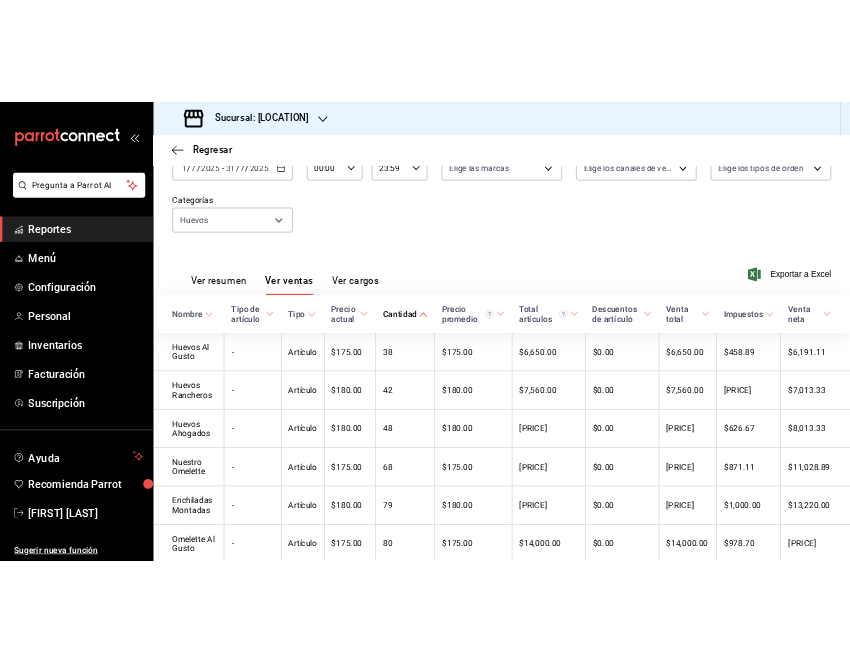 scroll, scrollTop: 212, scrollLeft: 0, axis: vertical 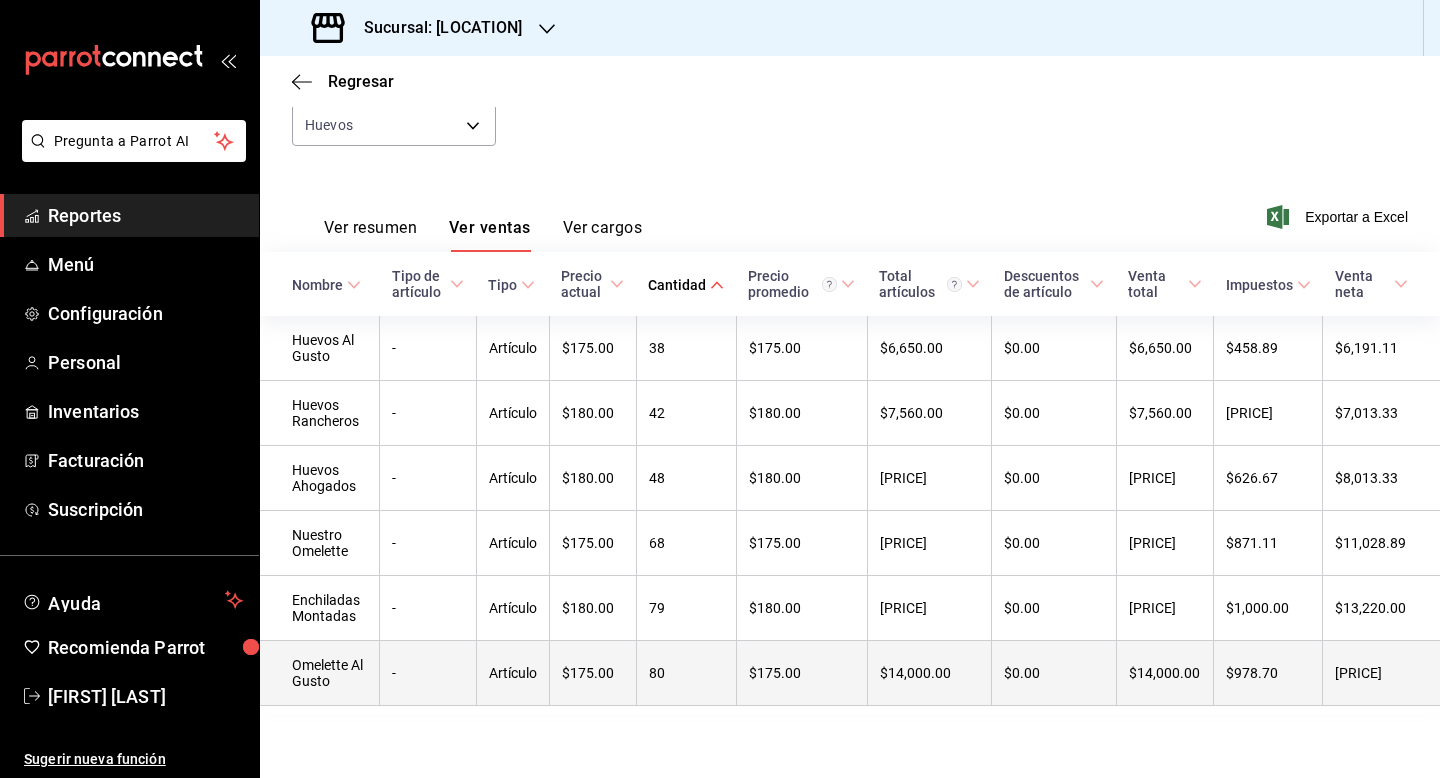 drag, startPoint x: 281, startPoint y: 338, endPoint x: 1428, endPoint y: 674, distance: 1195.2008 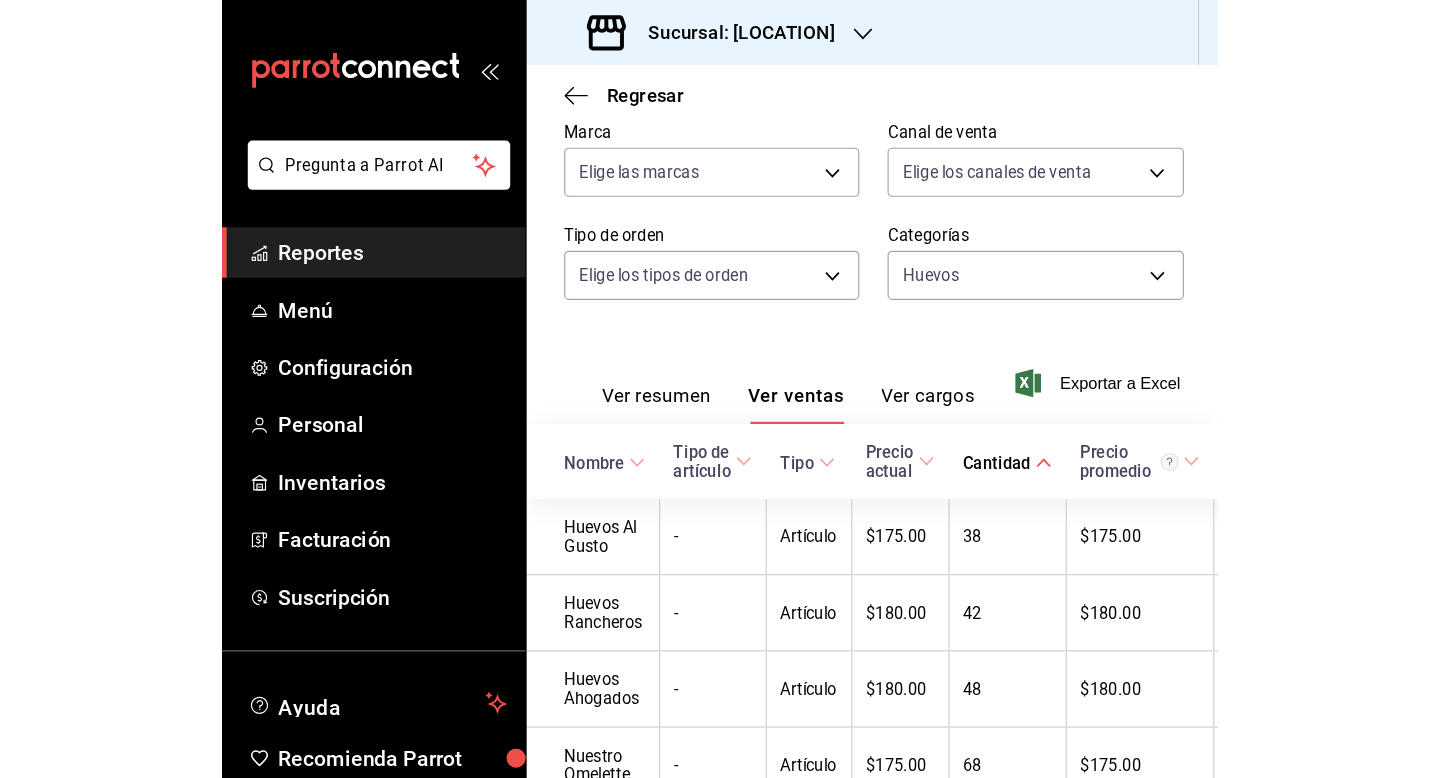 scroll, scrollTop: 90, scrollLeft: 0, axis: vertical 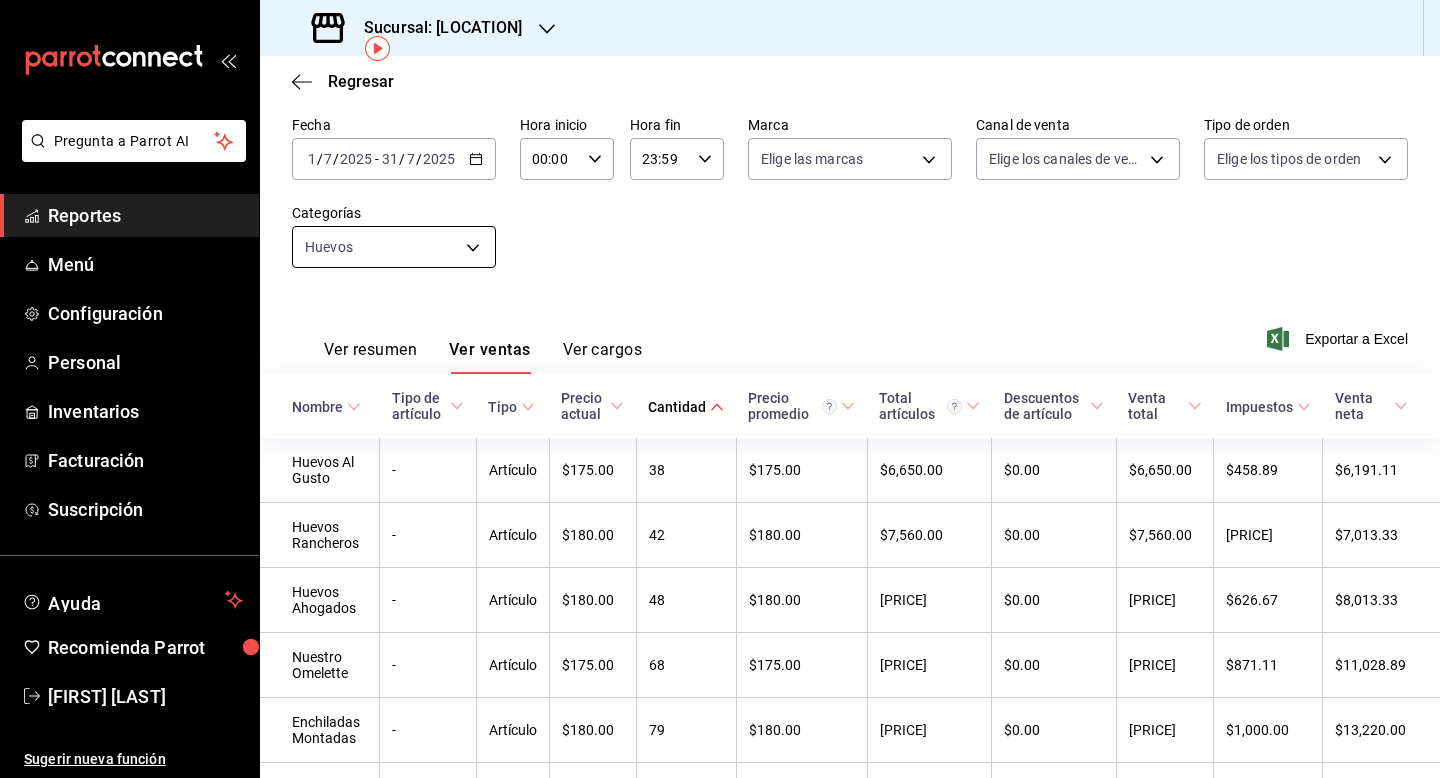 click on "Pregunta a Parrot AI Reportes   Menú   Configuración   Personal   Inventarios   Facturación   Suscripción   Ayuda Recomienda Parrot   [PERSON]   Sugerir nueva función   Sucursal: [LOCATION] Regresar Ventas Los artículos listados no incluyen descuentos de orden y el filtro de fechas está limitado a un máximo de 31 días. Fecha [DATE] [DATE] / [MONTH] / [YEAR] - [DATE] [DATE] / [MONTH] / [YEAR] Hora inicio 00:00 Hora inicio Hora fin 23:59 Hora fin Marca Elige las marcas Canal de venta Elige los canales de venta Tipo de orden Elige los tipos de orden Categorías Huevos [UUID] Ver resumen Ver ventas Ver cargos Exportar a Excel Nombre Tipo de artículo Tipo Precio actual Cantidad Precio promedio   Total artículos   Descuentos de artículo Venta total Impuestos Venta neta Huevos Al Gusto - Artículo $175.00 38 $175.00 $6,650.00 $0.00 $6,650.00 $458.89 $6,191.11 Huevos Rancheros - Artículo $180.00 42 $180.00 $7,560.00 $0.00 $7,560.00 $546.67 $7,013.33 Huevos Ahogados - Artículo 48" at bounding box center (720, 389) 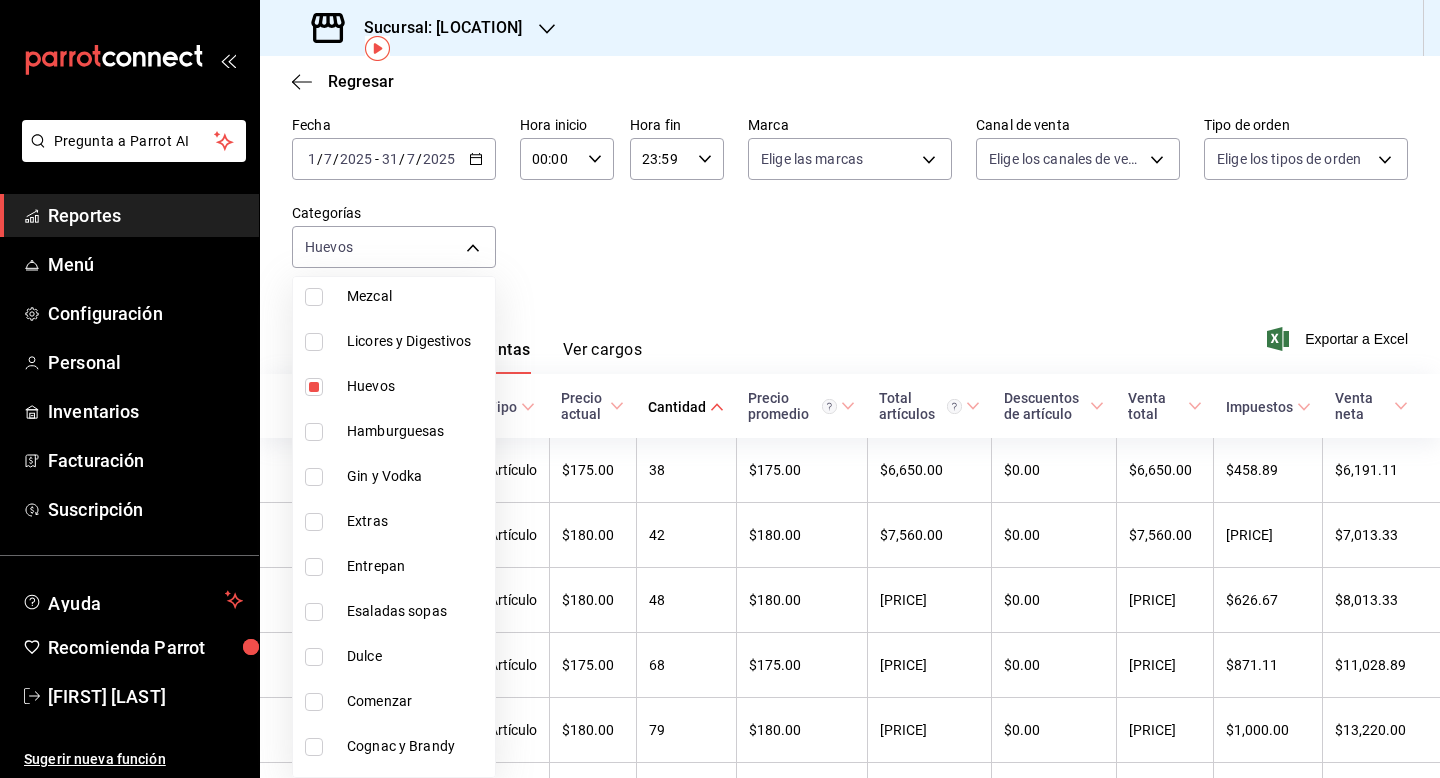 scroll, scrollTop: 1200, scrollLeft: 0, axis: vertical 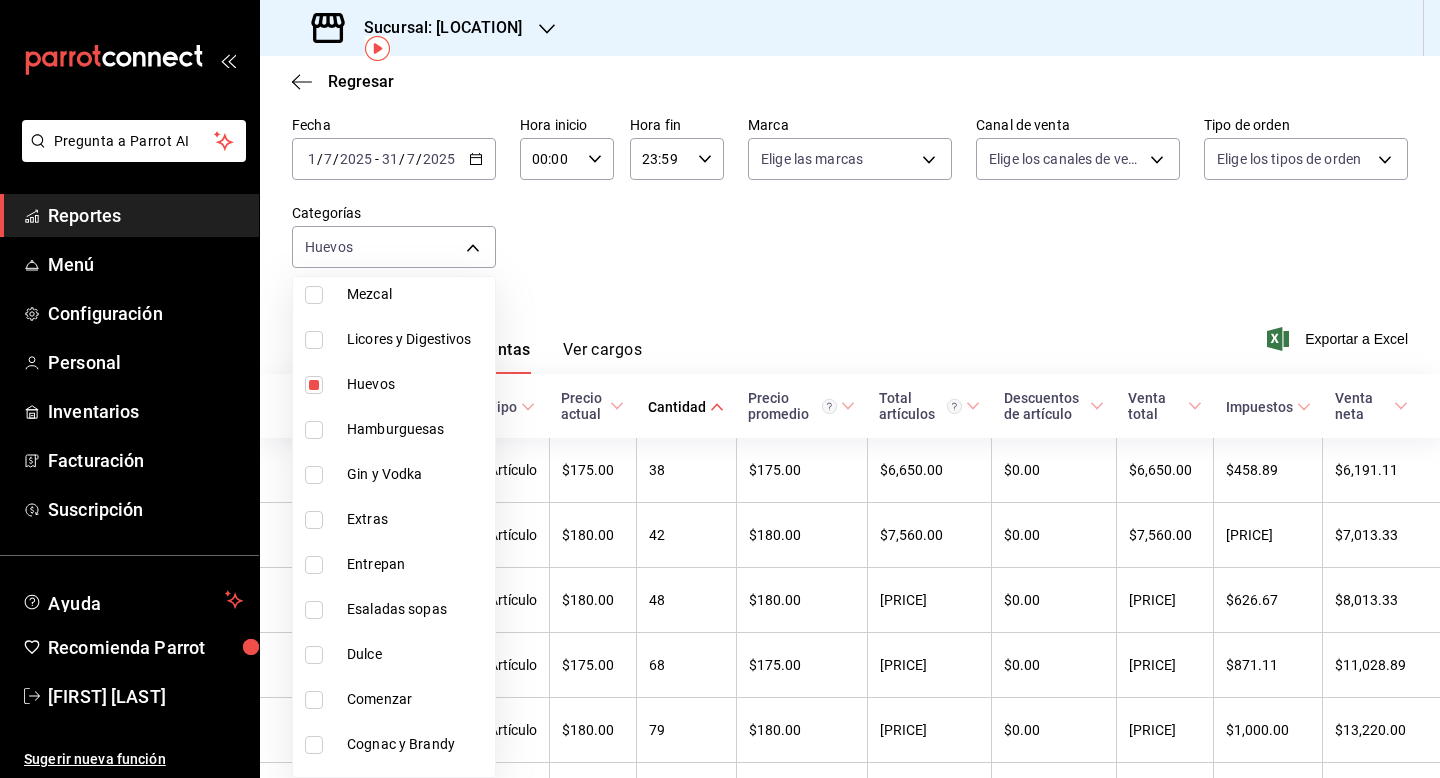 click at bounding box center (314, 565) 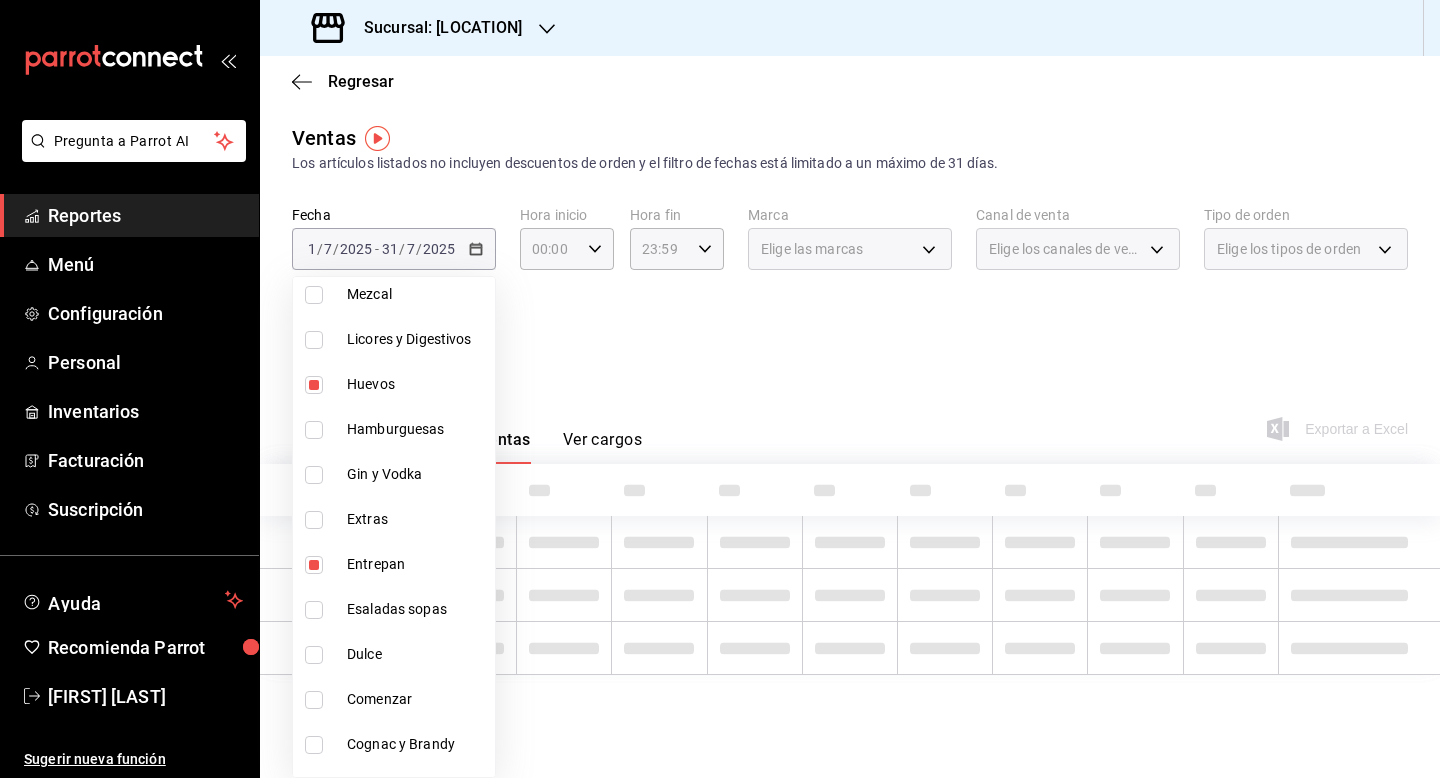 scroll, scrollTop: 0, scrollLeft: 0, axis: both 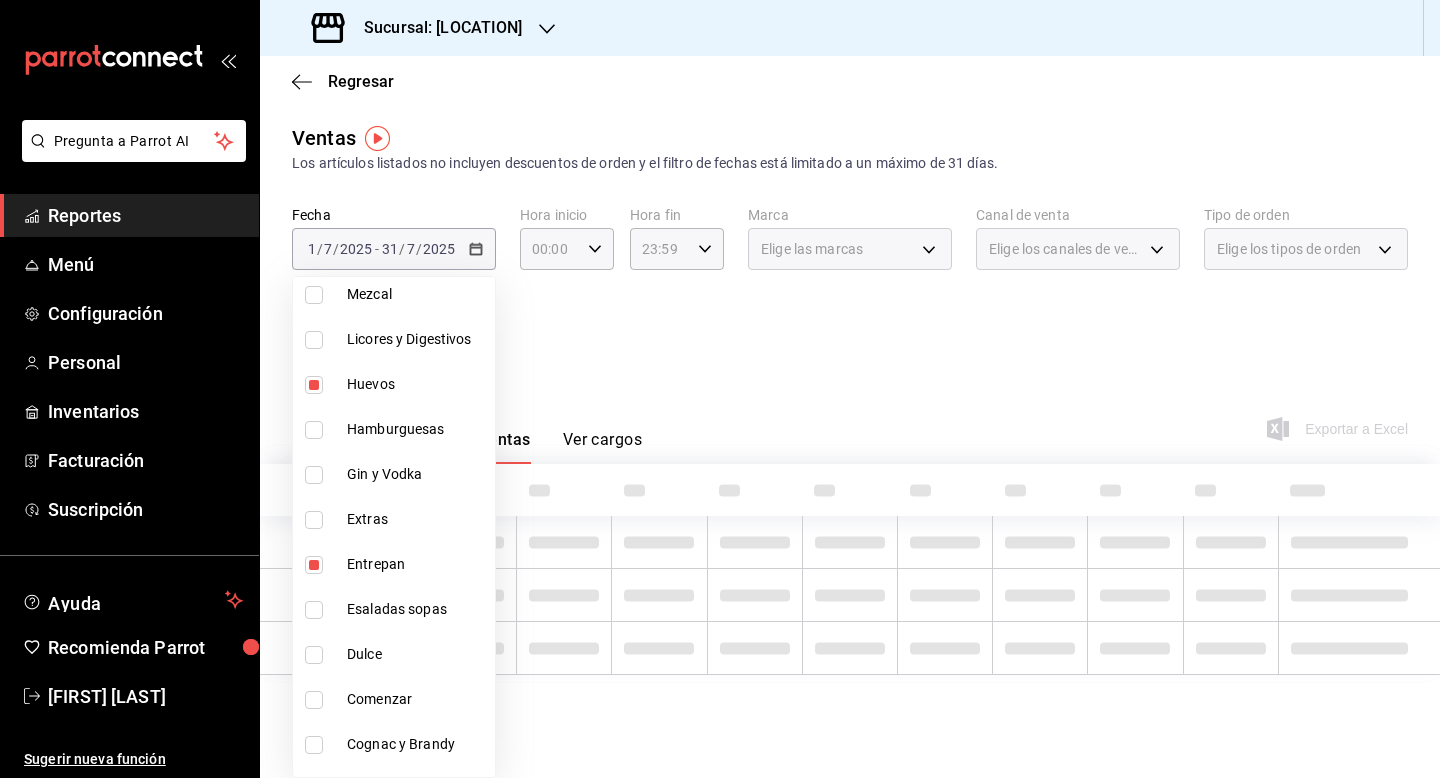 click at bounding box center (314, 385) 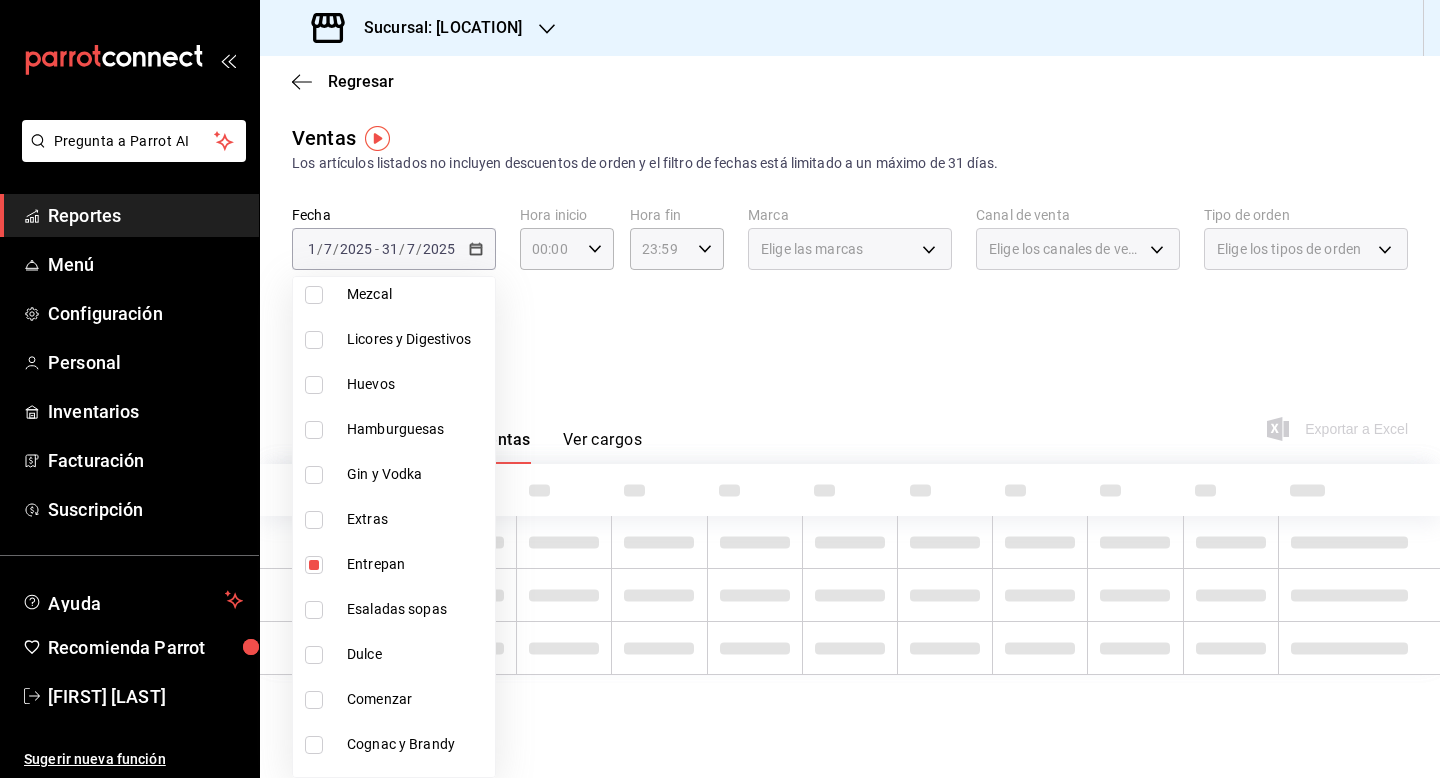 click at bounding box center (720, 389) 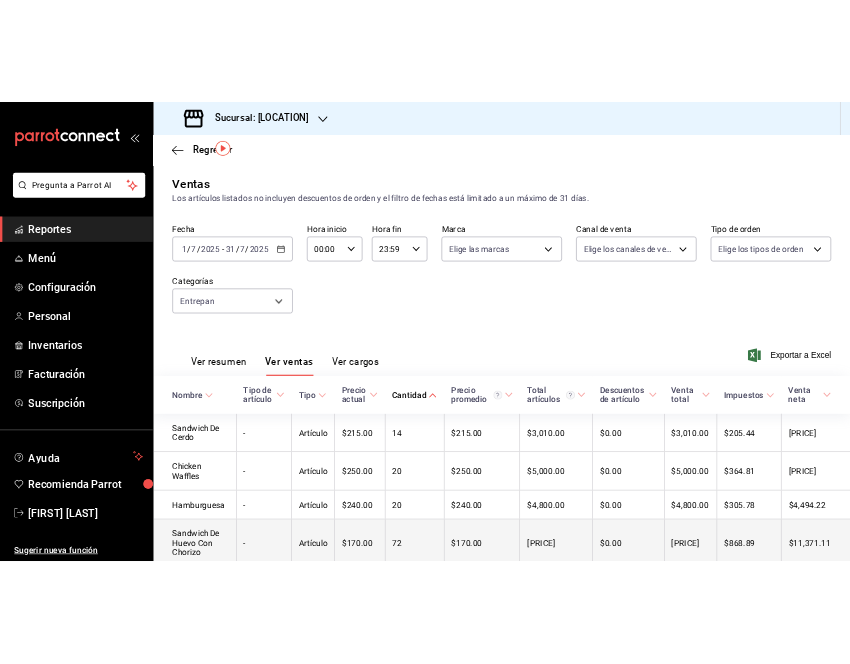 scroll, scrollTop: 82, scrollLeft: 0, axis: vertical 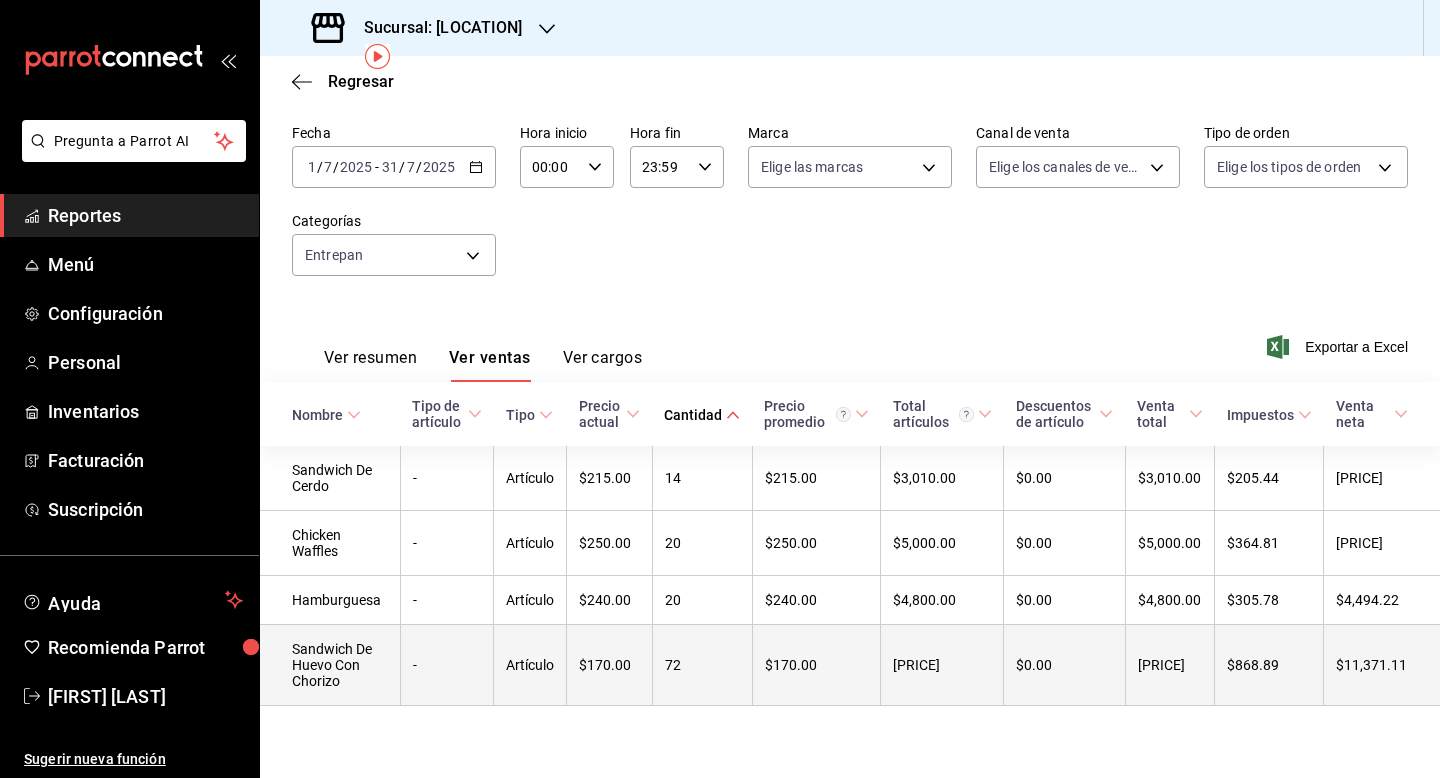 drag, startPoint x: 289, startPoint y: 550, endPoint x: 1106, endPoint y: 776, distance: 847.6821 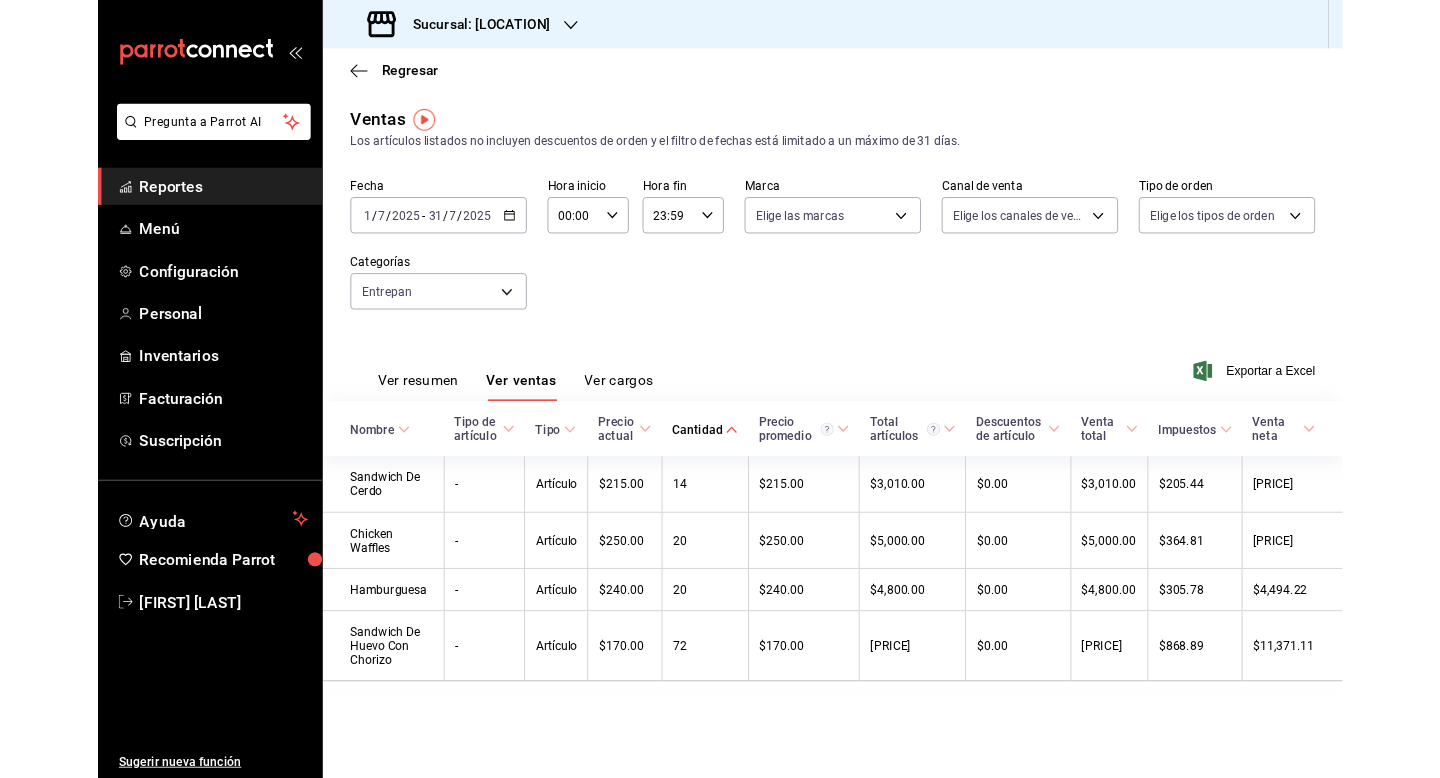 scroll, scrollTop: 0, scrollLeft: 0, axis: both 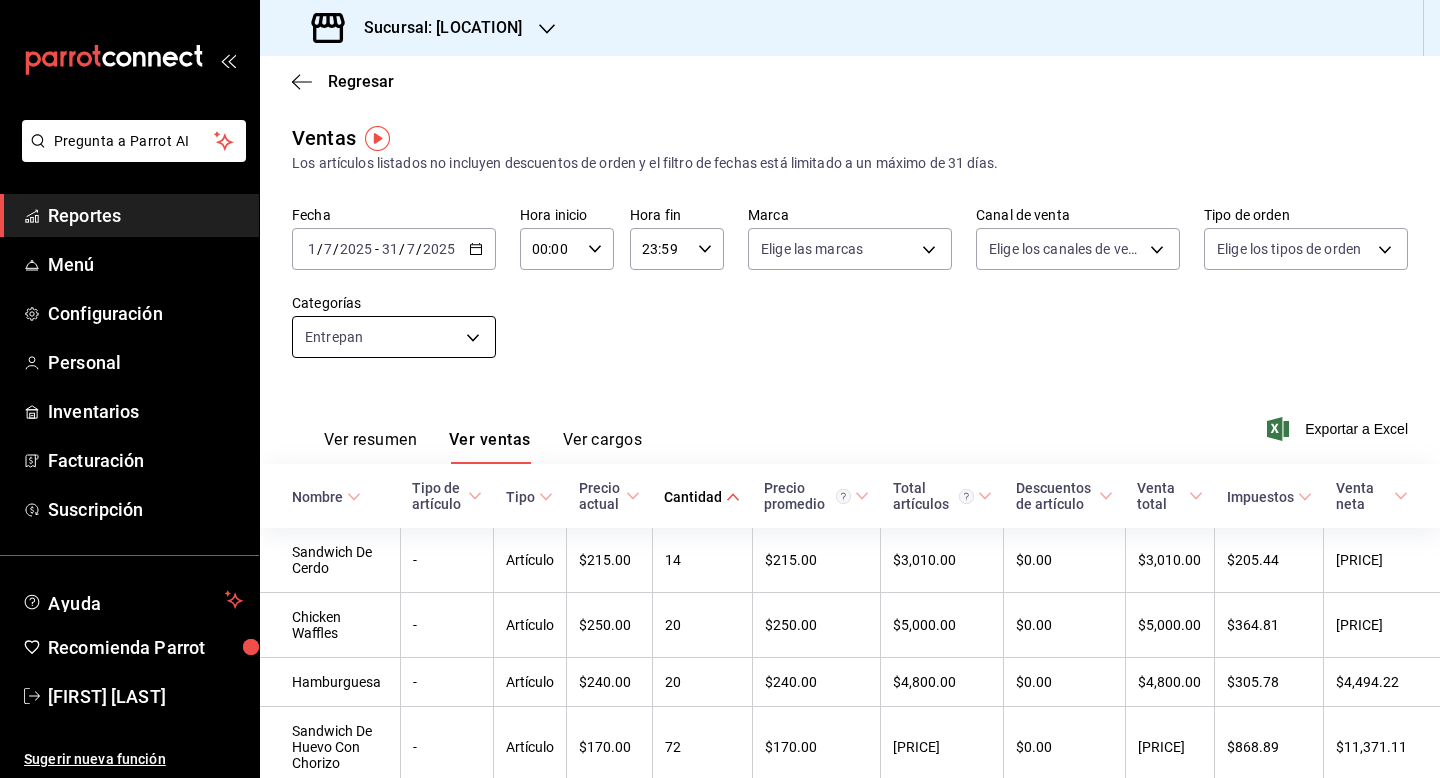click on "Pregunta a Parrot AI Reportes   Menú   Configuración   Personal   Inventarios   Facturación   Suscripción   Ayuda Recomienda Parrot   [PERSON]   Sugerir nueva función   Sucursal: [PERSON] Regresar Ventas Los artículos listados no incluyen descuentos de orden y el filtro de fechas está limitado a un máximo de 31 días. Fecha [DATE] [DAY] / [MONTH] / [DATE] - [DATE] [DAY] / [MONTH] / [DATE] Hora inicio [TIME] Hora inicio Hora fin [TIME] Hora fin Marca Elige las marcas Canal de venta Elige los canales de venta Tipo de orden Elige los tipos de orden Categorías Entrepan [UUID] Ver resumen Ver ventas Ver cargos Exportar a Excel Nombre Tipo de artículo Tipo Precio actual Cantidad Precio promedio   Total artículos   Descuentos de artículo Venta total Impuestos Venta neta Sandwich De Cerdo - Artículo $[PRICE] [NUMBER] $[PRICE] $[PRICE] $[PRICE] $[PRICE] $[PRICE] $[PRICE] Chicken Waffles - Artículo $[PRICE] [NUMBER] $[PRICE] $[PRICE] $[PRICE] $[PRICE] $[PRICE] $[PRICE] Hamburguesa - Artículo $[PRICE] [NUMBER]" at bounding box center (720, 389) 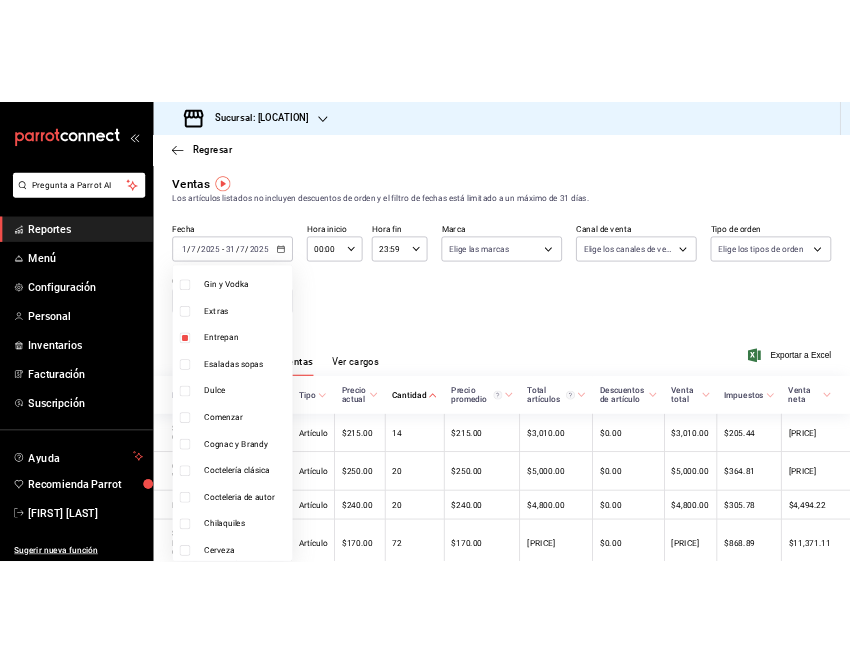 scroll, scrollTop: 1400, scrollLeft: 0, axis: vertical 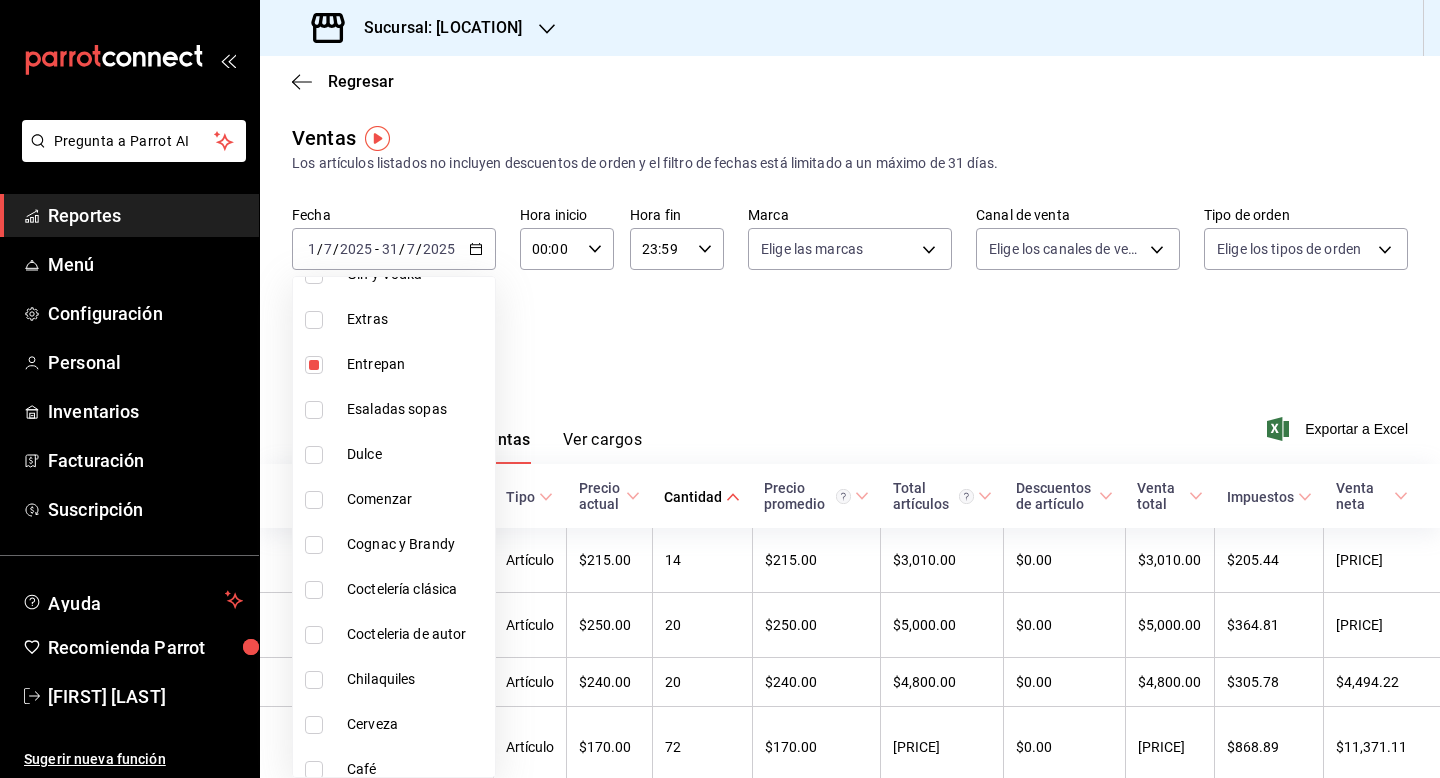 click at bounding box center (314, 680) 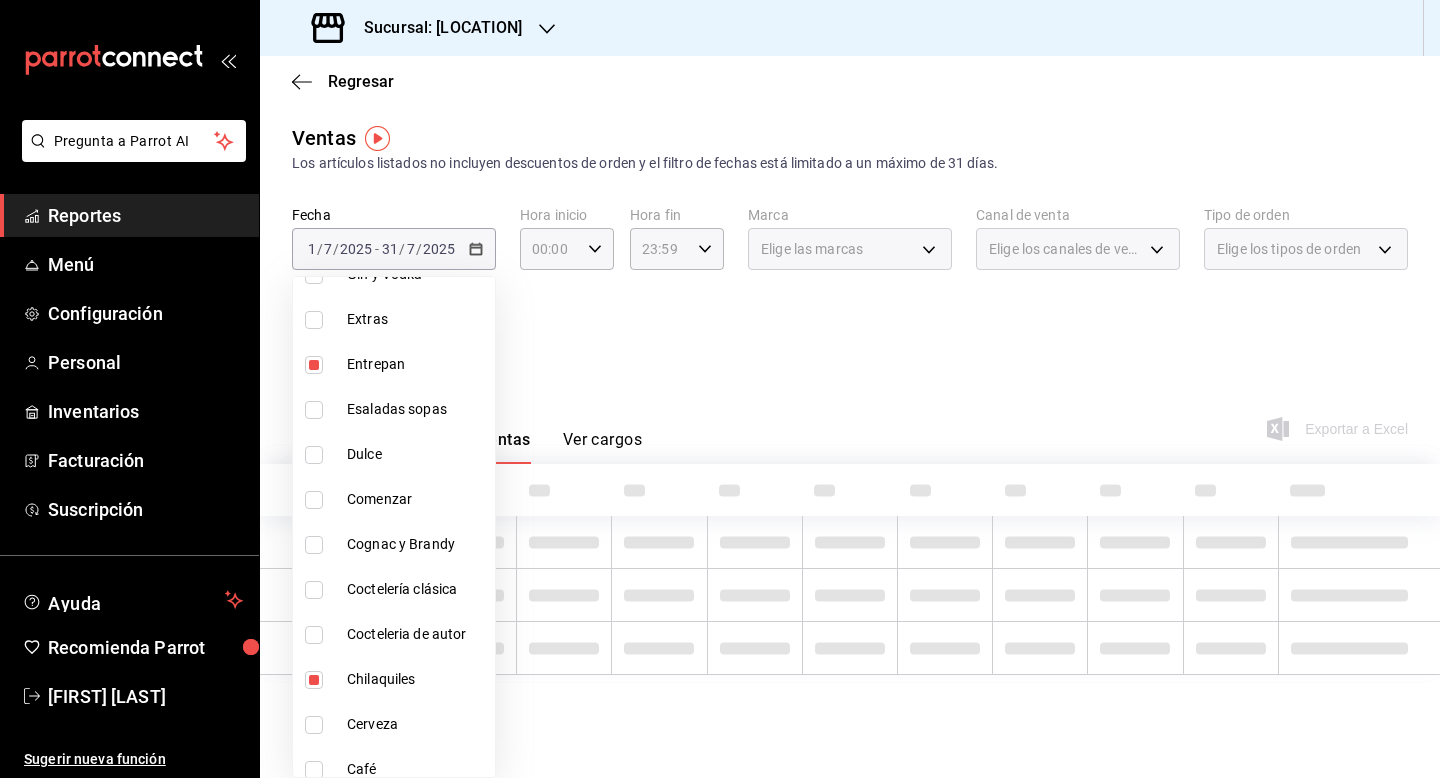 click at bounding box center [314, 365] 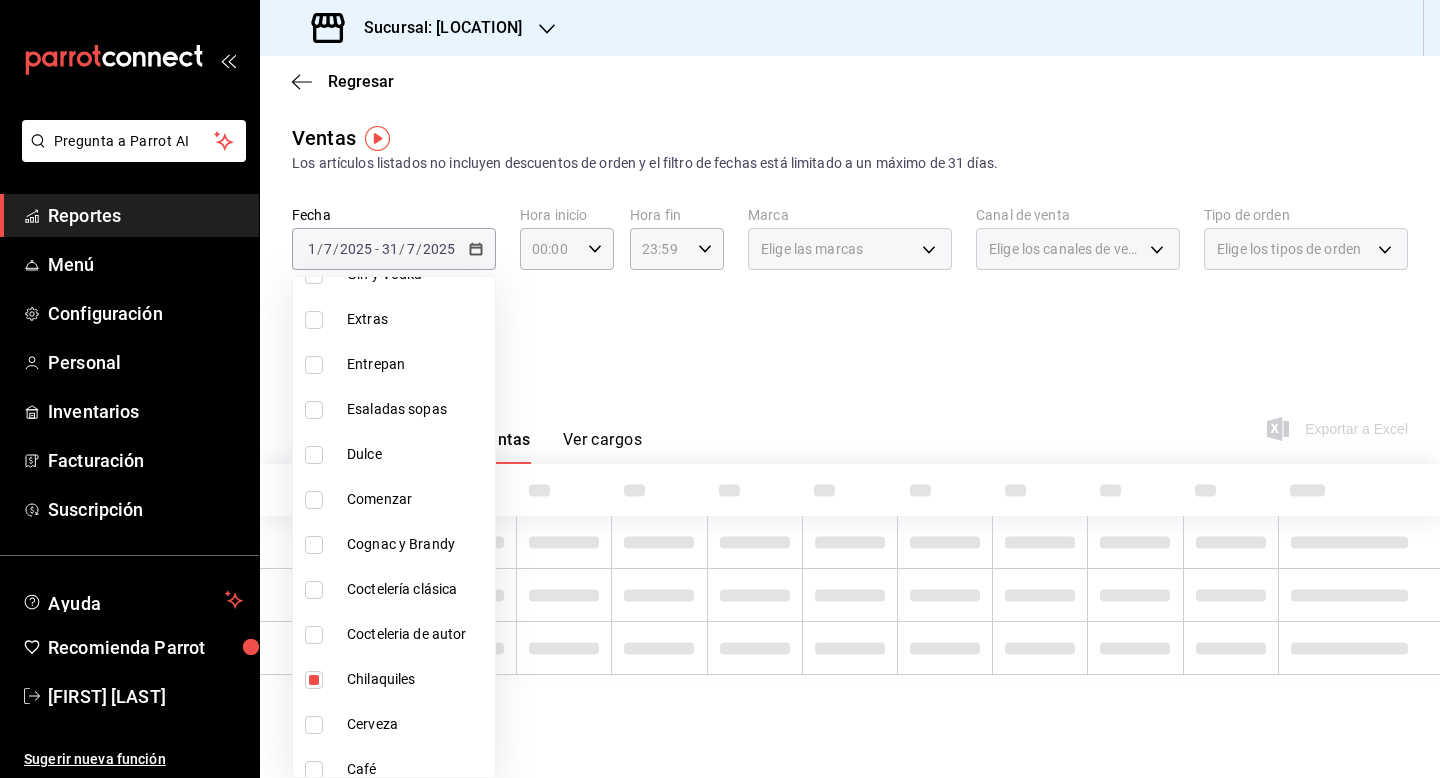 click at bounding box center (720, 389) 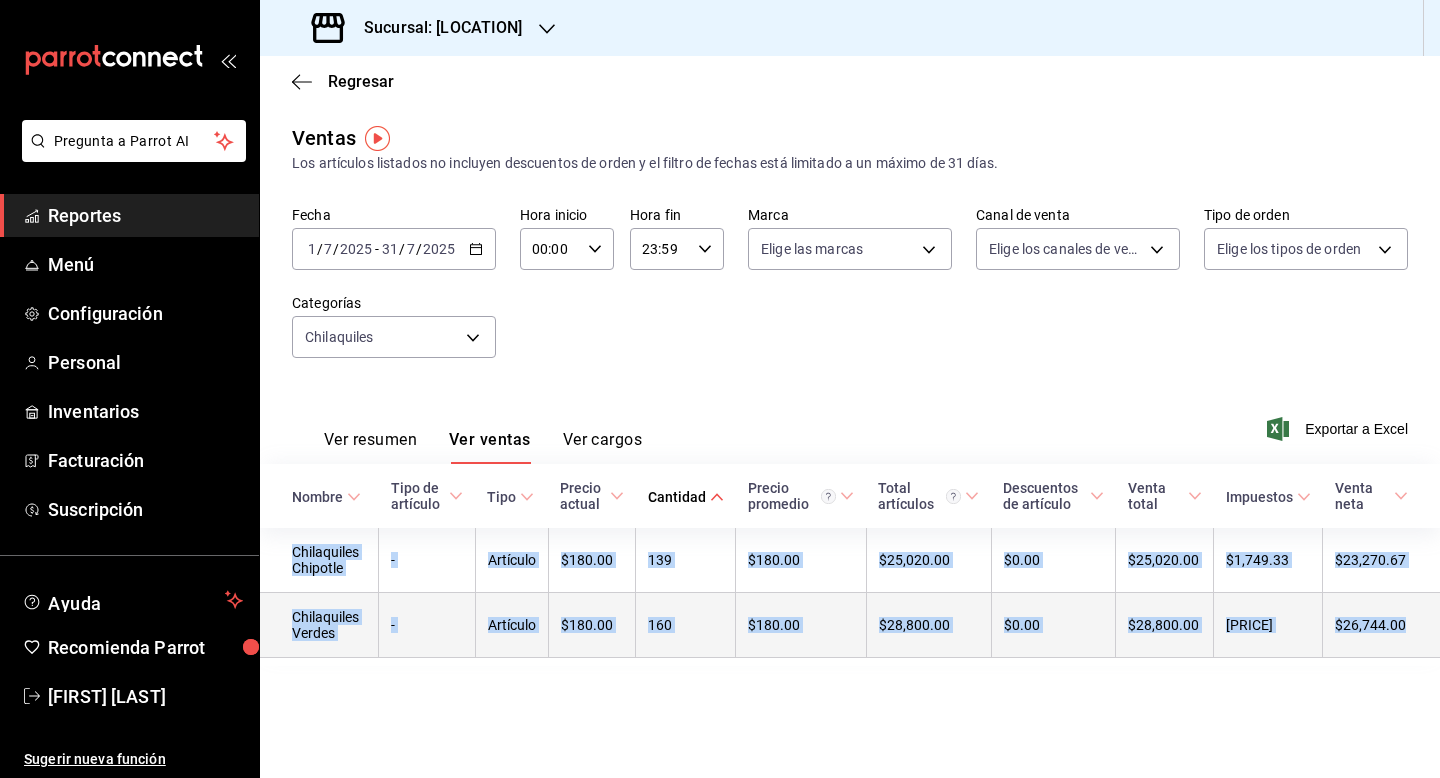 drag, startPoint x: 289, startPoint y: 549, endPoint x: 1439, endPoint y: 641, distance: 1153.6741 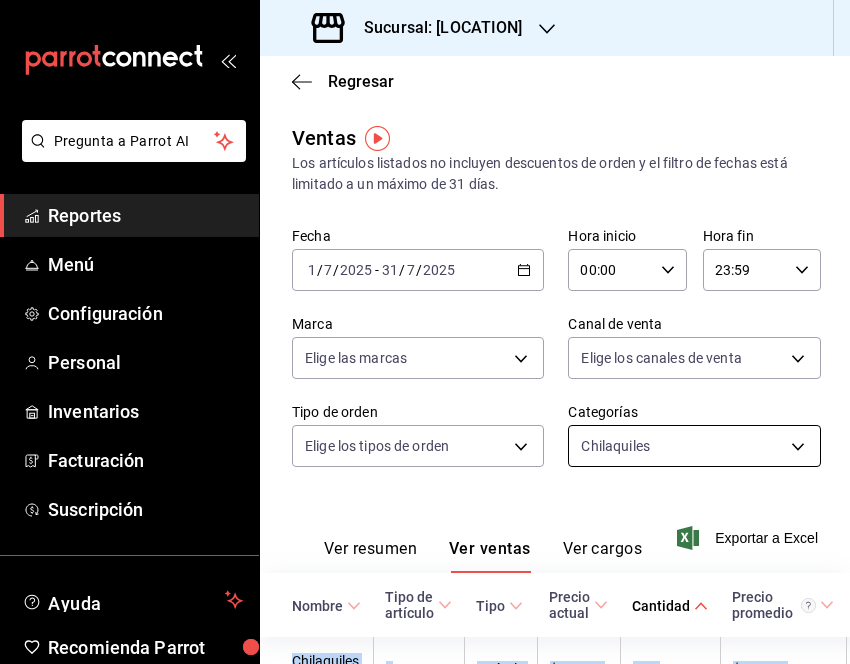 click on "Pregunta a Parrot AI Reportes   Menú   Configuración   Personal   Inventarios   Facturación   Suscripción   Ayuda Recomienda Parrot   [FIRST] [LAST]   Sugerir nueva función   Sucursal: Gula Gomez Morin Regresar Ventas Los artículos listados no incluyen descuentos de orden y el filtro de fechas está limitado a un máximo de 31 días. Fecha [DATE] [DATE] / [MONTH] / [YEAR] - [DATE] [DATE] / [MONTH] / [YEAR] Hora inicio 00:00 Hora inicio Hora fin 23:59 Hora fin Marca Elige las marcas Canal de venta Elige los canales de venta Tipo de orden Elige los tipos de orden Categorías Chilaquiles [UUID] Ver resumen Ver ventas Ver cargos Exportar a Excel Nombre Tipo de artículo Tipo Precio actual Cantidad Precio promedio   Total artículos   Descuentos de artículo Venta total Impuestos Venta neta Chilaquiles Chipotle - Artículo $[PRICE] [NUMBER] $[PRICE] $[PRICE] $[PRICE] $[PRICE] $23,270.67 Chilaquiles Verdes - Artículo $[PRICE] [NUMBER] $[PRICE] $[PRICE] $[PRICE] $[PRICE] $26,744.00   Menú" at bounding box center (425, 332) 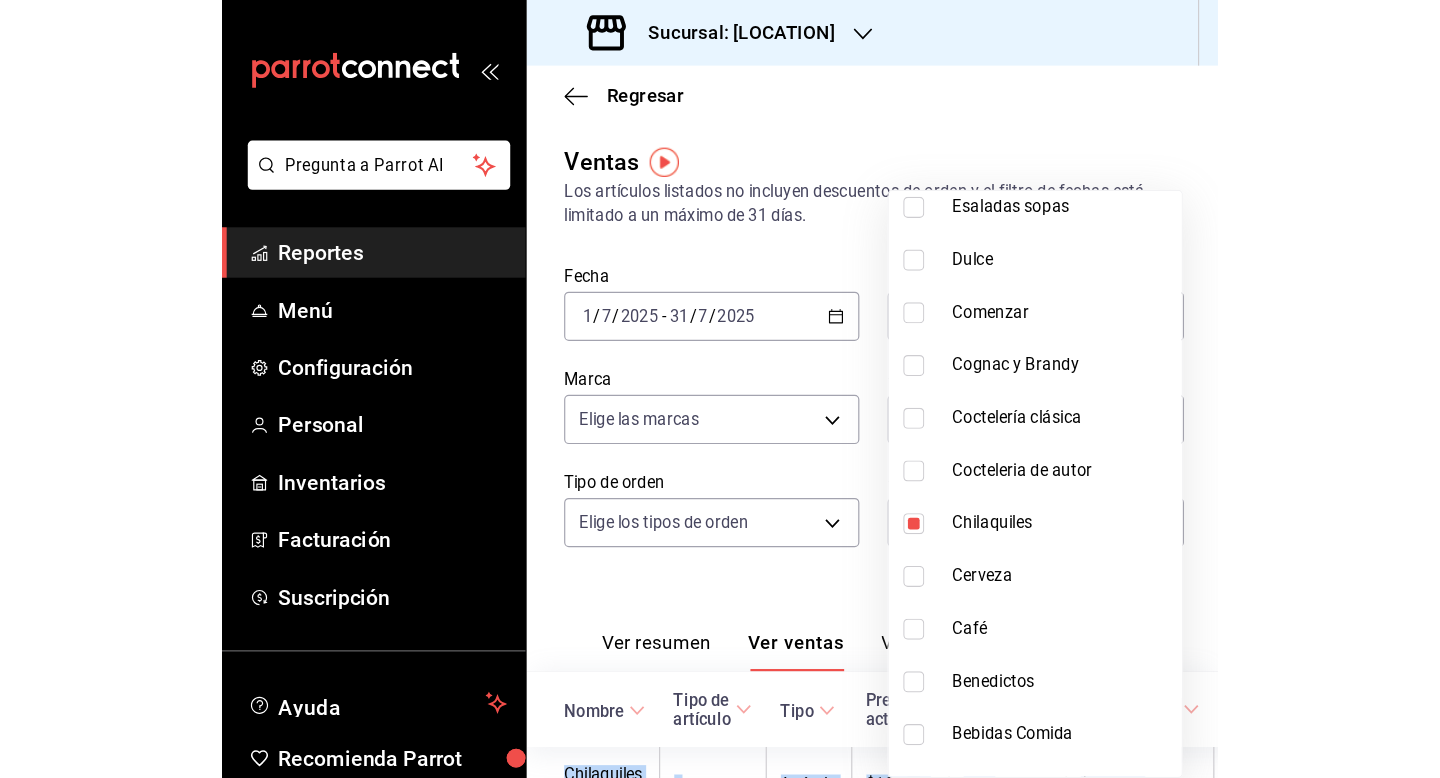scroll, scrollTop: 1550, scrollLeft: 0, axis: vertical 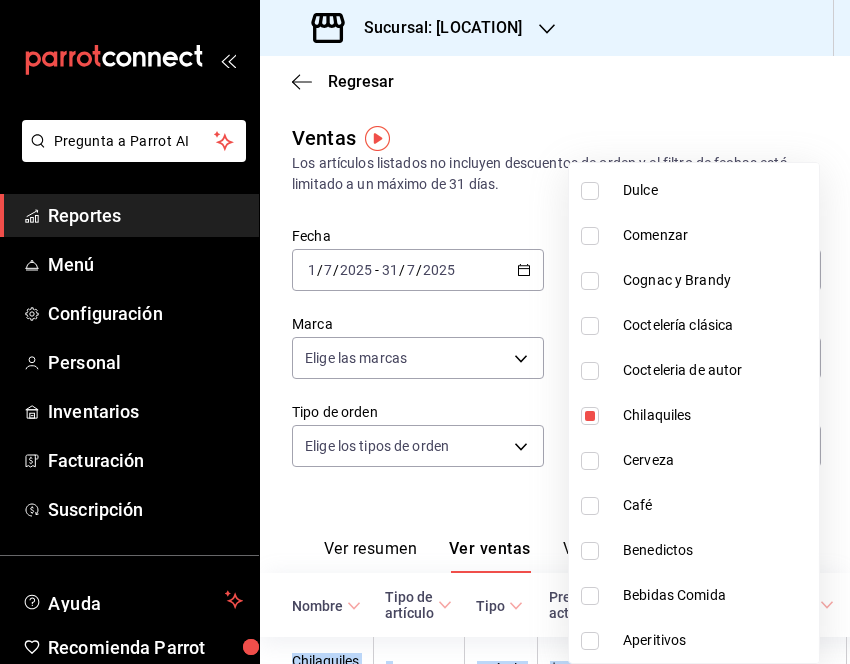 click at bounding box center (590, 416) 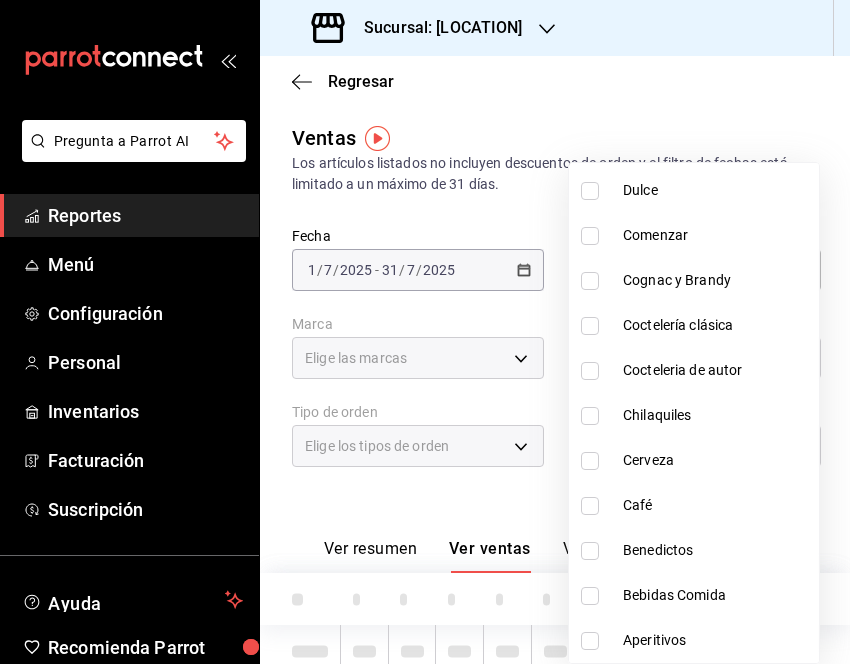 click at bounding box center (590, 641) 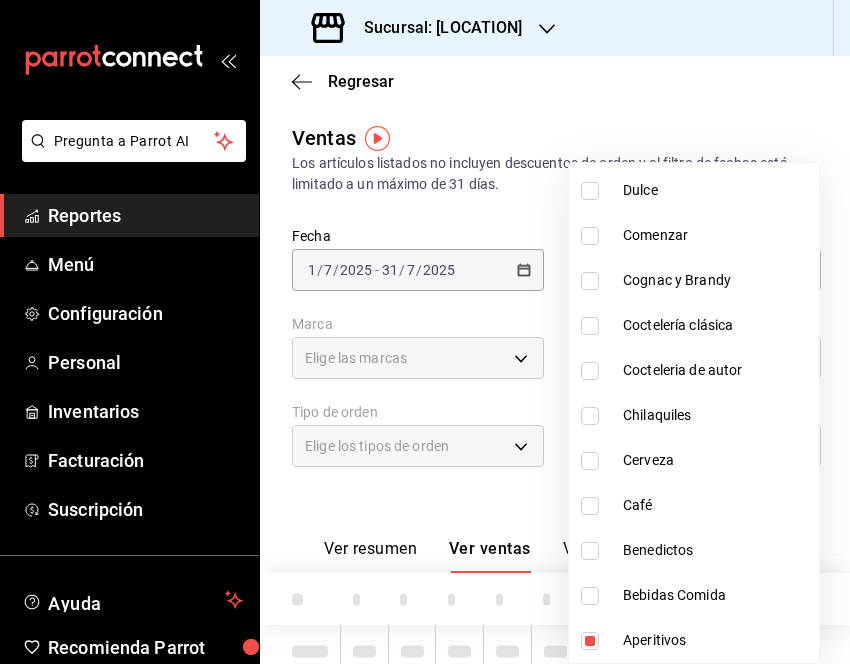 click at bounding box center [425, 332] 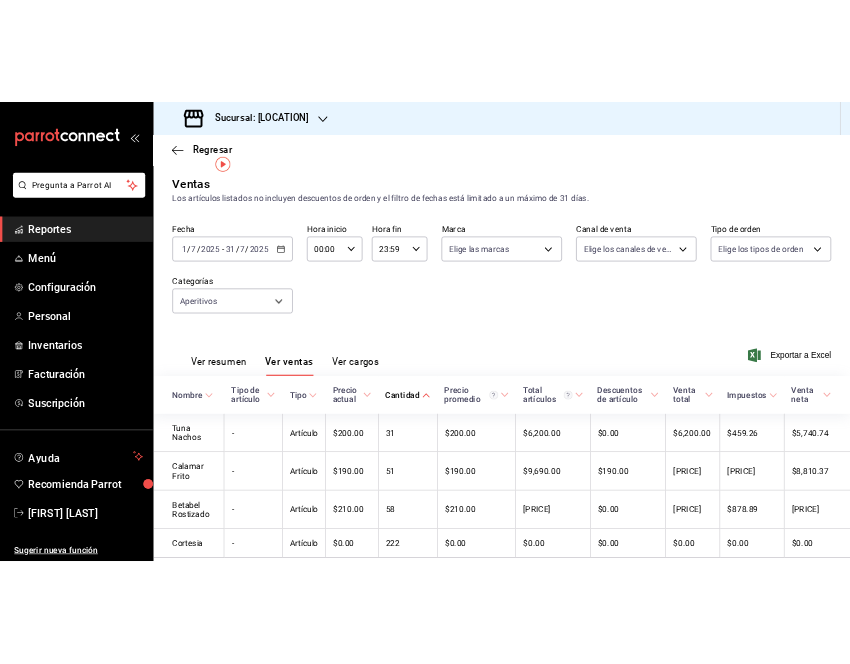 scroll, scrollTop: 66, scrollLeft: 0, axis: vertical 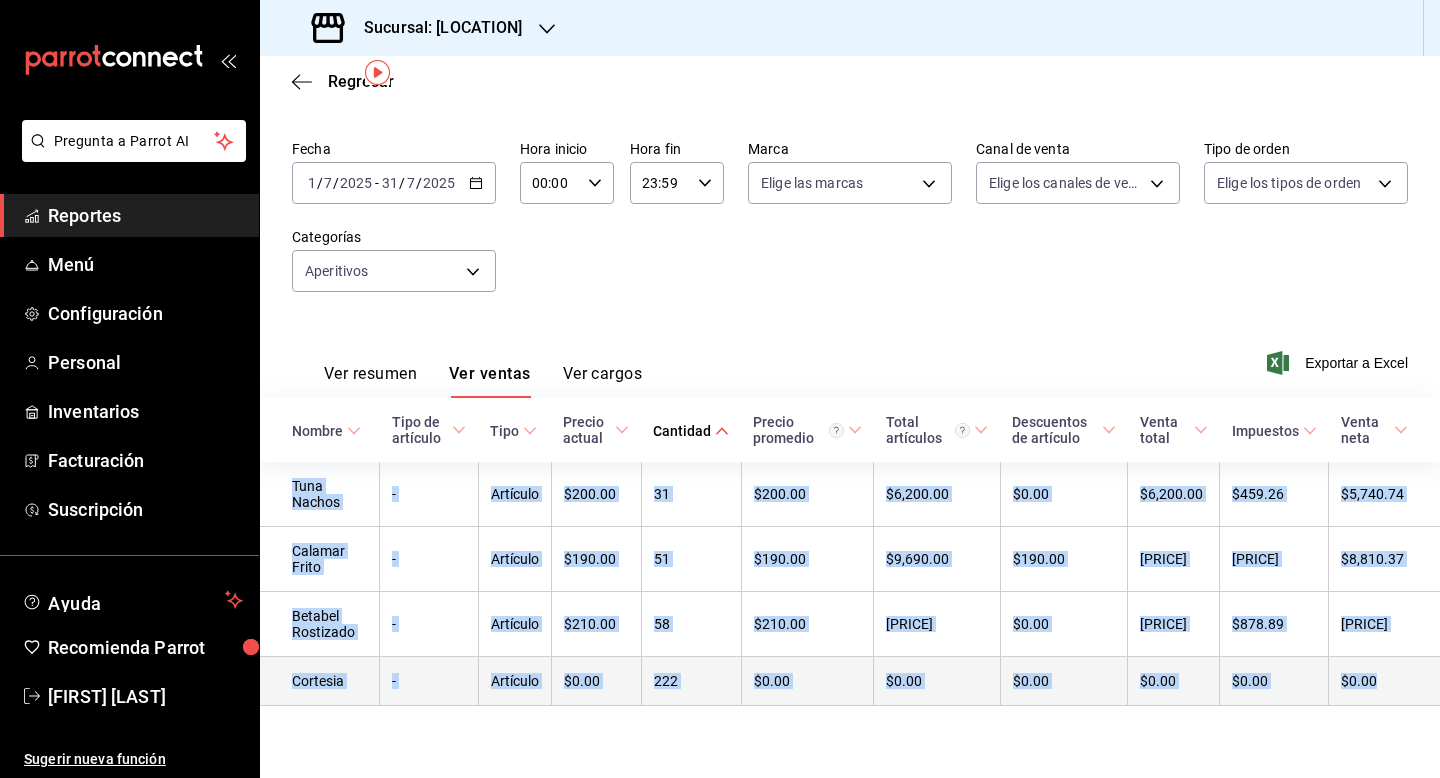 drag, startPoint x: 287, startPoint y: 546, endPoint x: 1419, endPoint y: 681, distance: 1140.0215 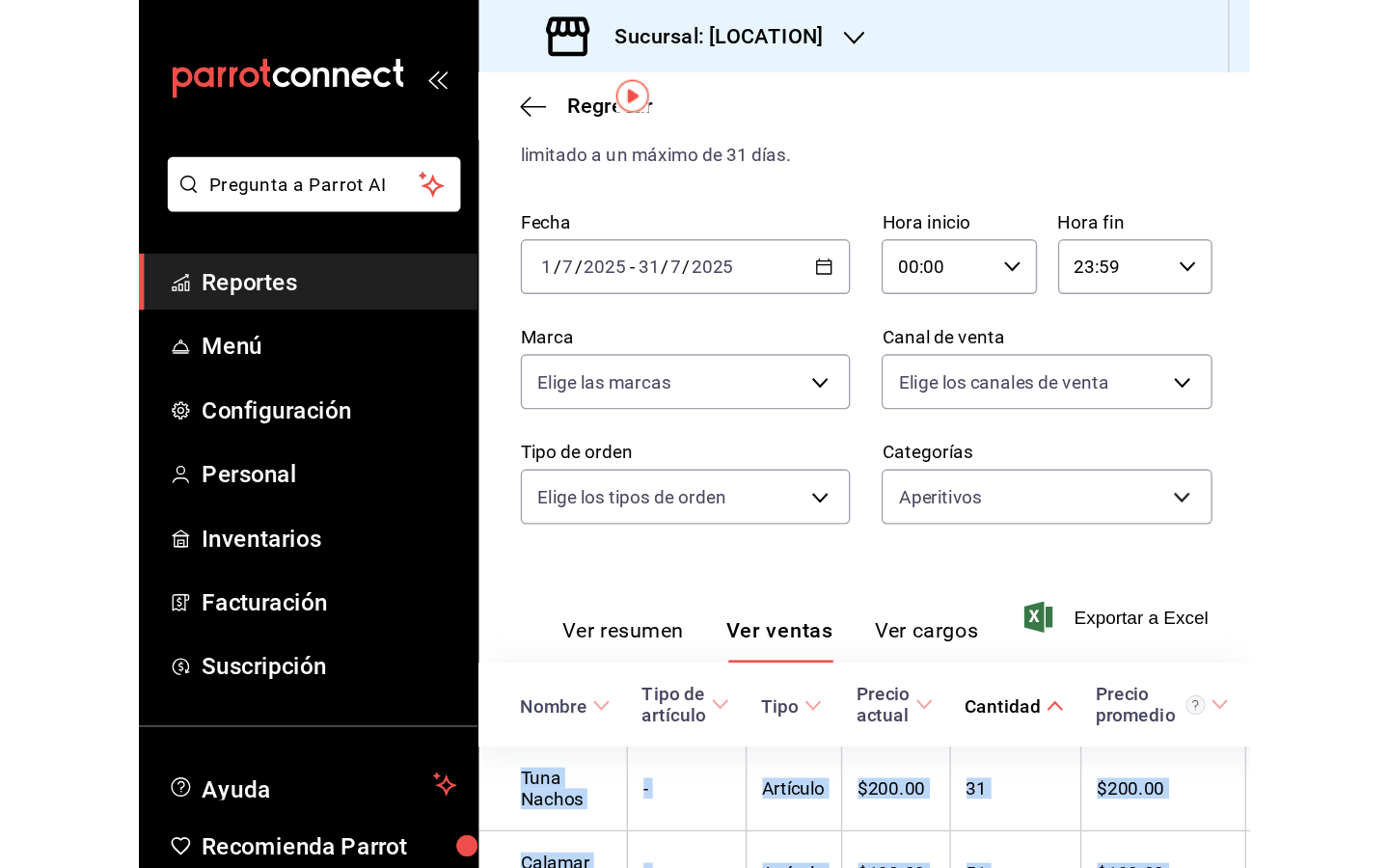 scroll, scrollTop: 63, scrollLeft: 0, axis: vertical 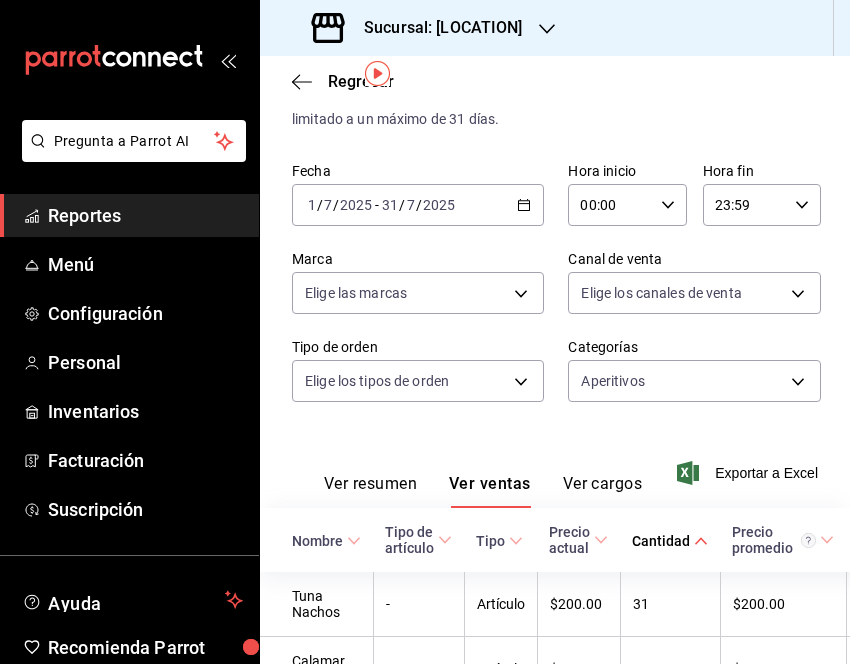 click on "Ver resumen Ver ventas Ver cargos Exportar a Excel" at bounding box center [555, 467] 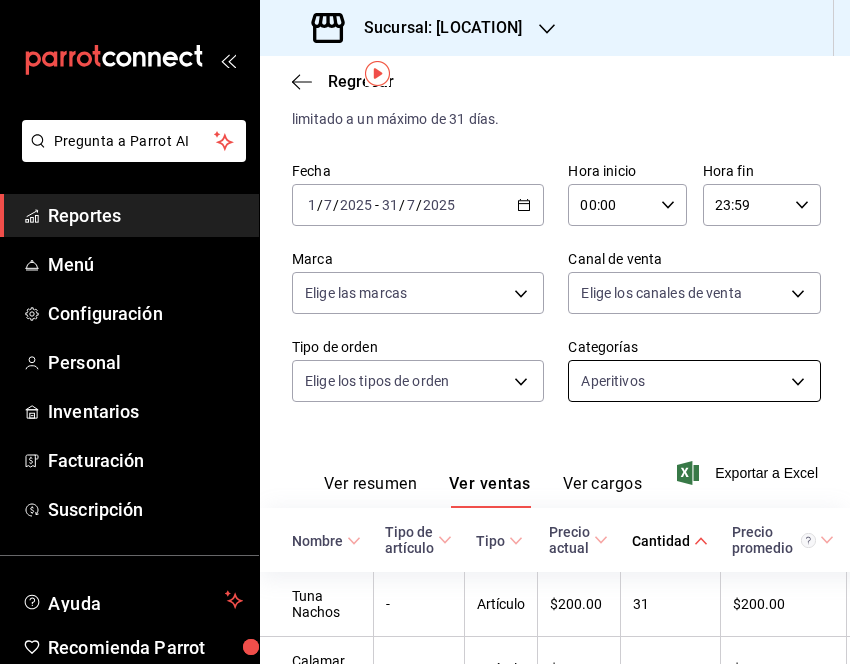 click on "Pregunta a Parrot AI Reportes   Menú   Configuración   Personal   Inventarios   Facturación   Suscripción   Ayuda Recomienda Parrot   [PERSON]   Sugerir nueva función   Sucursal: [PERSON] Regresar Ventas Los artículos listados no incluyen descuentos de orden y el filtro de fechas está limitado a un máximo de 31 días. Fecha [DATE] [DAY] / [MONTH] / [DATE] - [DATE] [DAY] / [MONTH] / [DATE] Hora inicio [TIME] Hora inicio Hora fin [TIME] Hora fin Marca Elige las marcas Canal de venta Elige los canales de venta Tipo de orden Elige los tipos de orden Categorías Aperitivos [UUID] Ver resumen Ver ventas Ver cargos Exportar a Excel Nombre Tipo de artículo Tipo Precio actual Cantidad Precio promedio   Total artículos   Descuentos de artículo Venta total Impuestos Venta neta Tuna Nachos - Artículo $[PRICE] [NUMBER] $[PRICE] $[PRICE] $[PRICE] $[PRICE] $[PRICE] Calamar Frito - Artículo $[PRICE] [NUMBER] $[PRICE] $[PRICE] $[PRICE] $[PRICE] $[PRICE] $[PRICE] Betabel Rostizado - Artículo [NUMBER]" at bounding box center (425, 332) 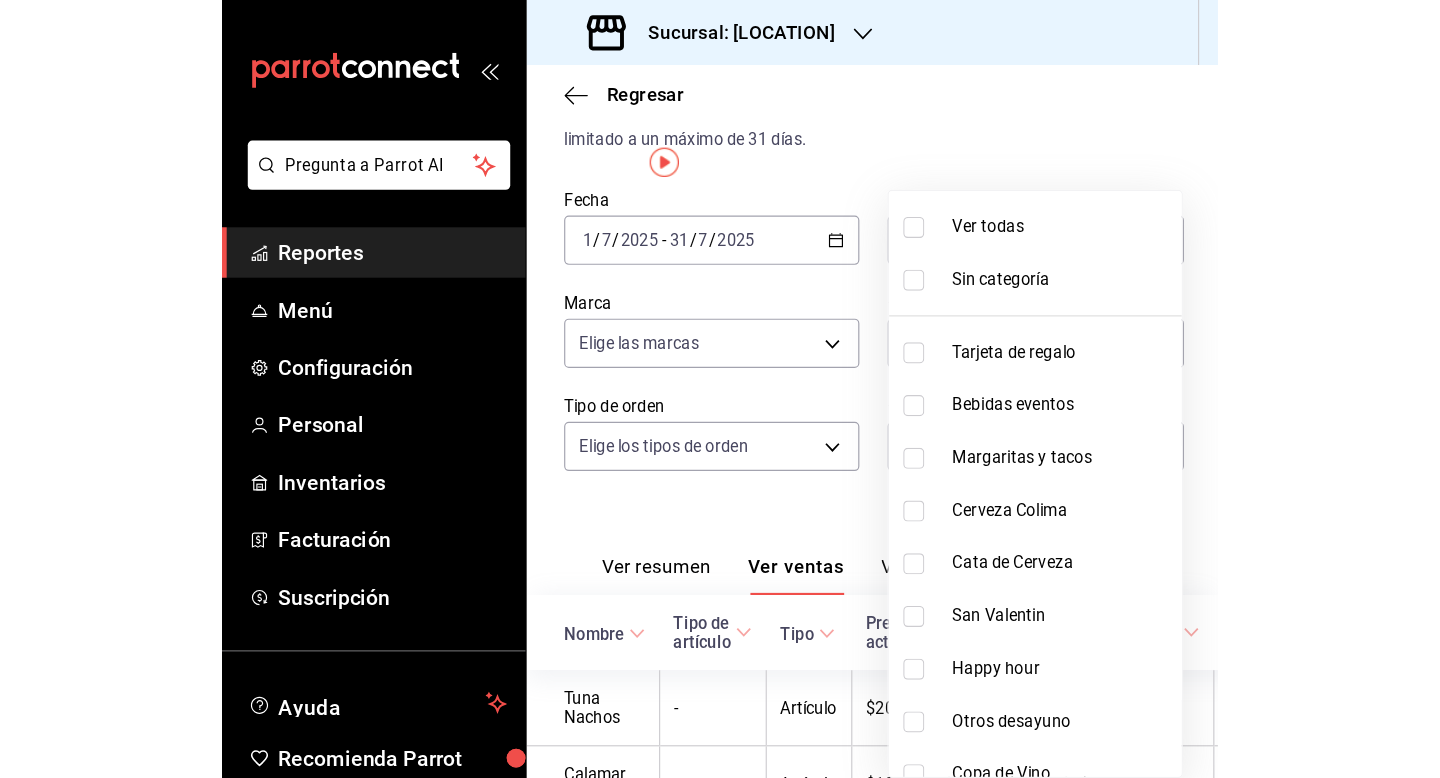 scroll, scrollTop: 0, scrollLeft: 0, axis: both 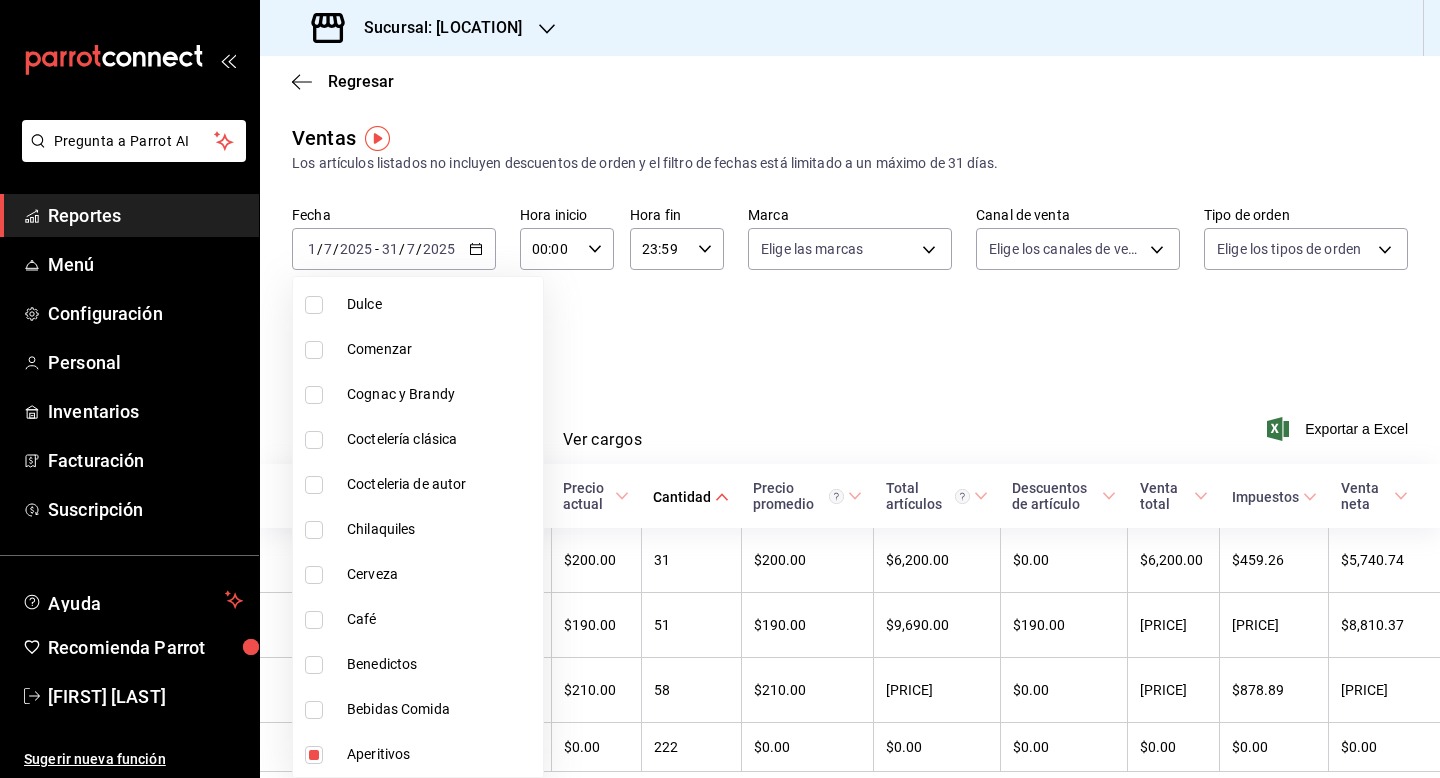 click at bounding box center (314, 755) 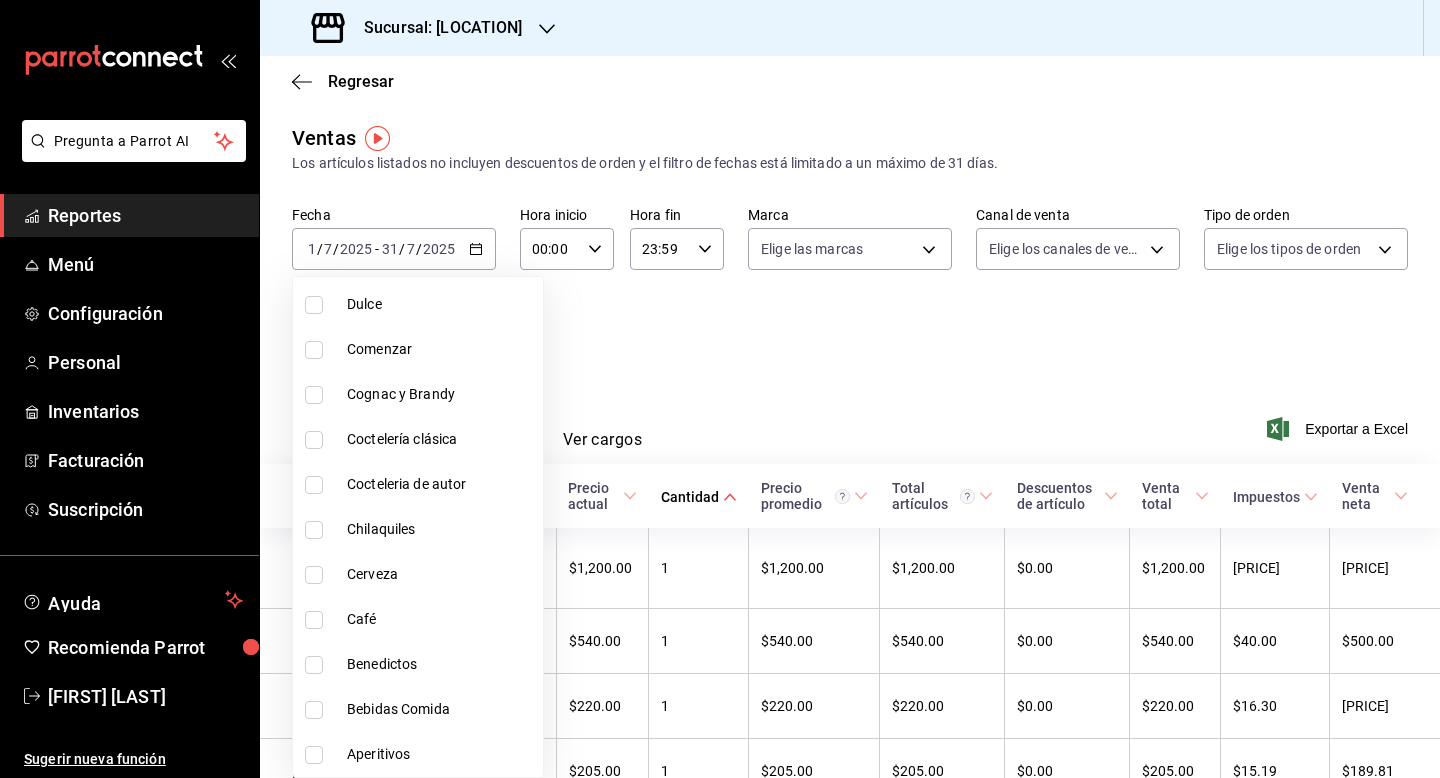 click at bounding box center (720, 389) 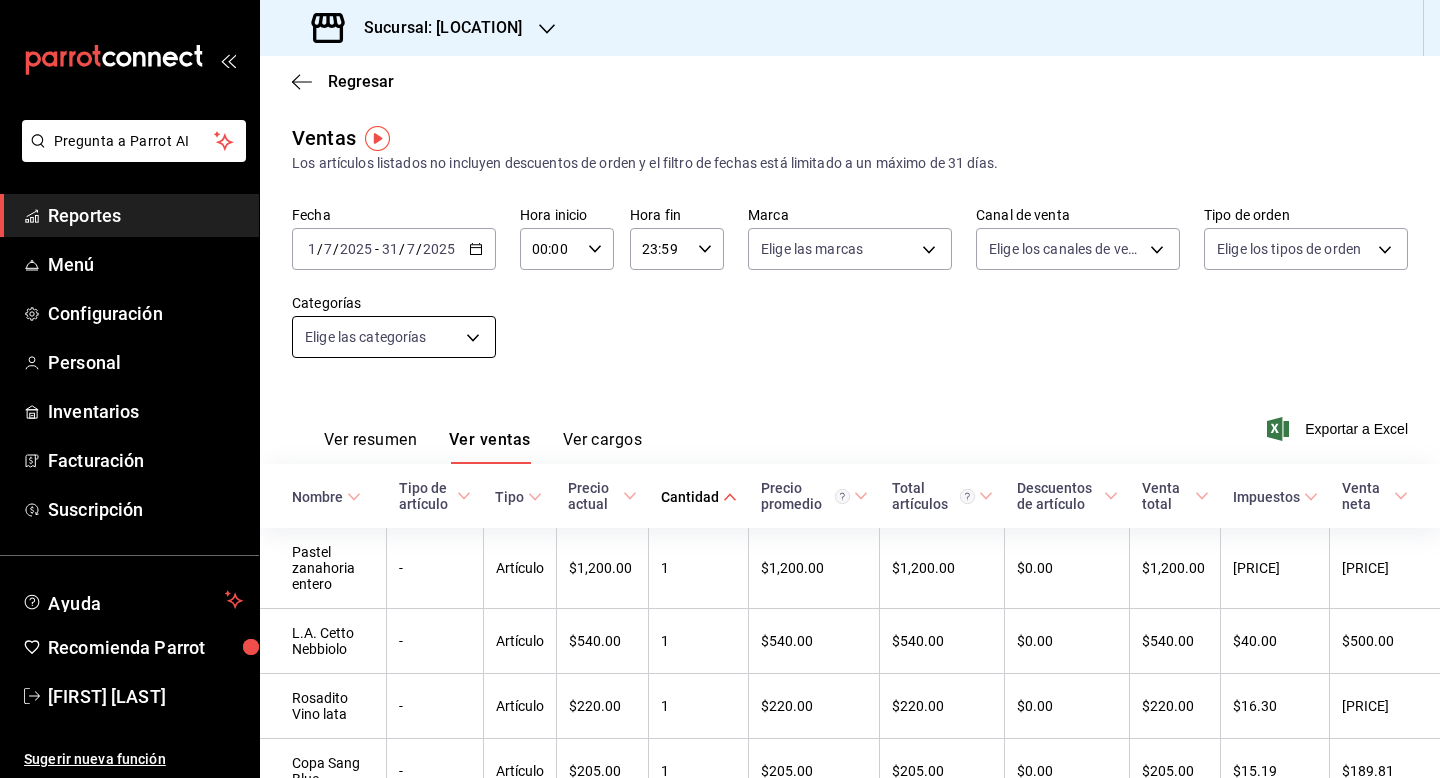 click on "Pregunta a Parrot AI Reportes   Menú   Configuración   Personal   Inventarios   Facturación   Suscripción   Ayuda Recomienda Parrot   [FIRST] [LAST]   Sugerir nueva función   Sucursal: Gula Gomez Morin Regresar Ventas Los artículos listados no incluyen descuentos de orden y el filtro de fechas está limitado a un máximo de 31 días. Fecha [DATE] [DATE] - [DATE] [DATE] Hora inicio 00:00 Hora inicio Hora fin 23:59 Hora fin Marca Elige las marcas Canal de venta Elige los canales de venta Tipo de orden Elige los tipos de orden Categorías Elige las categorías Ver resumen Ver ventas Ver cargos Exportar a Excel Nombre Tipo de artículo Tipo Precio actual Cantidad Precio promedio   Total artículos   Descuentos de artículo Venta total Impuestos Venta neta Pastel zanahoria entero - Artículo [PRICE] [QUANTITY] [PRICE] [PRICE] [PRICE] [PRICE] [PRICE] L.A. Cetto Nebbiolo - Artículo [PRICE] [QUANTITY] [PRICE] [PRICE] [PRICE] [PRICE] [PRICE] Rosadito Vino lata - Artículo [PRICE] [QUANTITY] [PRICE]" at bounding box center (720, 389) 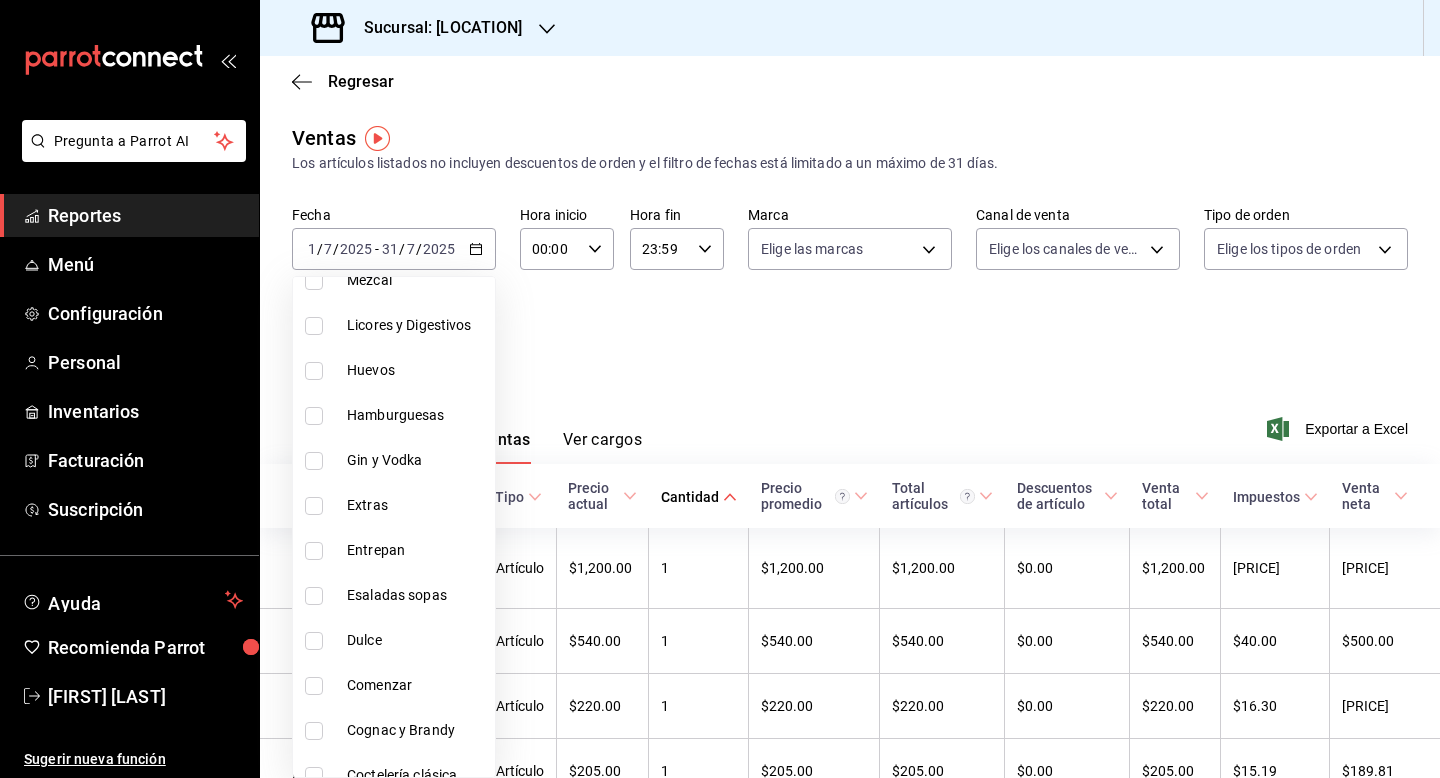 scroll, scrollTop: 1240, scrollLeft: 0, axis: vertical 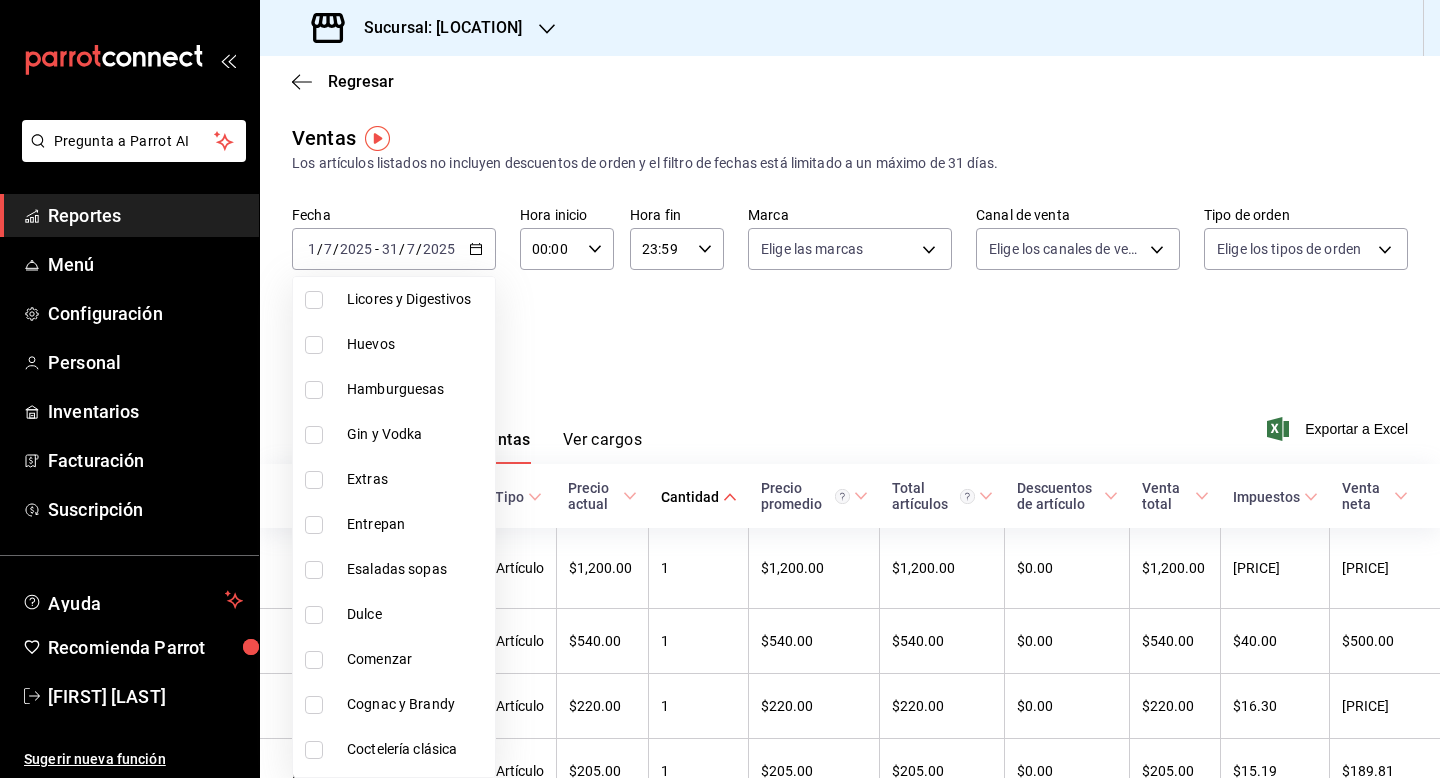 click on "Esaladas  sopas" at bounding box center [417, 569] 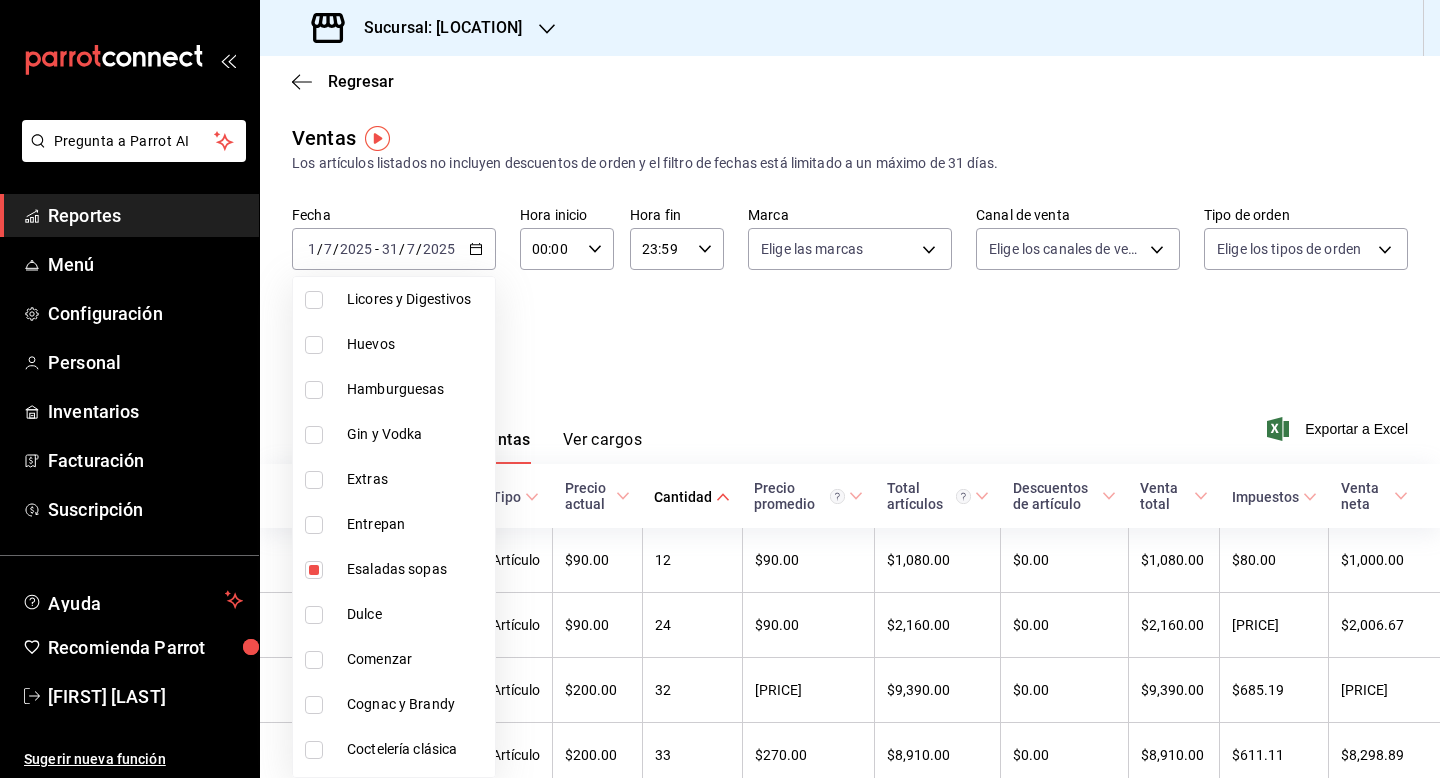 click at bounding box center (720, 389) 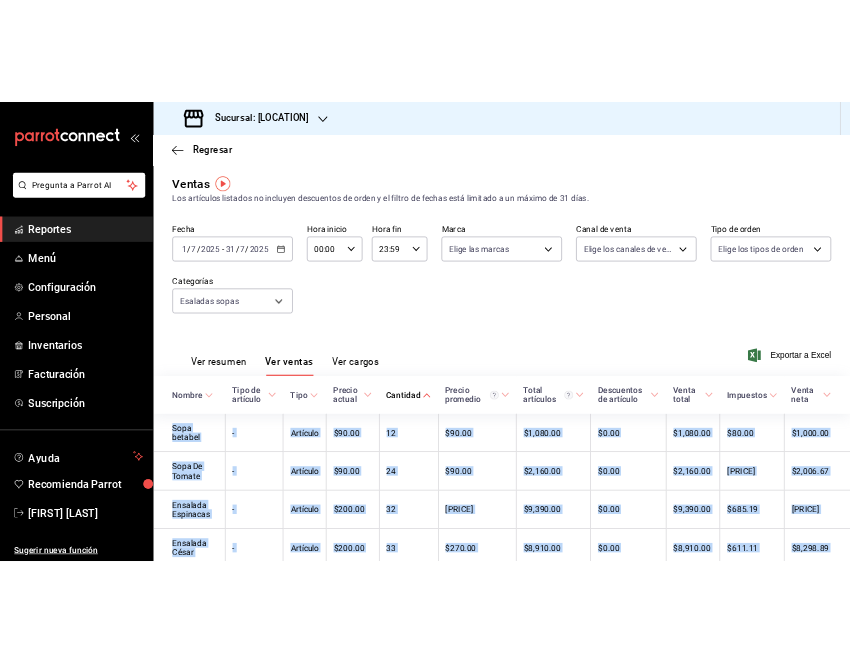 scroll, scrollTop: 147, scrollLeft: 0, axis: vertical 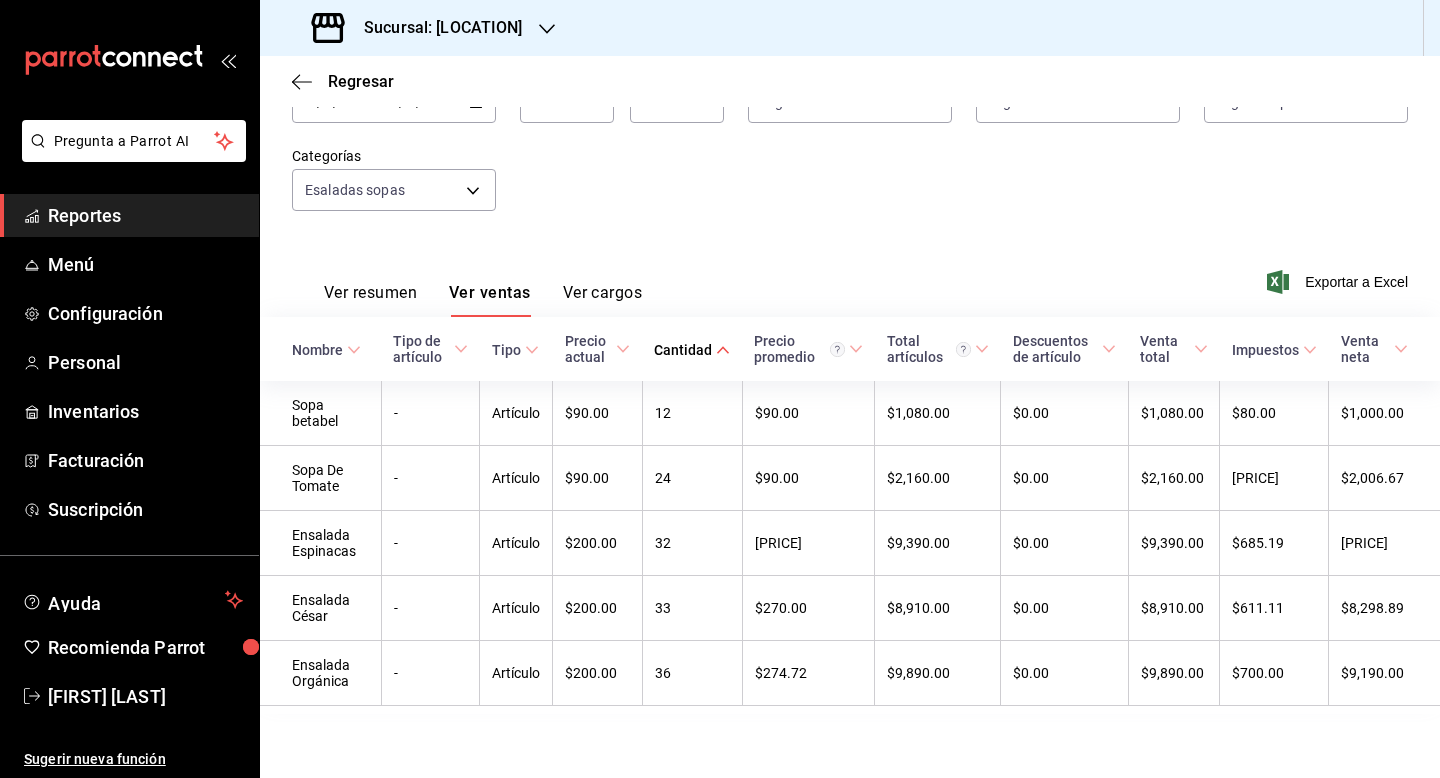 drag, startPoint x: 290, startPoint y: 555, endPoint x: 1096, endPoint y: 773, distance: 834.96106 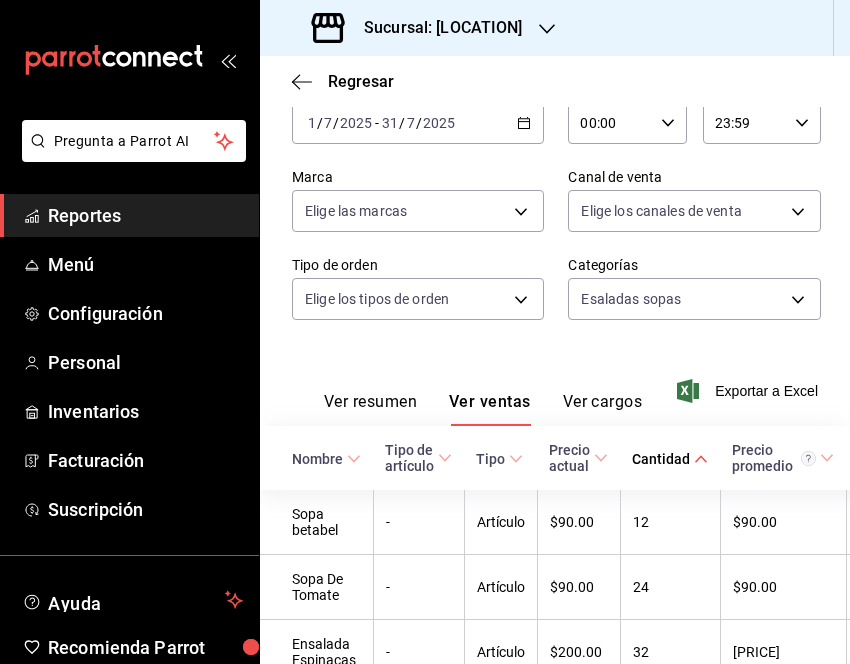 scroll, scrollTop: 146, scrollLeft: 0, axis: vertical 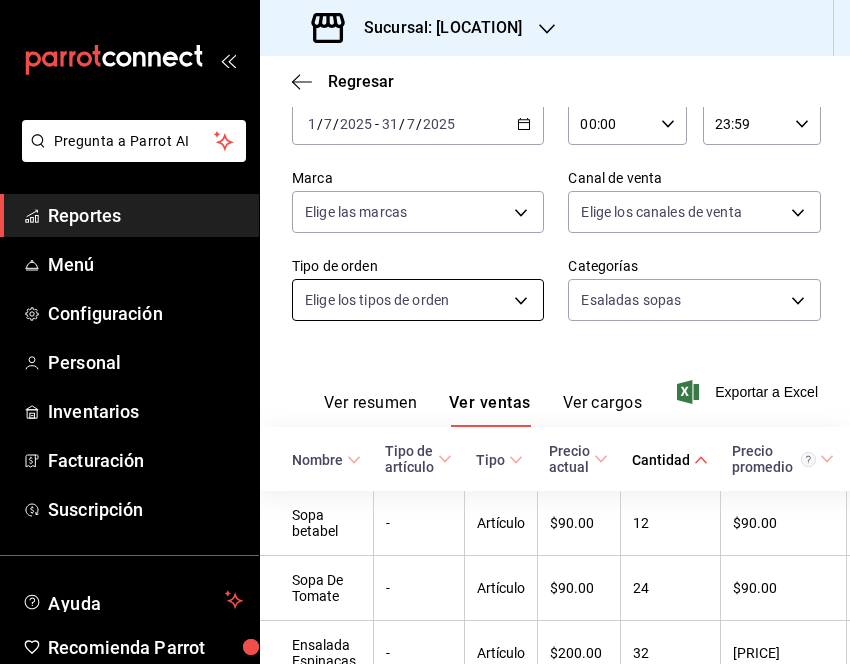 click on "Pregunta a Parrot AI Reportes   Menú   Configuración   Personal   Inventarios   Facturación   Suscripción   Ayuda Recomienda Parrot   [FIRST] [LAST]   Sugerir nueva función   Sucursal: Gula Gomez Morin Regresar Ventas Los artículos listados no incluyen descuentos de orden y el filtro de fechas está limitado a un máximo de 31 días. Fecha [DATE] [DATE] / [MONTH] / [YEAR] - [DATE] [DATE] / [MONTH] / [YEAR] Hora inicio 00:00 Hora inicio Hora fin 23:59 Hora fin Marca Elige las marcas Canal de venta Elige los canales de venta Tipo de orden Elige los tipos de orden Categorías Esaladas  sopas [UUID] Ver resumen Ver ventas Ver cargos Exportar a Excel Nombre Tipo de artículo Tipo Precio actual Cantidad Precio promedio   Total artículos   Descuentos de artículo Venta total Impuestos Venta neta Sopa betabel - Artículo $[PRICE] [NUMBER] $[PRICE] $[PRICE] $[PRICE] $[PRICE] $[PRICE] Sopa De Tomate - Artículo $[PRICE] [NUMBER] $[PRICE] $[PRICE] $[PRICE] $[PRICE] $[PRICE] Ensalada Espinacas - Artículo -" at bounding box center [425, 332] 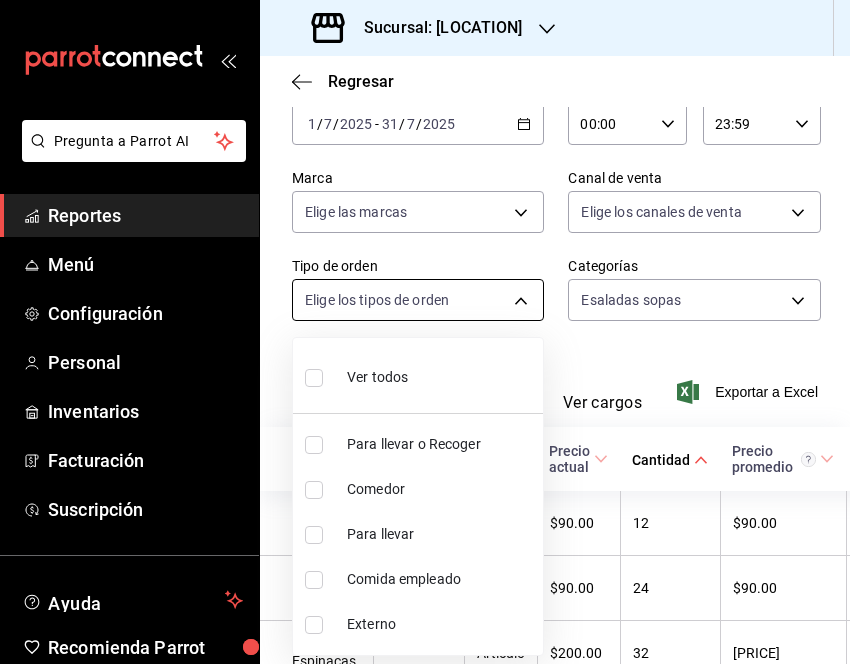 click at bounding box center (425, 332) 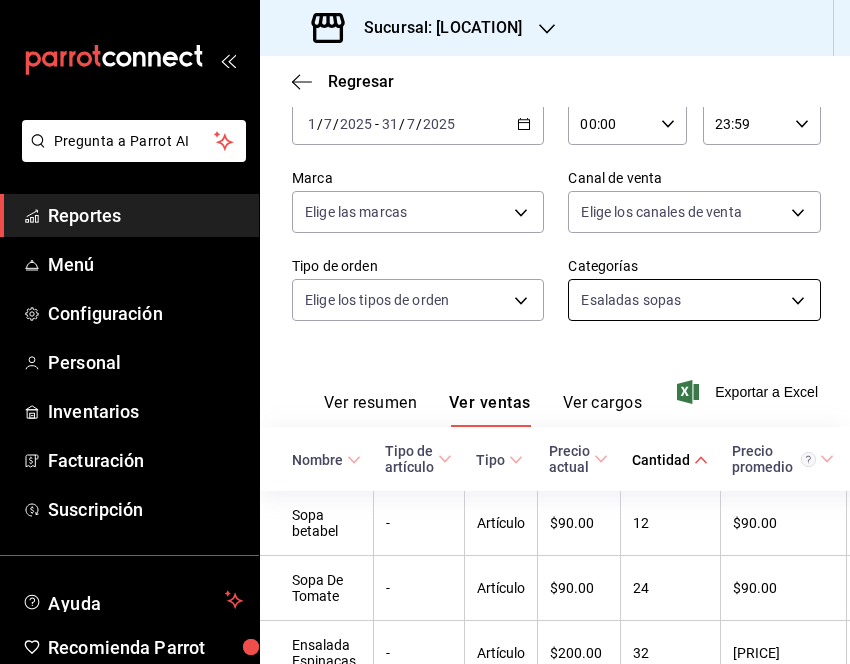 click on "Pregunta a Parrot AI Reportes   Menú   Configuración   Personal   Inventarios   Facturación   Suscripción   Ayuda Recomienda Parrot   [FIRST] [LAST]   Sugerir nueva función   Sucursal: Gula Gomez Morin Regresar Ventas Los artículos listados no incluyen descuentos de orden y el filtro de fechas está limitado a un máximo de 31 días. Fecha [DATE] [DATE] / [MONTH] / [YEAR] - [DATE] [DATE] / [MONTH] / [YEAR] Hora inicio 00:00 Hora inicio Hora fin 23:59 Hora fin Marca Elige las marcas Canal de venta Elige los canales de venta Tipo de orden Elige los tipos de orden Categorías Esaladas  sopas [UUID] Ver resumen Ver ventas Ver cargos Exportar a Excel Nombre Tipo de artículo Tipo Precio actual Cantidad Precio promedio   Total artículos   Descuentos de artículo Venta total Impuestos Venta neta Sopa betabel - Artículo $[PRICE] [NUMBER] $[PRICE] $[PRICE] $[PRICE] $[PRICE] $[PRICE] Sopa De Tomate - Artículo $[PRICE] [NUMBER] $[PRICE] $[PRICE] $[PRICE] $[PRICE] $[PRICE] Ensalada Espinacas - Artículo -" at bounding box center (425, 332) 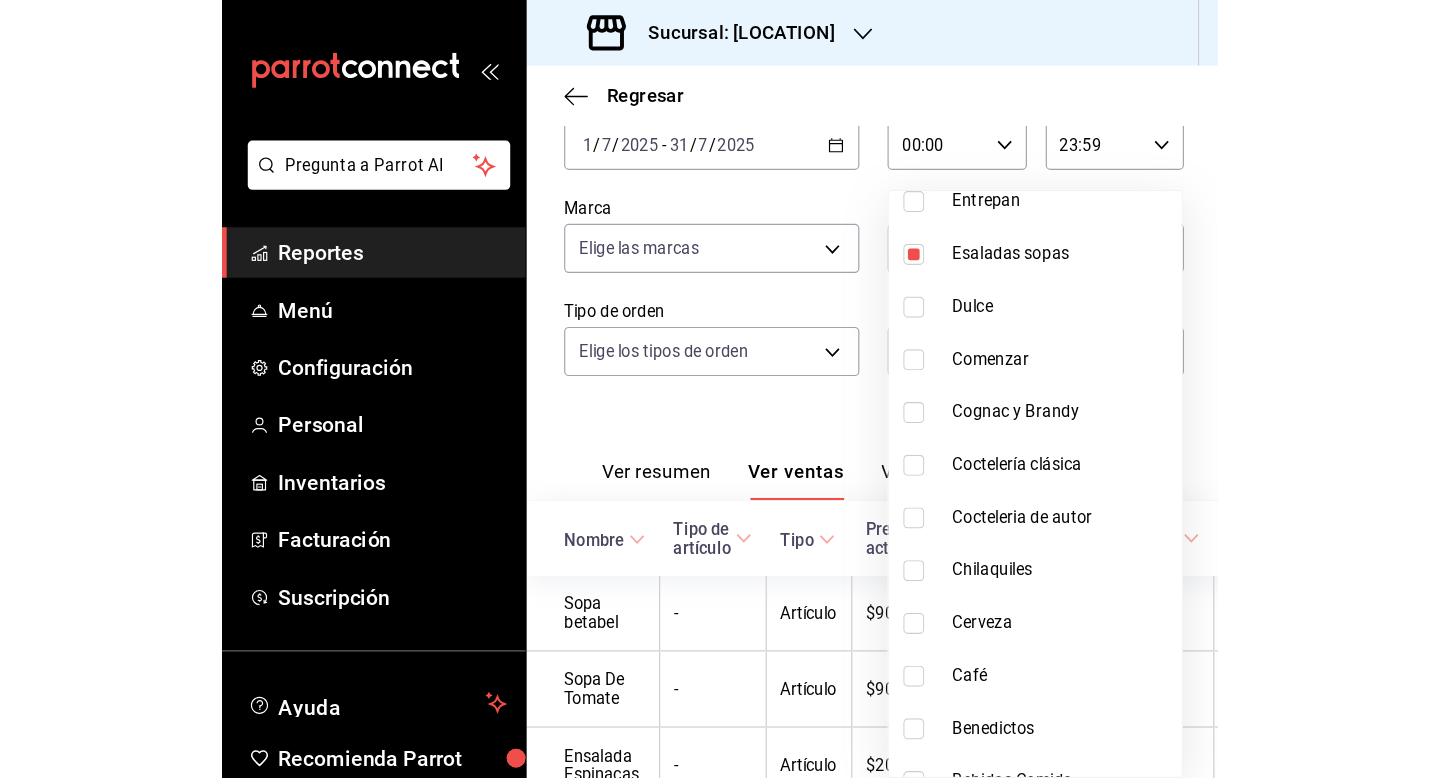 scroll, scrollTop: 1520, scrollLeft: 0, axis: vertical 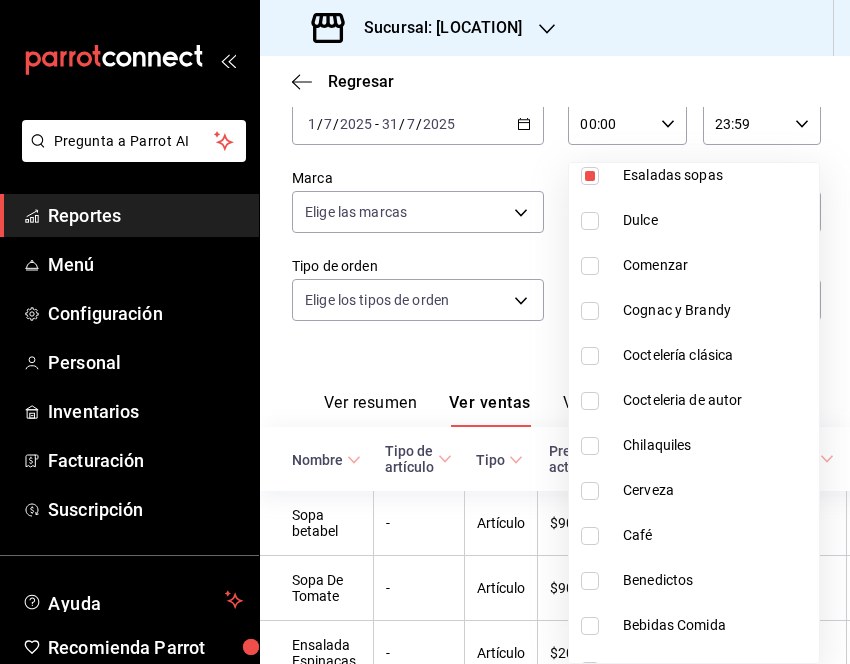 click at bounding box center (590, 176) 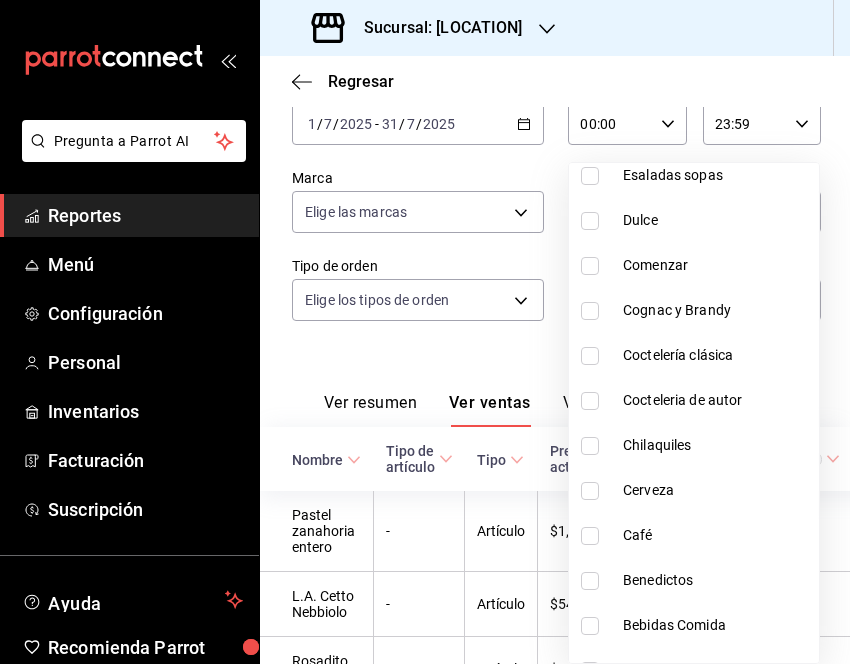 click at bounding box center [425, 332] 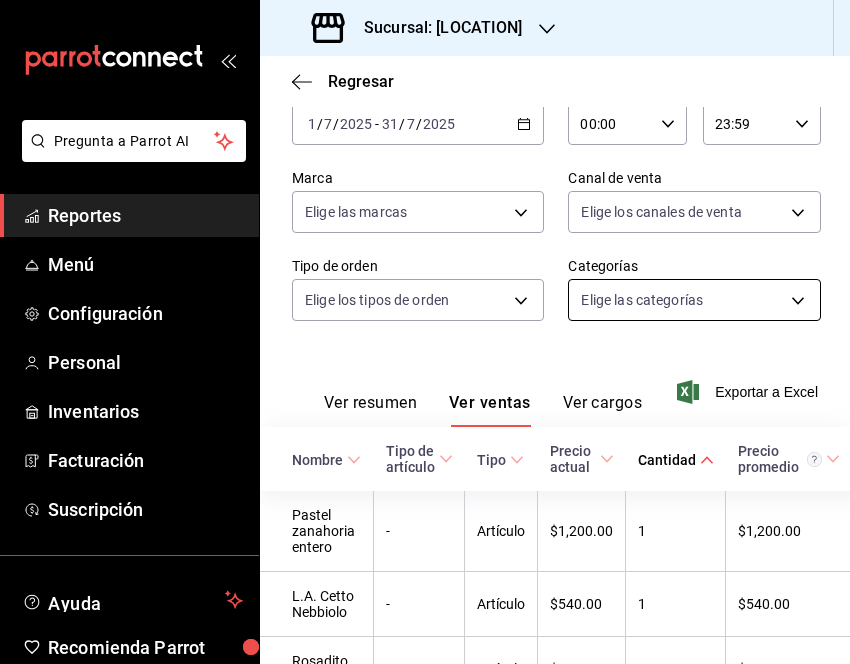 click on "Pregunta a Parrot AI Reportes   Menú   Configuración   Personal   Inventarios   Facturación   Suscripción   Ayuda Recomienda Parrot   [FIRST] [LAST]   Sugerir nueva función   Sucursal: Gula Gomez Morin Regresar Ventas Los artículos listados no incluyen descuentos de orden y el filtro de fechas está limitado a un máximo de 31 días. Fecha [DATE] [DATE] - [DATE] [DATE] Hora inicio 00:00 Hora inicio Hora fin 23:59 Hora fin Marca Elige las marcas Canal de venta Elige los canales de venta Tipo de orden Elige los tipos de orden Categorías Elige las categorías Ver resumen Ver ventas Ver cargos Exportar a Excel Nombre Tipo de artículo Tipo Precio actual Cantidad Precio promedio   Total artículos   Descuentos de artículo Venta total Impuestos Venta neta Pastel zanahoria entero - Artículo [PRICE] [QUANTITY] [PRICE] [PRICE] [PRICE] [PRICE] [PRICE] L.A. Cetto Nebbiolo - Artículo [PRICE] [QUANTITY] [PRICE] [PRICE] [PRICE] [PRICE] [PRICE] Rosadito Vino lata - Artículo [PRICE] [QUANTITY] [PRICE]" at bounding box center [425, 332] 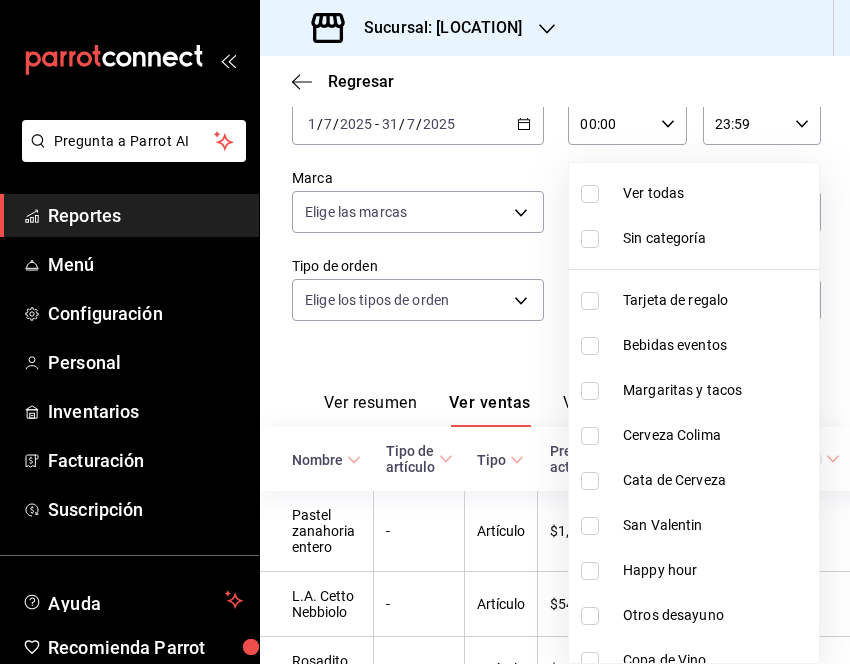 click at bounding box center [425, 332] 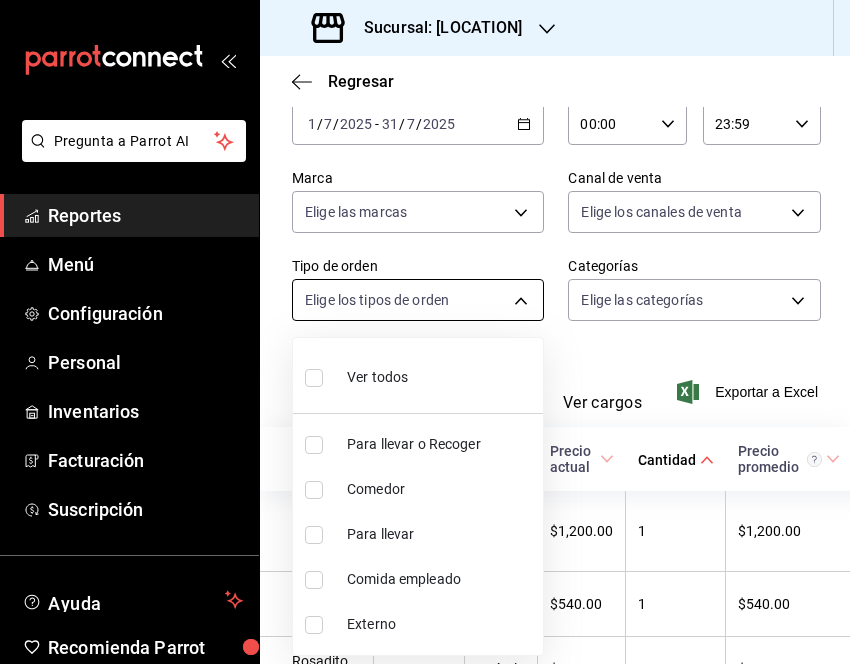 click on "Pregunta a Parrot AI Reportes   Menú   Configuración   Personal   Inventarios   Facturación   Suscripción   Ayuda Recomienda Parrot   [FIRST] [LAST]   Sugerir nueva función   Sucursal: Gula Gomez Morin Regresar Ventas Los artículos listados no incluyen descuentos de orden y el filtro de fechas está limitado a un máximo de 31 días. Fecha [DATE] [DATE] - [DATE] [DATE] Hora inicio 00:00 Hora inicio Hora fin 23:59 Hora fin Marca Elige las marcas Canal de venta Elige los canales de venta Tipo de orden Elige los tipos de orden Categorías Elige las categorías Ver resumen Ver ventas Ver cargos Exportar a Excel Nombre Tipo de artículo Tipo Precio actual Cantidad Precio promedio   Total artículos   Descuentos de artículo Venta total Impuestos Venta neta Pastel zanahoria entero - Artículo [PRICE] [QUANTITY] [PRICE] [PRICE] [PRICE] [PRICE] [PRICE] L.A. Cetto Nebbiolo - Artículo [PRICE] [QUANTITY] [PRICE] [PRICE] [PRICE] [PRICE] [PRICE] Rosadito Vino lata - Artículo [PRICE] [QUANTITY] [PRICE]" at bounding box center (425, 332) 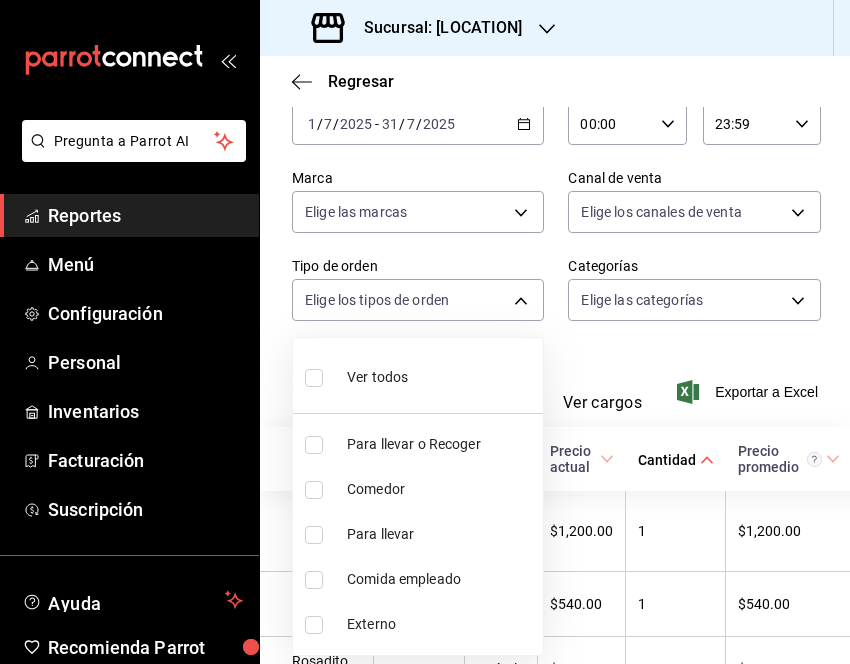 click at bounding box center (425, 332) 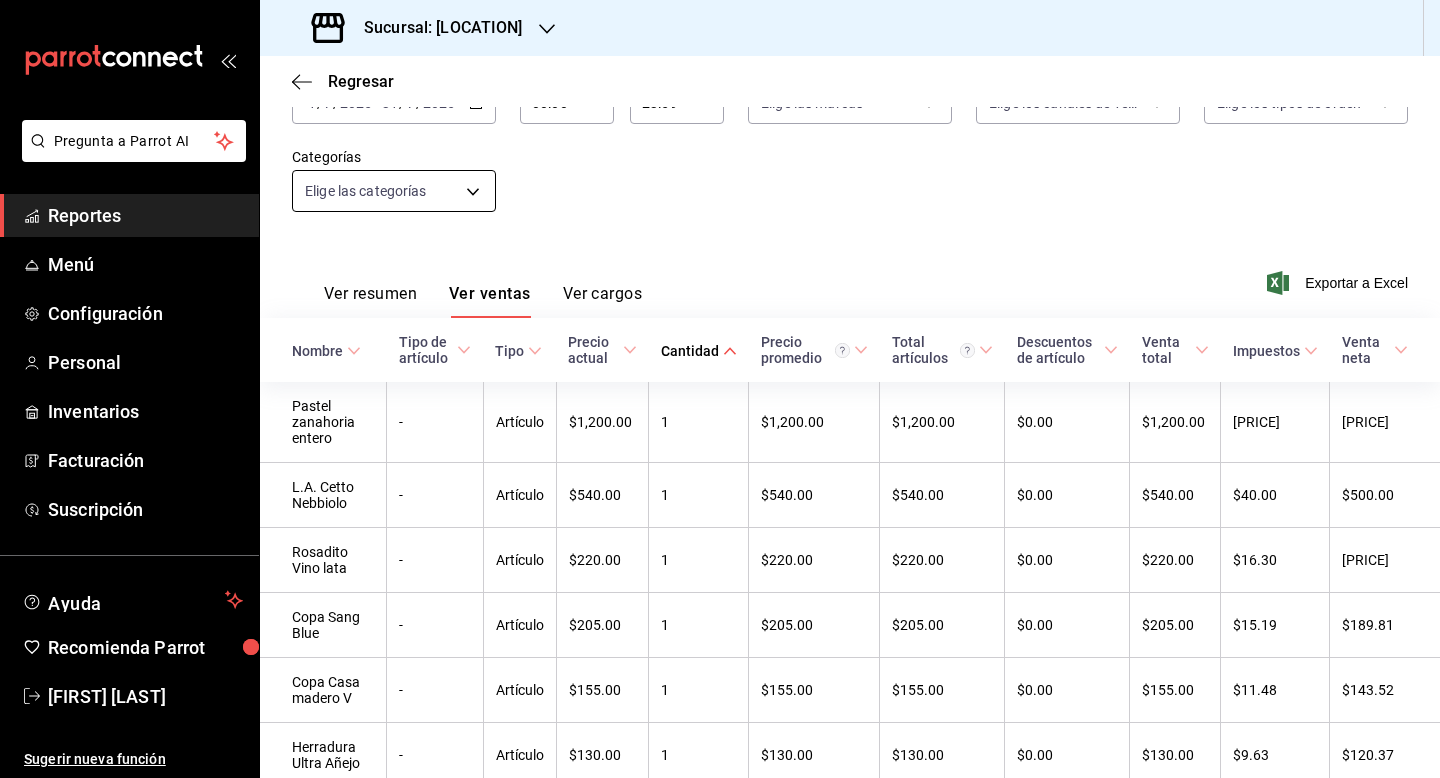 click on "Pregunta a Parrot AI Reportes   Menú   Configuración   Personal   Inventarios   Facturación   Suscripción   Ayuda Recomienda Parrot   [FIRST] [LAST]   Sugerir nueva función   Sucursal: Gula Gomez Morin Regresar Ventas Los artículos listados no incluyen descuentos de orden y el filtro de fechas está limitado a un máximo de 31 días. Fecha [DATE] [DATE] - [DATE] [DATE] Hora inicio 00:00 Hora inicio Hora fin 23:59 Hora fin Marca Elige las marcas Canal de venta Elige los canales de venta Tipo de orden Elige los tipos de orden Categorías Elige las categorías Ver resumen Ver ventas Ver cargos Exportar a Excel Nombre Tipo de artículo Tipo Precio actual Cantidad Precio promedio   Total artículos   Descuentos de artículo Venta total Impuestos Venta neta Pastel zanahoria entero - Artículo [PRICE] [QUANTITY] [PRICE] [PRICE] [PRICE] [PRICE] [PRICE] L.A. Cetto Nebbiolo - Artículo [PRICE] [QUANTITY] [PRICE] [PRICE] [PRICE] [PRICE] [PRICE] Rosadito Vino lata - Artículo [PRICE] [QUANTITY] [PRICE]" at bounding box center [720, 389] 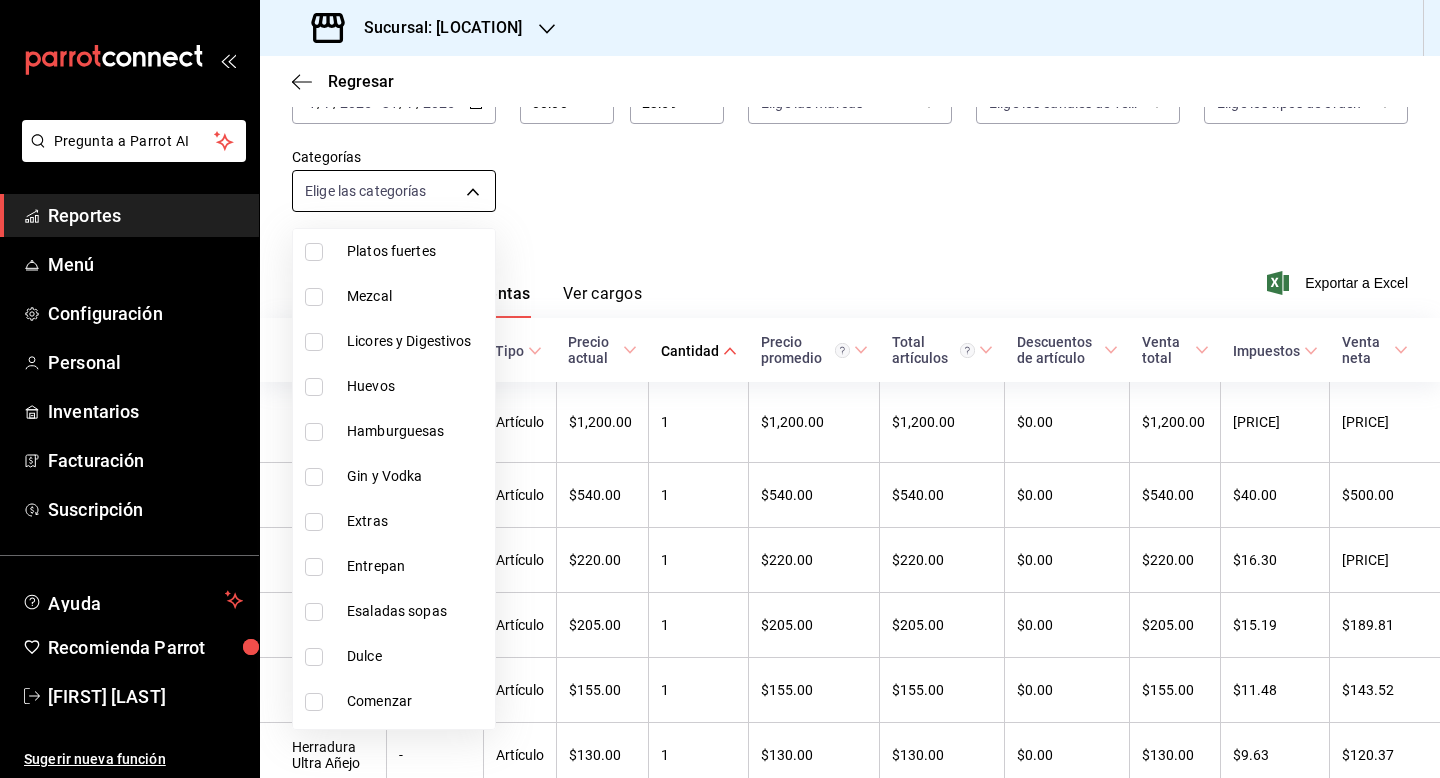 scroll, scrollTop: 1110, scrollLeft: 0, axis: vertical 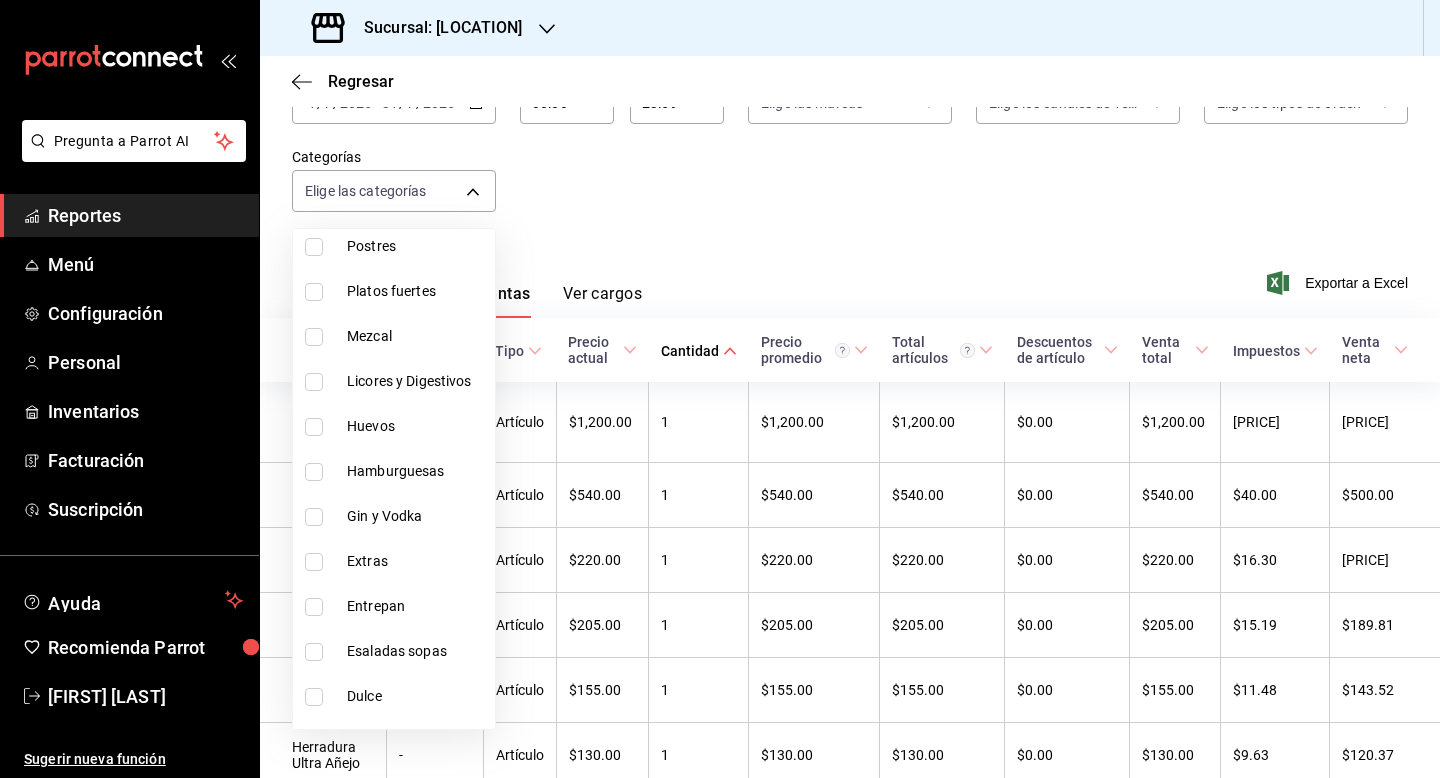 click on "Platos fuertes" at bounding box center [417, 291] 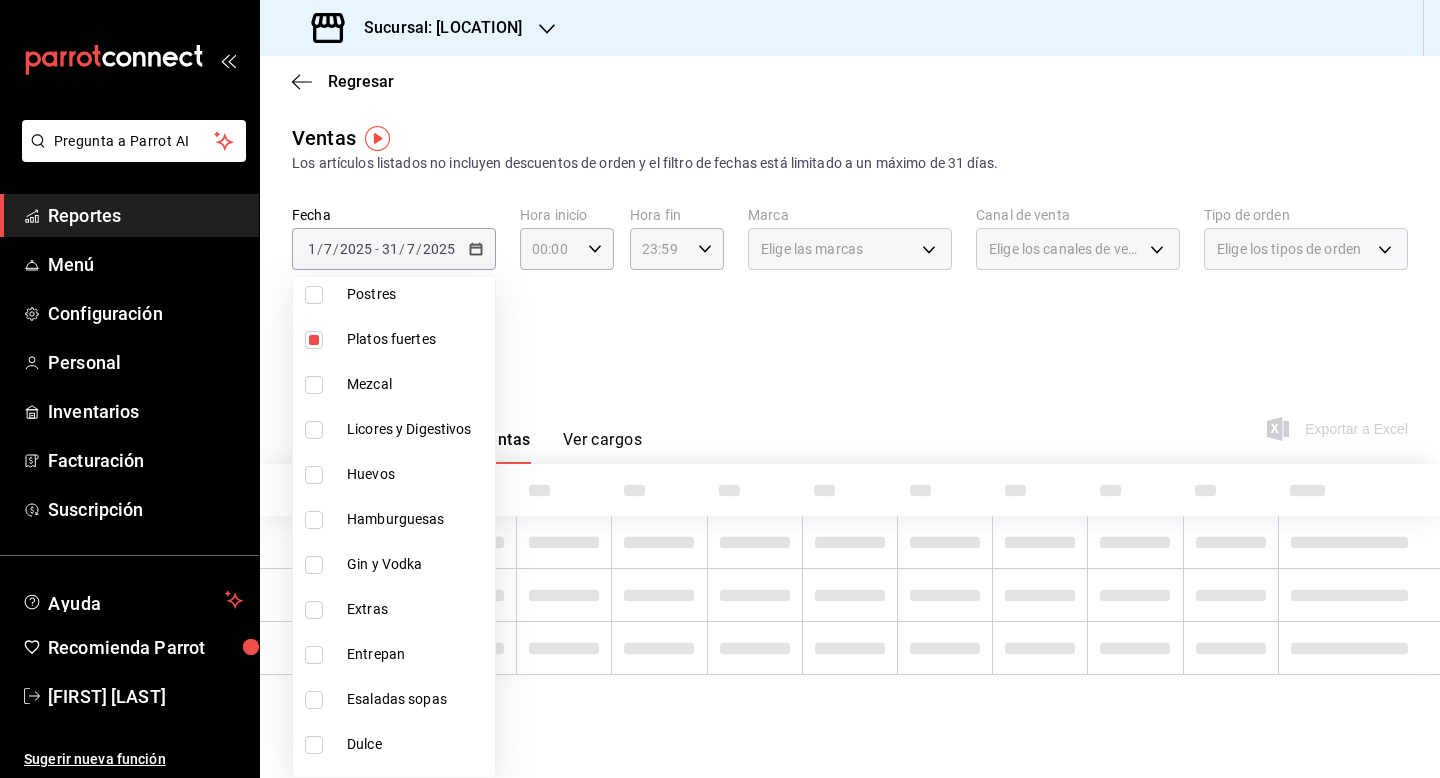 scroll, scrollTop: 0, scrollLeft: 0, axis: both 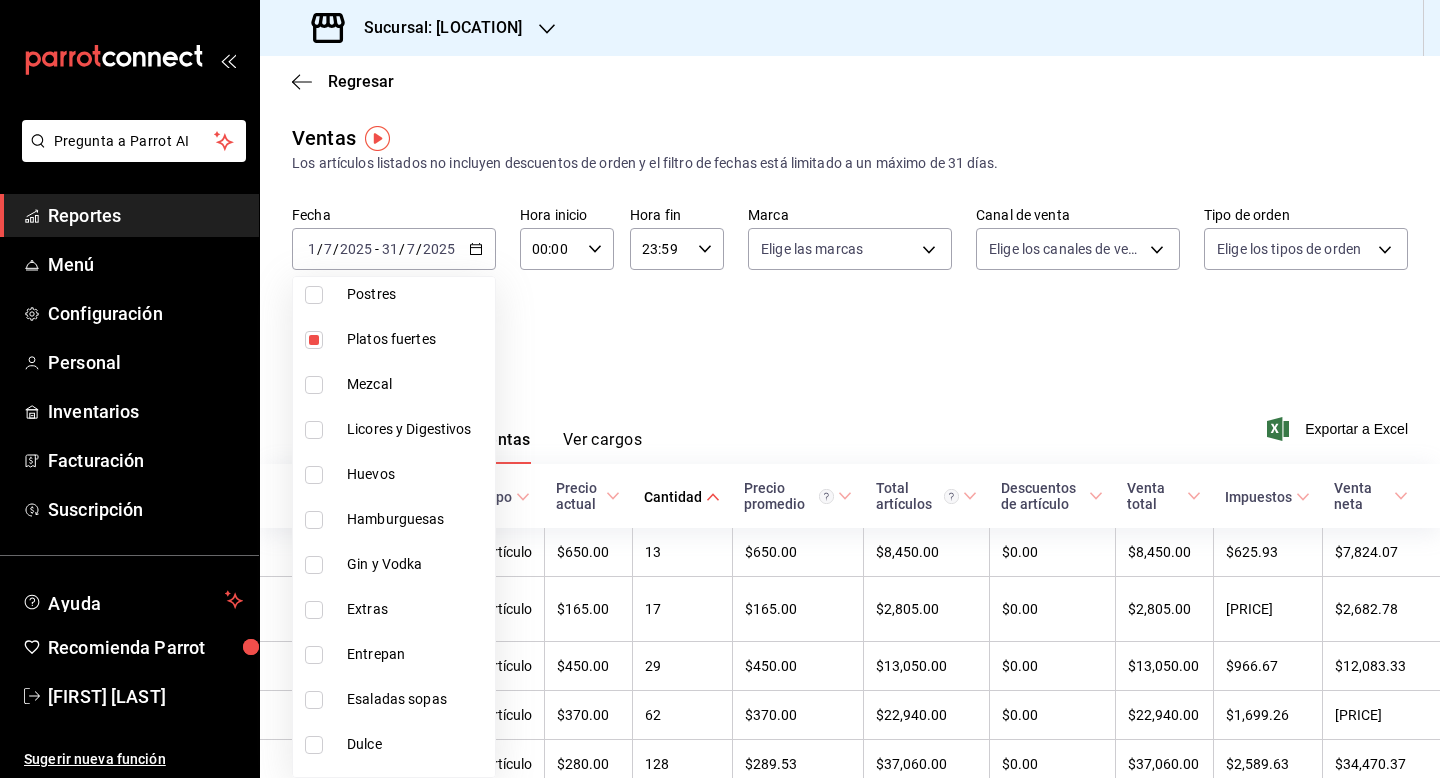 click at bounding box center [720, 389] 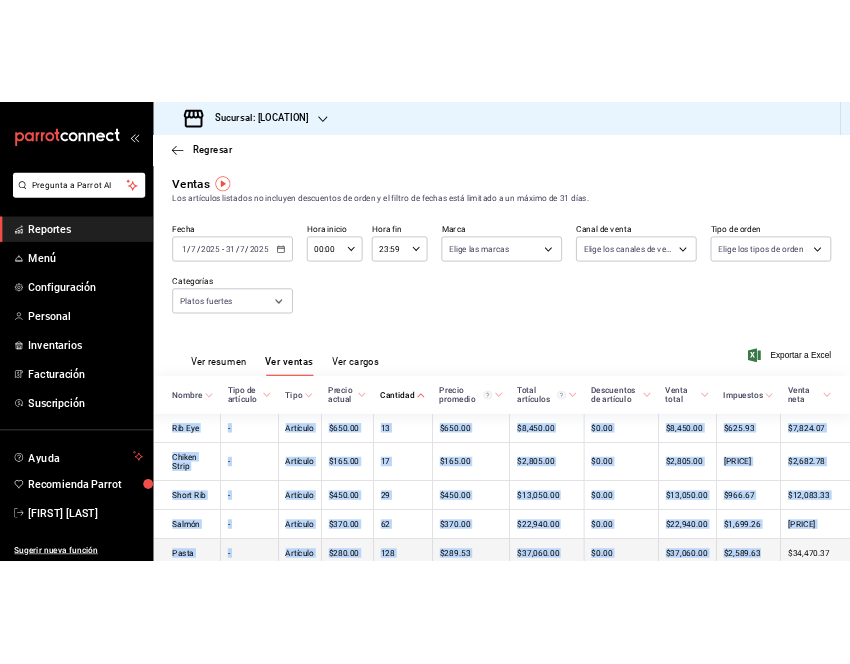 scroll, scrollTop: 83, scrollLeft: 0, axis: vertical 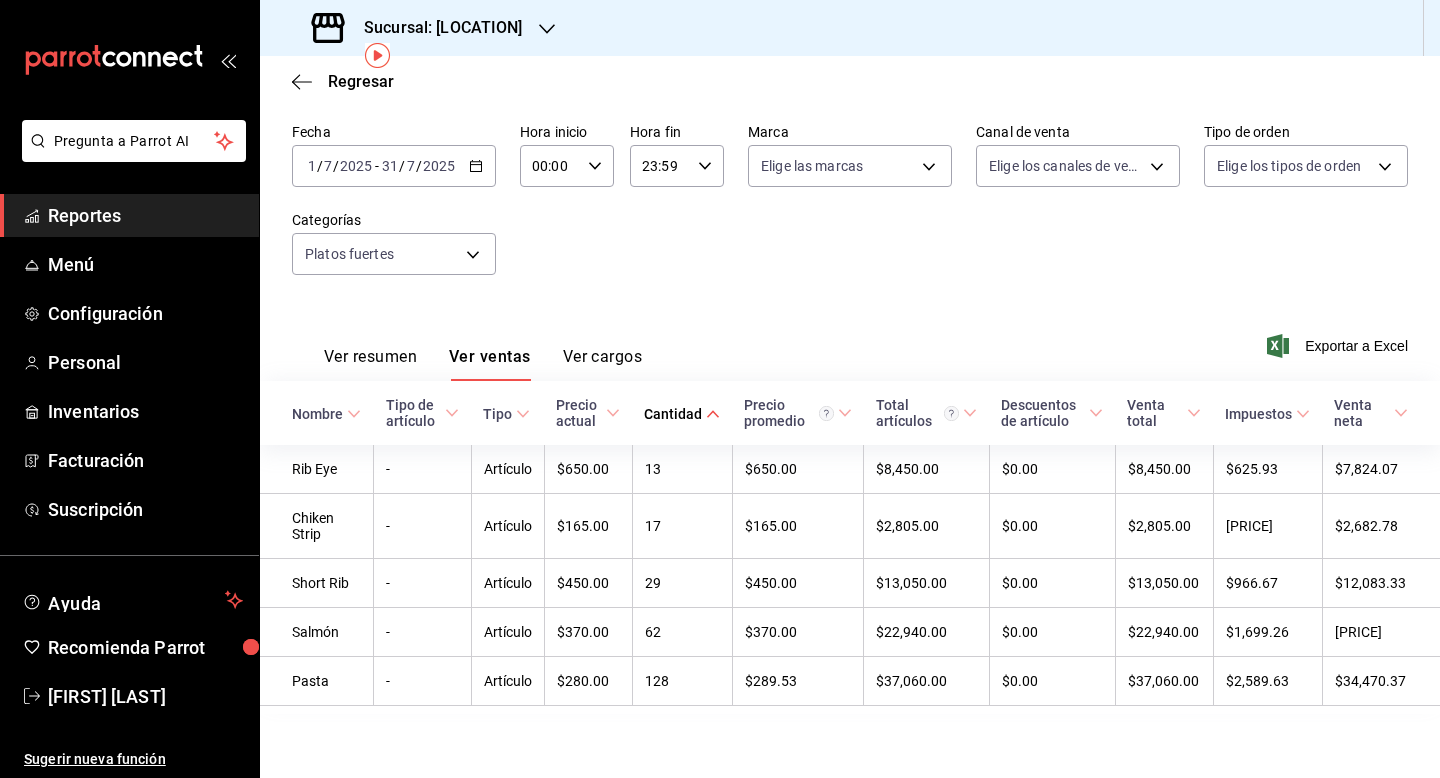 drag, startPoint x: 281, startPoint y: 549, endPoint x: 1439, endPoint y: 771, distance: 1179.0878 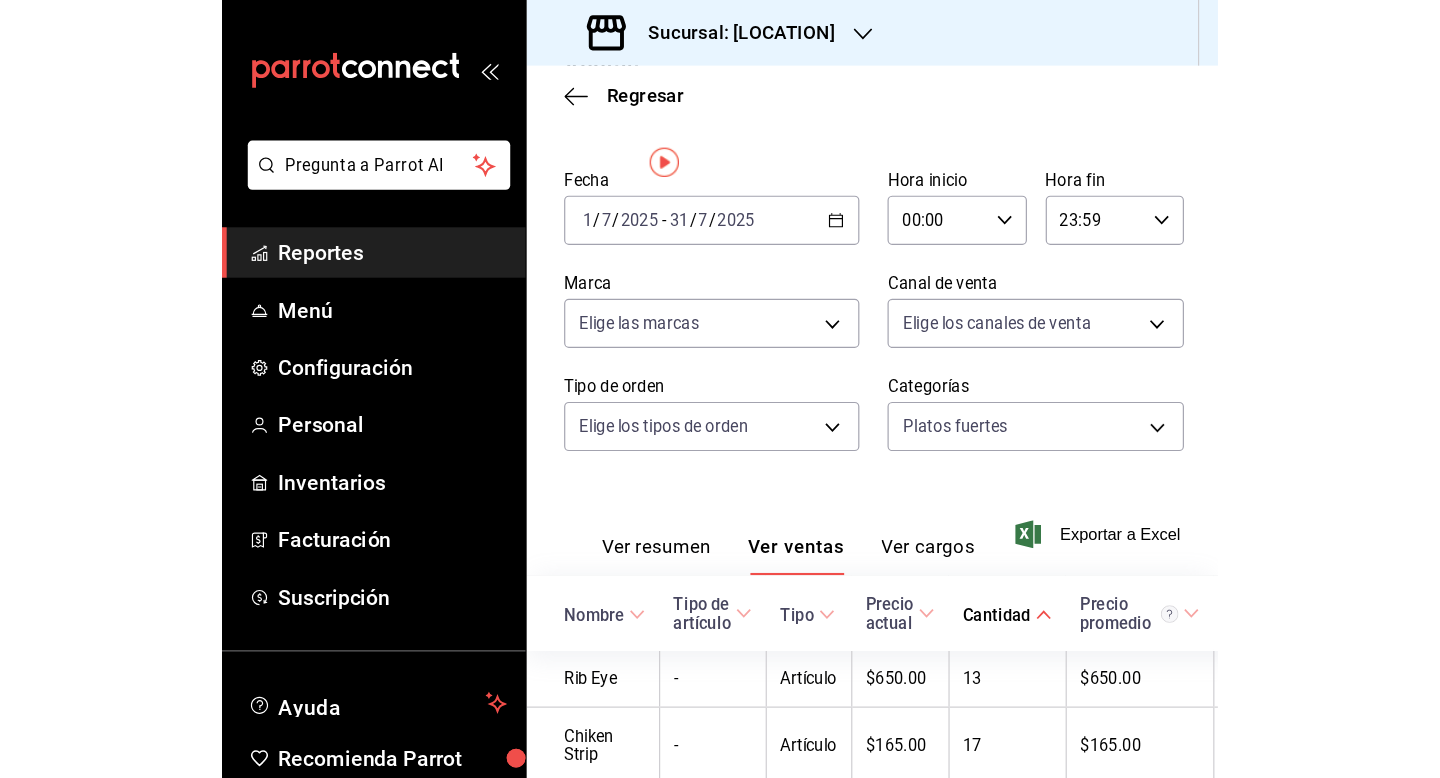 scroll, scrollTop: 0, scrollLeft: 0, axis: both 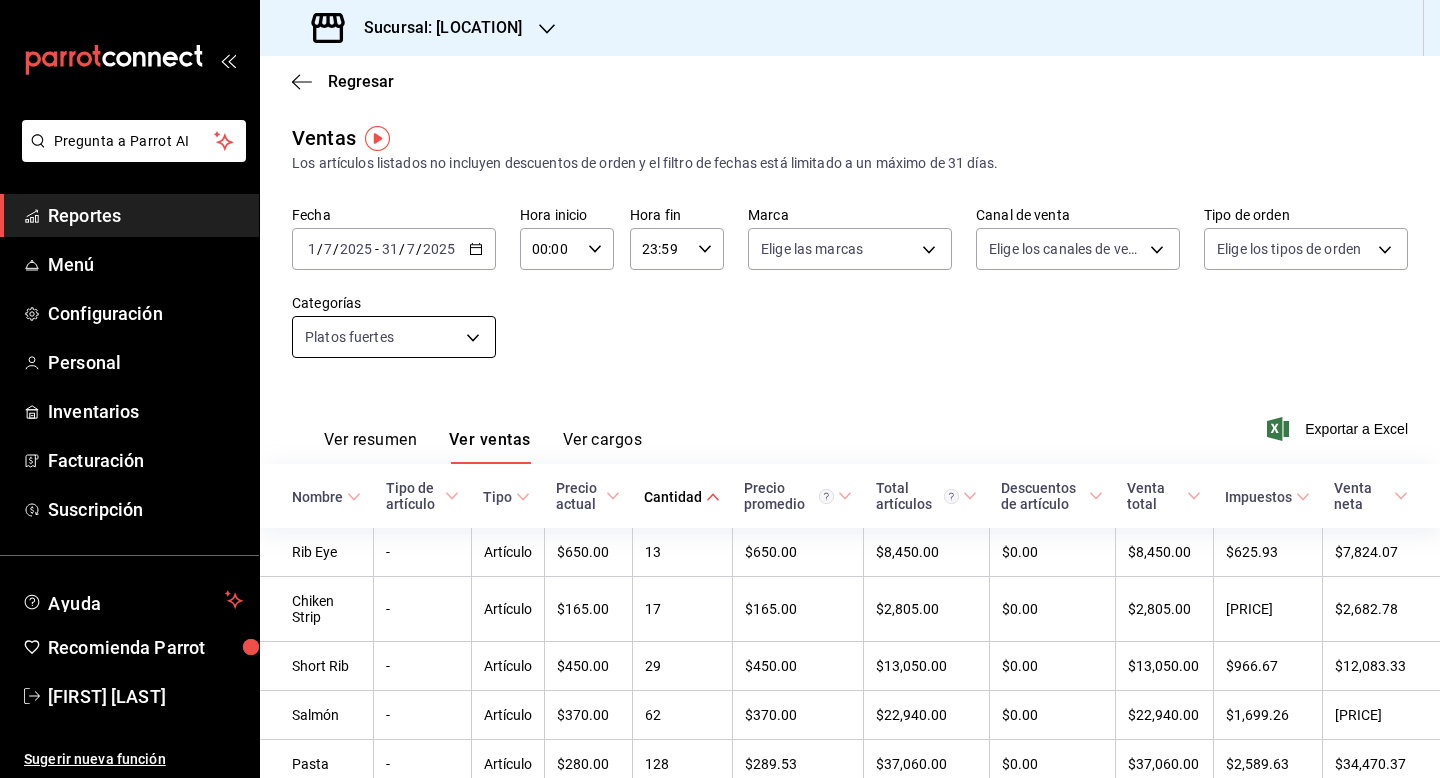 click on "Pregunta a Parrot AI Reportes   Menú   Configuración   Personal   Inventarios   Facturación   Suscripción   Ayuda Recomienda Parrot   [PERSON]   Sugerir nueva función   Sucursal: [LOCATION] Regresar Ventas Los artículos listados no incluyen descuentos de orden y el filtro de fechas está limitado a un máximo de 31 días. Fecha [DATE] [DATE] / [MONTH] / [YEAR] - [DATE] [DATE] / [MONTH] / [YEAR] Hora inicio 00:00 Hora inicio Hora fin 23:59 Hora fin Marca Elige las marcas Canal de venta Elige los canales de venta Tipo de orden Elige los tipos de orden Categorías Platos fuertes [UUID] Ver resumen Ver ventas Ver cargos Exportar a Excel Nombre Tipo de artículo Tipo Precio actual Cantidad Precio promedio   Total artículos   Descuentos de artículo Venta total Impuestos Venta neta Rib Eye - Artículo $650.00 13 $650.00 $8,450.00 $0.00 $8,450.00 $625.93 $7,824.07 Chiken Strip - Artículo $165.00 17 $165.00 $2,805.00 $0.00 $2,805.00 $122.22 $2,682.78 Short Rib - Artículo $450.00 29 -" at bounding box center [720, 389] 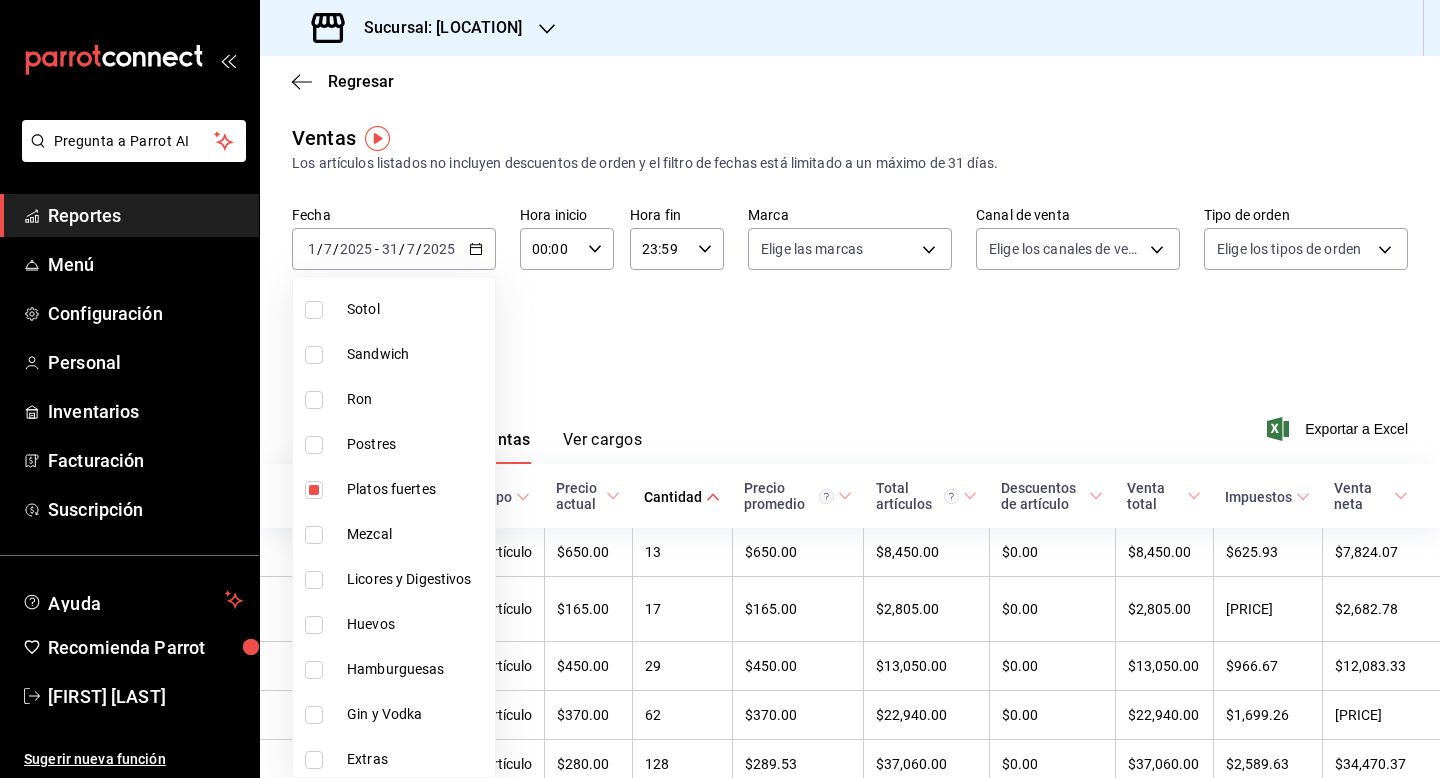 scroll, scrollTop: 1000, scrollLeft: 0, axis: vertical 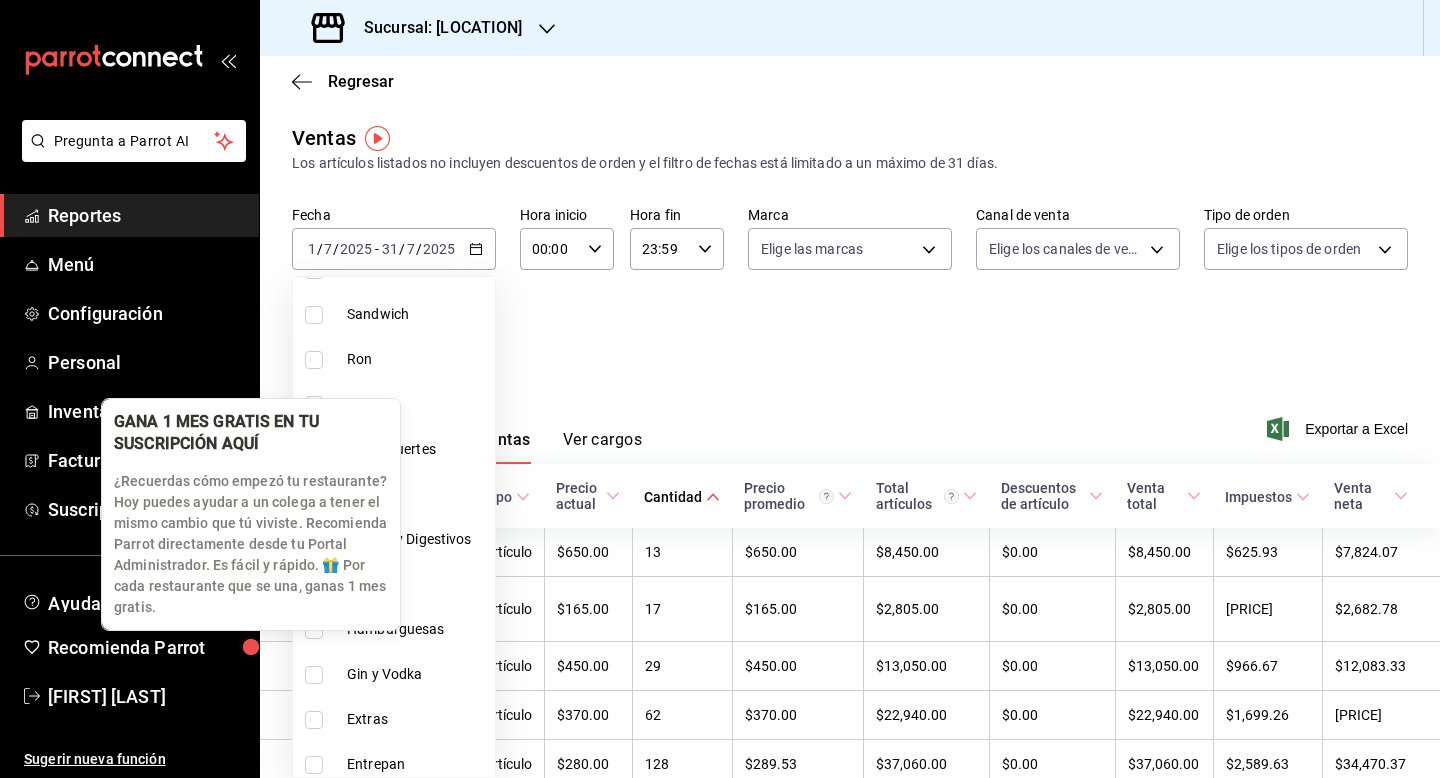 click on "GANA 1 MES GRATIS EN TU SUSCRIPCIÓN AQUÍ ¿Recuerdas cómo empezó tu restaurante?
Hoy puedes ayudar a un colega a tener el mismo cambio que tú viviste.
Recomienda Parrot directamente desde tu Portal Administrador.
Es fácil y rápido.
🎁 Por cada restaurante que se una, ganas 1 mes gratis." at bounding box center (251, 514) 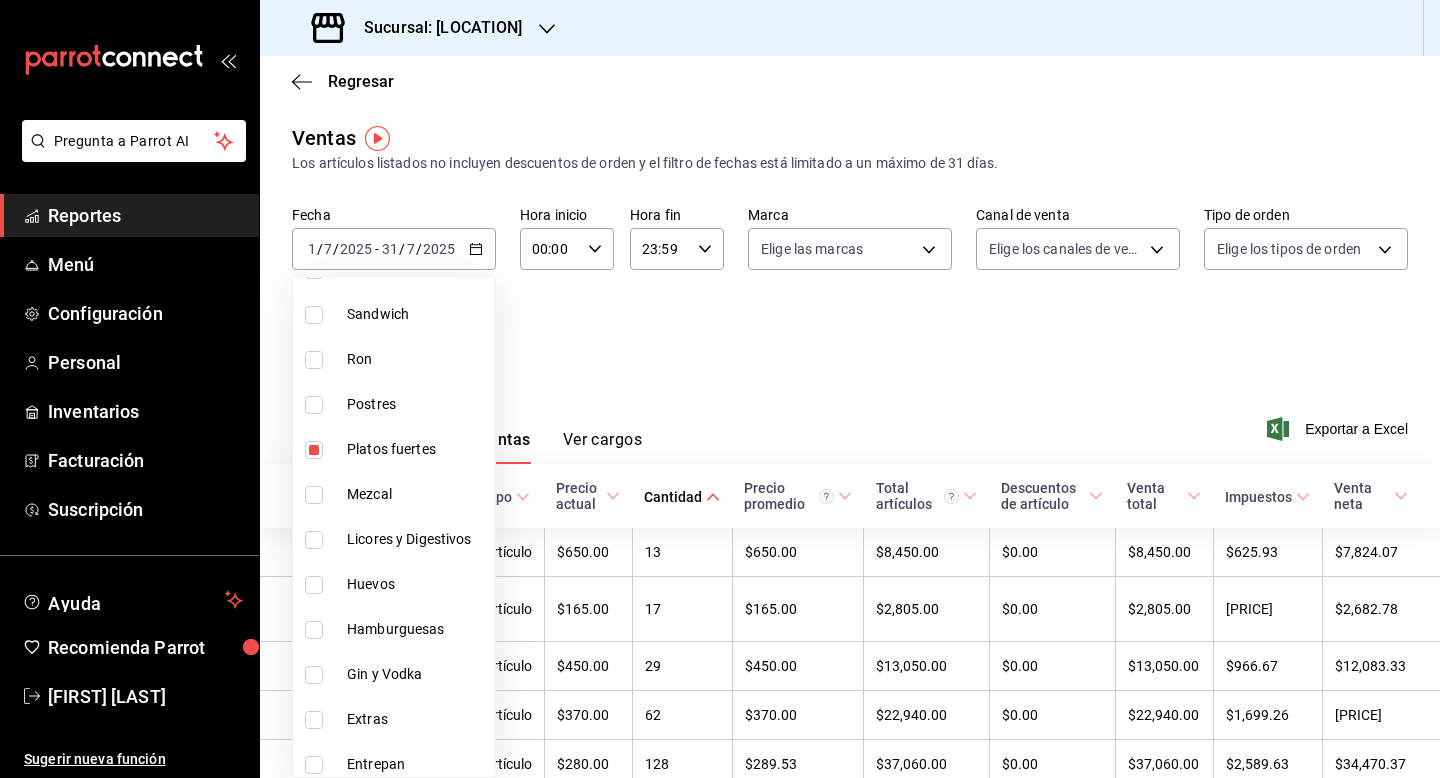 click at bounding box center [314, 450] 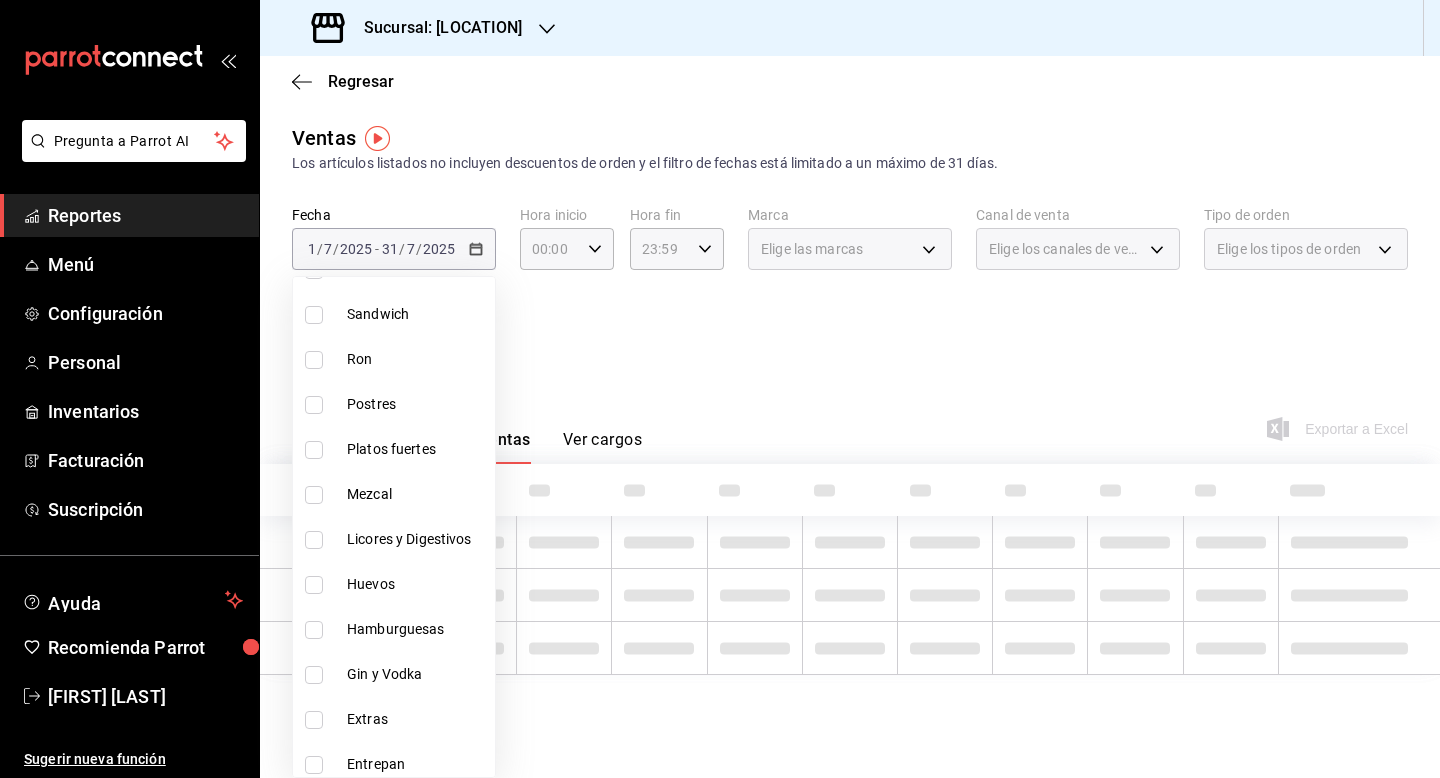 click at bounding box center [314, 630] 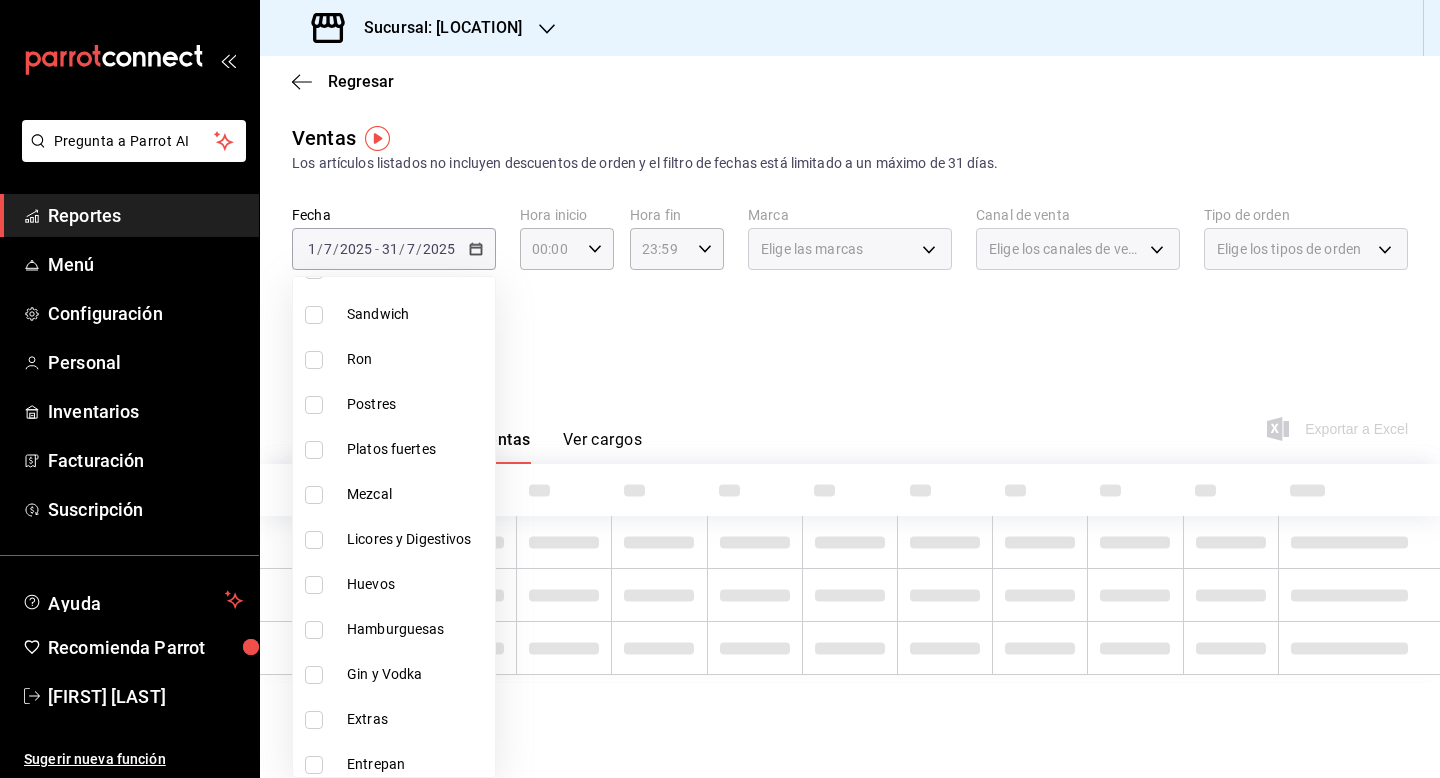 checkbox on "true" 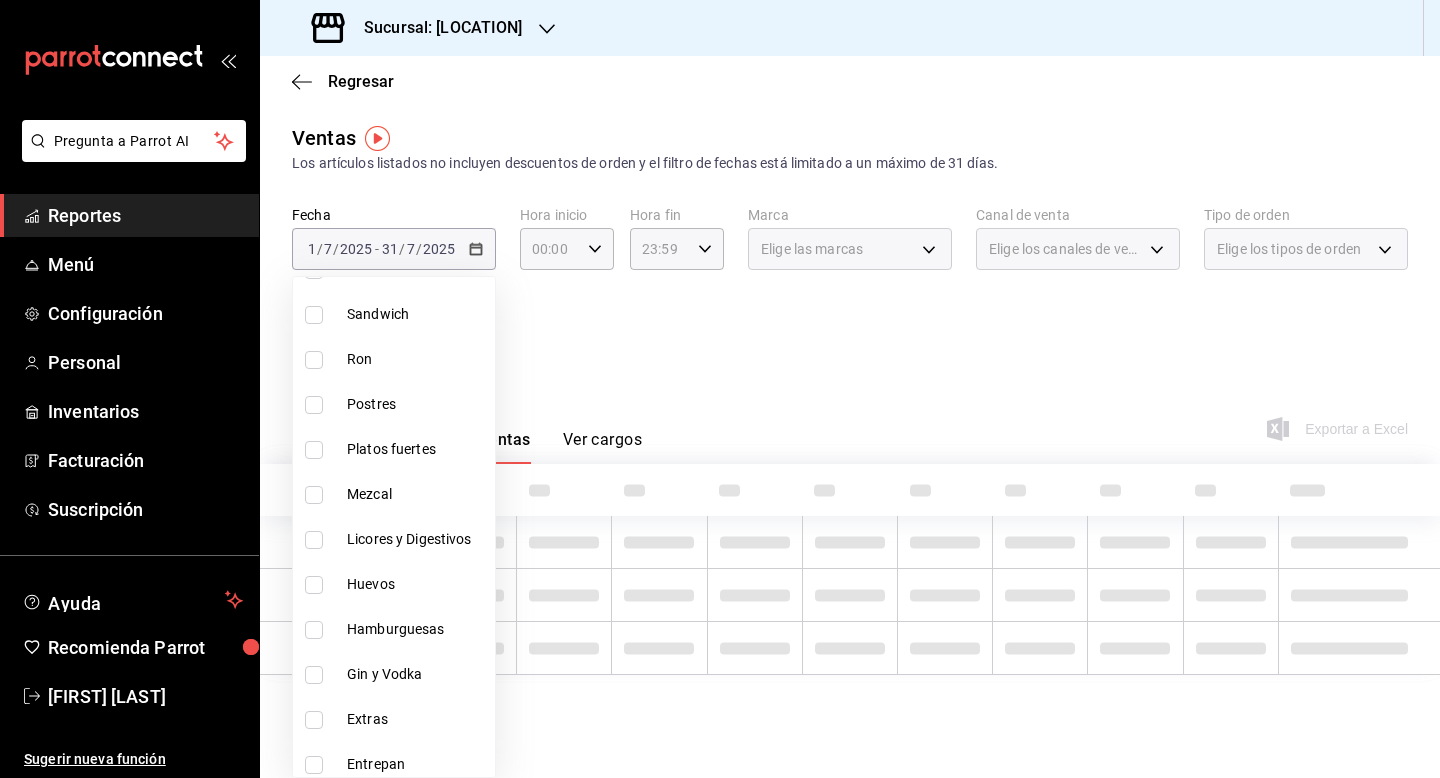 type on "[UUID]" 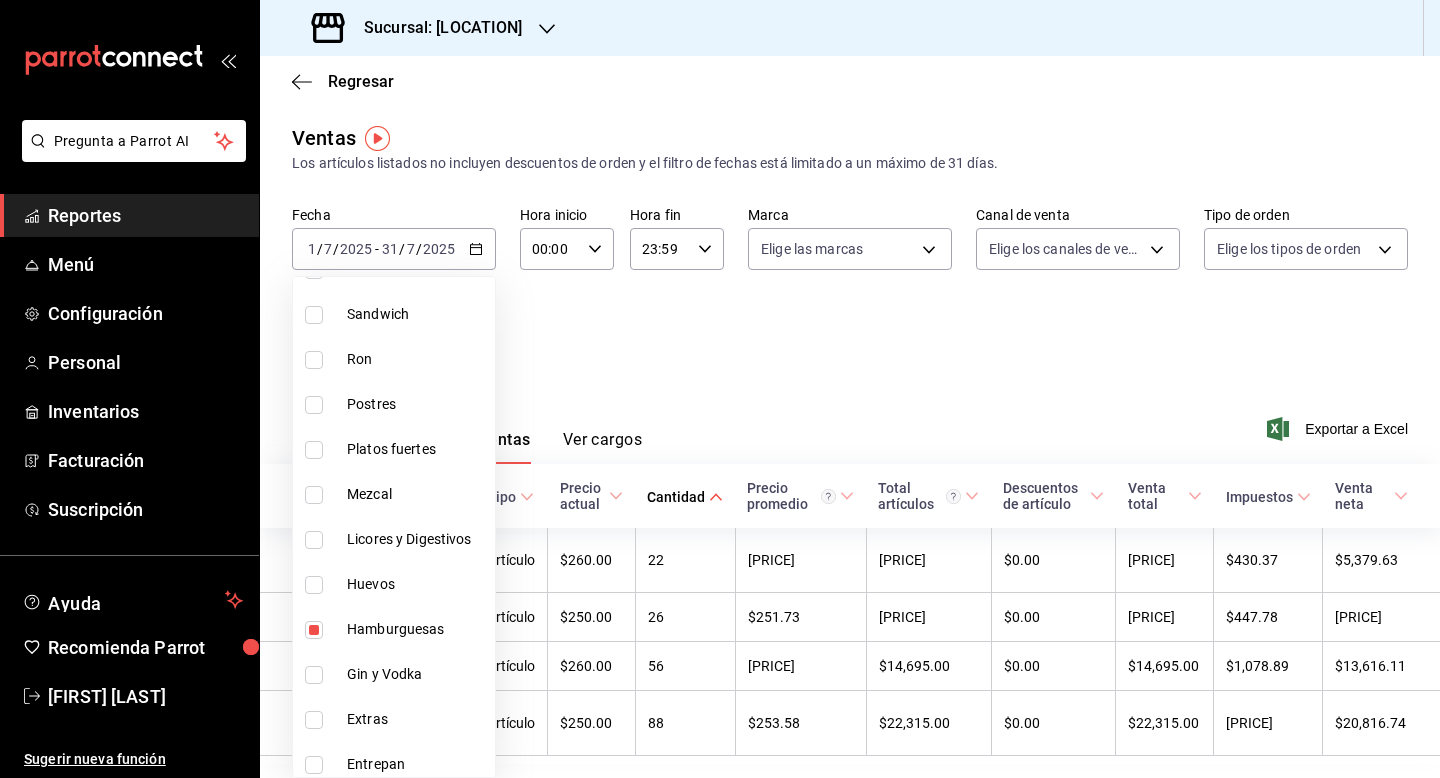 click at bounding box center [720, 389] 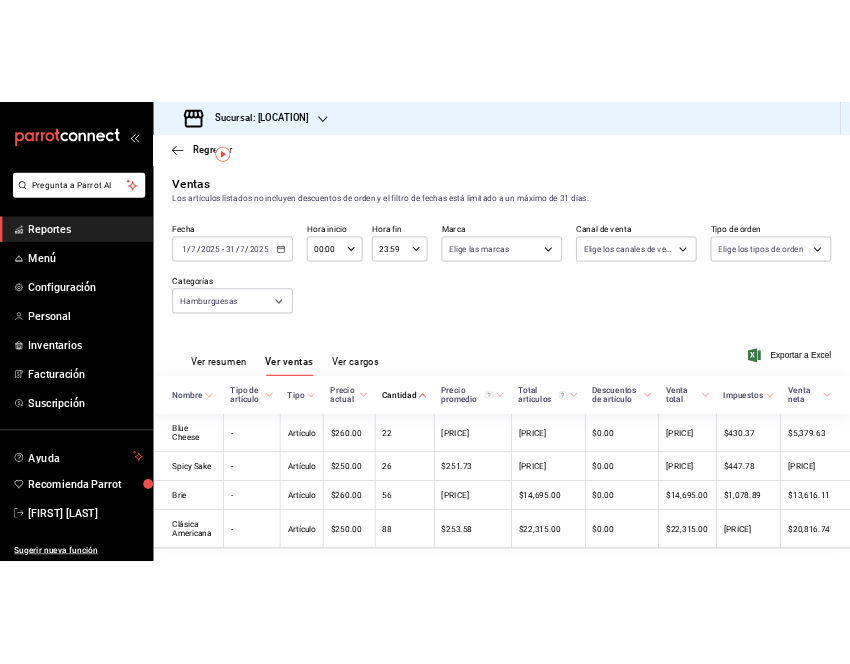 scroll, scrollTop: 50, scrollLeft: 0, axis: vertical 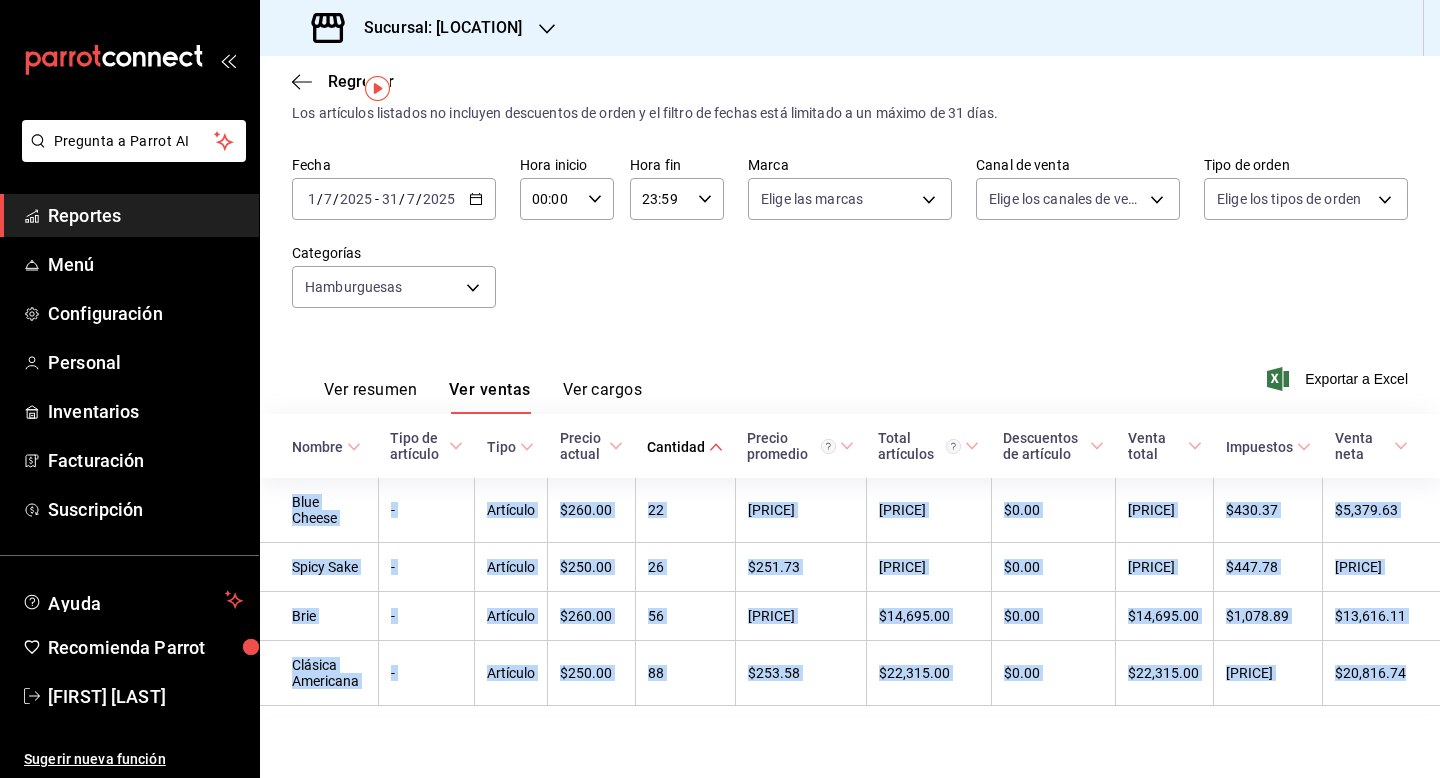 drag, startPoint x: 283, startPoint y: 545, endPoint x: 1439, endPoint y: 678, distance: 1163.6259 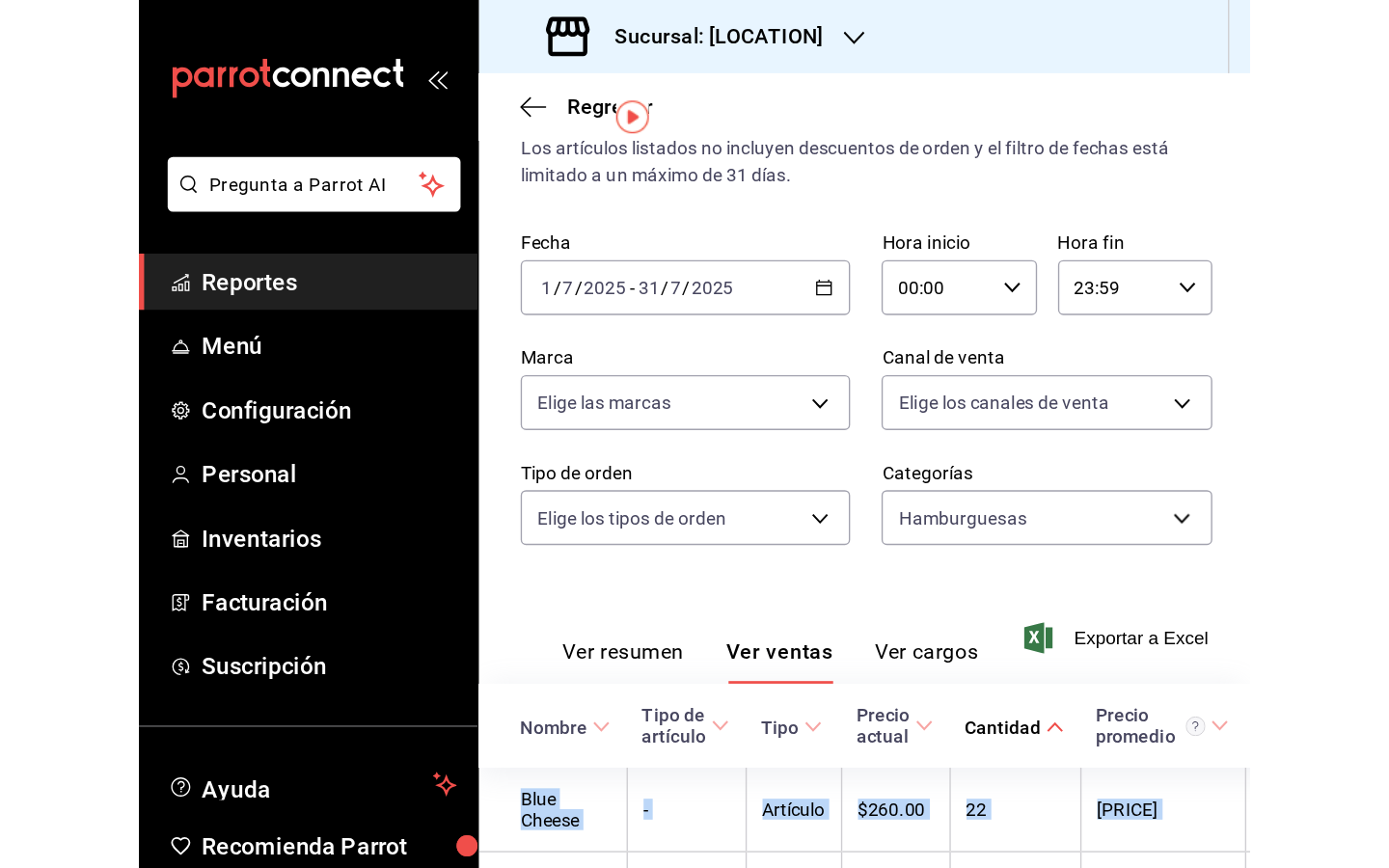 scroll, scrollTop: 47, scrollLeft: 0, axis: vertical 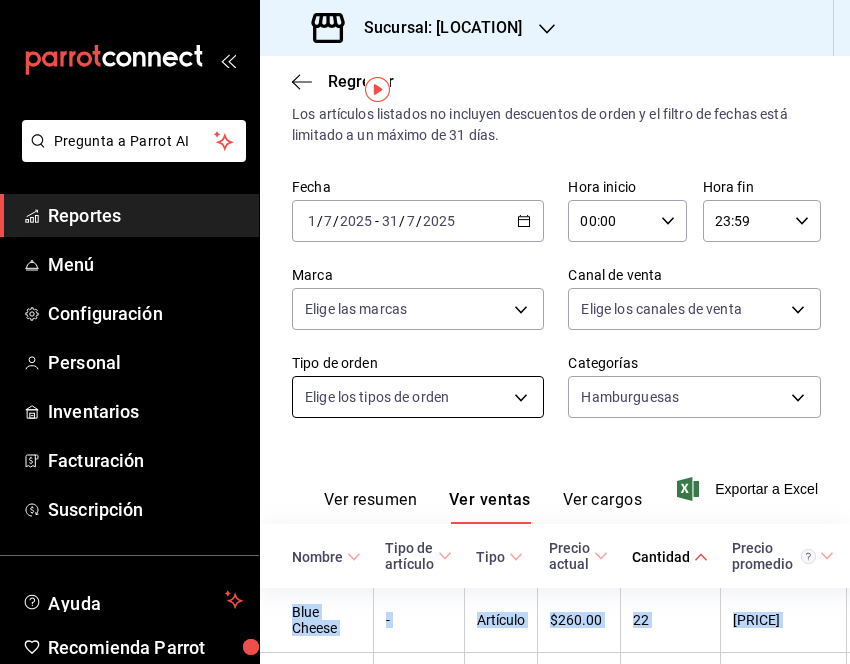 click on "Pregunta a Parrot AI Reportes   Menú   Configuración   Personal   Inventarios   Facturación   Suscripción   Ayuda Recomienda Parrot   [PERSON]   Sugerir nueva función   Sucursal: [PERSON] Regresar Ventas Los artículos listados no incluyen descuentos de orden y el filtro de fechas está limitado a un máximo de 31 días. Fecha [DATE] [DAY] / [MONTH] / [DATE] - [DATE] [DAY] / [MONTH] / [DATE] Hora inicio [TIME] Hora inicio Hora fin [TIME] Hora fin Marca Elige las marcas Canal de venta Elige los canales de venta Tipo de orden Elige los tipos de orden Categorías Hamburguesas [UUID] Ver resumen Ver ventas Ver cargos Exportar a Excel Nombre Tipo de artículo Tipo Precio actual Cantidad Precio promedio   Total artículos   Descuentos de artículo Venta total Impuestos Venta neta Blue Cheese - Artículo $[PRICE] [NUMBER] $[PRICE] $[PRICE] $[PRICE] $[PRICE] $[PRICE] $[PRICE] Spicy Sake - Artículo $[PRICE] [NUMBER] $[PRICE] $[PRICE] $[PRICE] $[PRICE] $[PRICE] $[PRICE] Brie - Artículo $[PRICE] [NUMBER]" at bounding box center [425, 332] 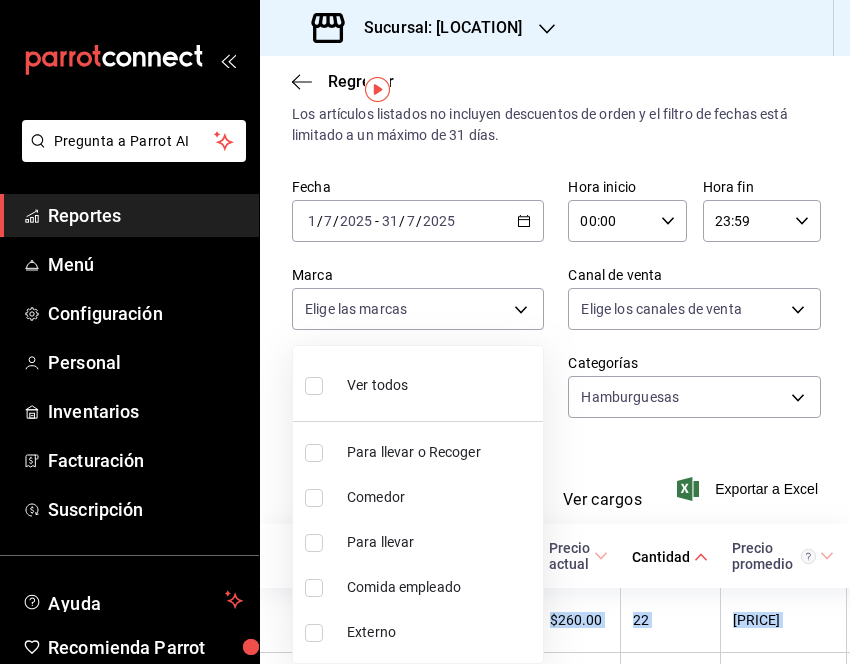 click on "Ver todos" at bounding box center [418, 383] 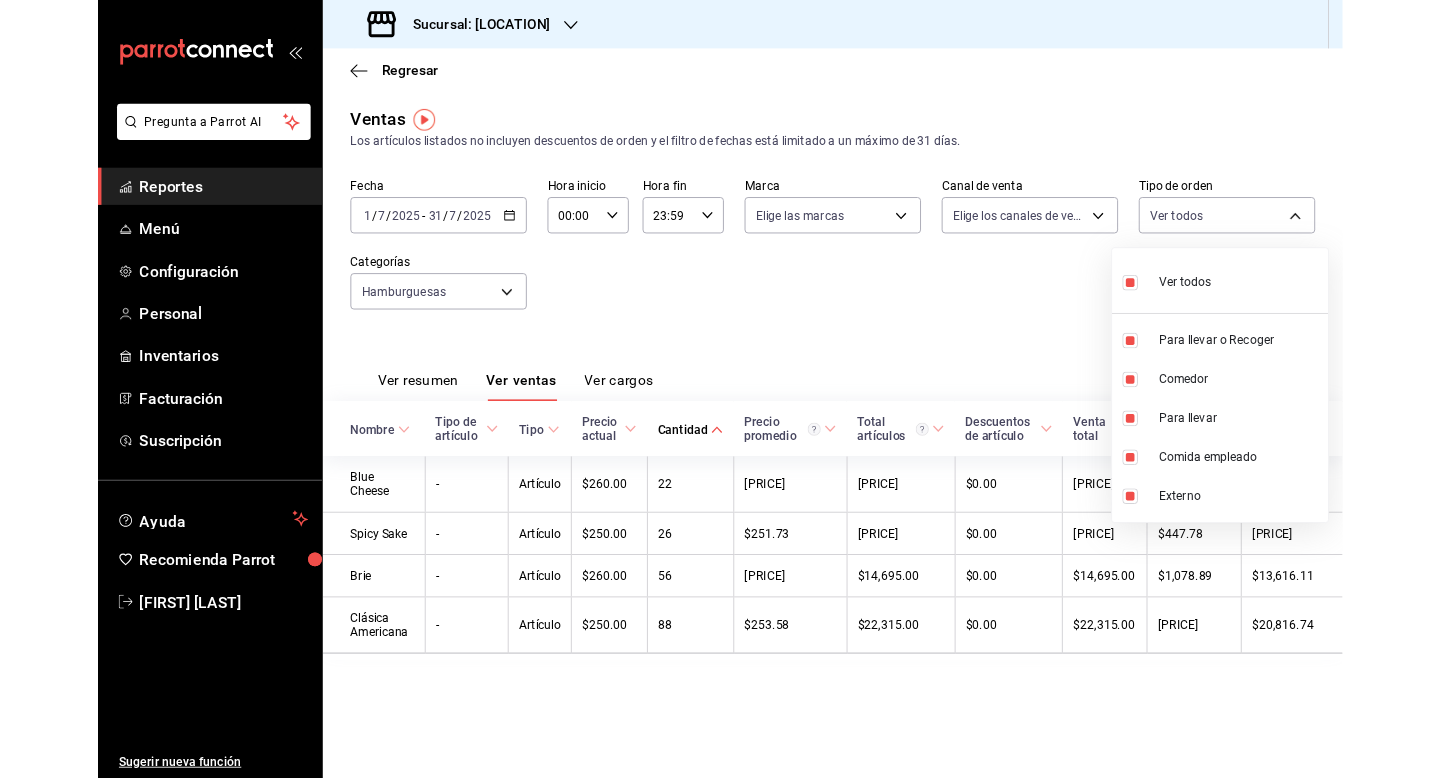 scroll, scrollTop: 0, scrollLeft: 0, axis: both 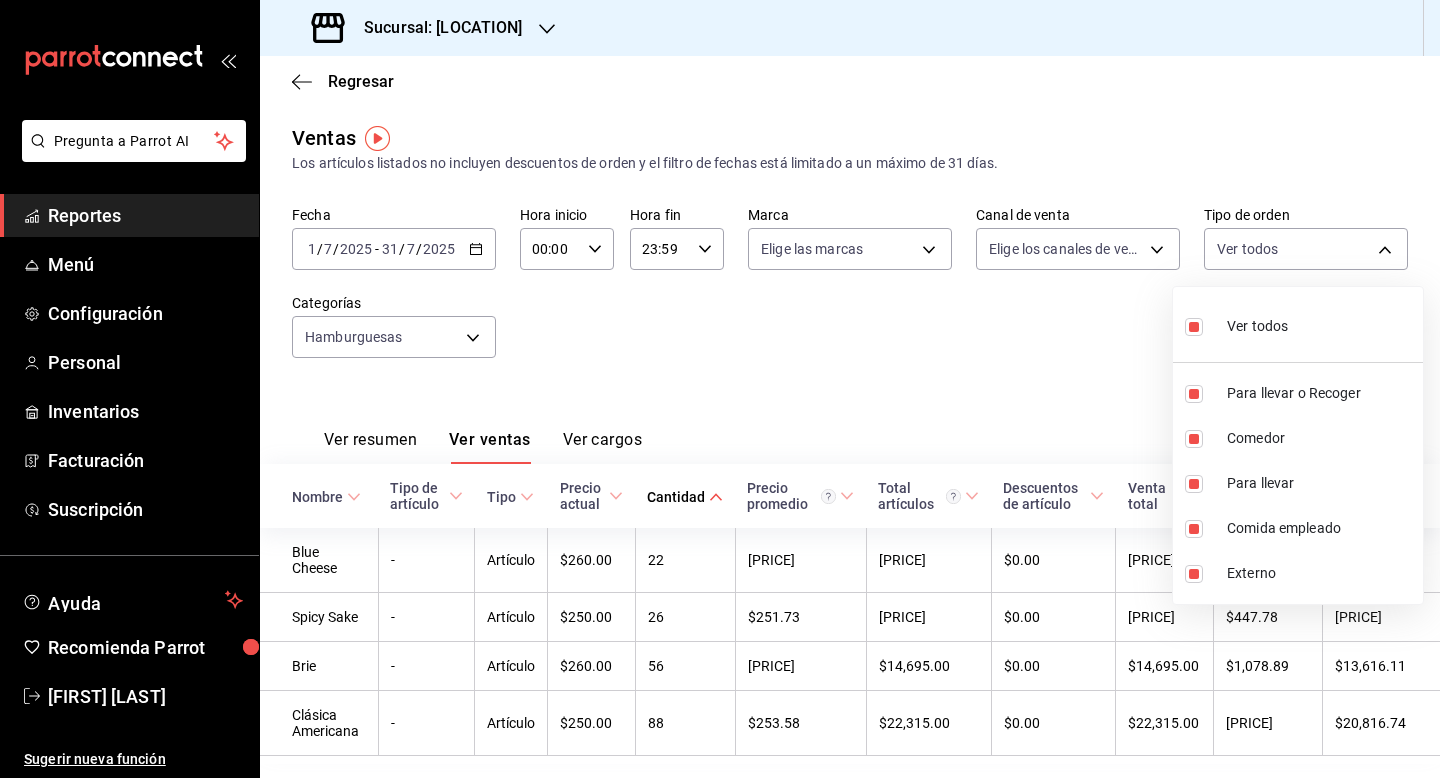 click at bounding box center [720, 389] 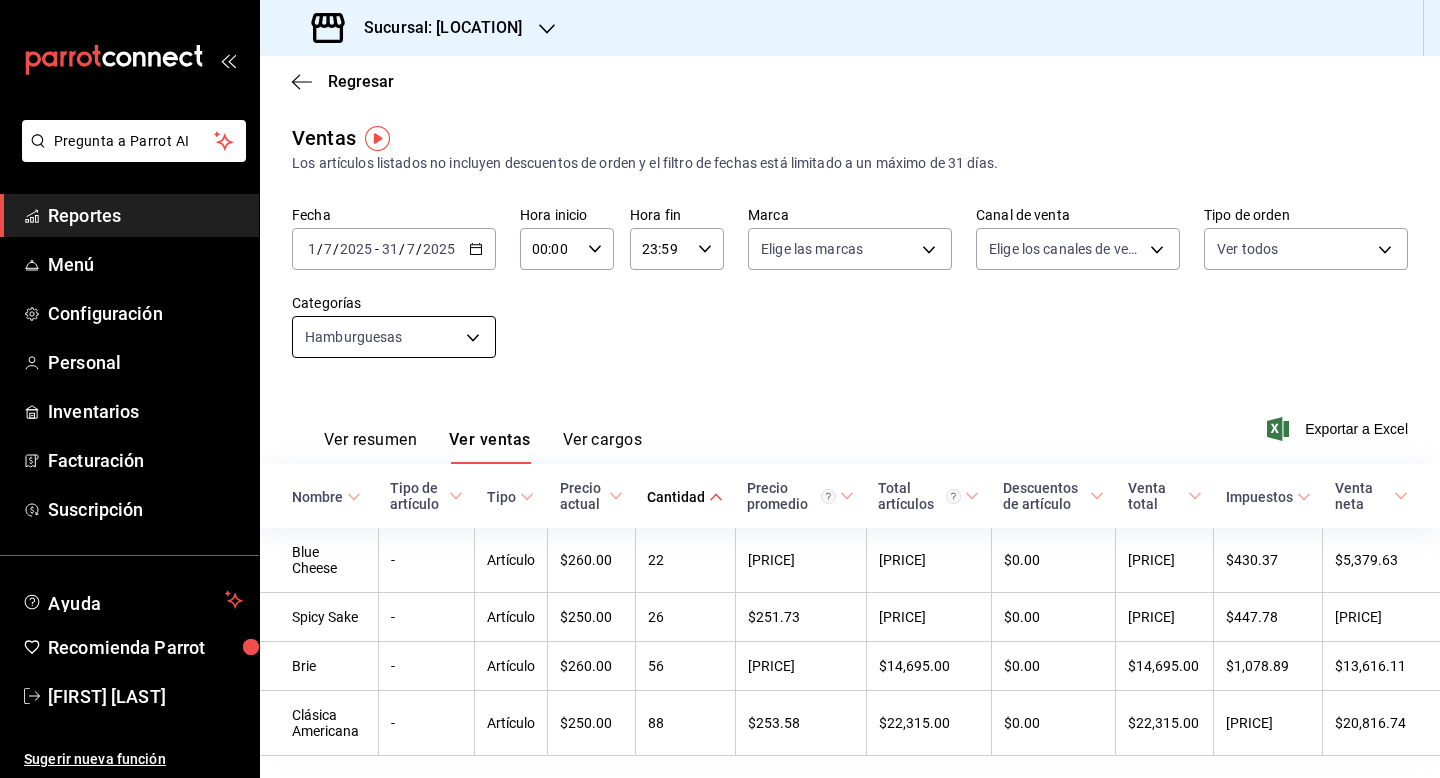 click on "Pregunta a Parrot AI Reportes   Menú   Configuración   Personal   Inventarios   Facturación   Suscripción   Ayuda Recomienda Parrot   [FIRST] [LAST]   Sugerir nueva función   Sucursal: Gula Gomez Morin Regresar Ventas Los artículos listados no incluyen descuentos de orden y el filtro de fechas está limitado a un máximo de 31 días. Fecha [DATE] [DATE] / [MONTH] / [YEAR] - [DATE] [DATE] / [MONTH] / [YEAR] Hora inicio 00:00 Hora inicio Hora fin 23:59 Hora fin Marca Elige las marcas Canal de venta Elige los canales de venta Tipo de orden Ver todos [UUID],[UUID],[UUID],[UUID],EXTERNAL Categorías Hamburguesas [UUID] Ver resumen Ver ventas Ver cargos Exportar a Excel Nombre Tipo de artículo Tipo Precio actual Cantidad Precio promedio   Total artículos   Descuentos de artículo Venta total Impuestos Venta neta Blue Cheese - Artículo $[PRICE] [NUMBER] $[PRICE] $[PRICE] $[PRICE] $[PRICE]" at bounding box center [720, 389] 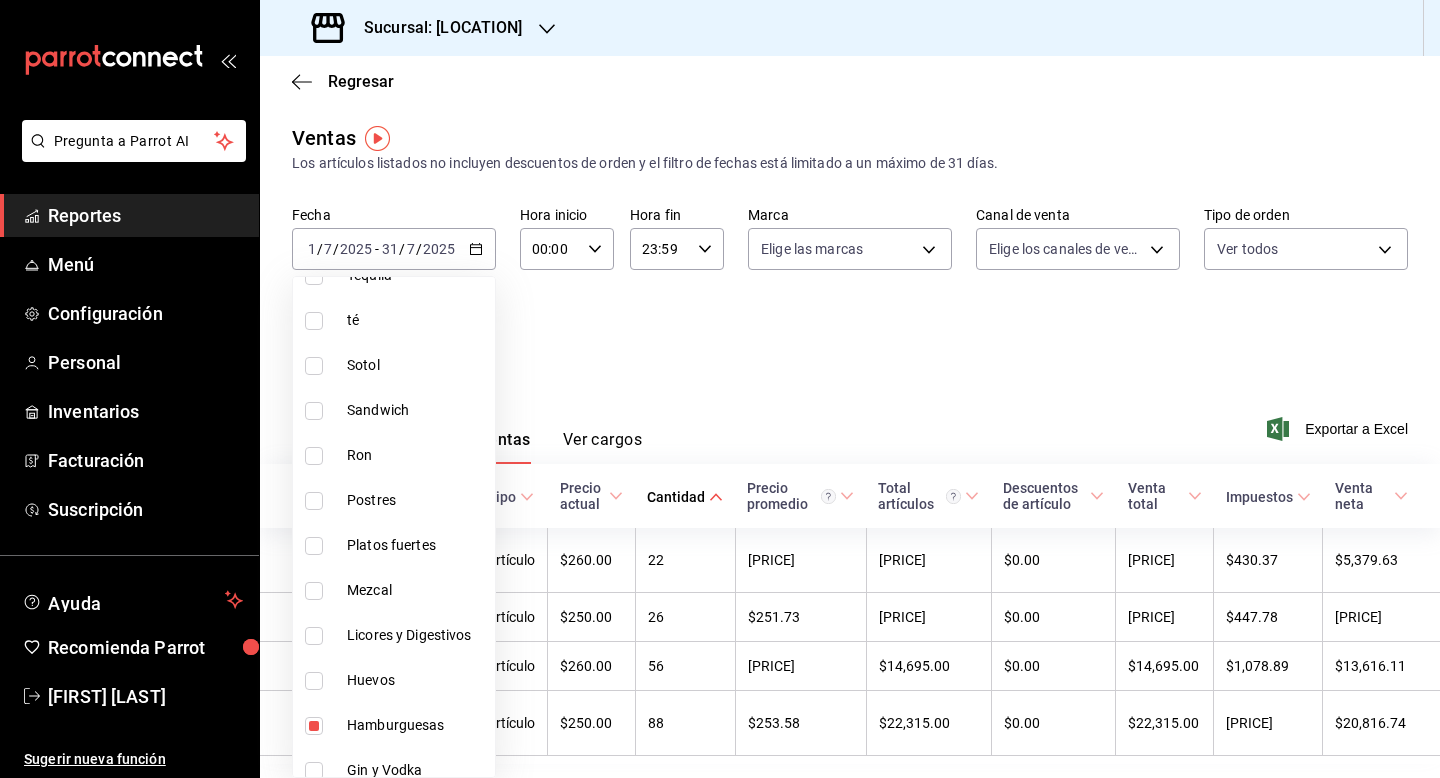 scroll, scrollTop: 880, scrollLeft: 0, axis: vertical 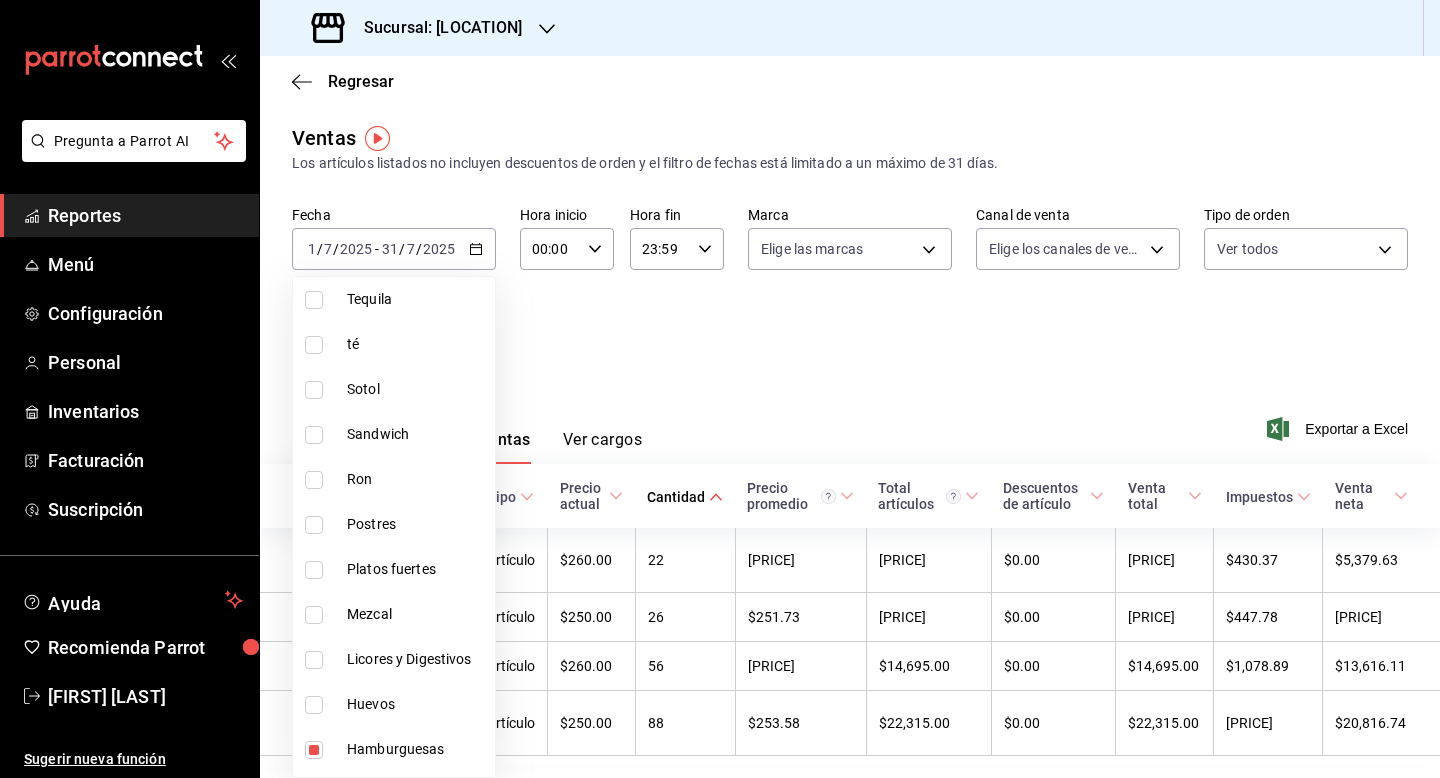 click at bounding box center (314, 750) 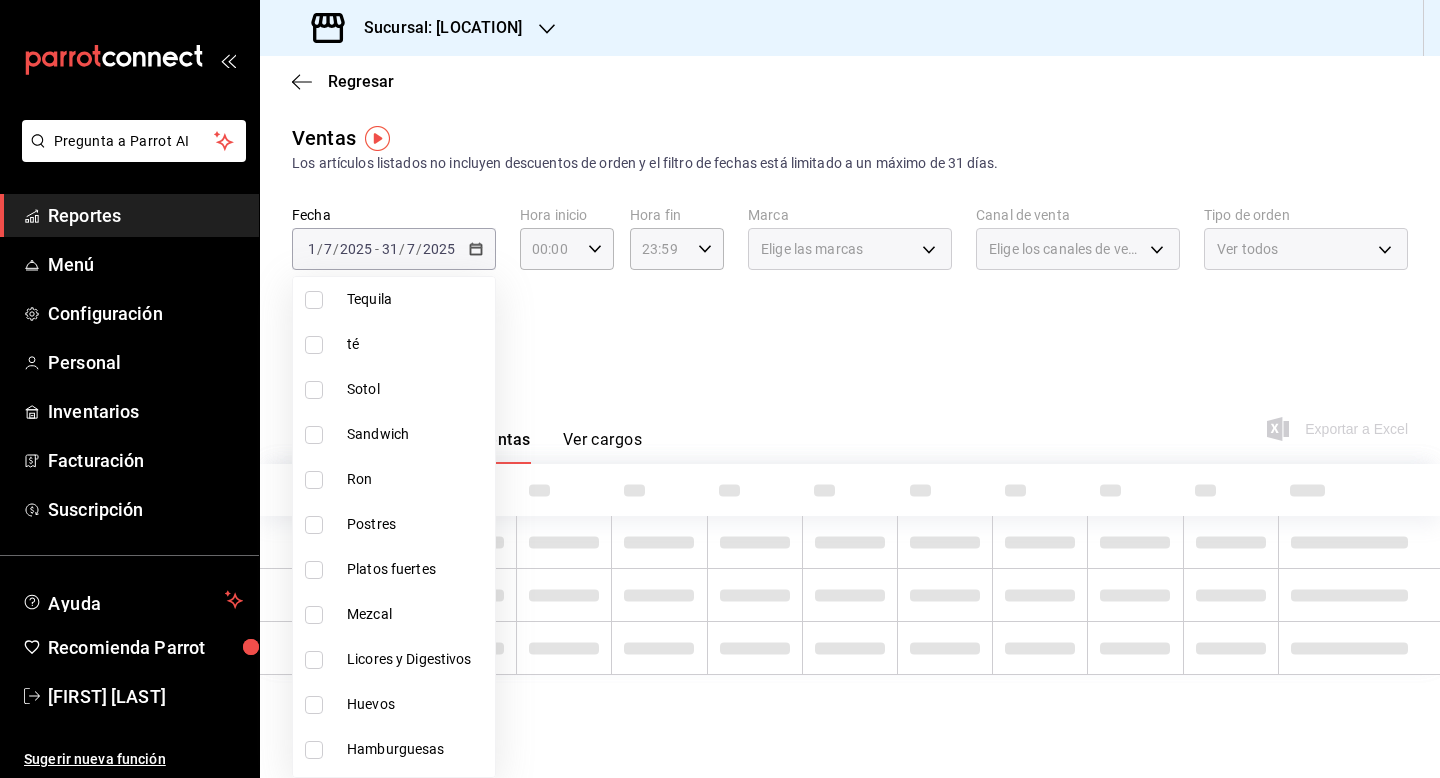 click at bounding box center (314, 435) 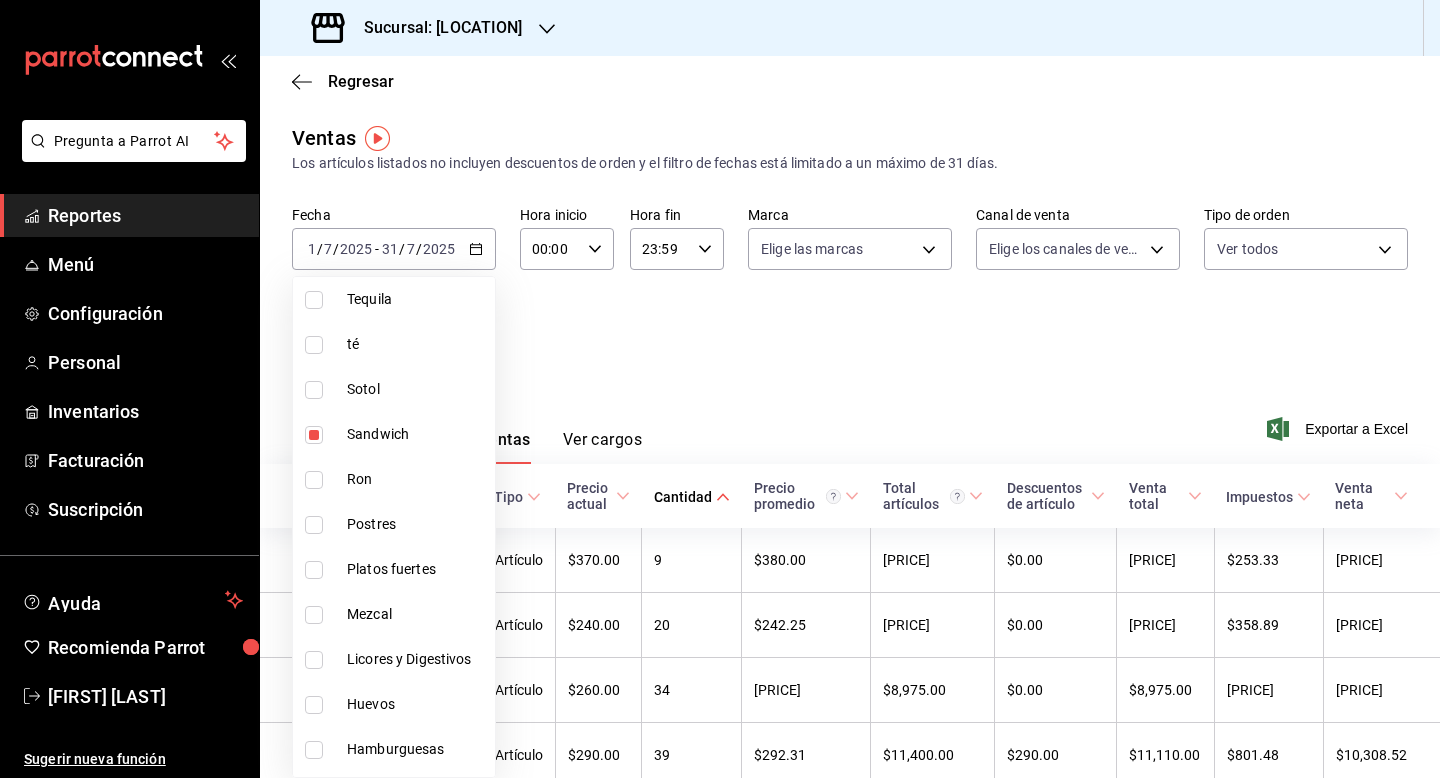 click at bounding box center [720, 389] 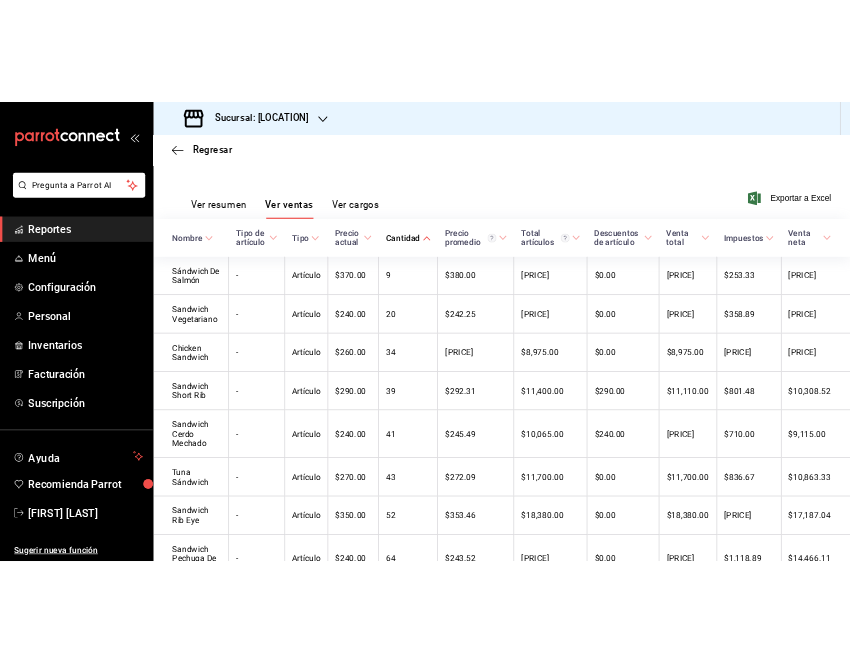 scroll, scrollTop: 374, scrollLeft: 0, axis: vertical 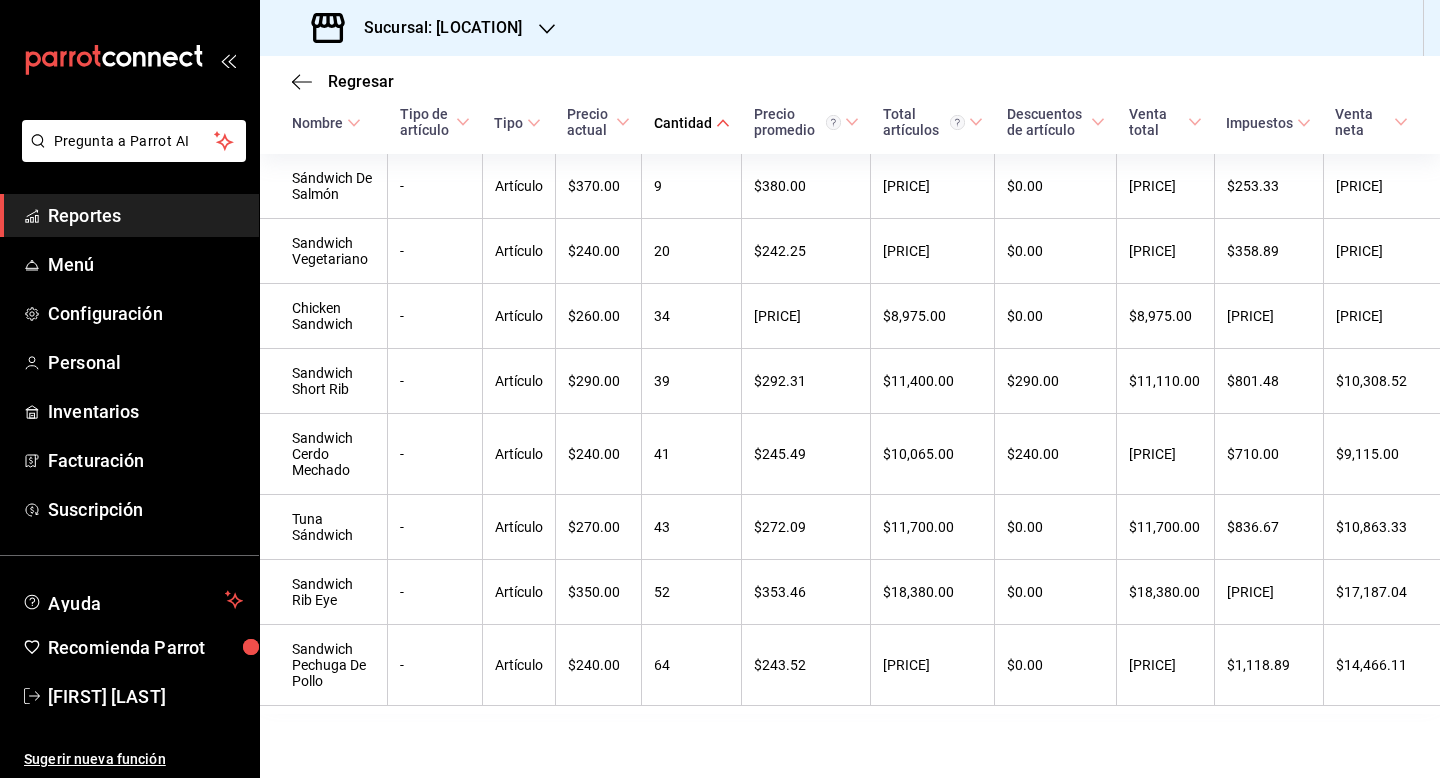 drag, startPoint x: 292, startPoint y: 551, endPoint x: 1439, endPoint y: 777, distance: 1169.053 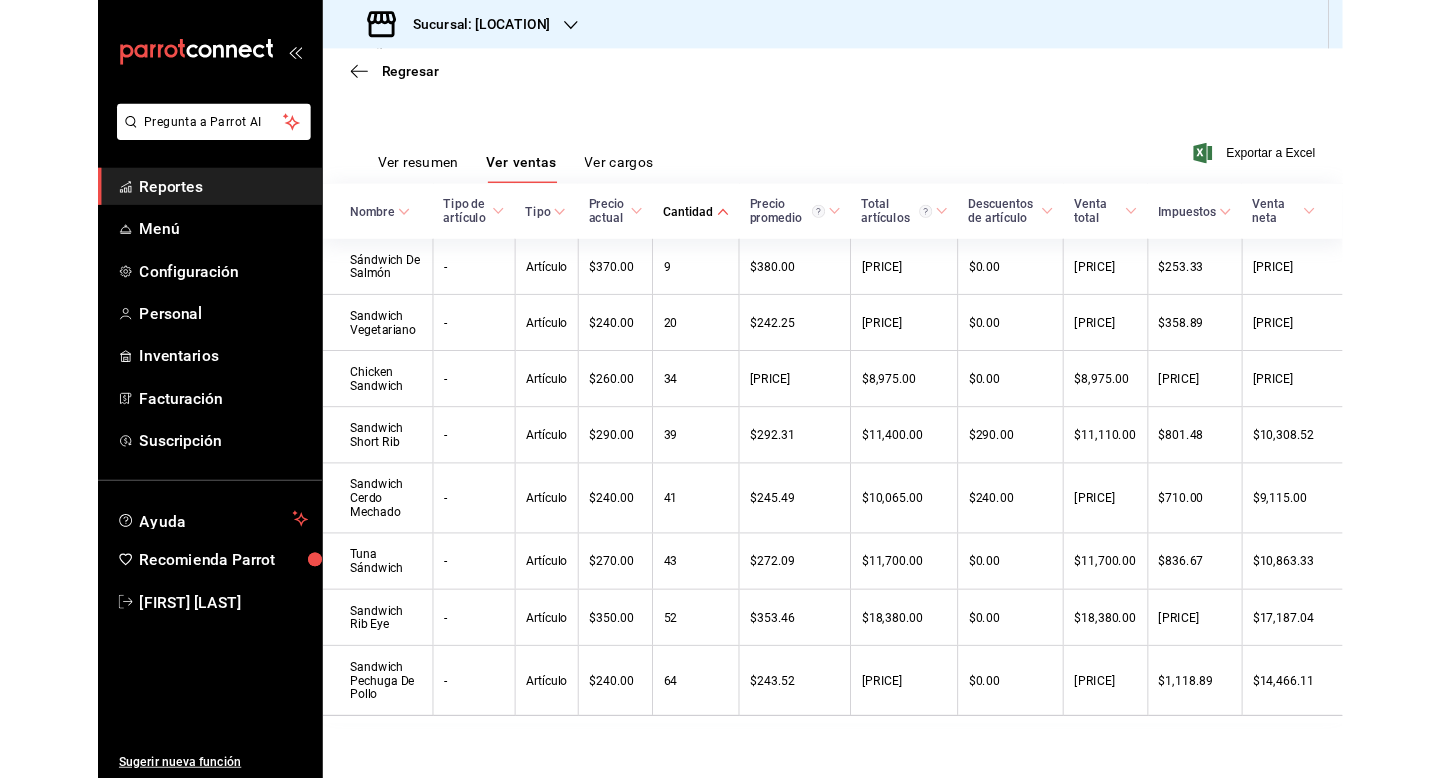 scroll, scrollTop: 252, scrollLeft: 0, axis: vertical 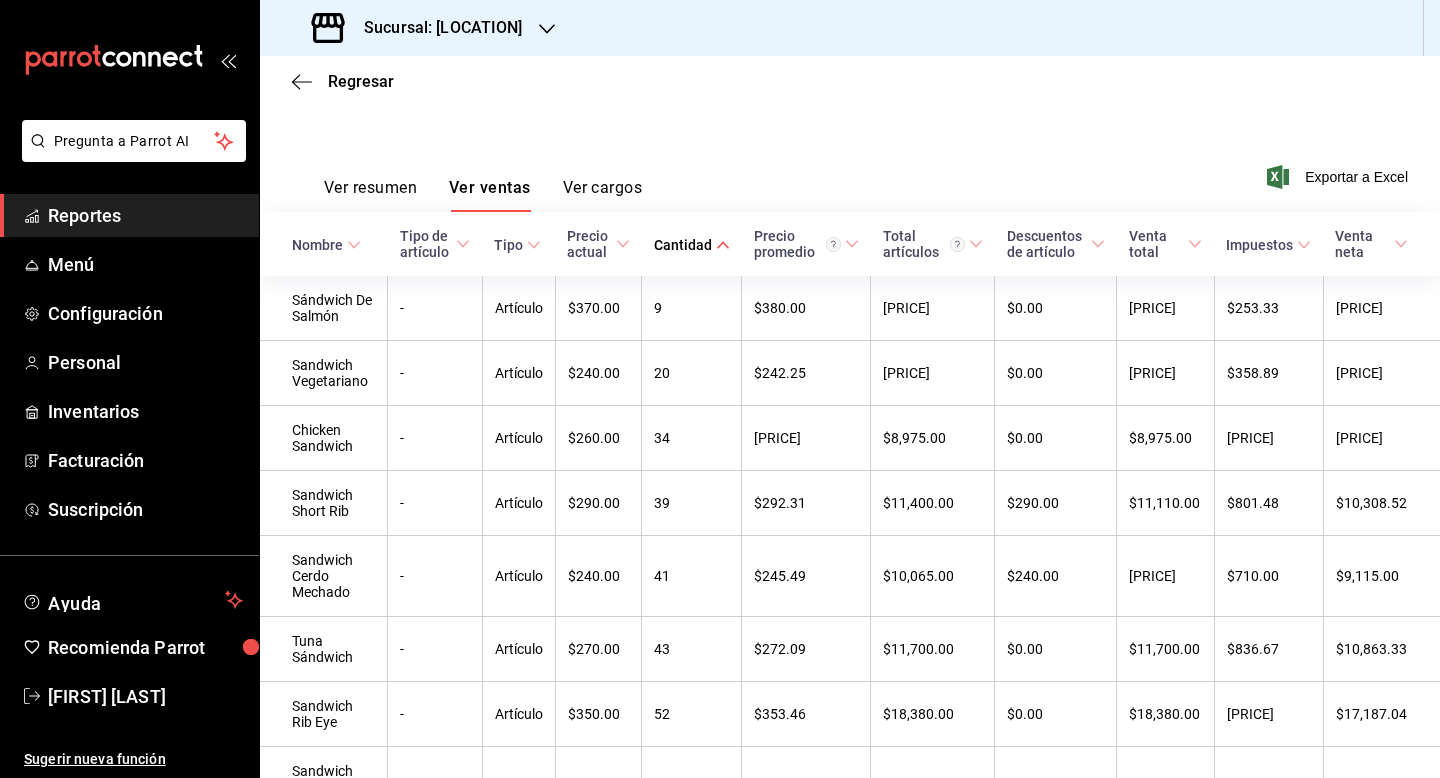 click on "Directo" at bounding box center (850, 42) 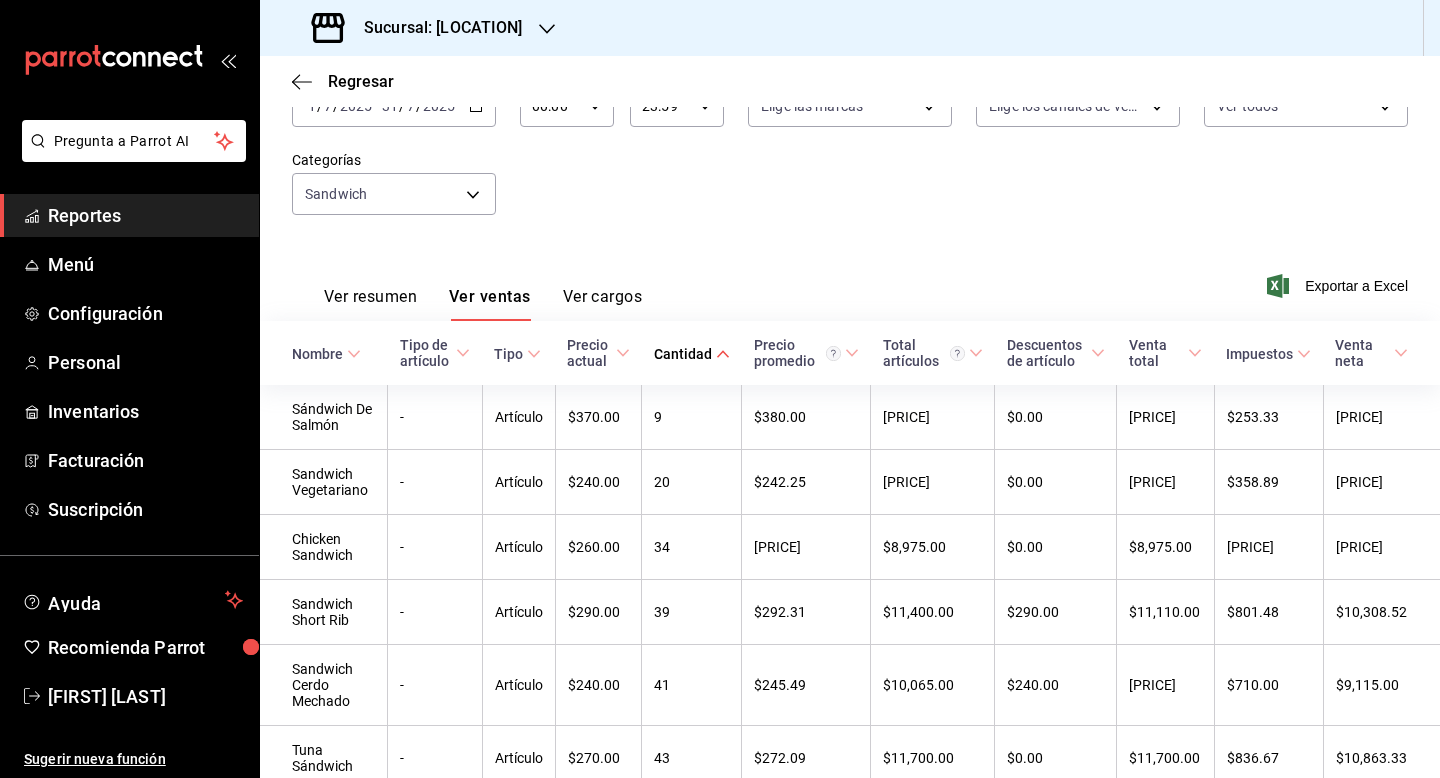 scroll, scrollTop: 132, scrollLeft: 0, axis: vertical 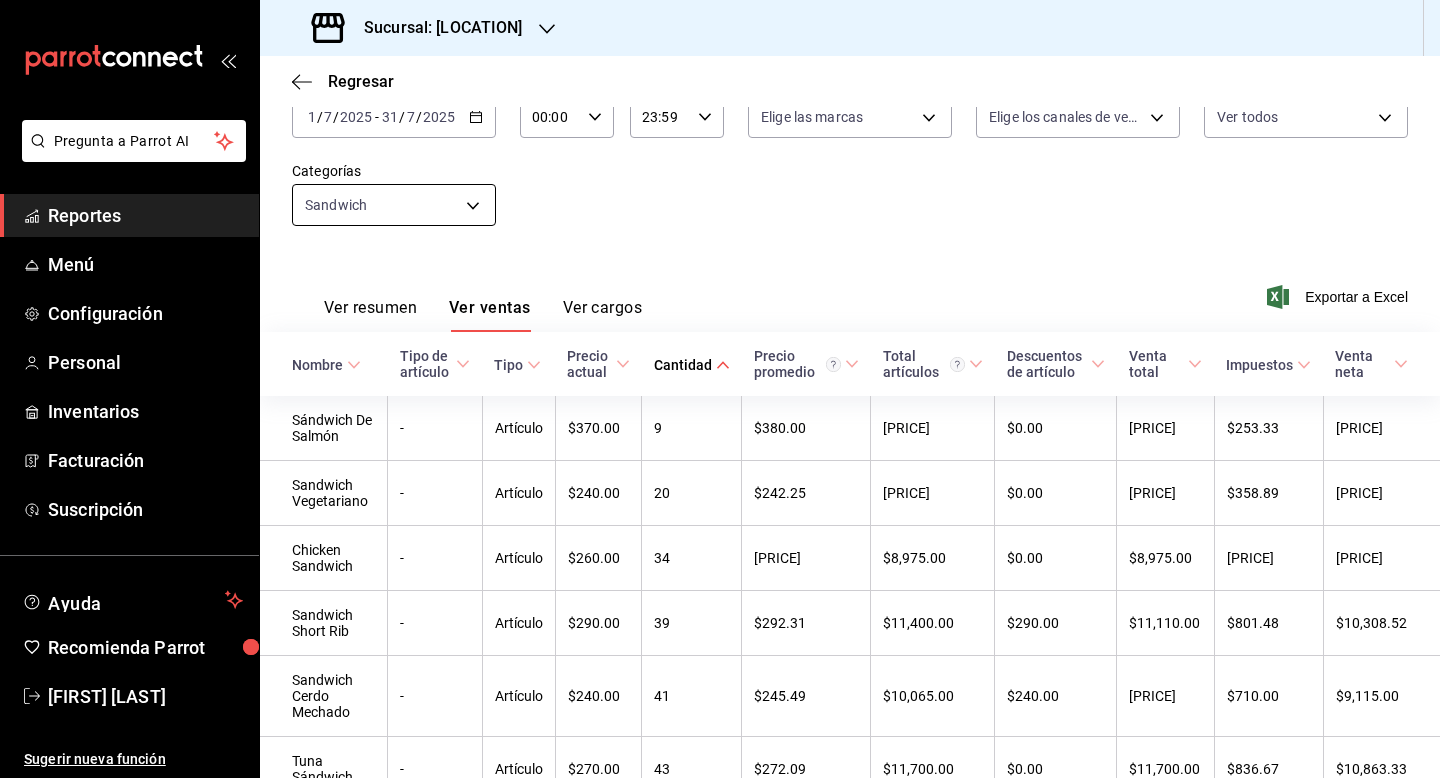 click on "Pregunta a Parrot AI Reportes   Menú   Configuración   Personal   Inventarios   Facturación   Suscripción   Ayuda Recomienda Parrot   [PERSON]   Sugerir nueva función   Sucursal: [PERSON] Regresar Ventas Los artículos listados no incluyen descuentos de orden y el filtro de fechas está limitado a un máximo de 31 días. Fecha [DATE] [DAY] / [MONTH] / [DATE] - [DATE] [DAY] / [MONTH] / [DATE] Hora inicio [TIME] Hora inicio Hora fin [TIME] Hora fin Marca Elige las marcas Canal de venta Elige los canales de venta Tipo de orden Ver todos [UUID],[UUID],[UUID],[UUID],EXTERNAL Categorías Sandwich [UUID] Ver resumen Ver ventas Ver cargos Exportar a Excel Nombre Tipo de artículo Tipo Precio actual Cantidad Precio promedio   Total artículos   Descuentos de artículo Venta total Impuestos Venta neta Sándwich De Salmón - Artículo $[PRICE] [NUMBER] $[PRICE] $[PRICE] $[PRICE] - -" at bounding box center (720, 389) 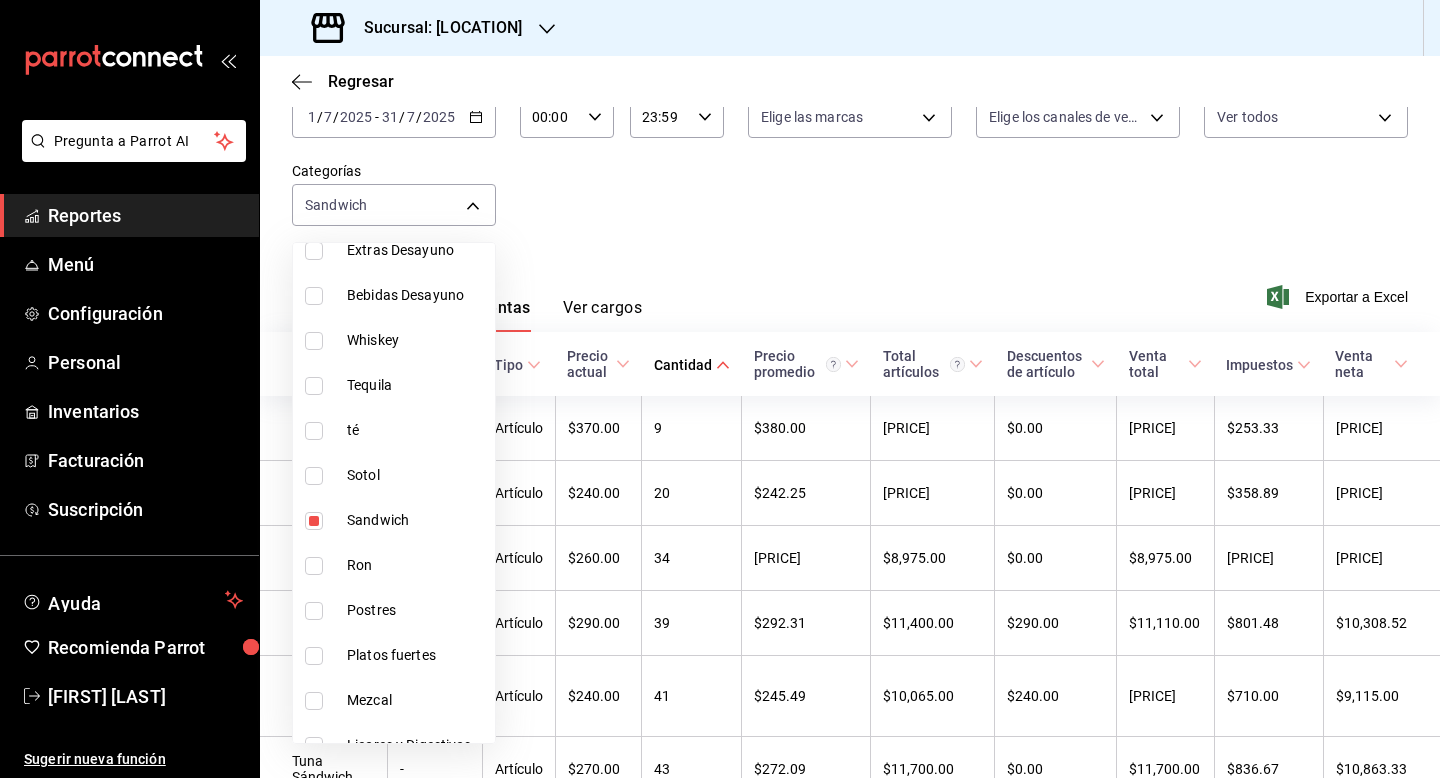 scroll, scrollTop: 800, scrollLeft: 0, axis: vertical 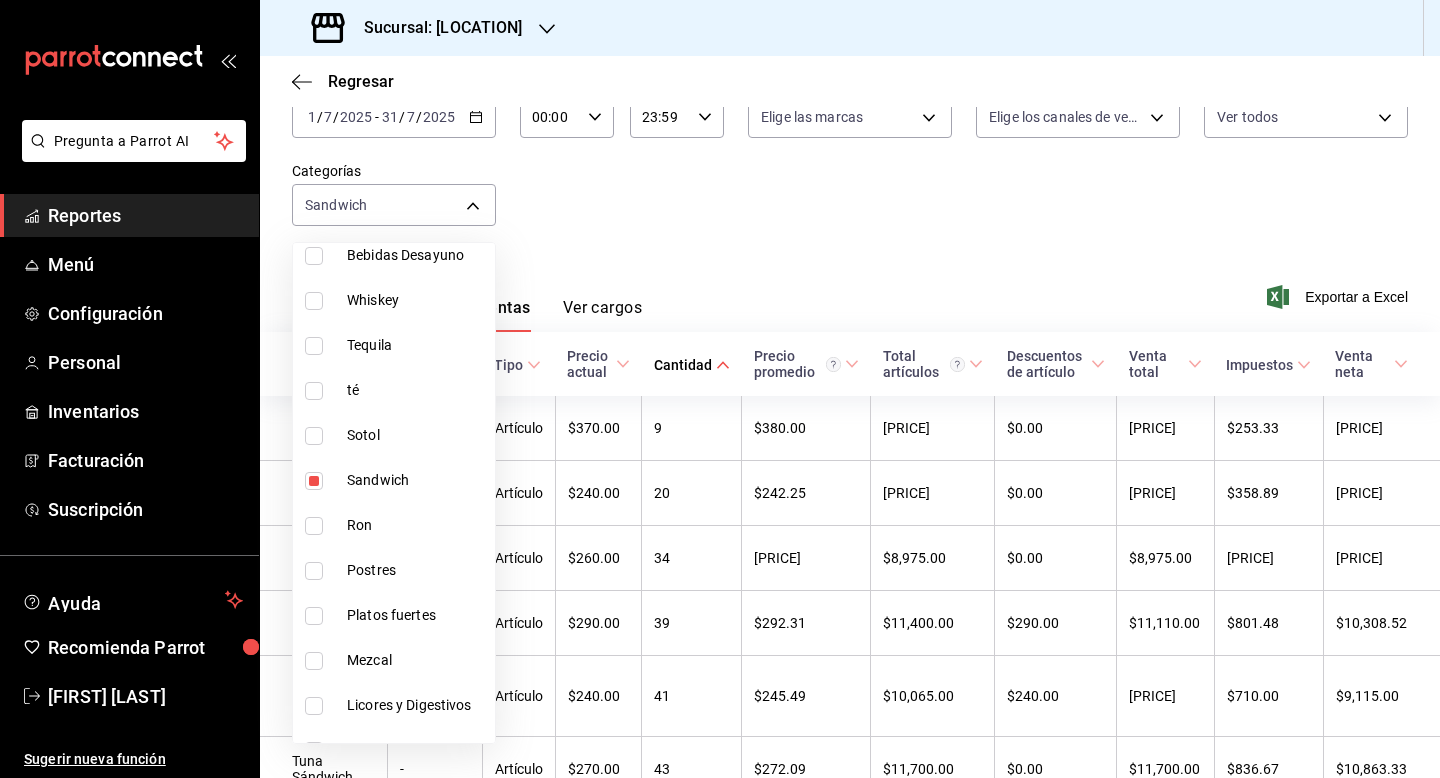 click on "Postres" at bounding box center [394, 570] 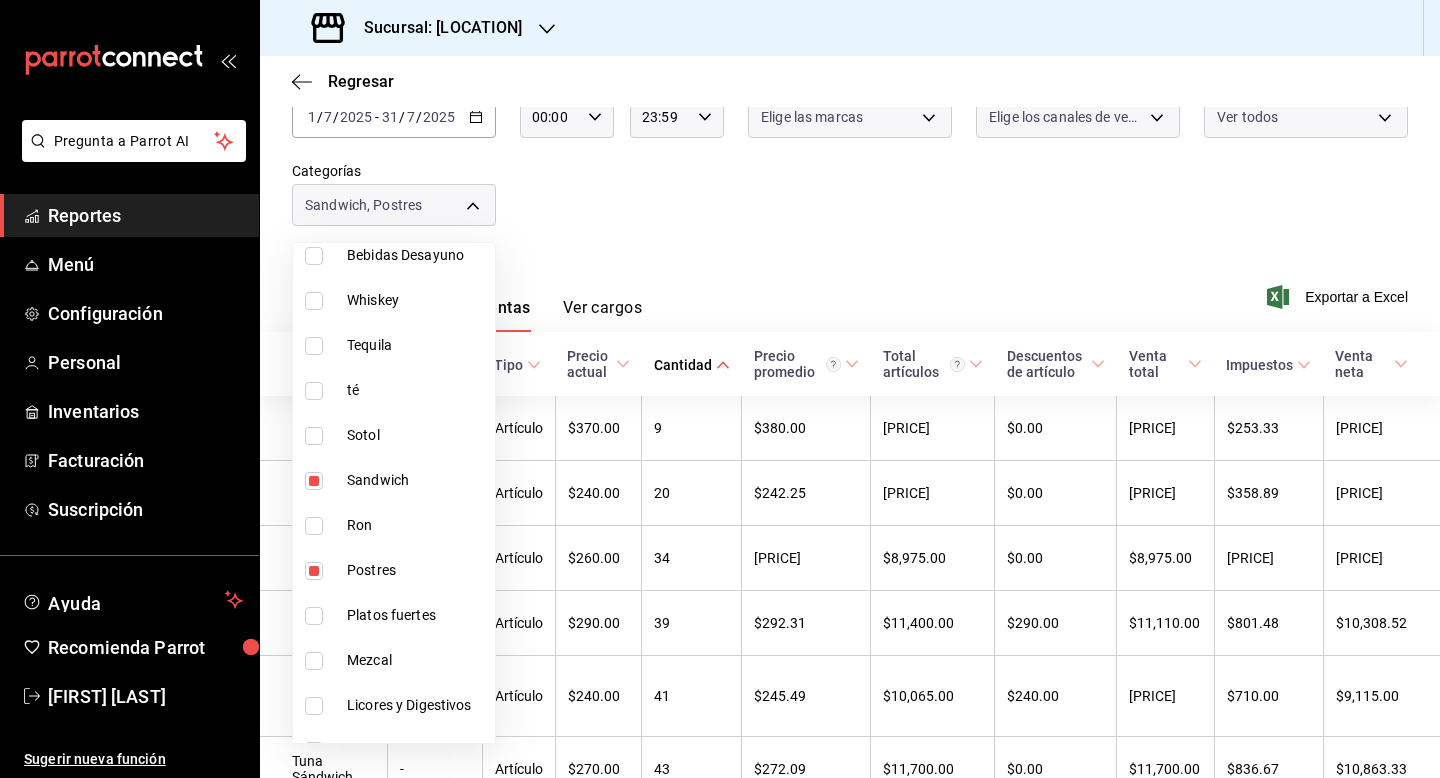 scroll, scrollTop: 0, scrollLeft: 0, axis: both 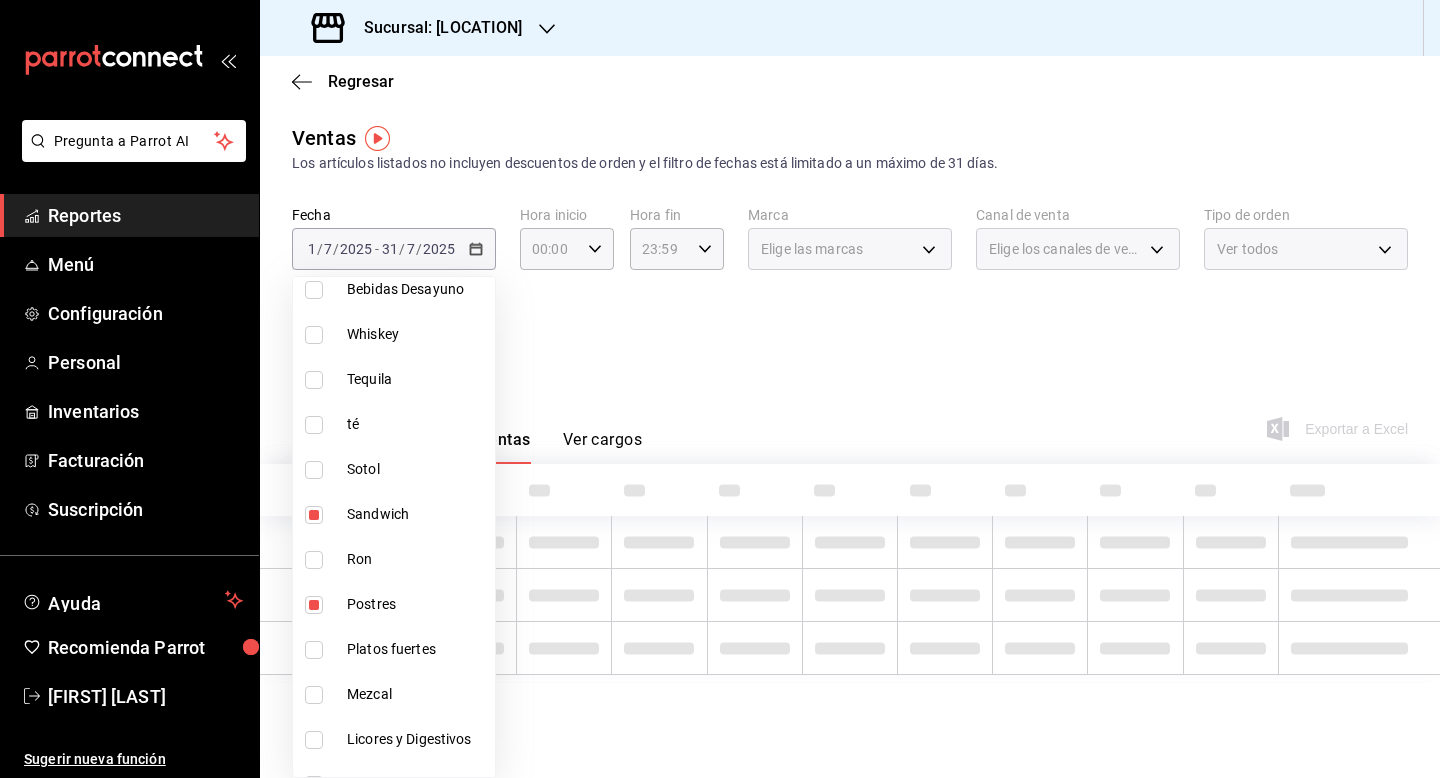 click at bounding box center (314, 470) 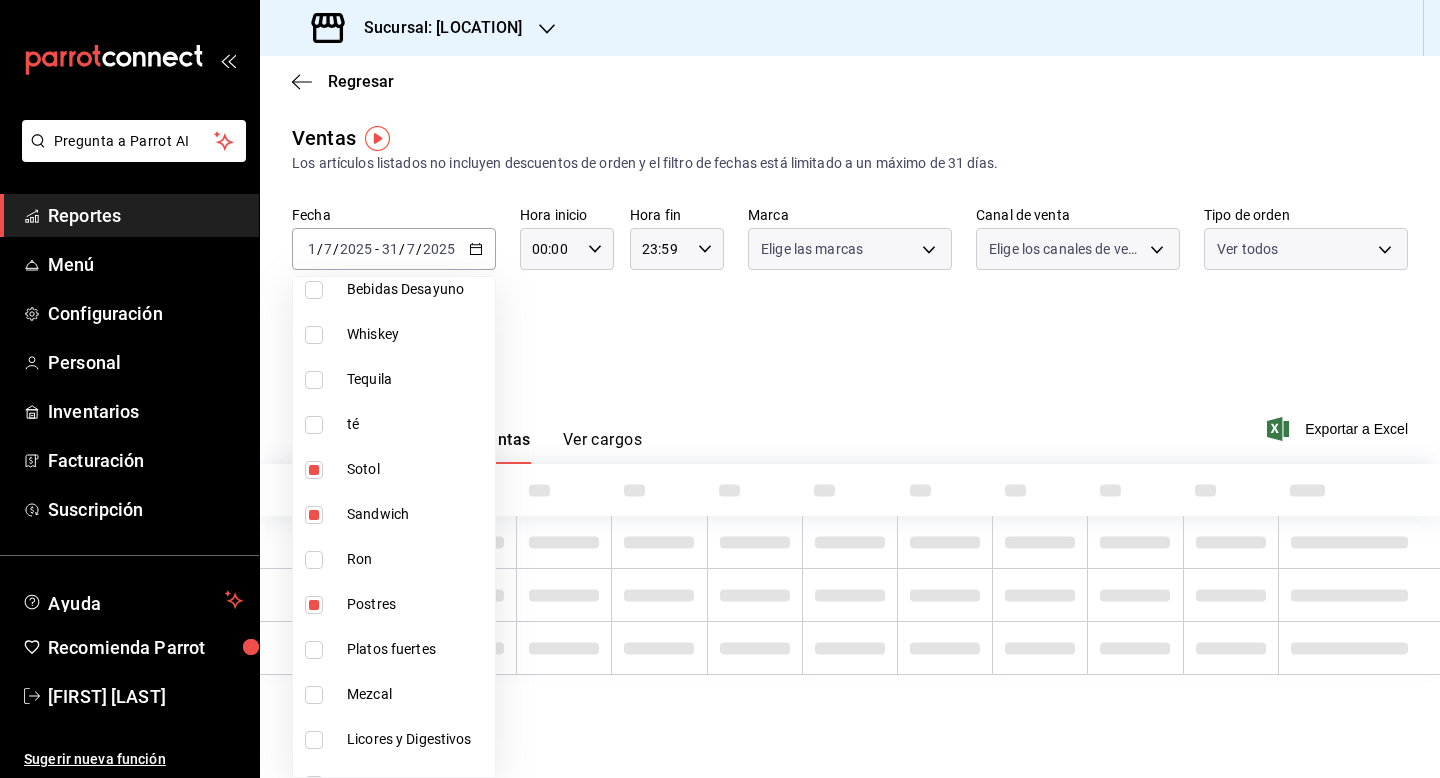 click at bounding box center (314, 515) 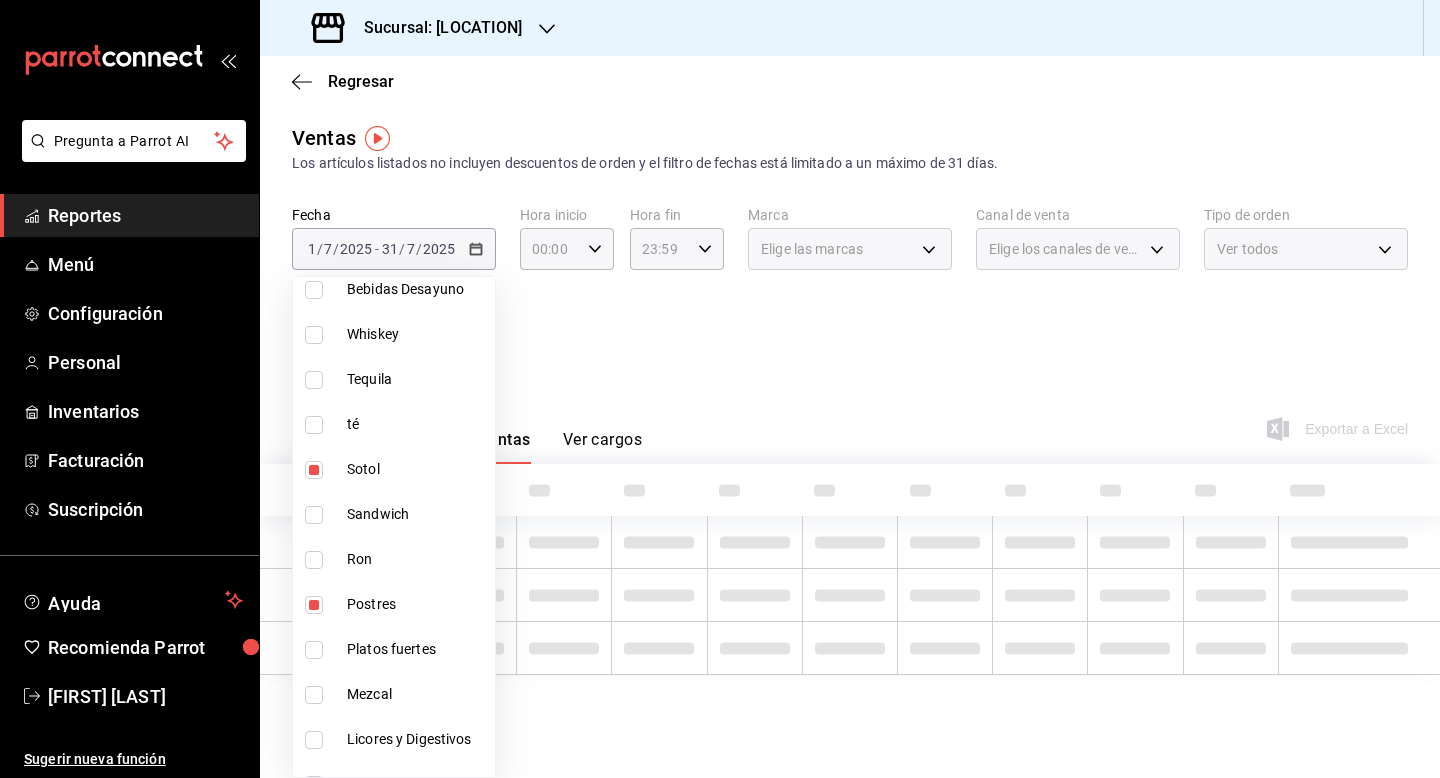 type on "[UUID], [UUID]" 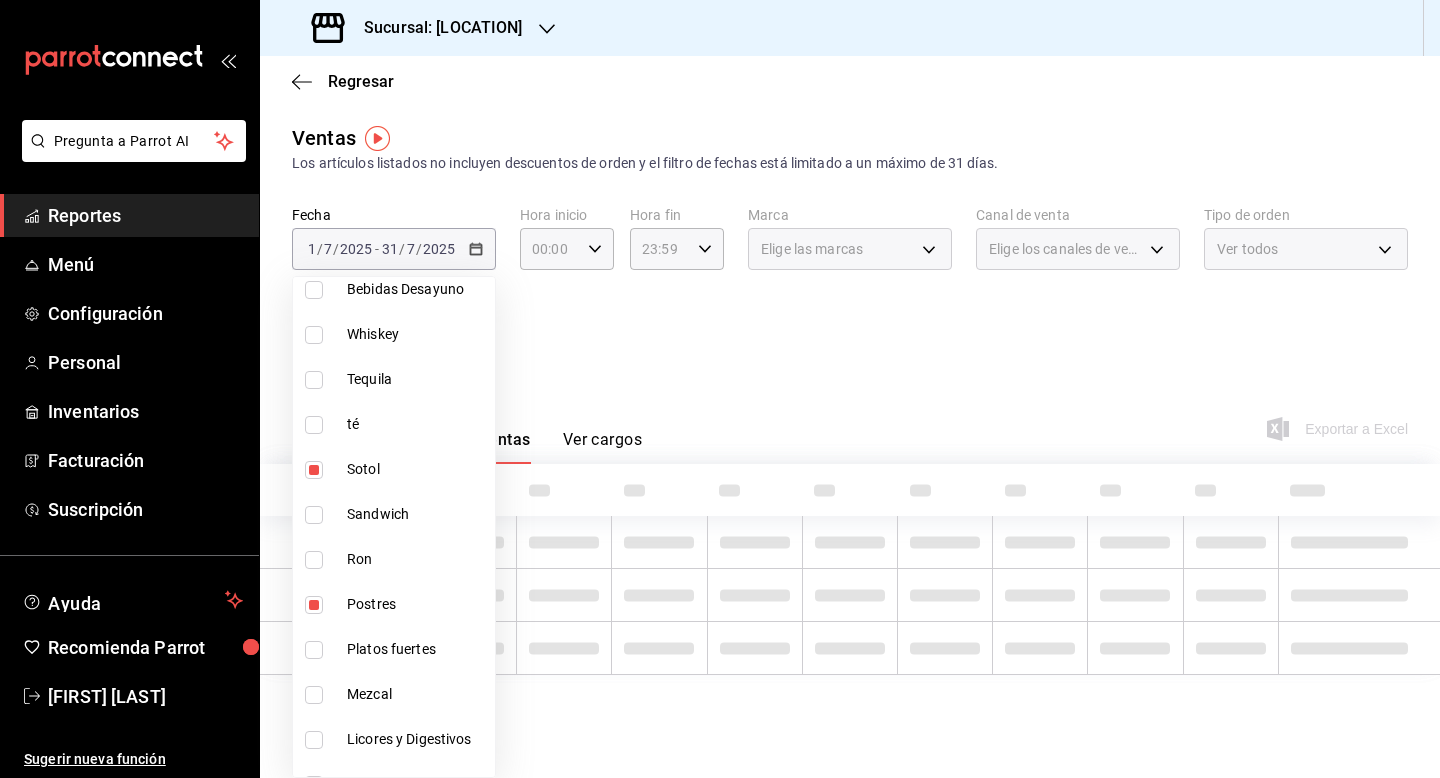 click at bounding box center [314, 470] 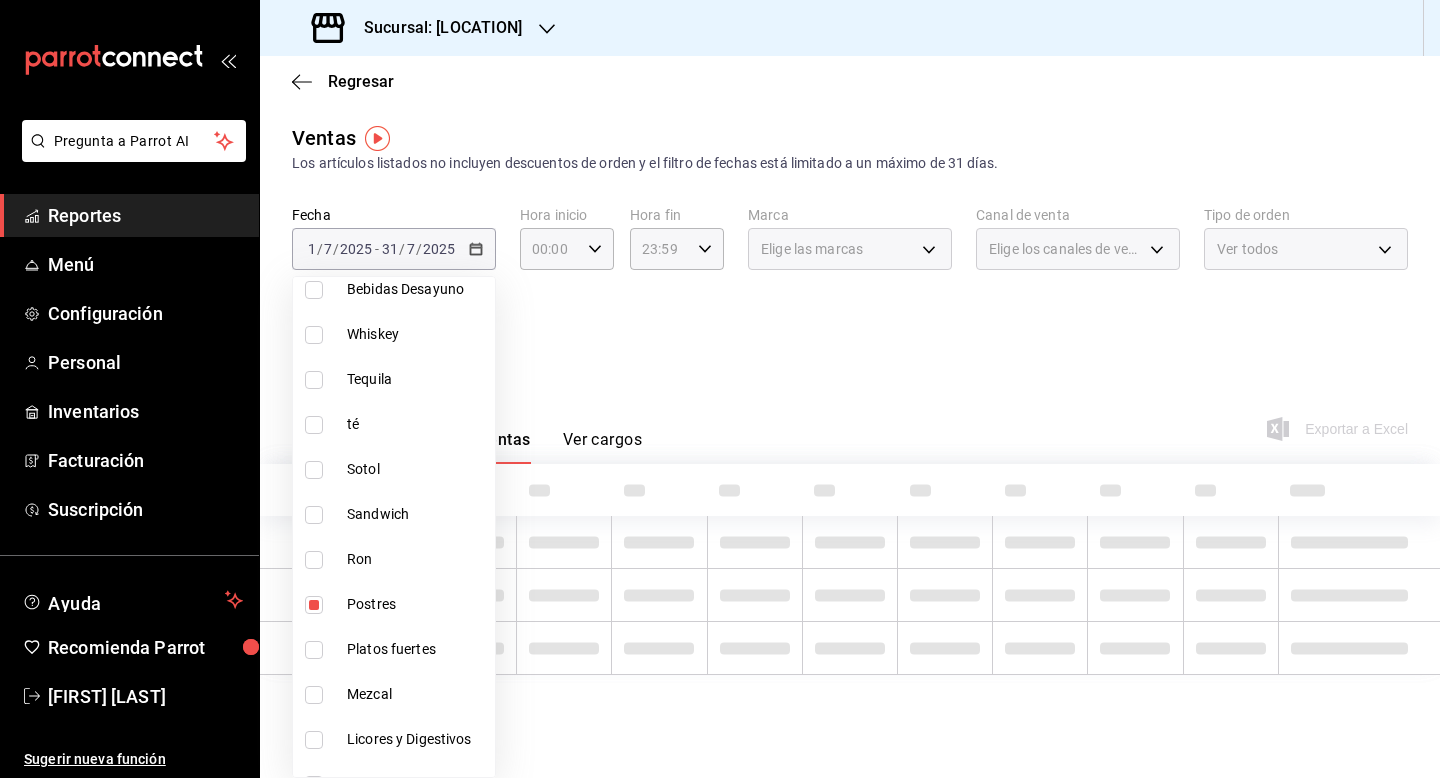 click at bounding box center [720, 389] 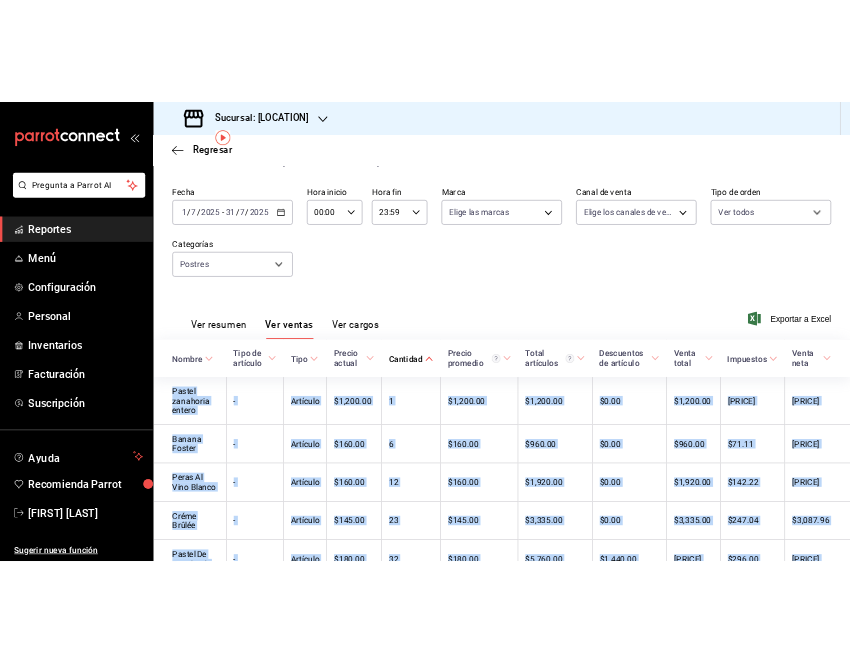 scroll, scrollTop: 212, scrollLeft: 0, axis: vertical 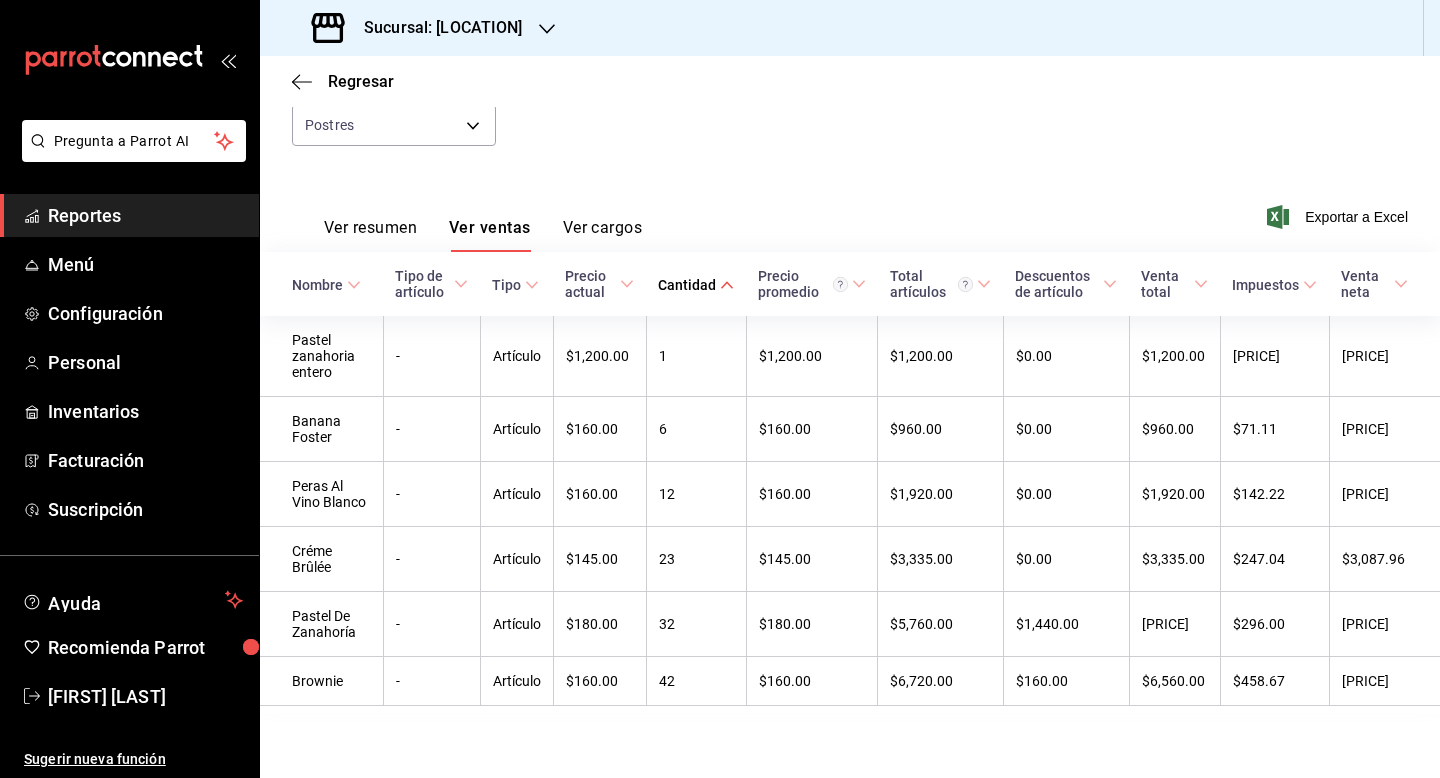drag, startPoint x: 286, startPoint y: 543, endPoint x: 1146, endPoint y: 770, distance: 889.45435 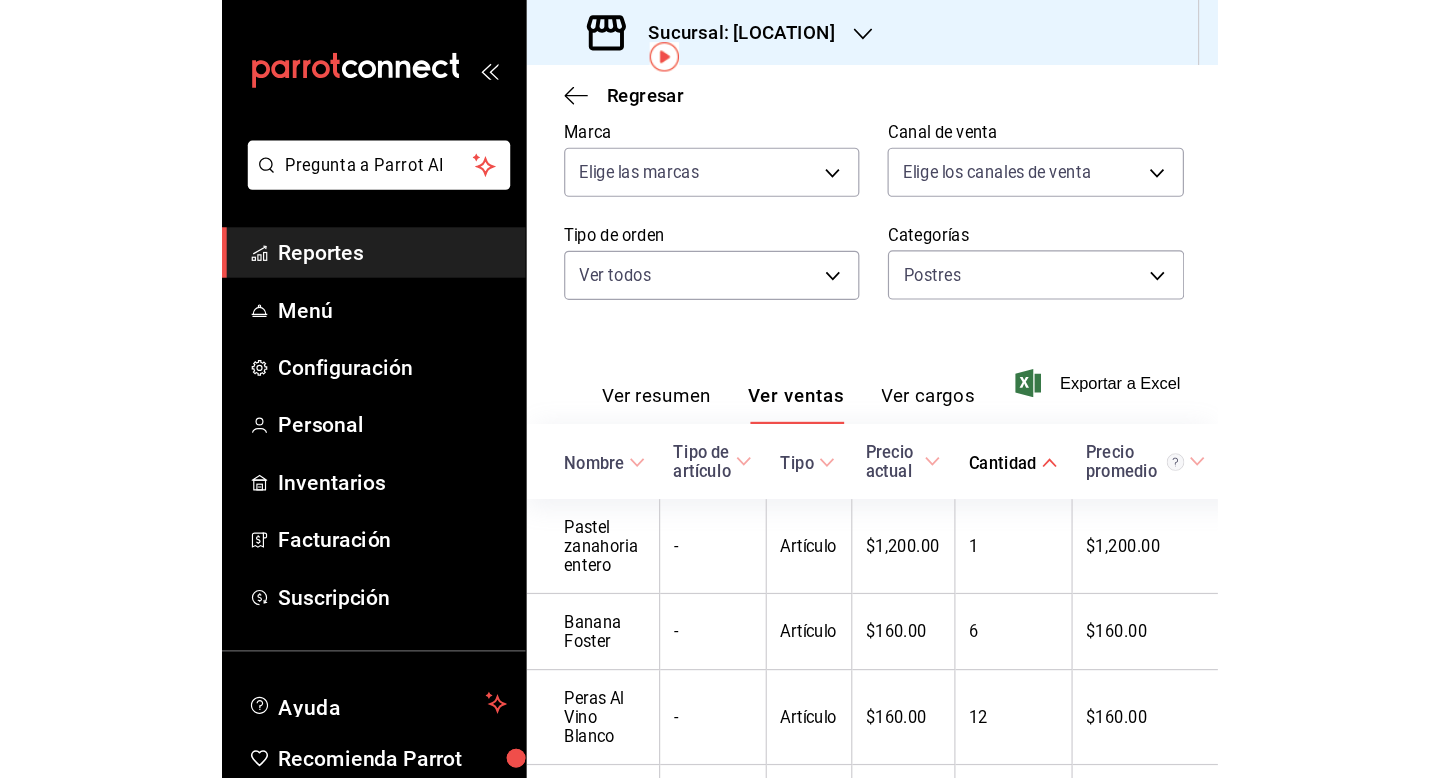 scroll, scrollTop: 90, scrollLeft: 0, axis: vertical 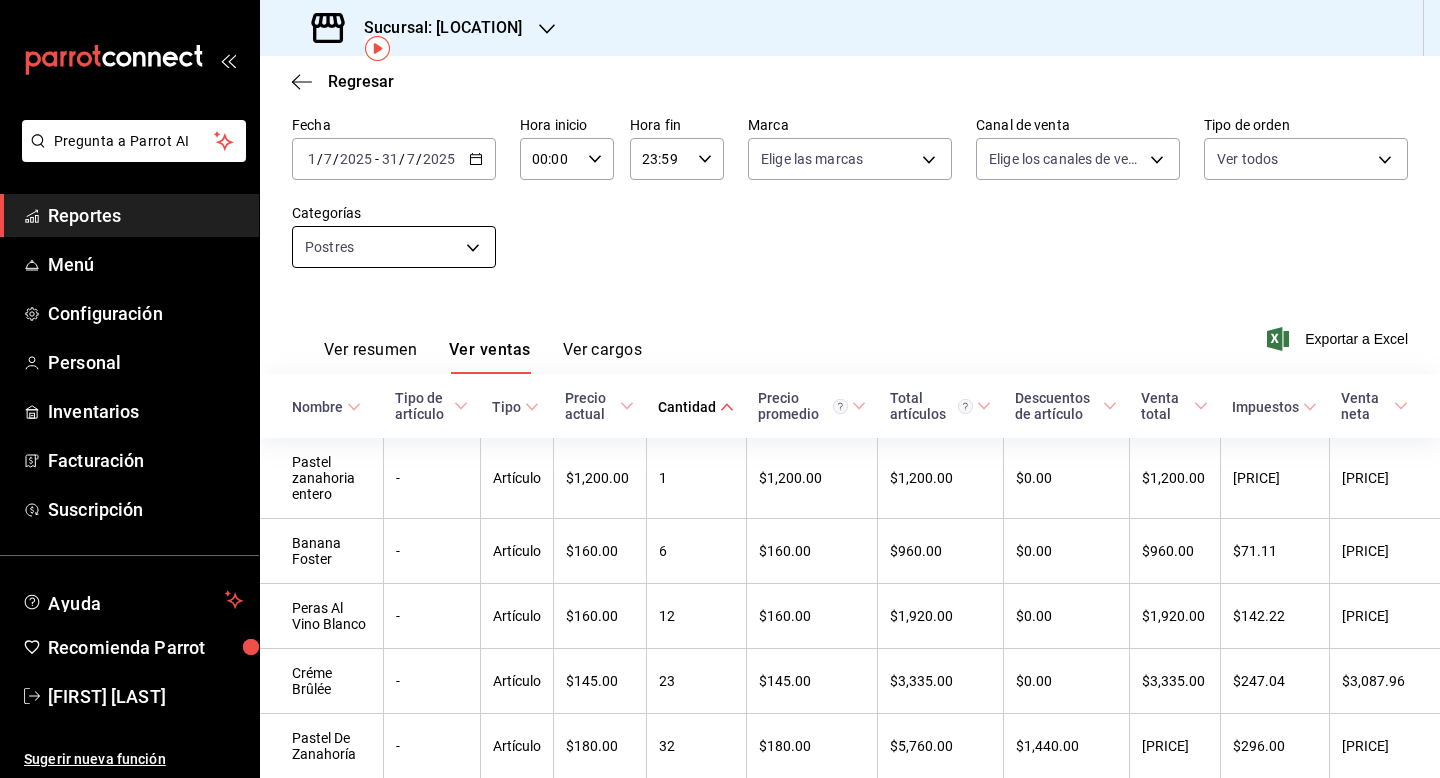 click on "Pregunta a Parrot AI Reportes   Menú   Configuración   Personal   Inventarios   Facturación   Suscripción   Ayuda Recomienda Parrot   [FIRST] [LAST]   Sugerir nueva función   Sucursal: Gula Gomez Morin Regresar Ventas Los artículos listados no incluyen descuentos de orden y el filtro de fechas está limitado a un máximo de 31 días. Fecha [DATE] [DATE] - [DATE] [DATE] Hora inicio 00:00 Hora inicio Hora fin 23:59 Hora fin Marca Elige las marcas Canal de venta Elige los canales de venta Tipo de orden Ver todos [UUID],[UUID],[UUID],[UUID],EXTERNAL Categorías Postres [UUID] Ver resumen Ver ventas Ver cargos Exportar a Excel Nombre Tipo de artículo Tipo Precio actual Cantidad Precio promedio   Total artículos   Descuentos de artículo Venta total Impuestos Venta neta Pastel zanahoria entero - Artículo $[PRICE] [NUMBER] $[PRICE] $[PRICE] $[PRICE] - 6" at bounding box center [720, 389] 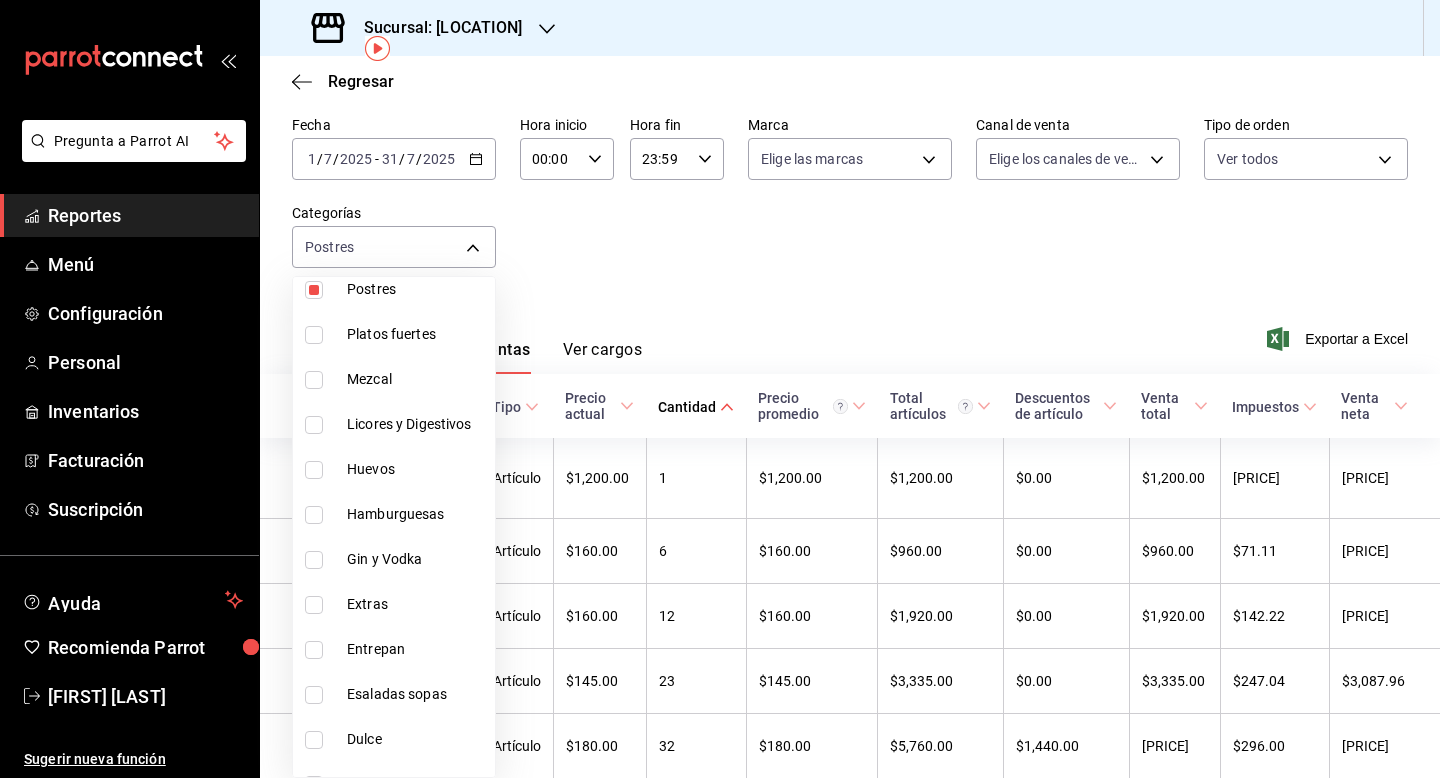 scroll, scrollTop: 1120, scrollLeft: 0, axis: vertical 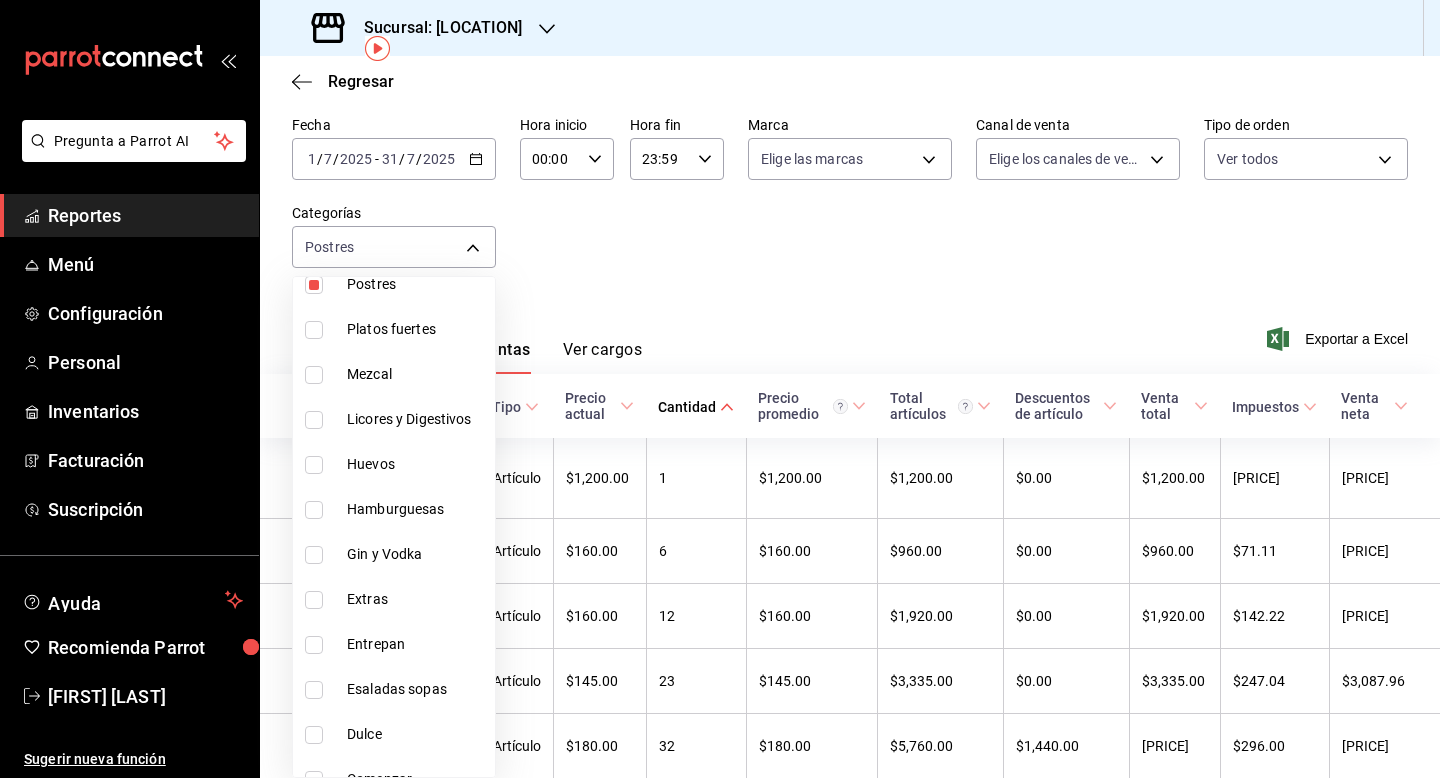 click on "Extras" at bounding box center [394, 599] 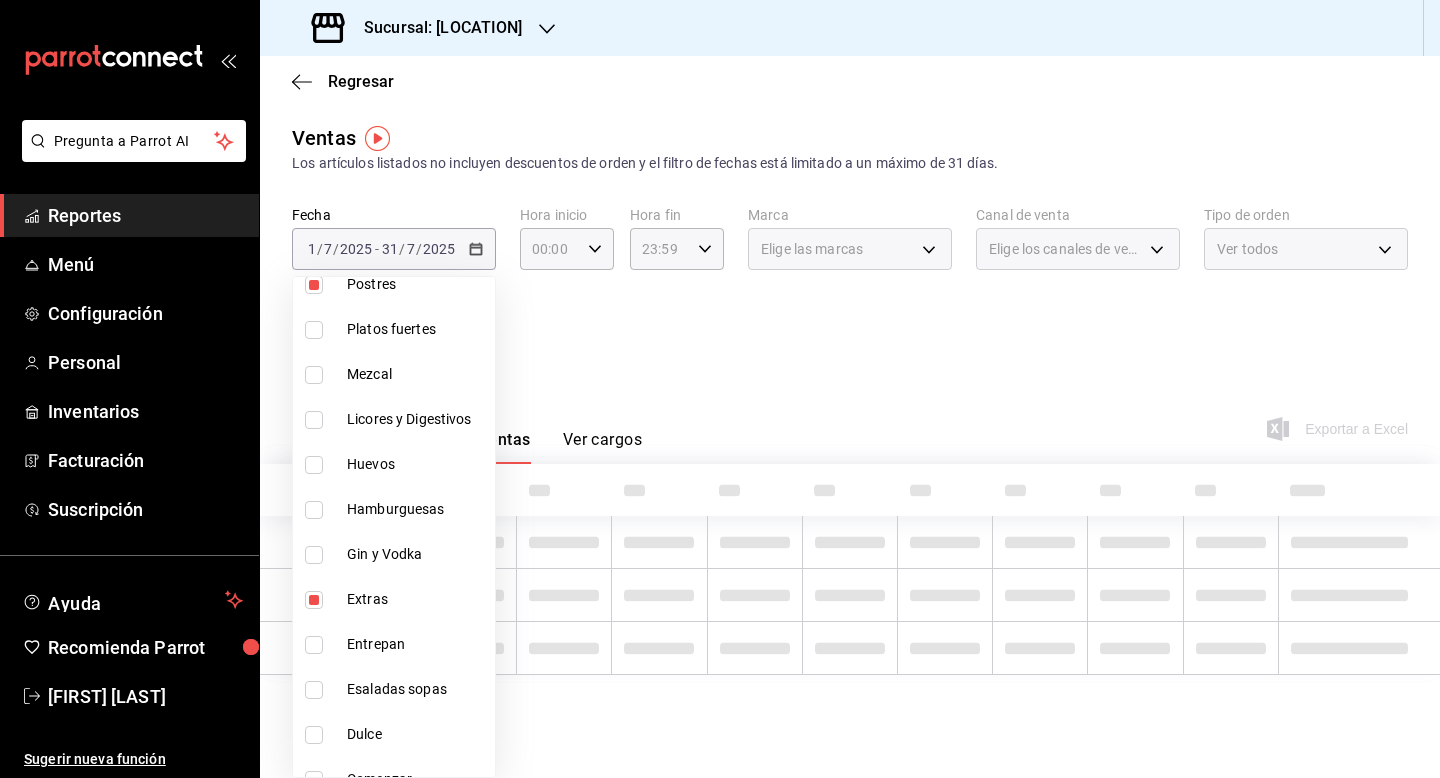 scroll, scrollTop: 0, scrollLeft: 0, axis: both 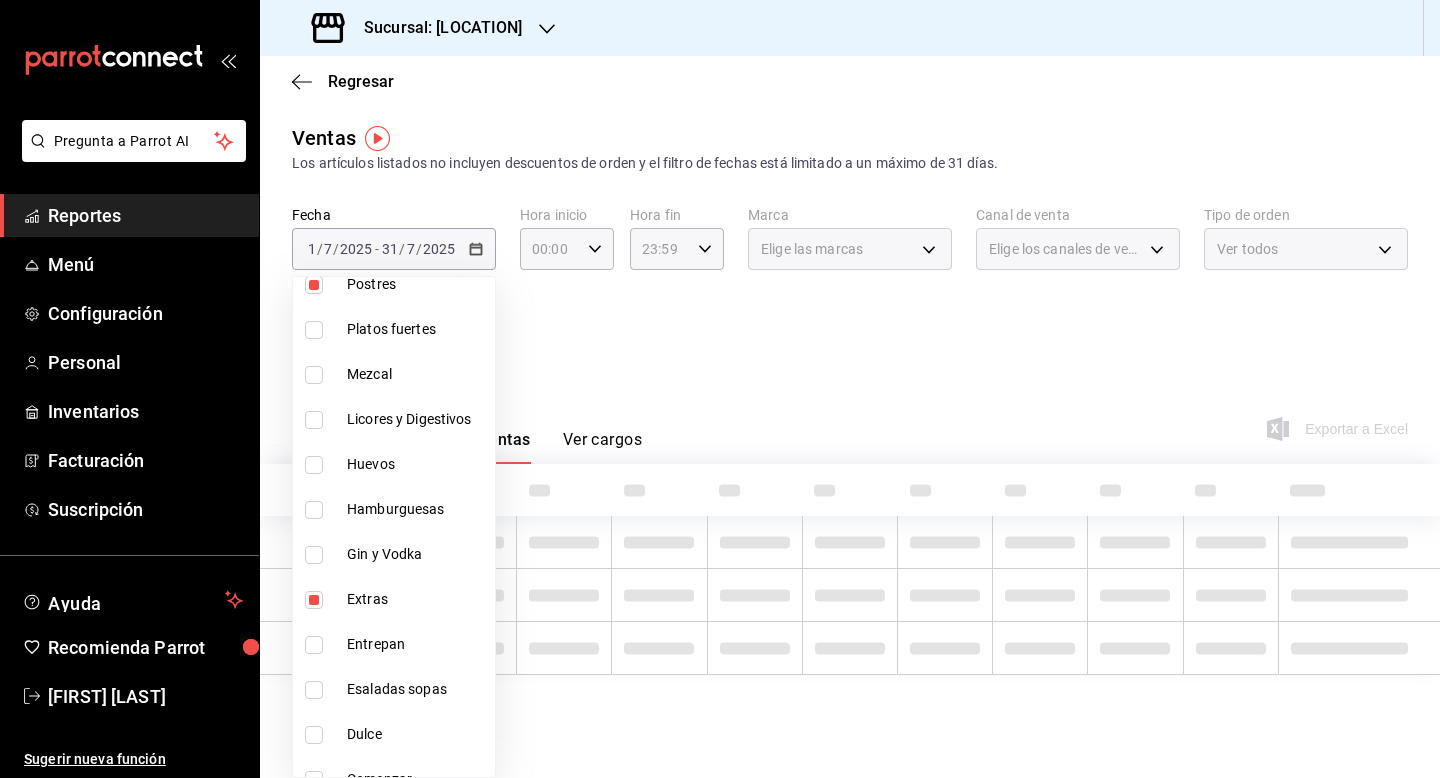 type 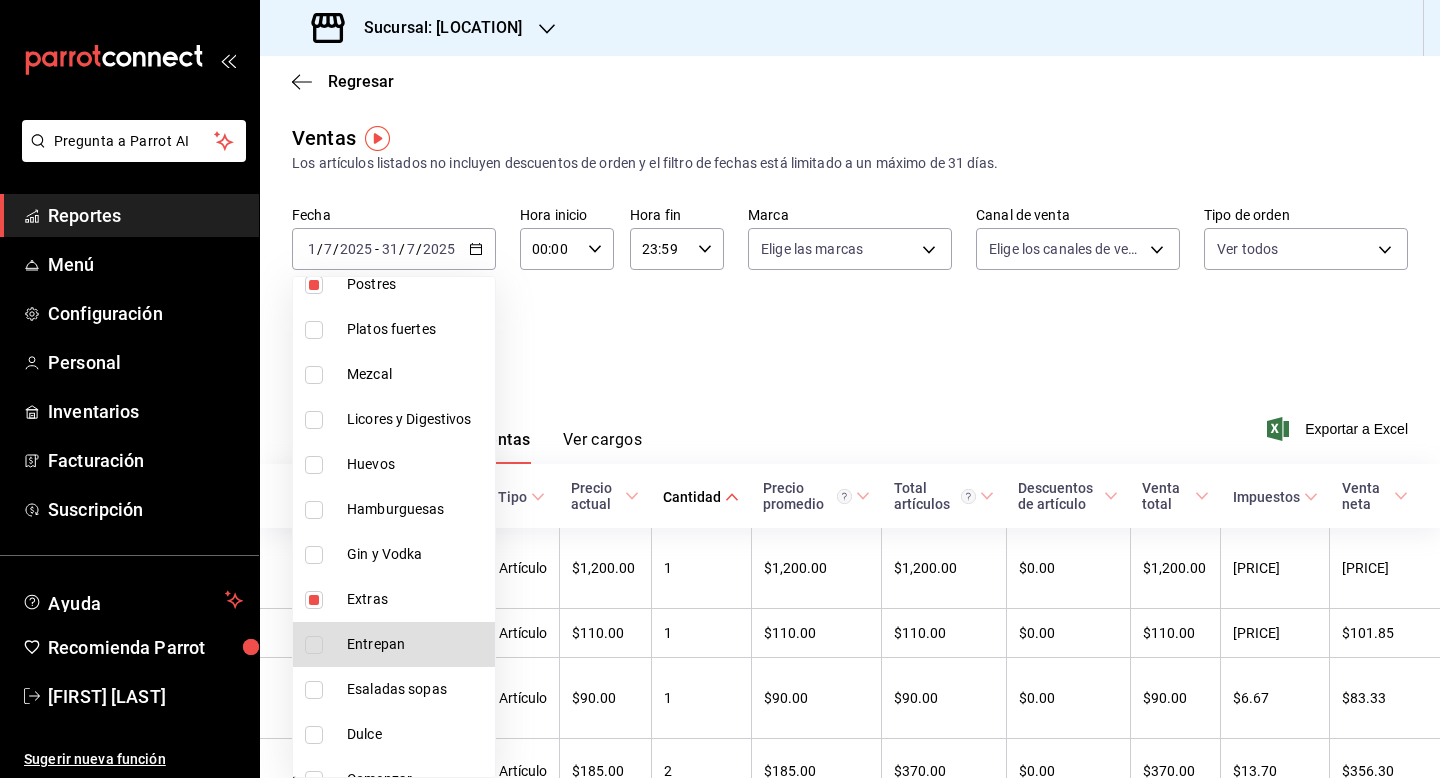 type 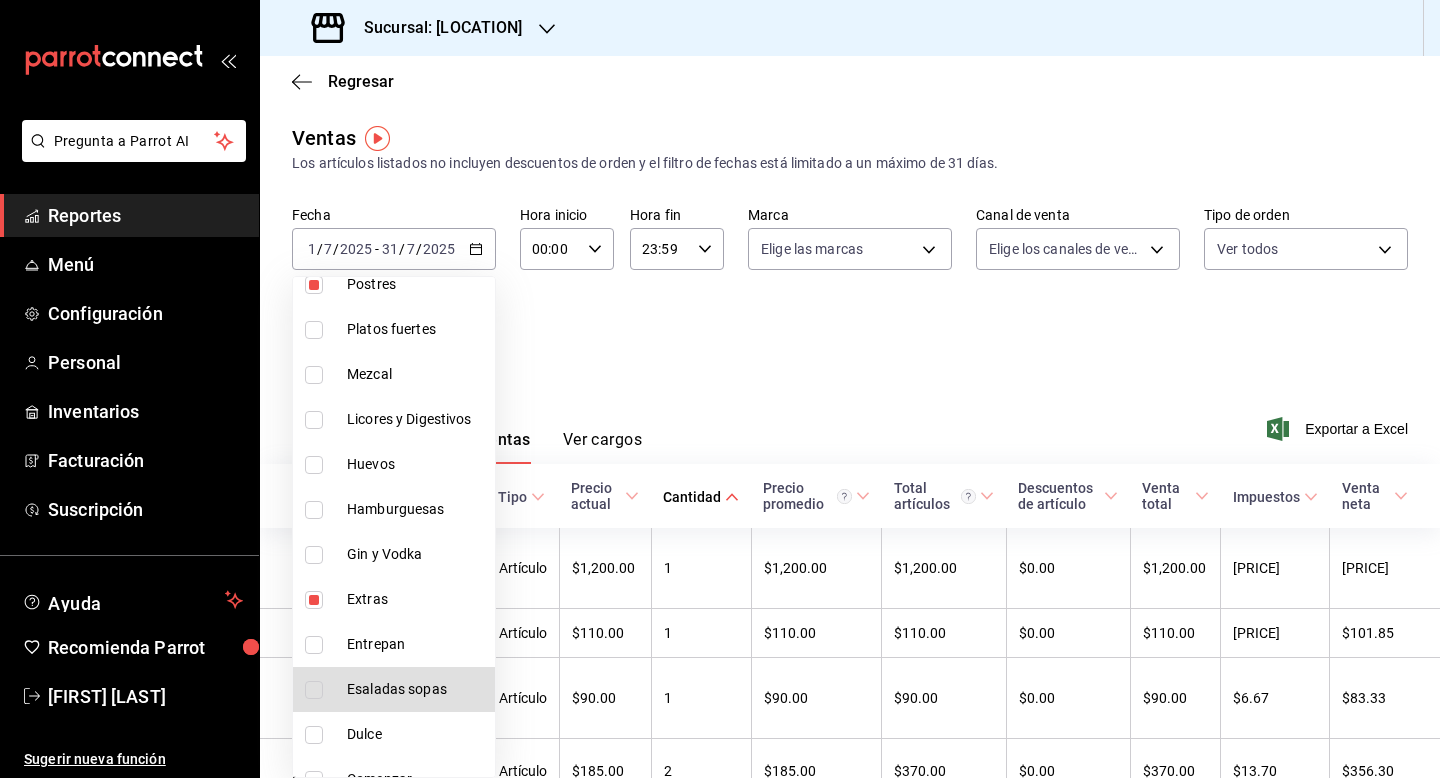 type 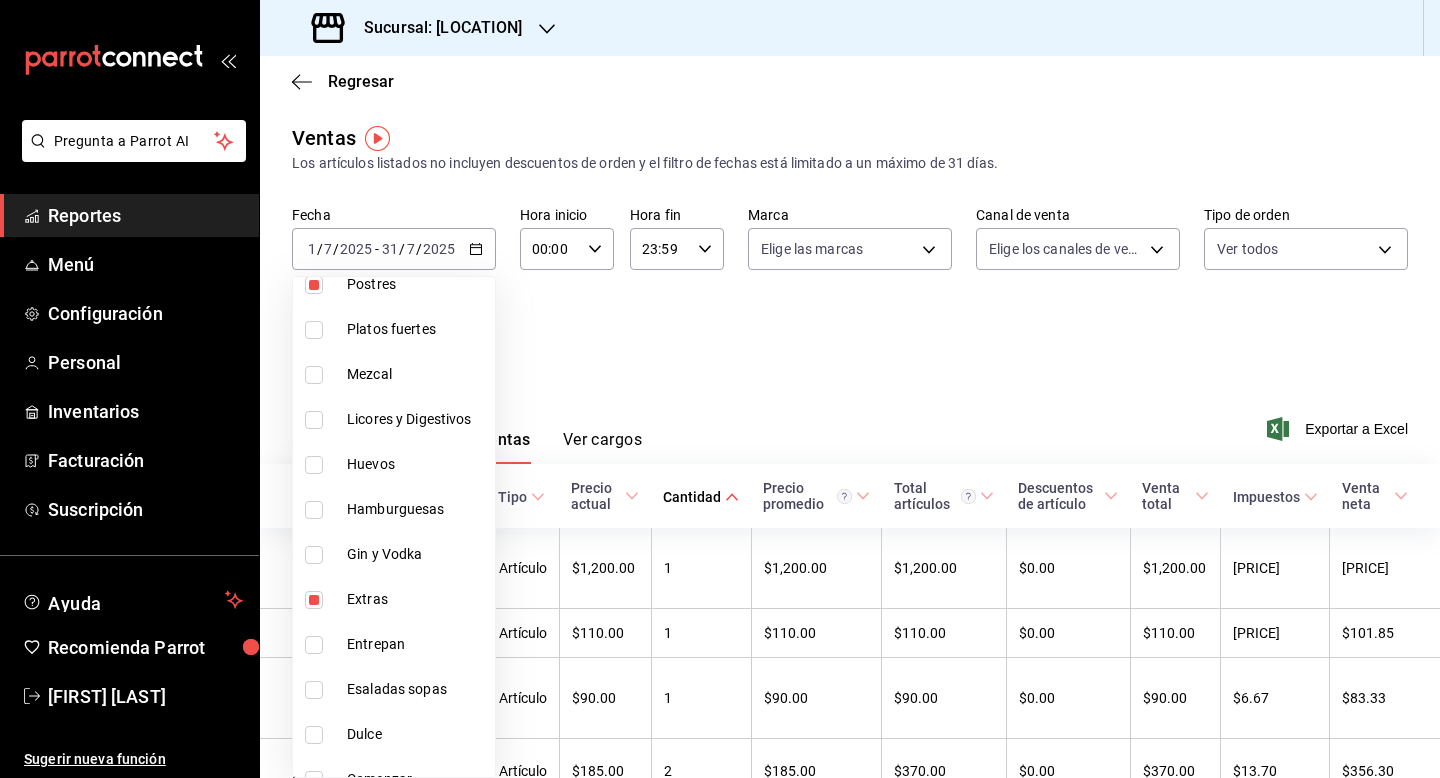 click at bounding box center (314, 285) 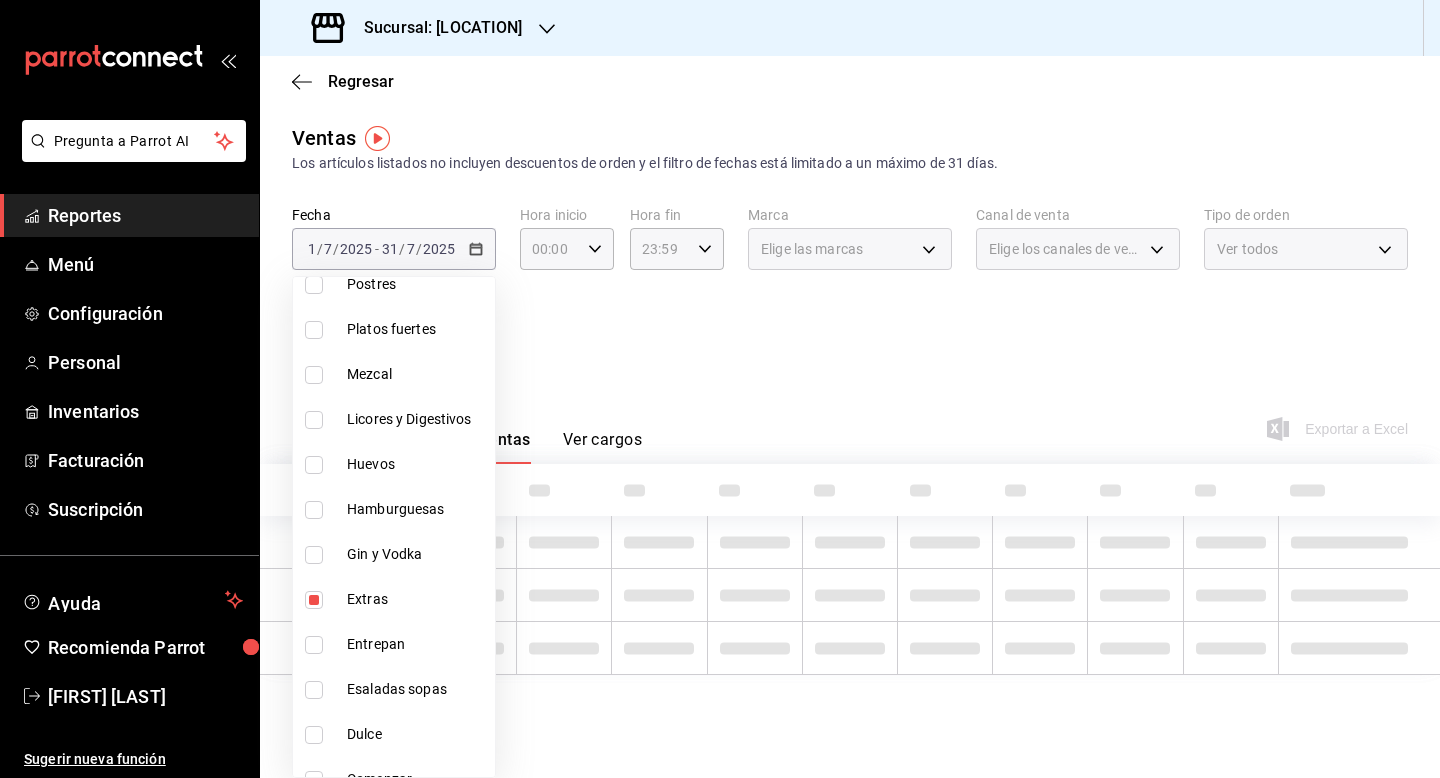 click at bounding box center [720, 389] 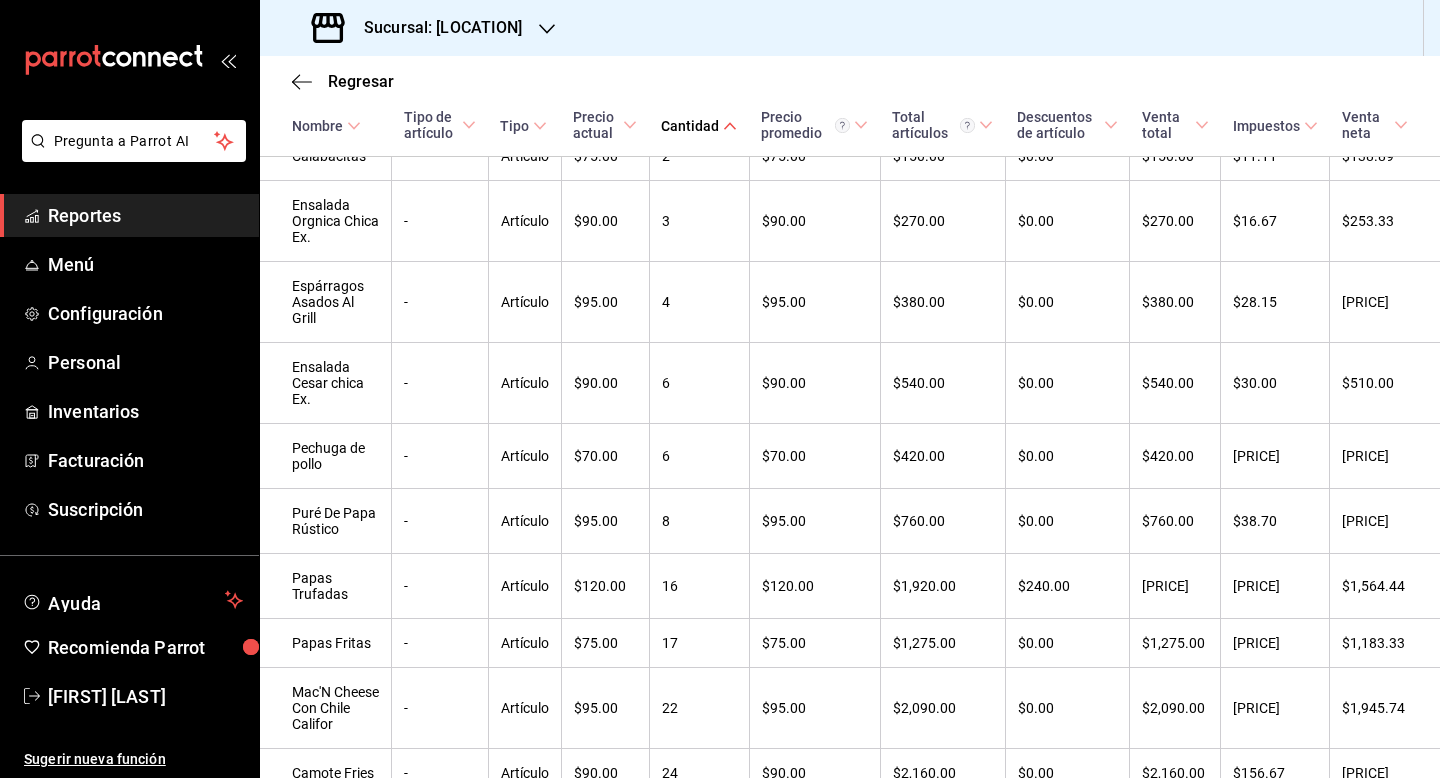 scroll, scrollTop: 720, scrollLeft: 0, axis: vertical 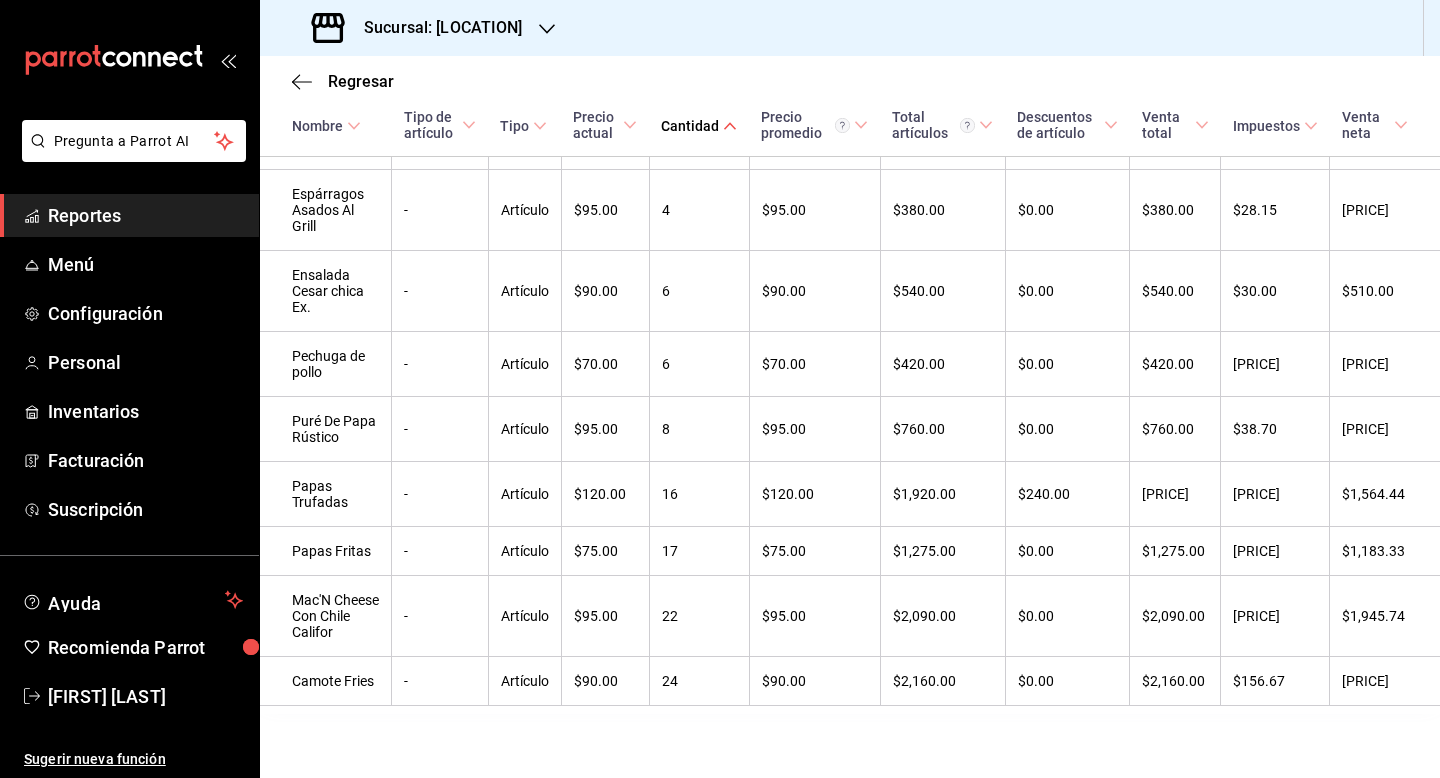 drag, startPoint x: 288, startPoint y: 546, endPoint x: 1439, endPoint y: 777, distance: 1173.9514 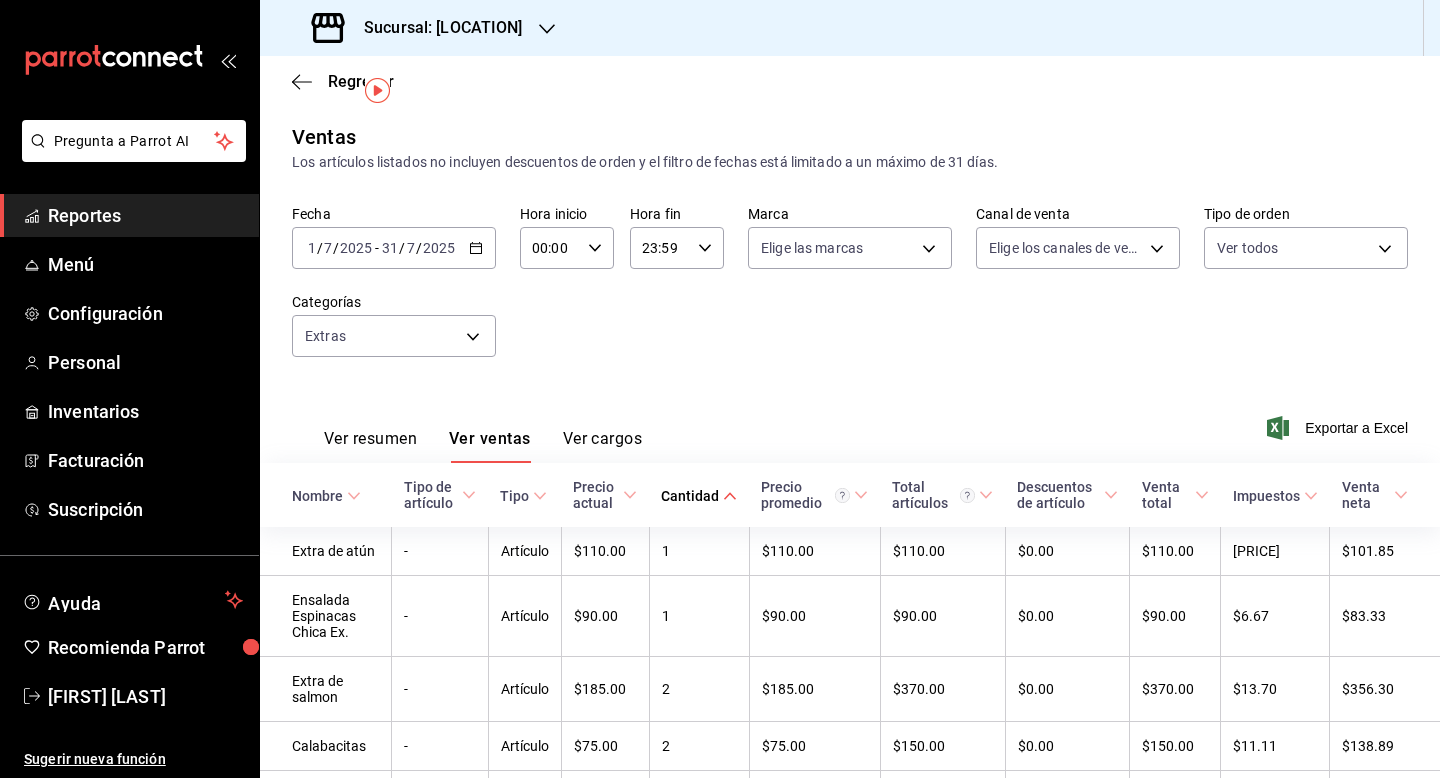 scroll, scrollTop: 0, scrollLeft: 0, axis: both 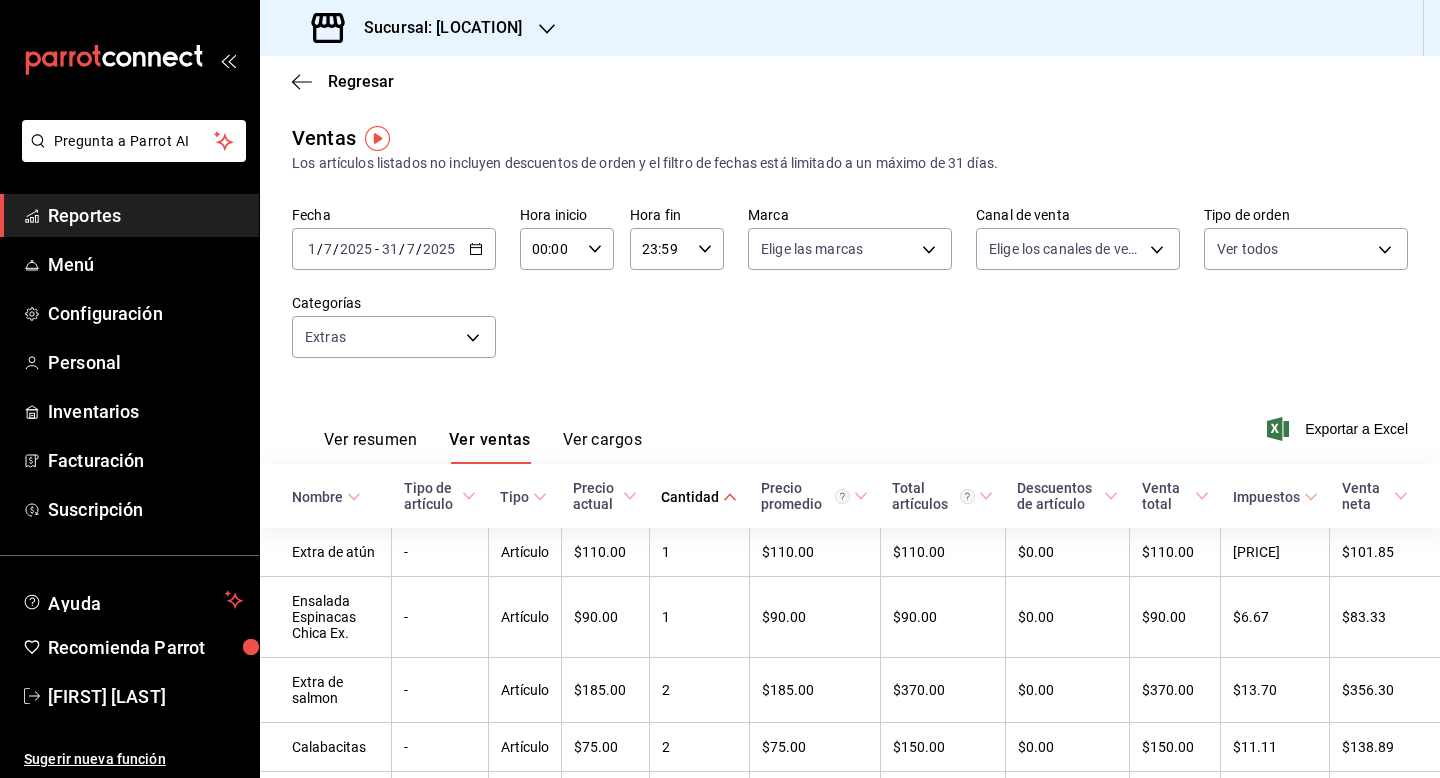 click on "2025" at bounding box center [439, 249] 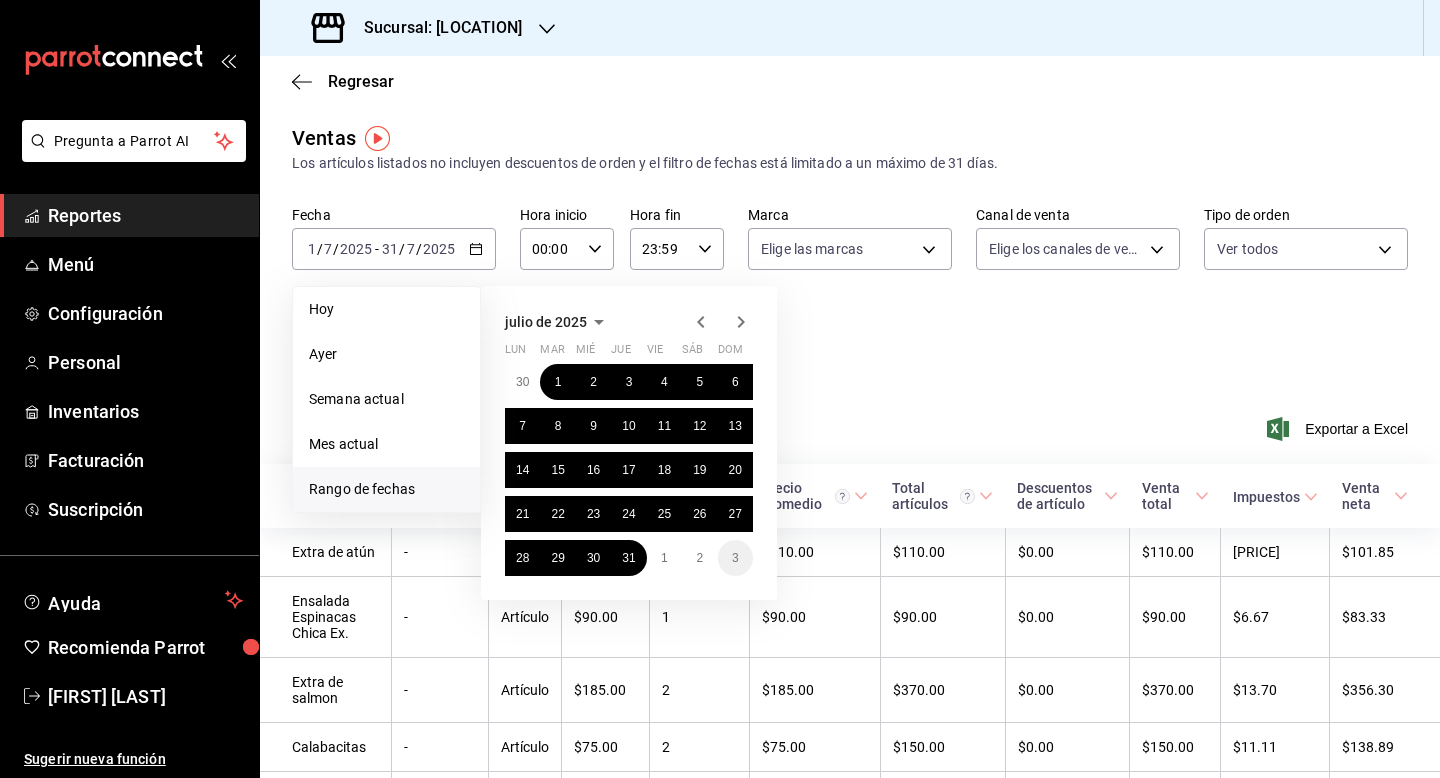 click 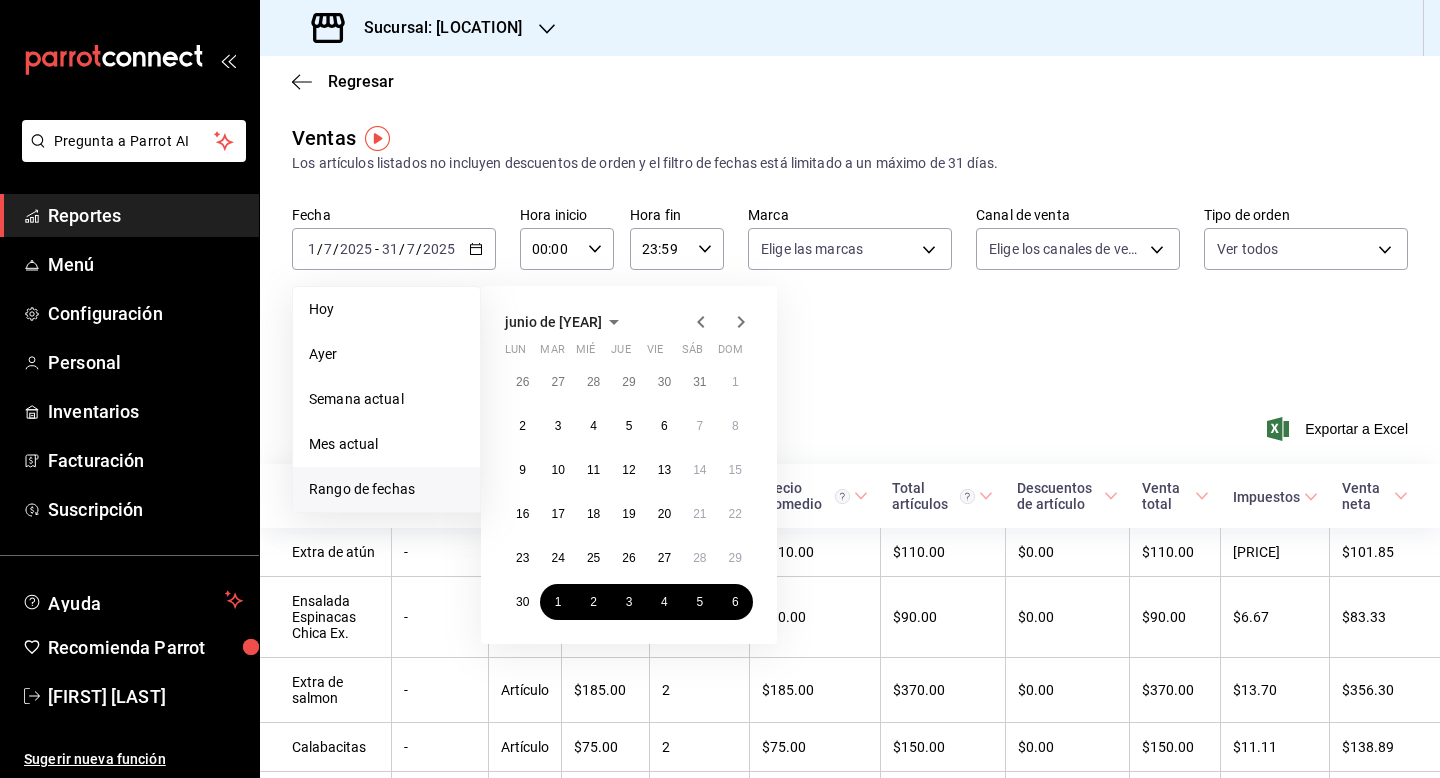 click 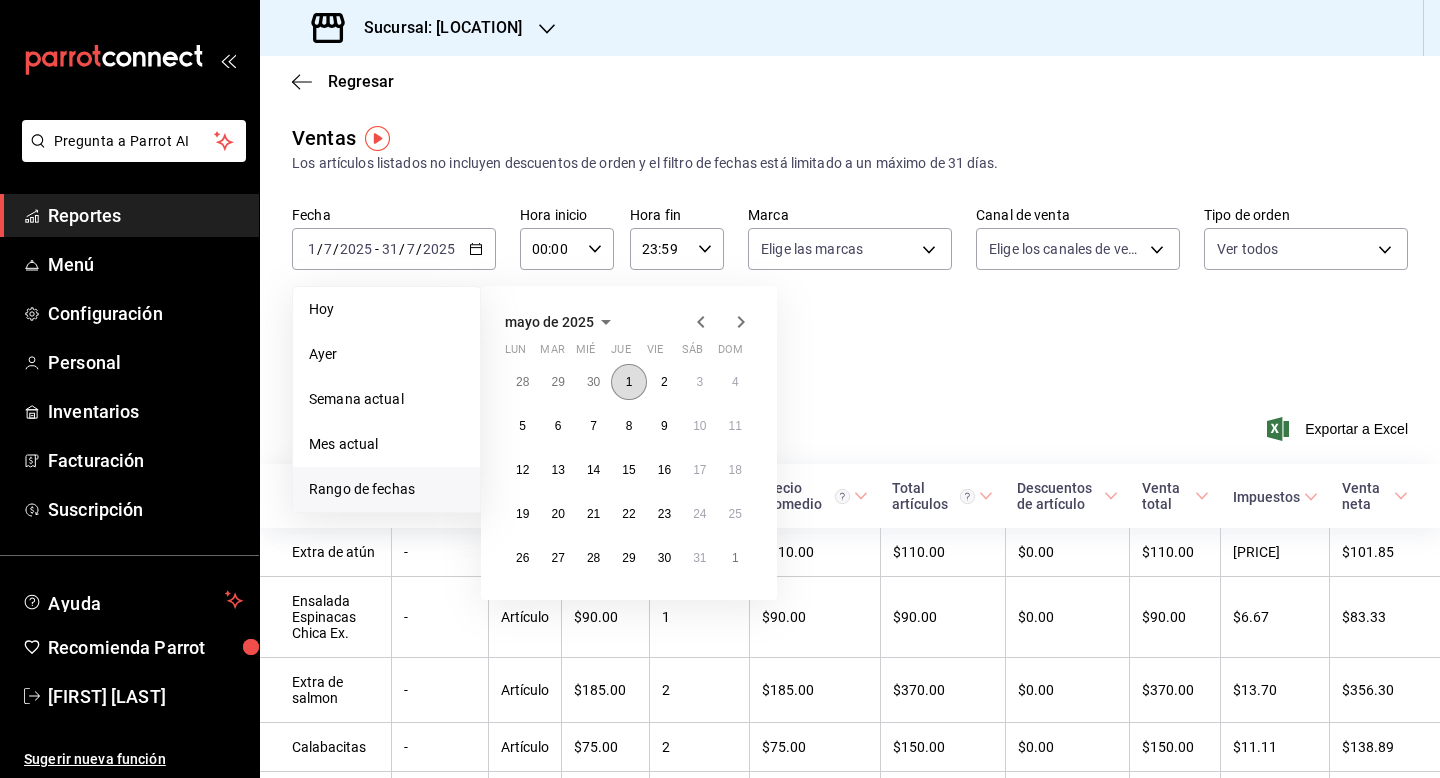 click on "1" at bounding box center (628, 382) 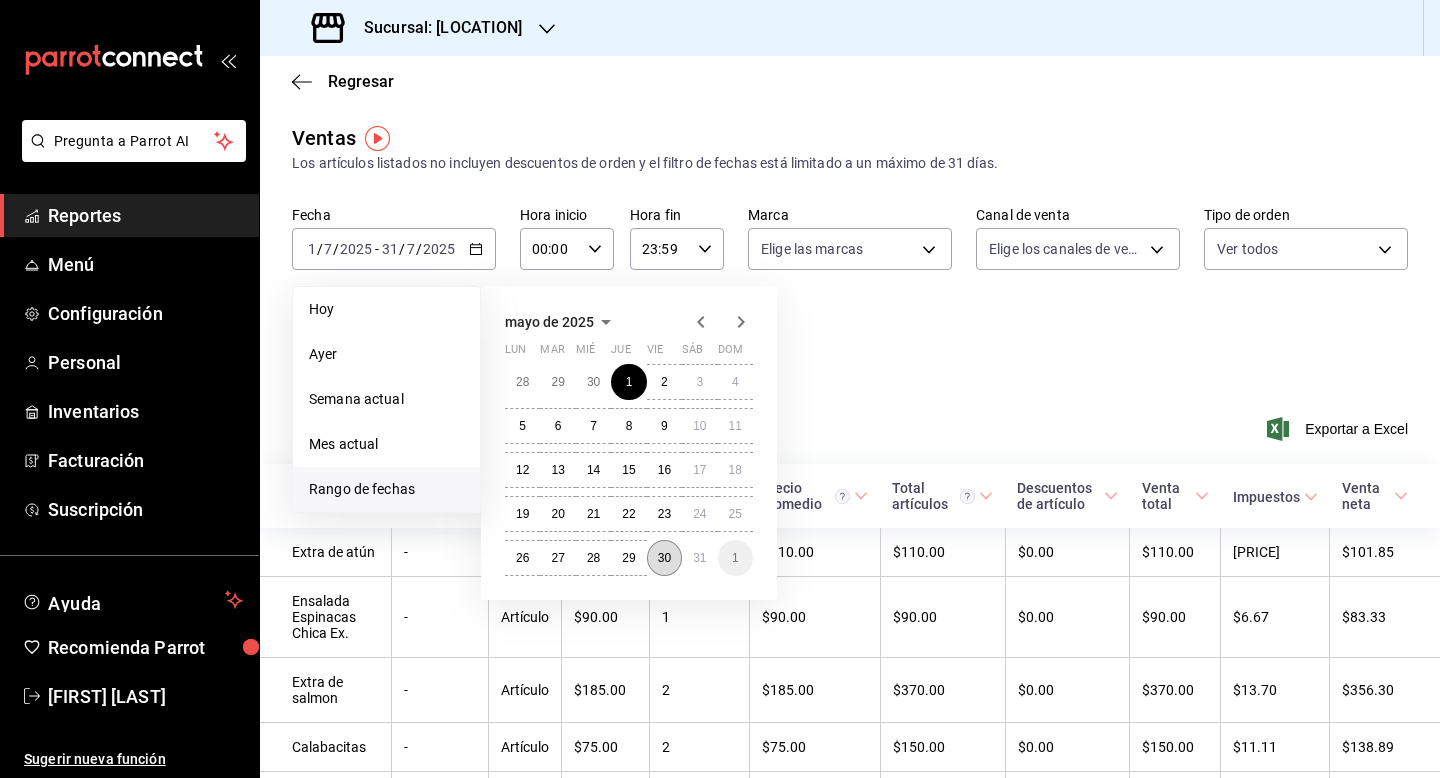 click on "30" at bounding box center [664, 558] 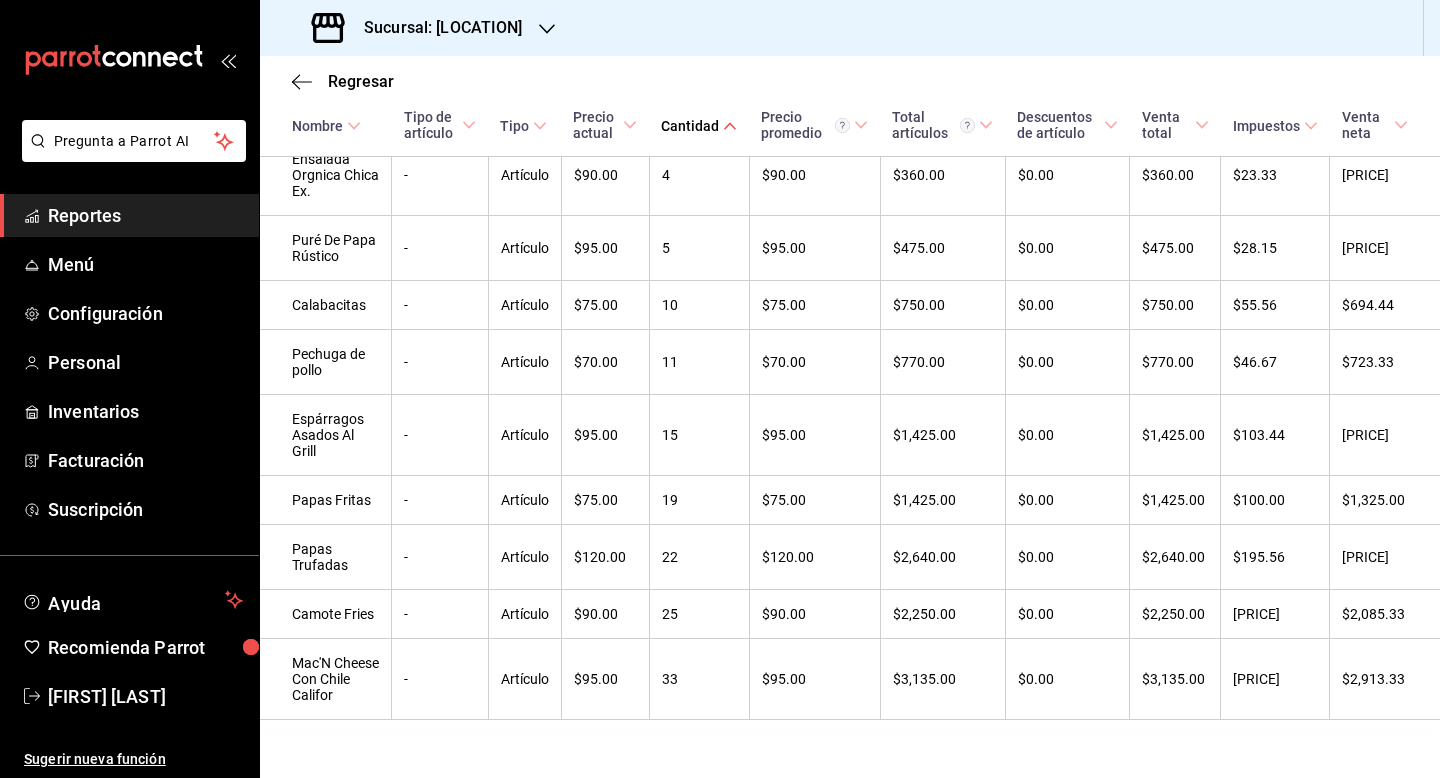 scroll, scrollTop: 720, scrollLeft: 0, axis: vertical 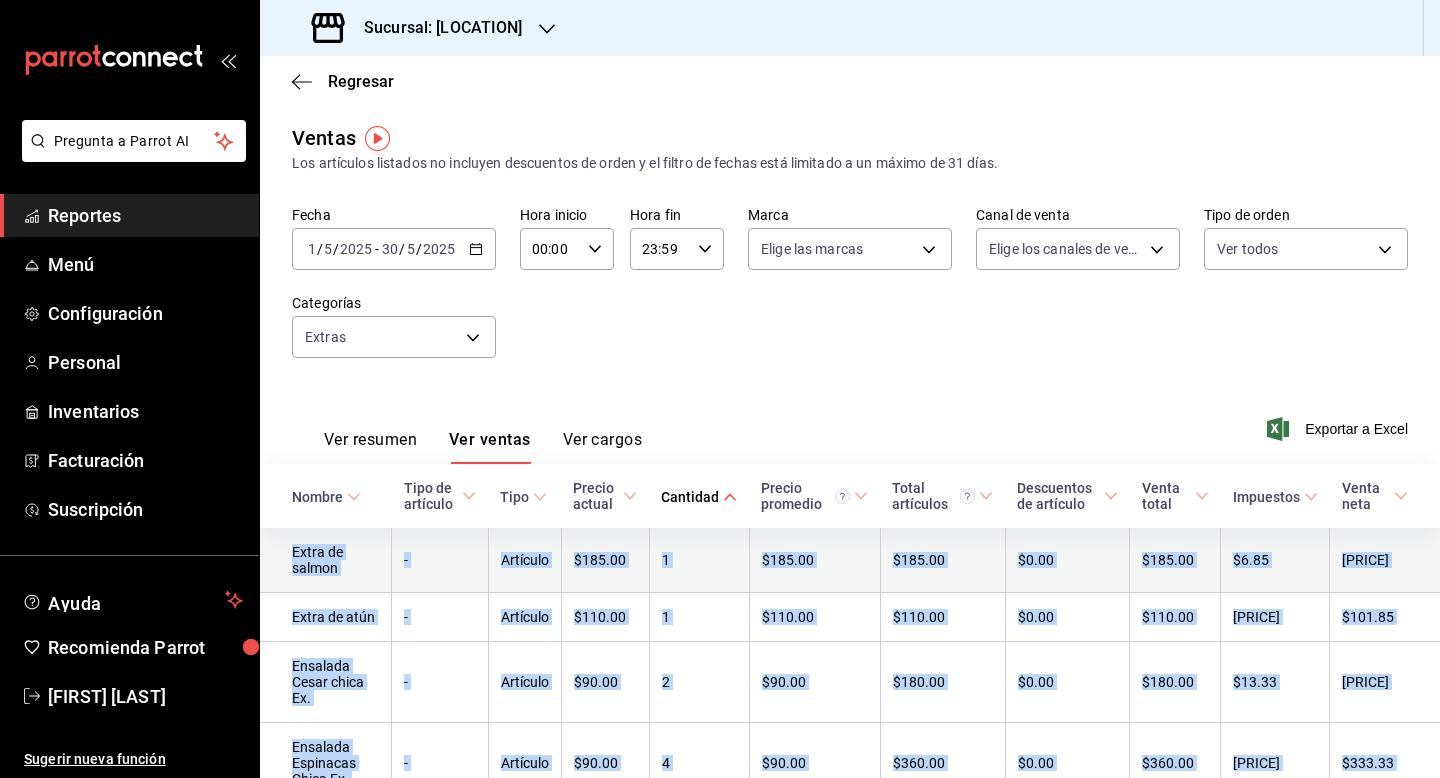 drag, startPoint x: 362, startPoint y: 689, endPoint x: 261, endPoint y: 548, distance: 173.44164 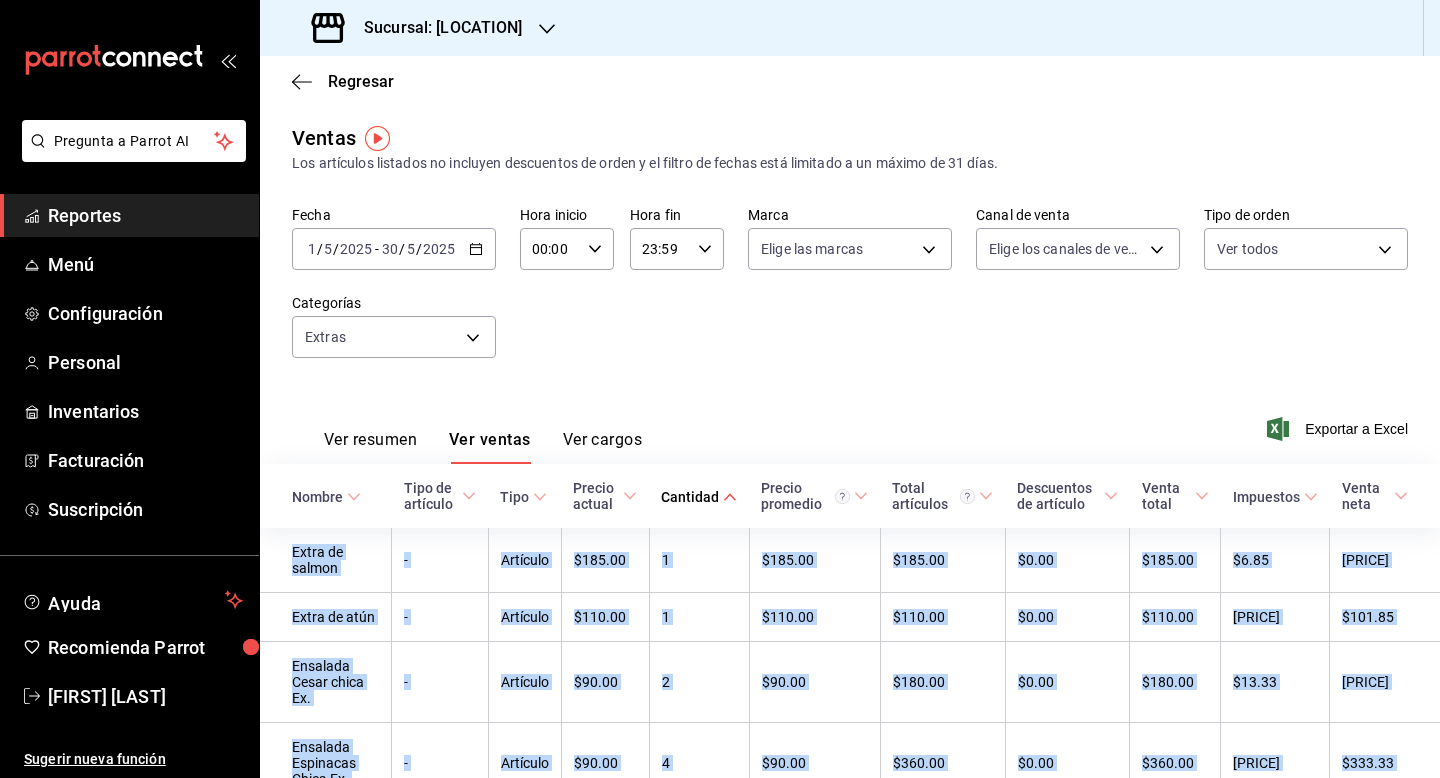 click 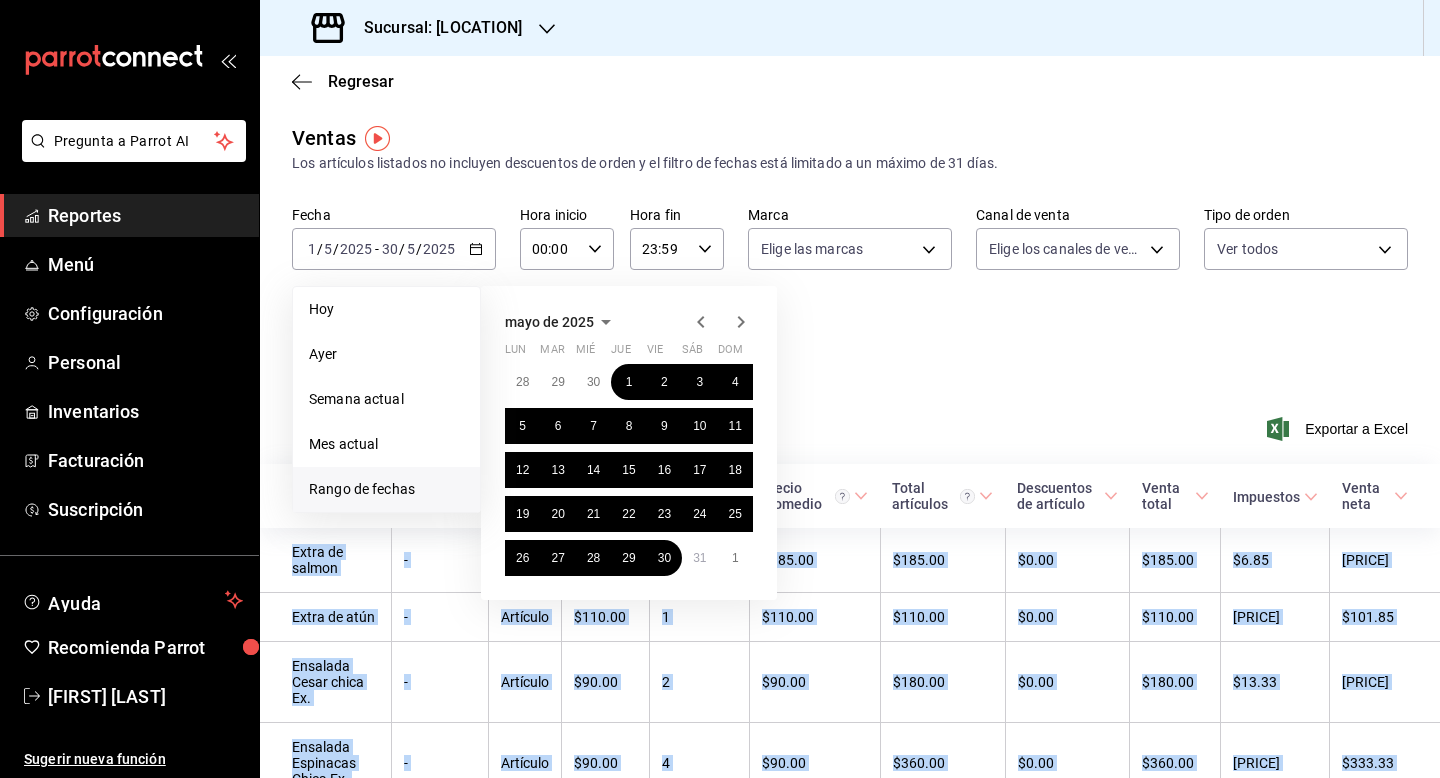 click 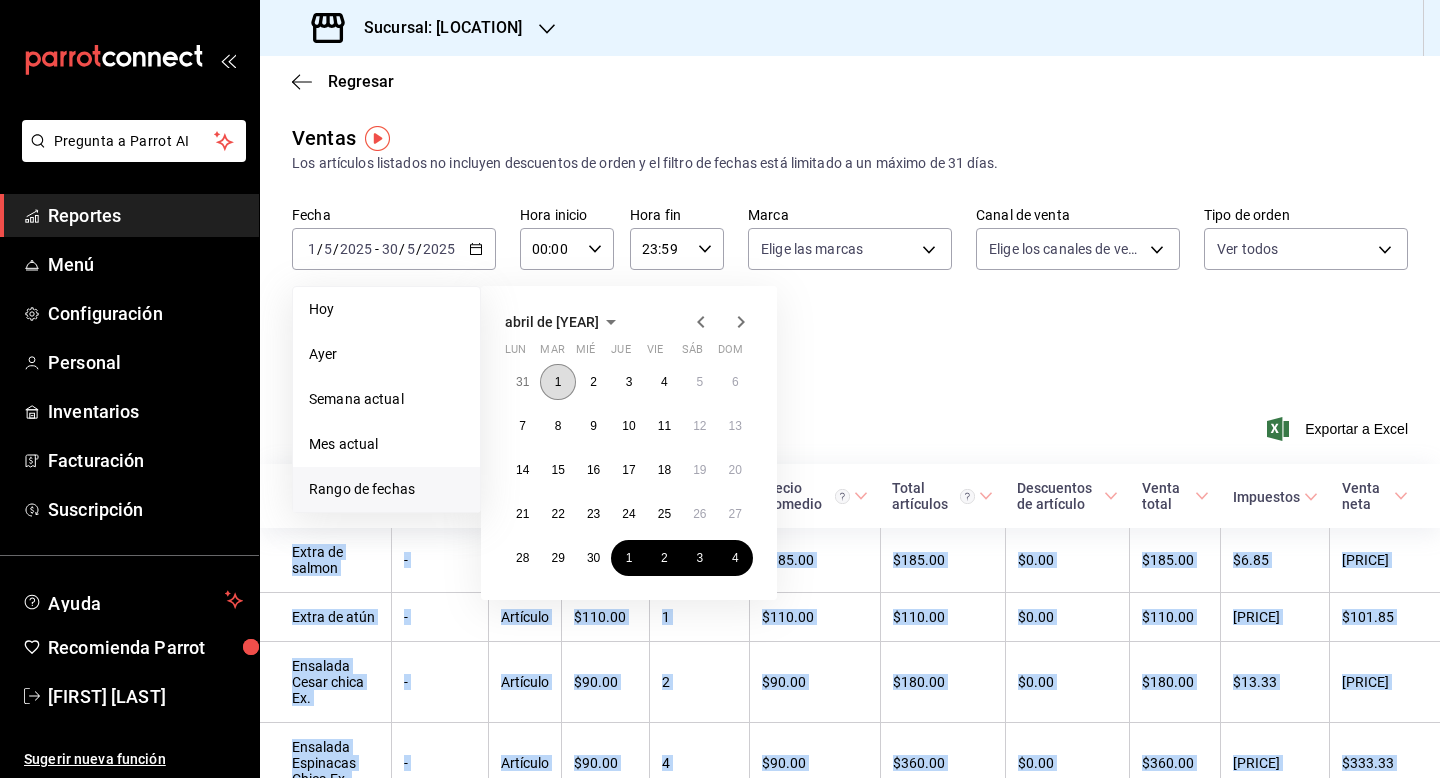 click on "1" at bounding box center (558, 382) 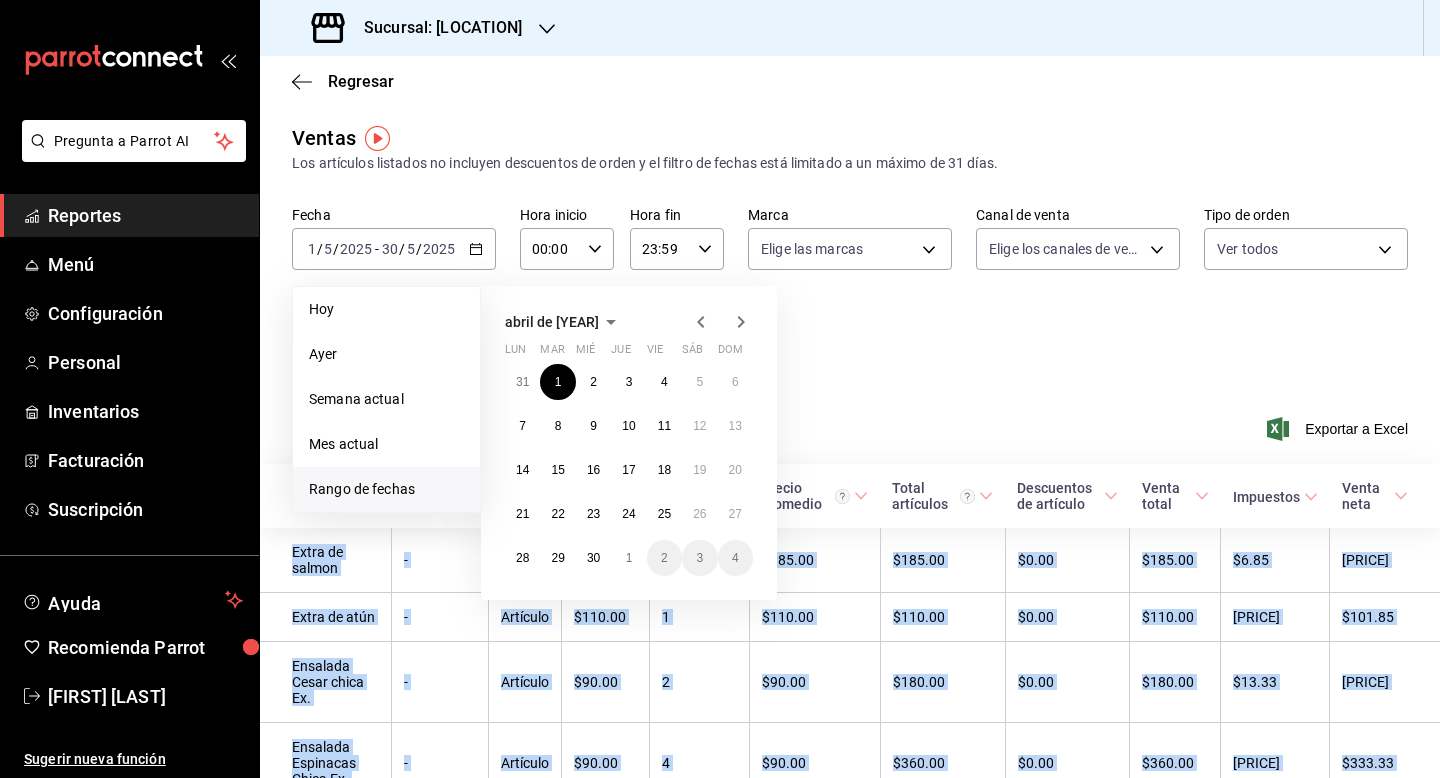 click 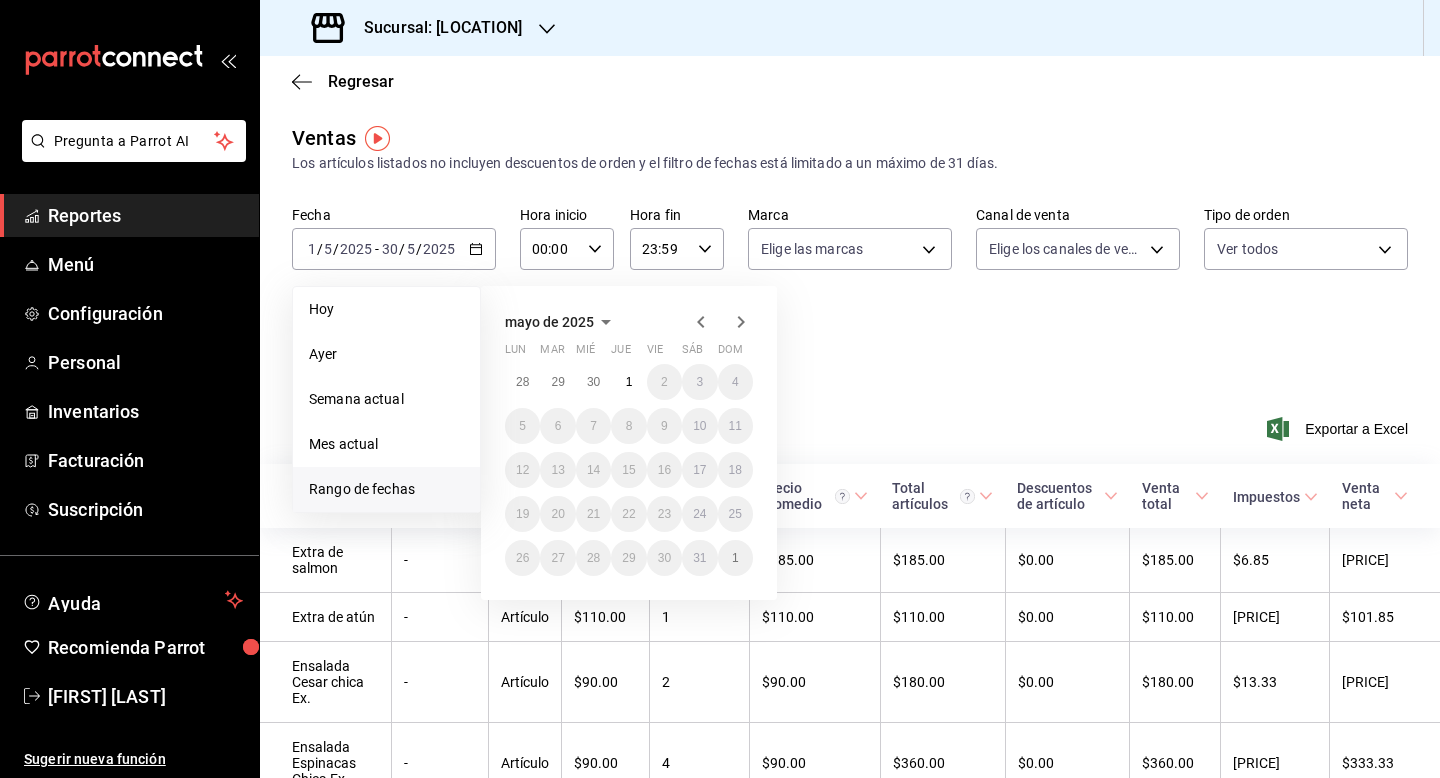 click on "mayo de [YEAR] lun mar mié jue vie sáb dom 28 29 30 1 2 3 4 5 6 7 8 9 10 11 12 13 14 15 16 17 18 19 20 21 22 23 24 25 26 27 28 29 30 31 1" at bounding box center (656, 435) 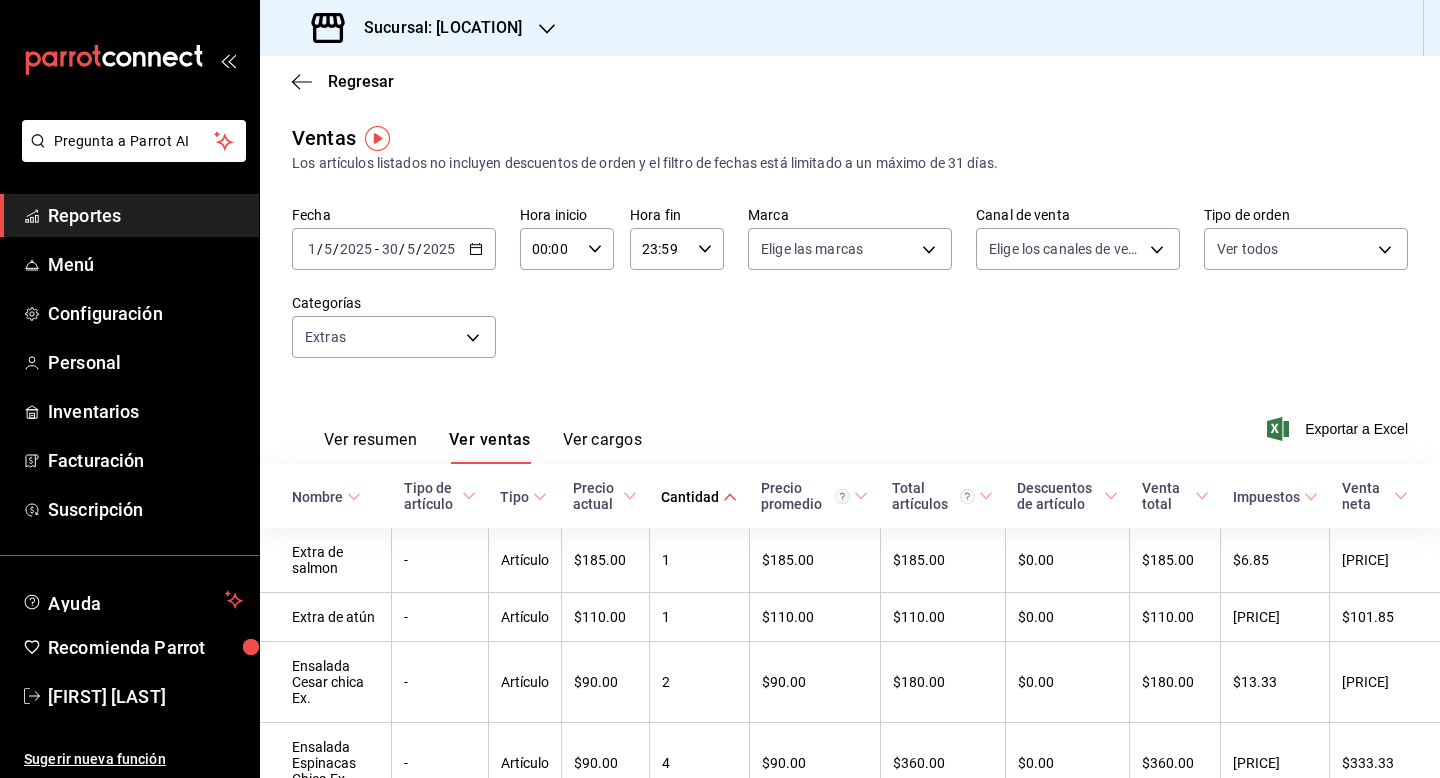 drag, startPoint x: 862, startPoint y: 412, endPoint x: 872, endPoint y: 398, distance: 17.20465 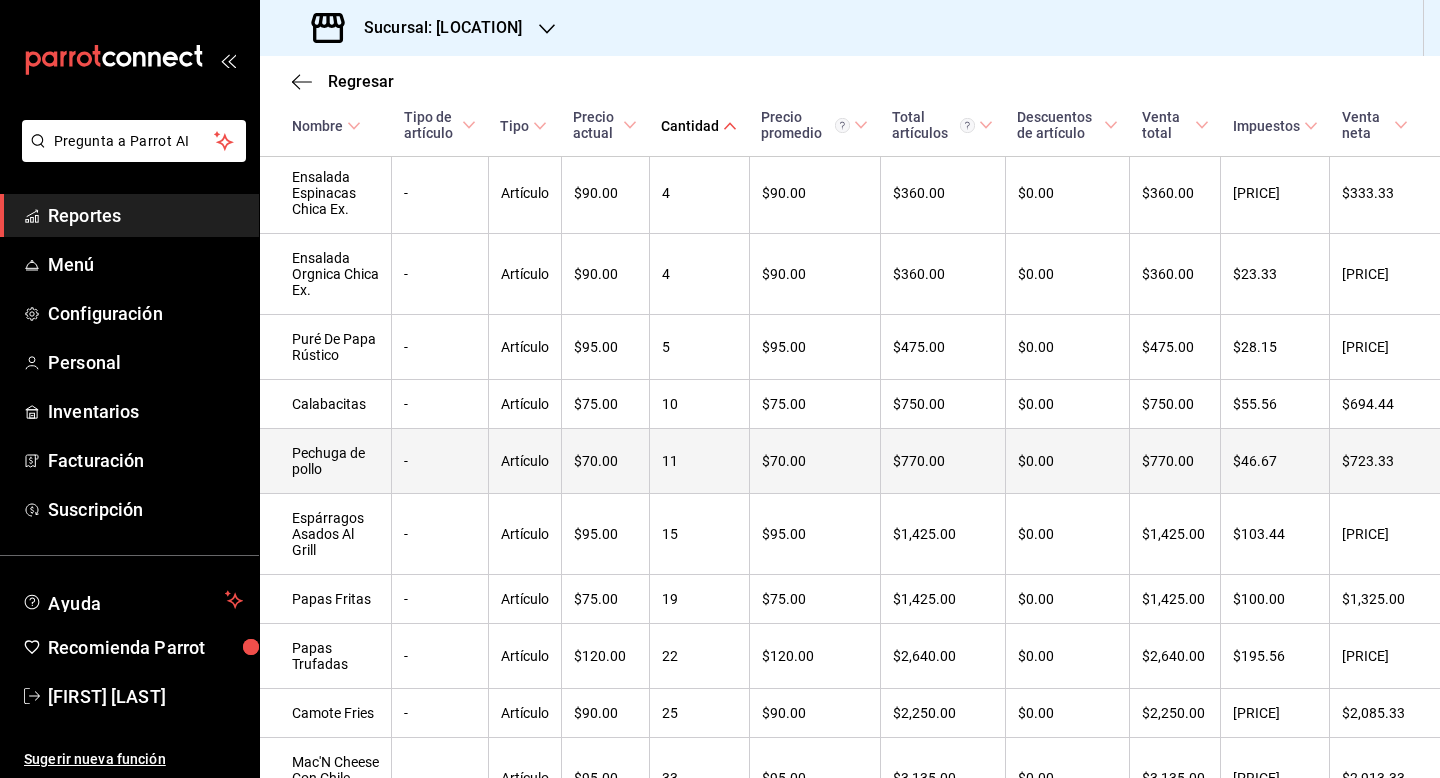 scroll, scrollTop: 720, scrollLeft: 0, axis: vertical 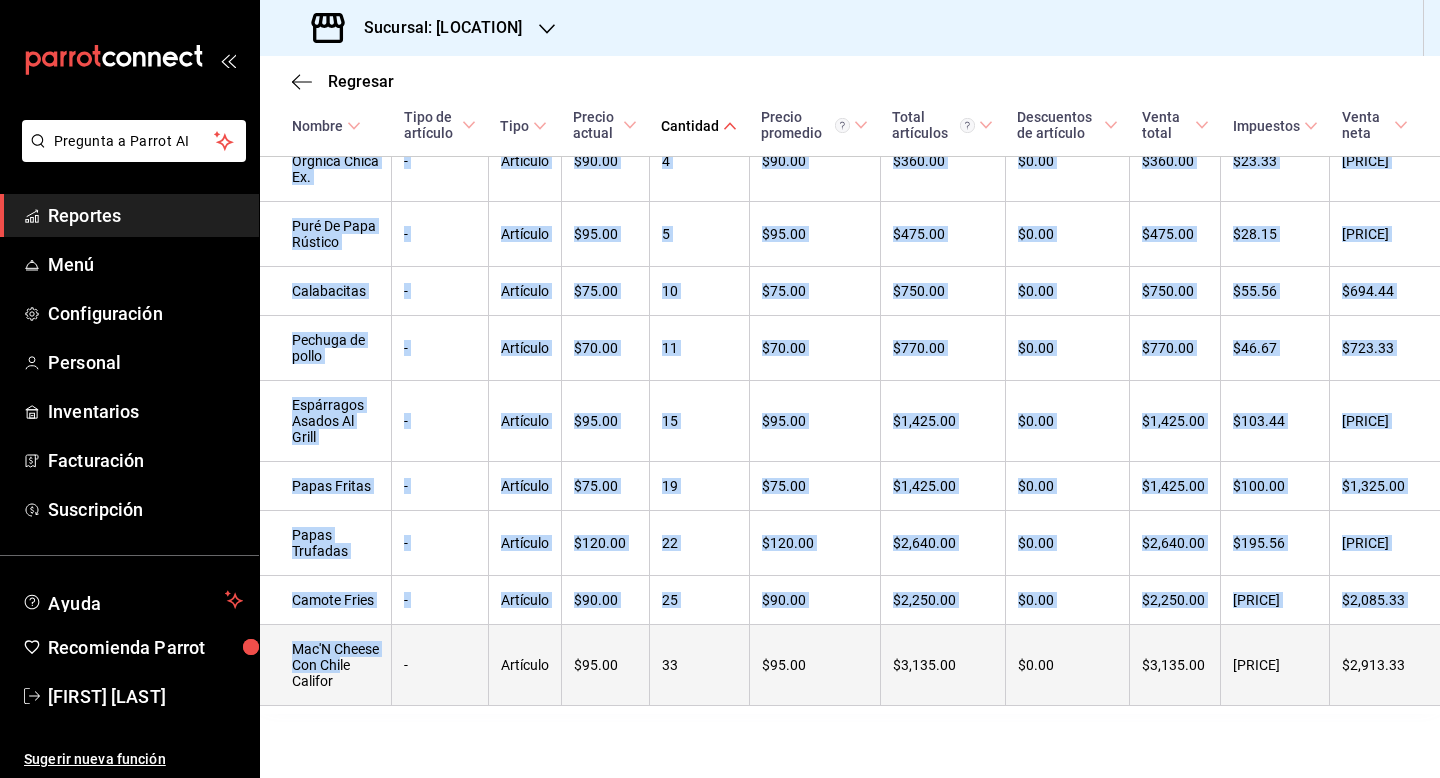 drag, startPoint x: 280, startPoint y: 545, endPoint x: 340, endPoint y: 662, distance: 131.48764 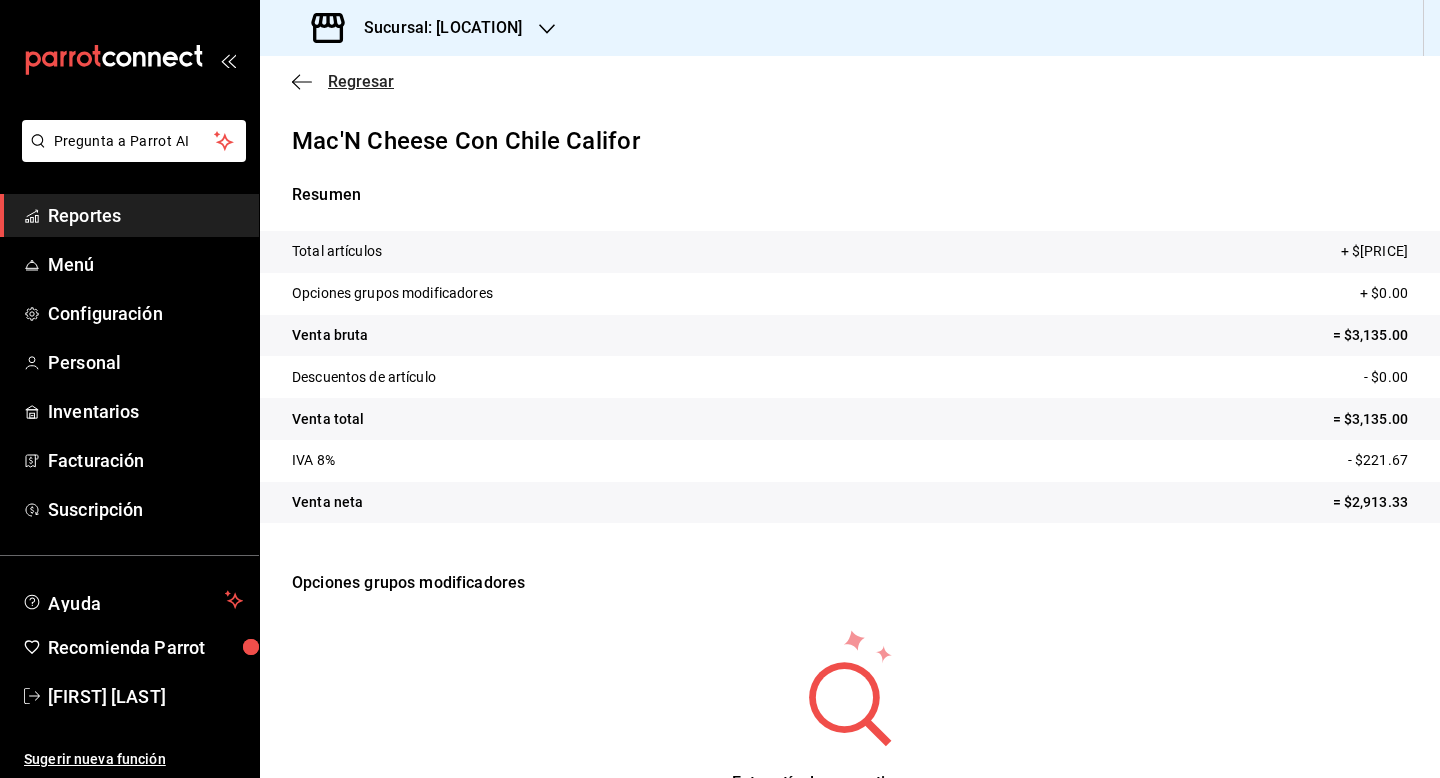 click 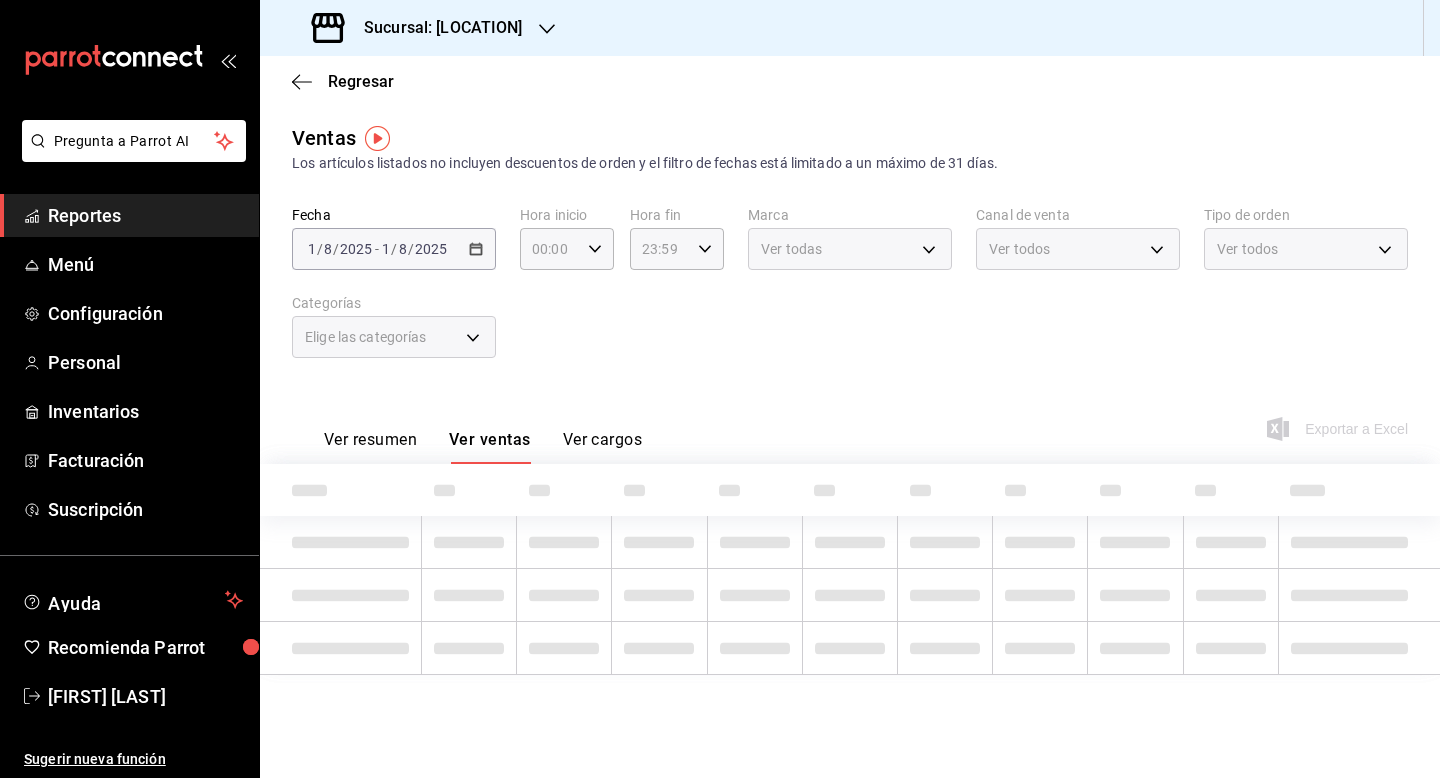type on "a03058eb-acaa-4fd4-a9a8-26c11fa8b563" 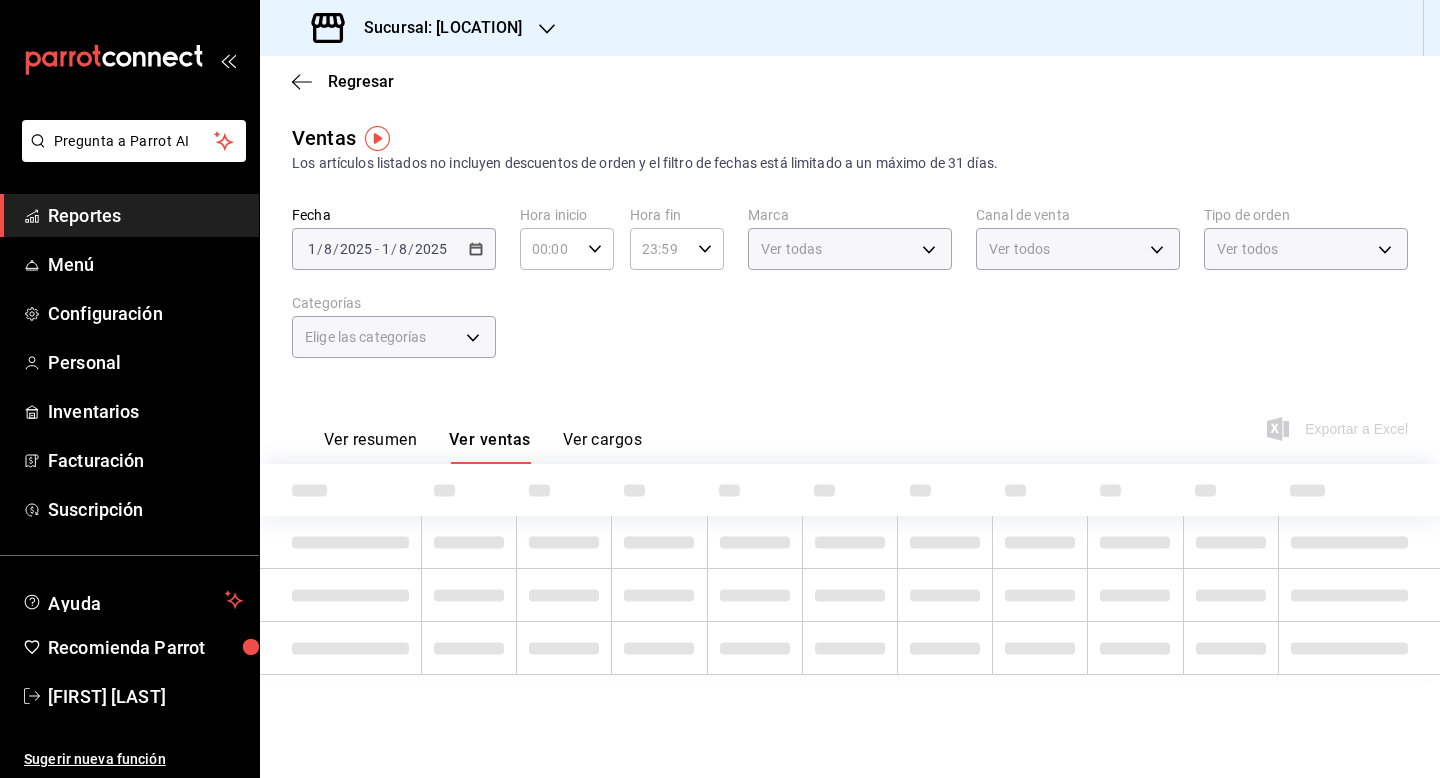 type on "[UUID], [UUID], [UUID], [UUID], EXTERNAL" 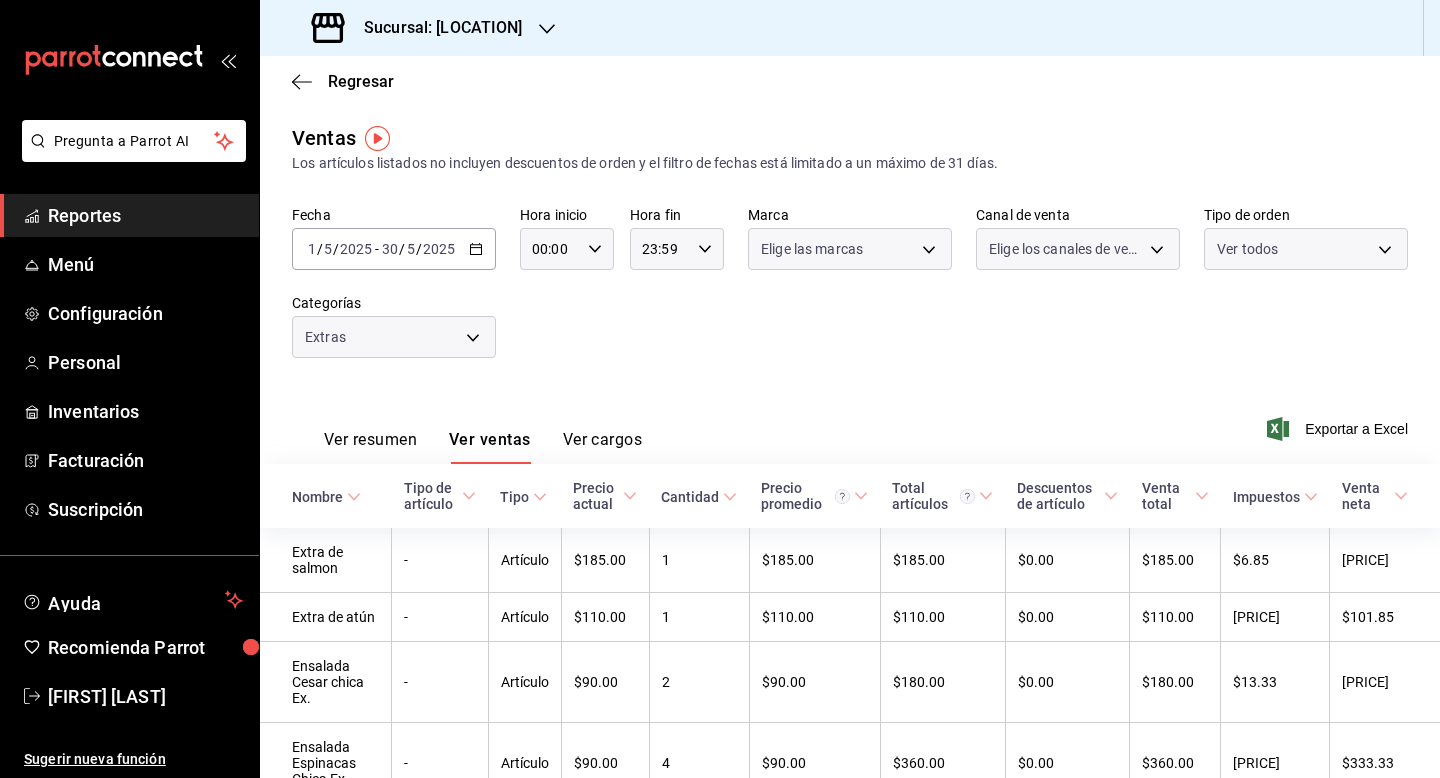 click 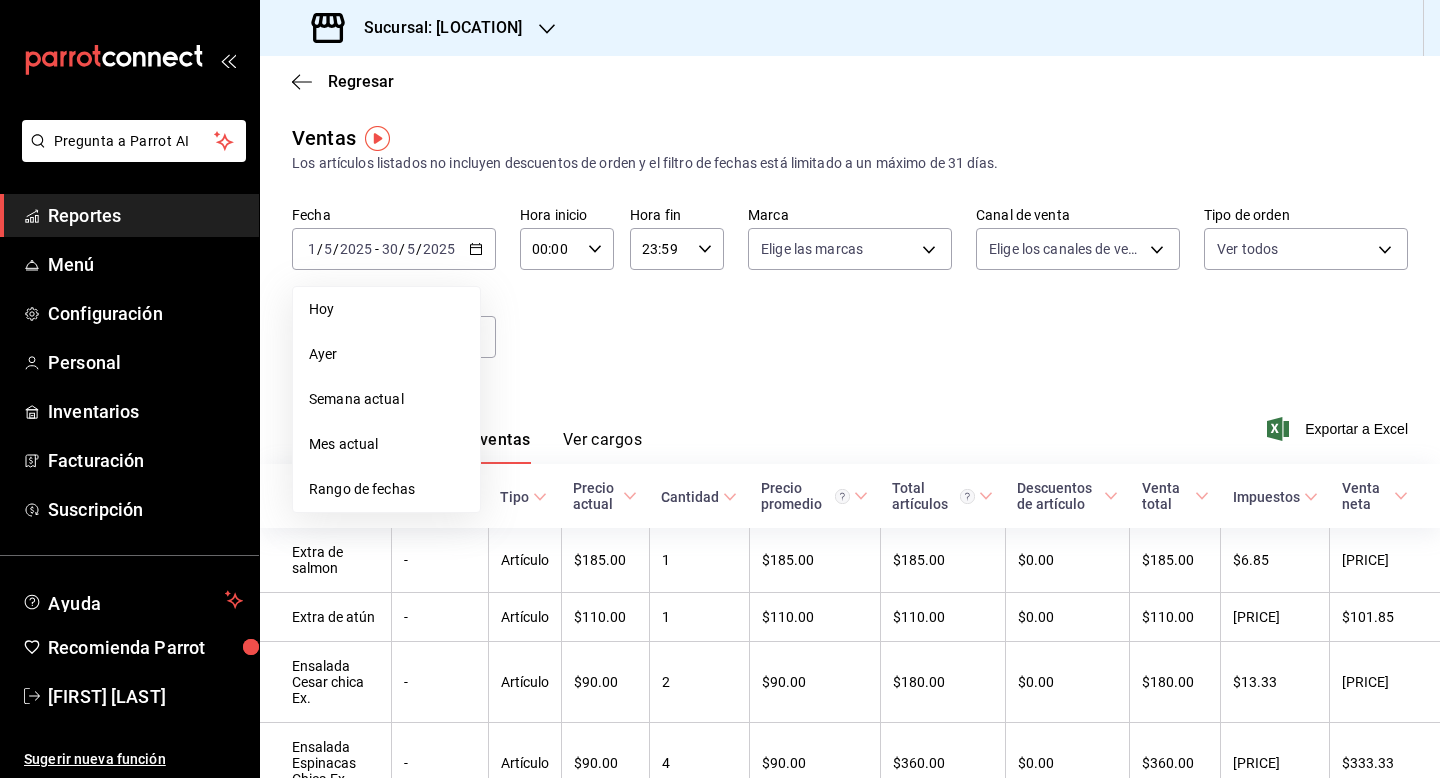 click on "Fecha [DATE] [DATE] - [DATE] [DATE] Hoy Ayer Semana actual Mes actual Rango de fechas Hora inicio 00:00 Hora inicio Hora fin 23:59 Hora fin Marca Elige las marcas Canal de venta Elige los canales de venta Tipo de orden Ver todos [UUID],[UUID],[UUID],[UUID],EXTERNAL Categorías Extras [UUID]" at bounding box center [850, 294] 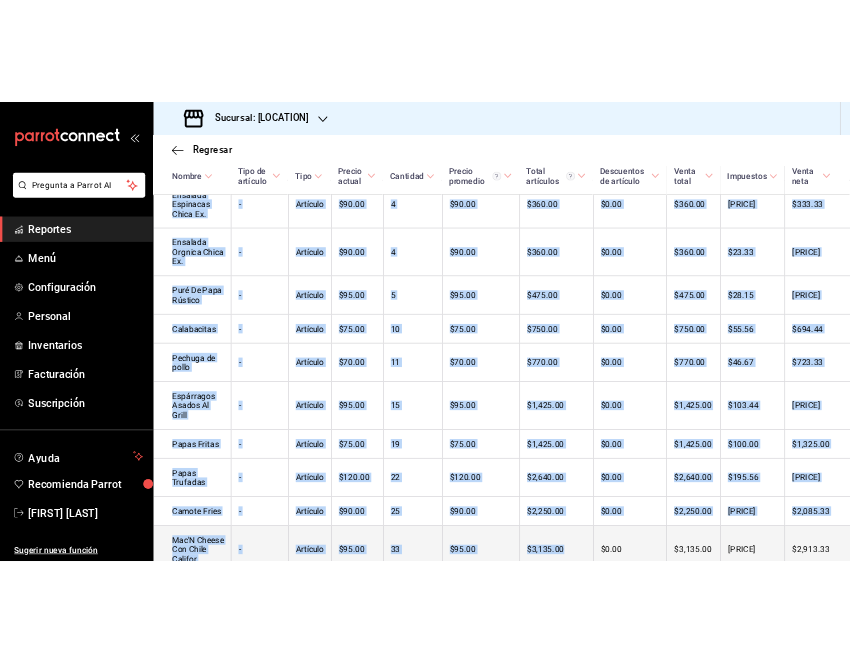 scroll, scrollTop: 720, scrollLeft: 0, axis: vertical 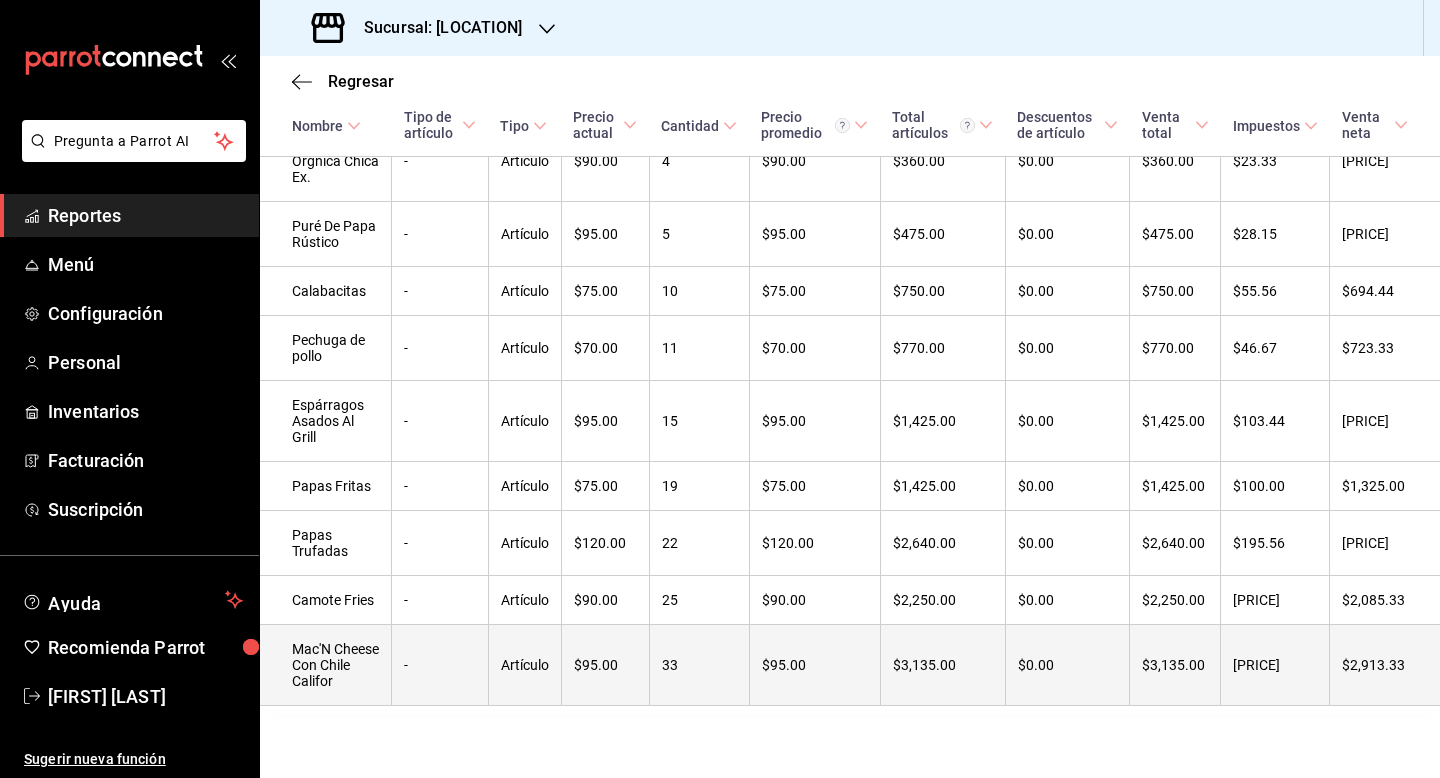 drag, startPoint x: 280, startPoint y: 542, endPoint x: 967, endPoint y: 777, distance: 726.08124 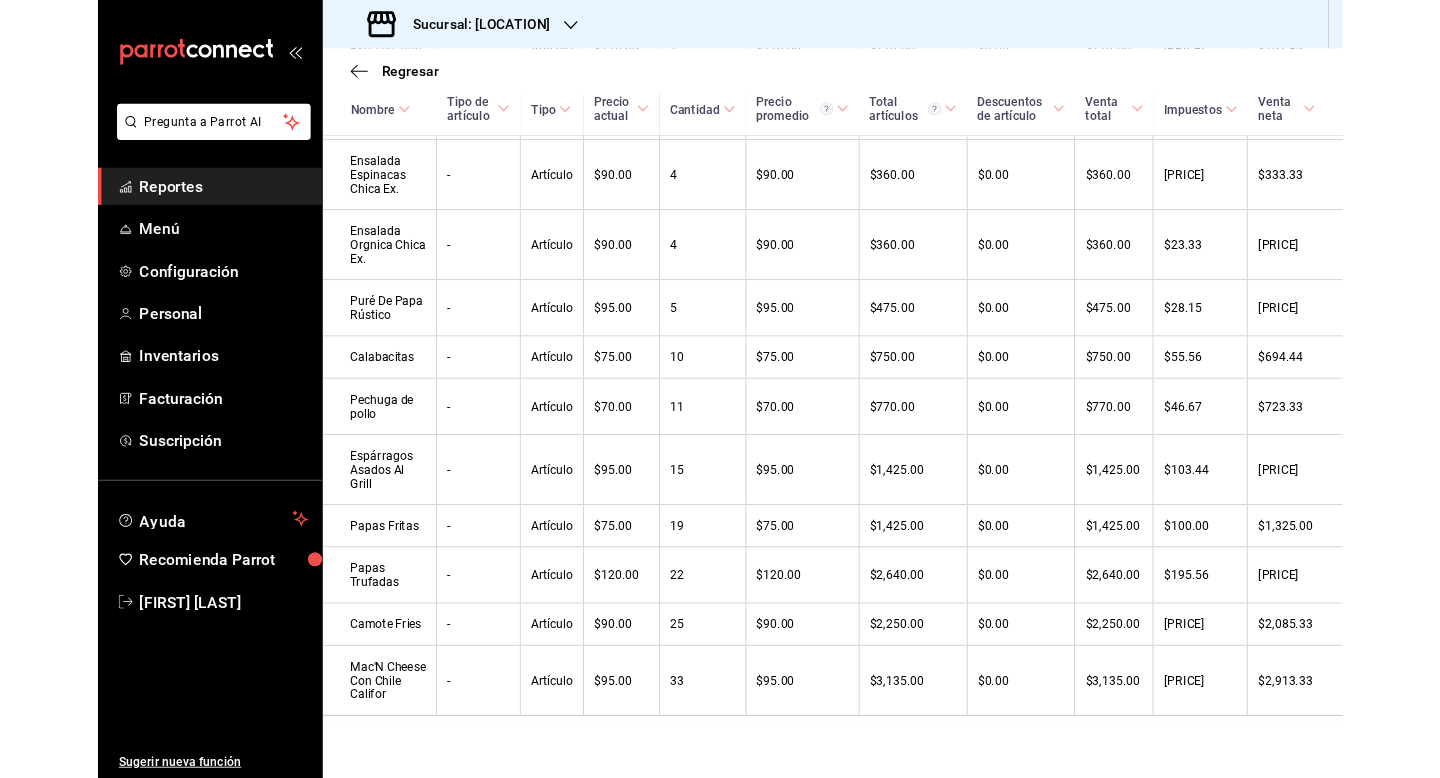 scroll, scrollTop: 598, scrollLeft: 0, axis: vertical 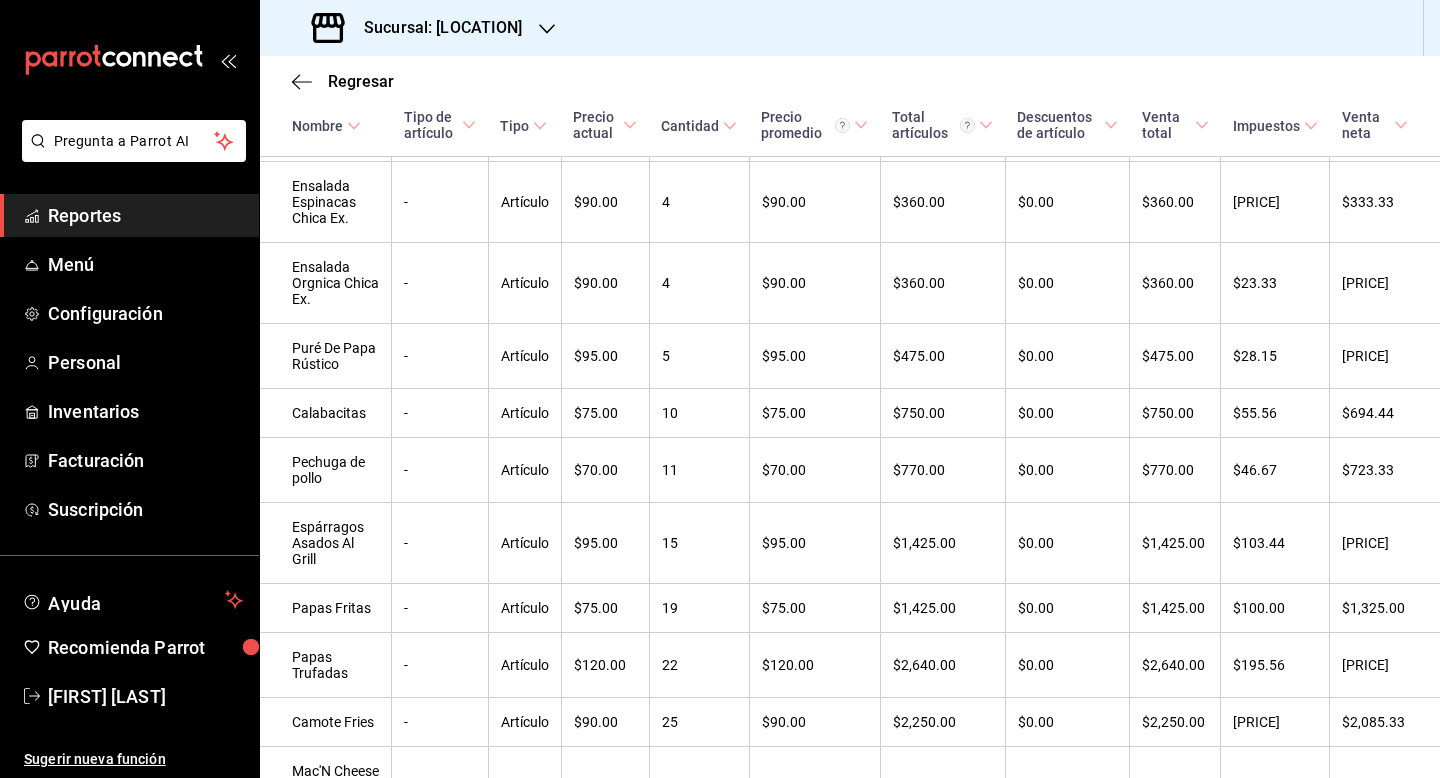 click on "Regresar" at bounding box center (850, 81) 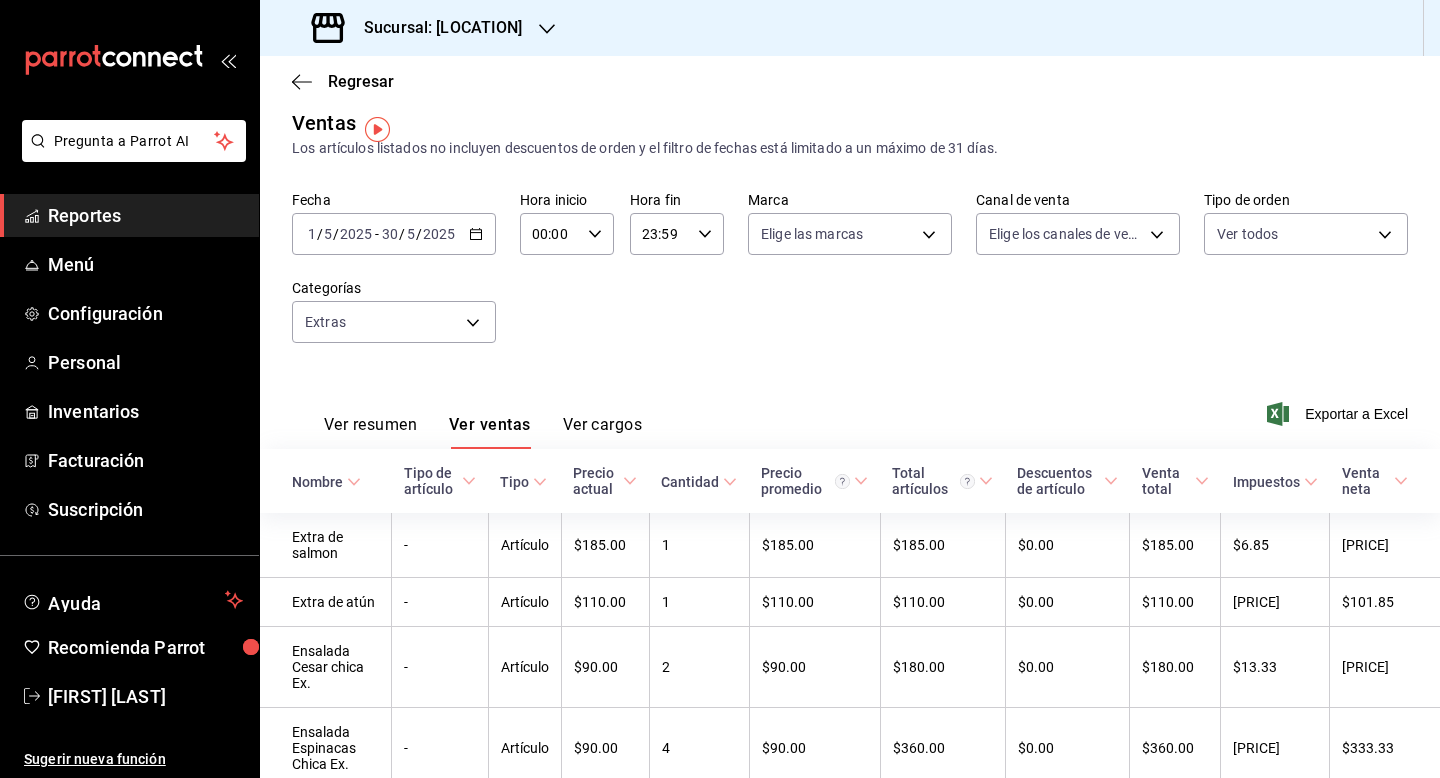 scroll, scrollTop: 0, scrollLeft: 0, axis: both 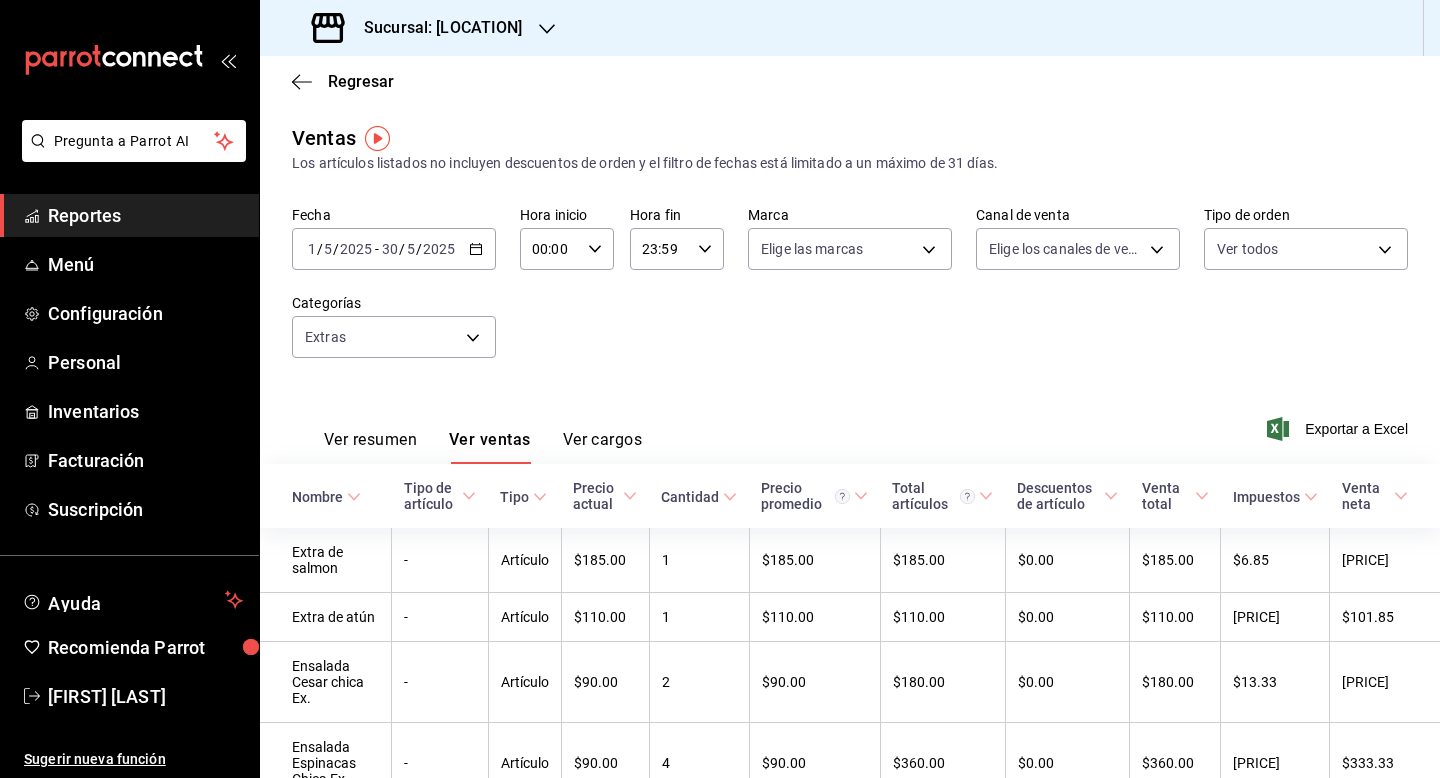 click on "[DATE] [DATE] / [MONTH] / [YEAR] - [DATE] [DATE] / [MONTH] / [YEAR]" at bounding box center (394, 249) 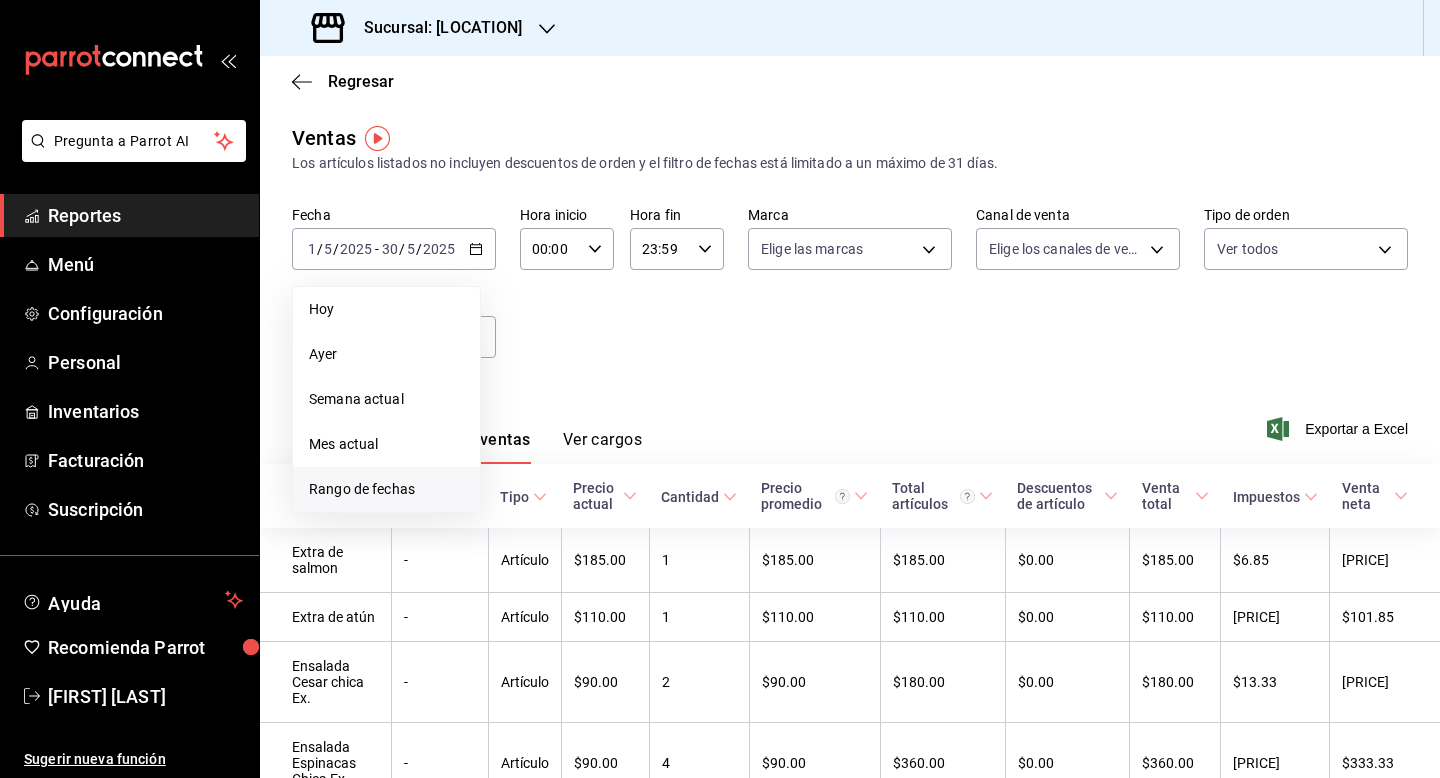 click on "Rango de fechas" at bounding box center (386, 489) 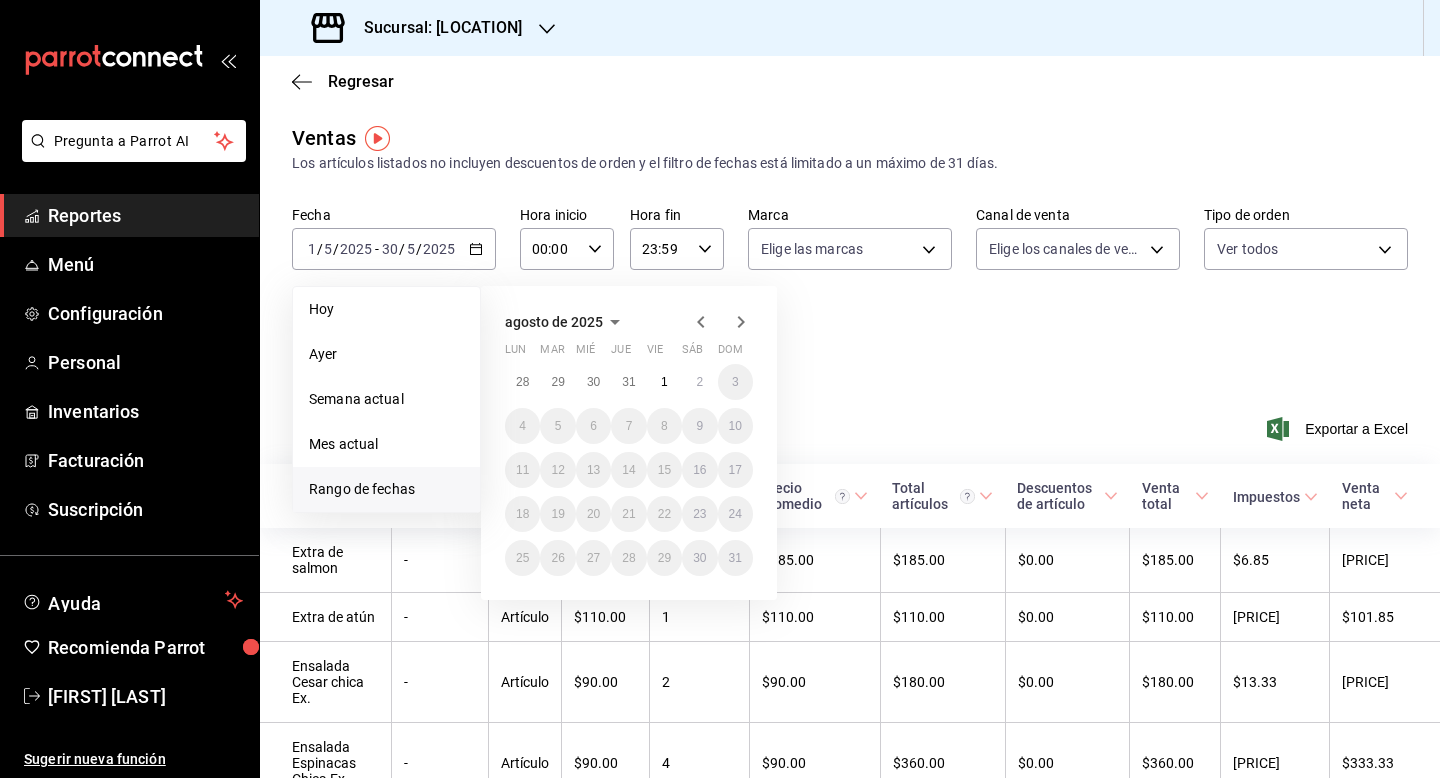 click 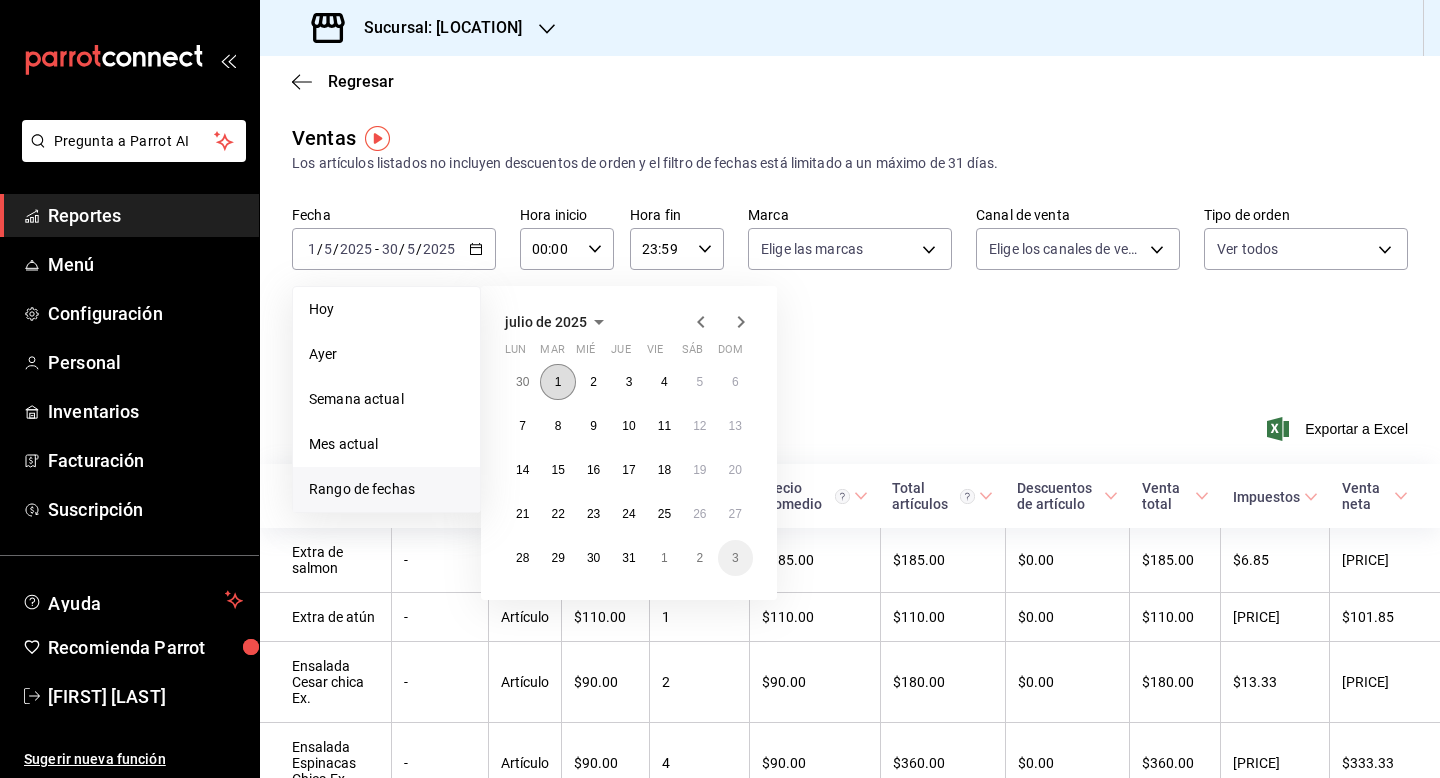click on "1" at bounding box center [558, 382] 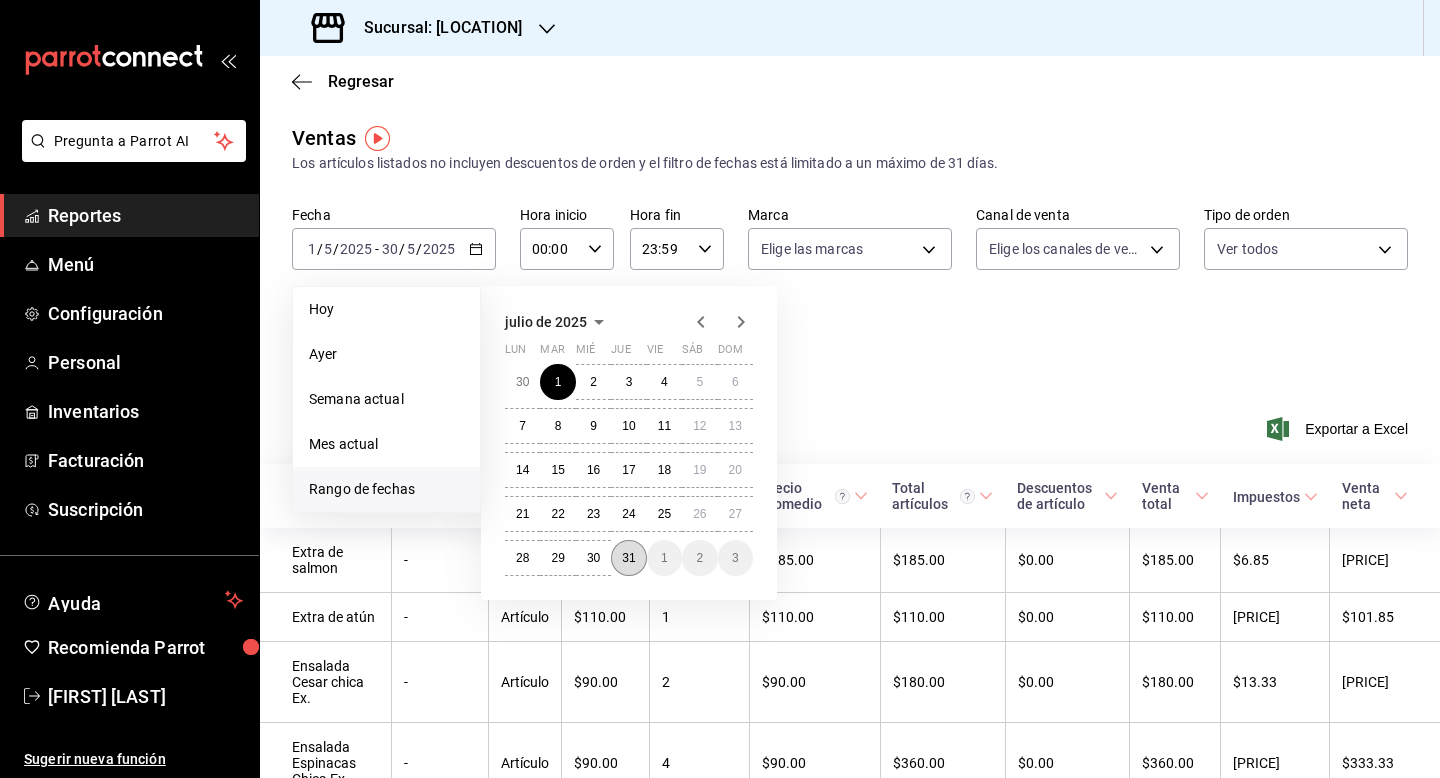 click on "31" at bounding box center (628, 558) 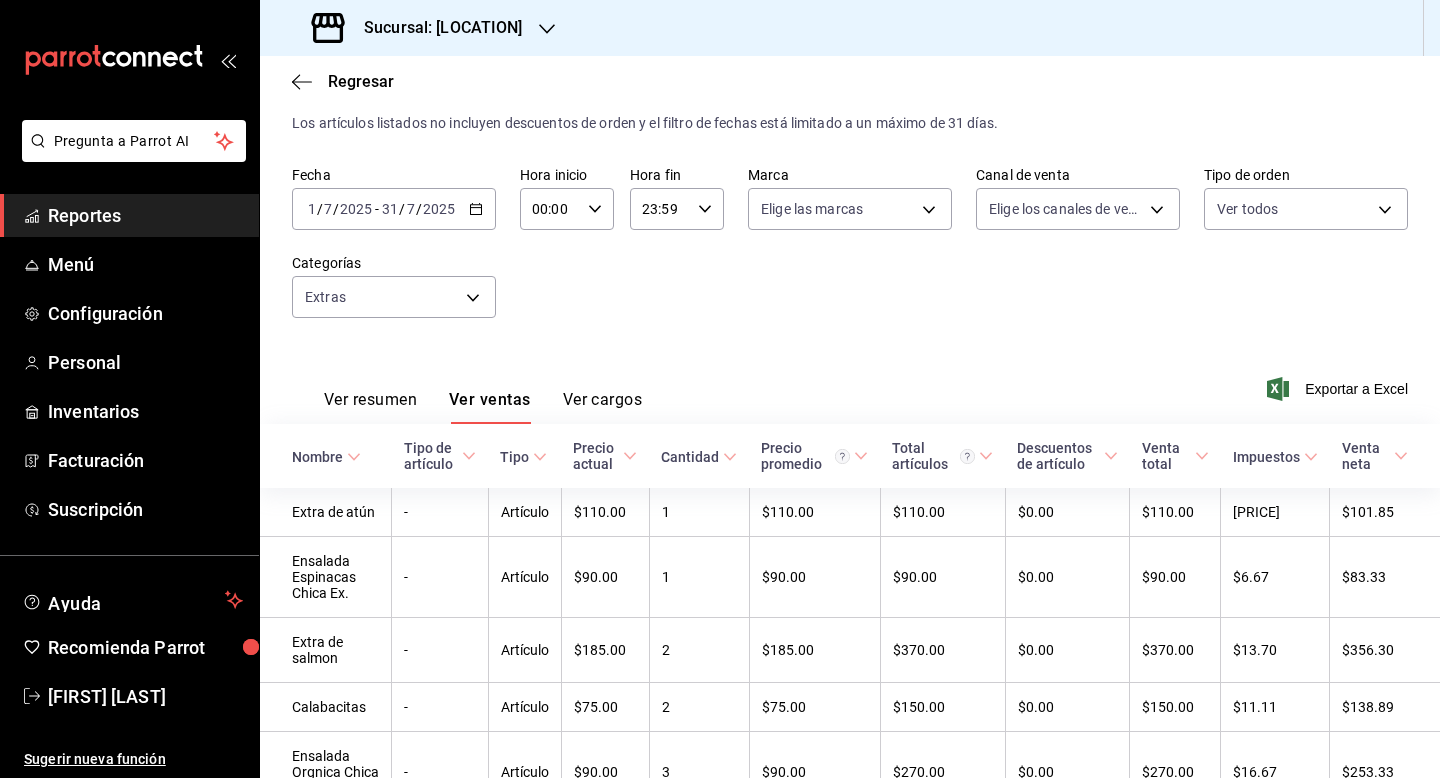 scroll, scrollTop: 0, scrollLeft: 0, axis: both 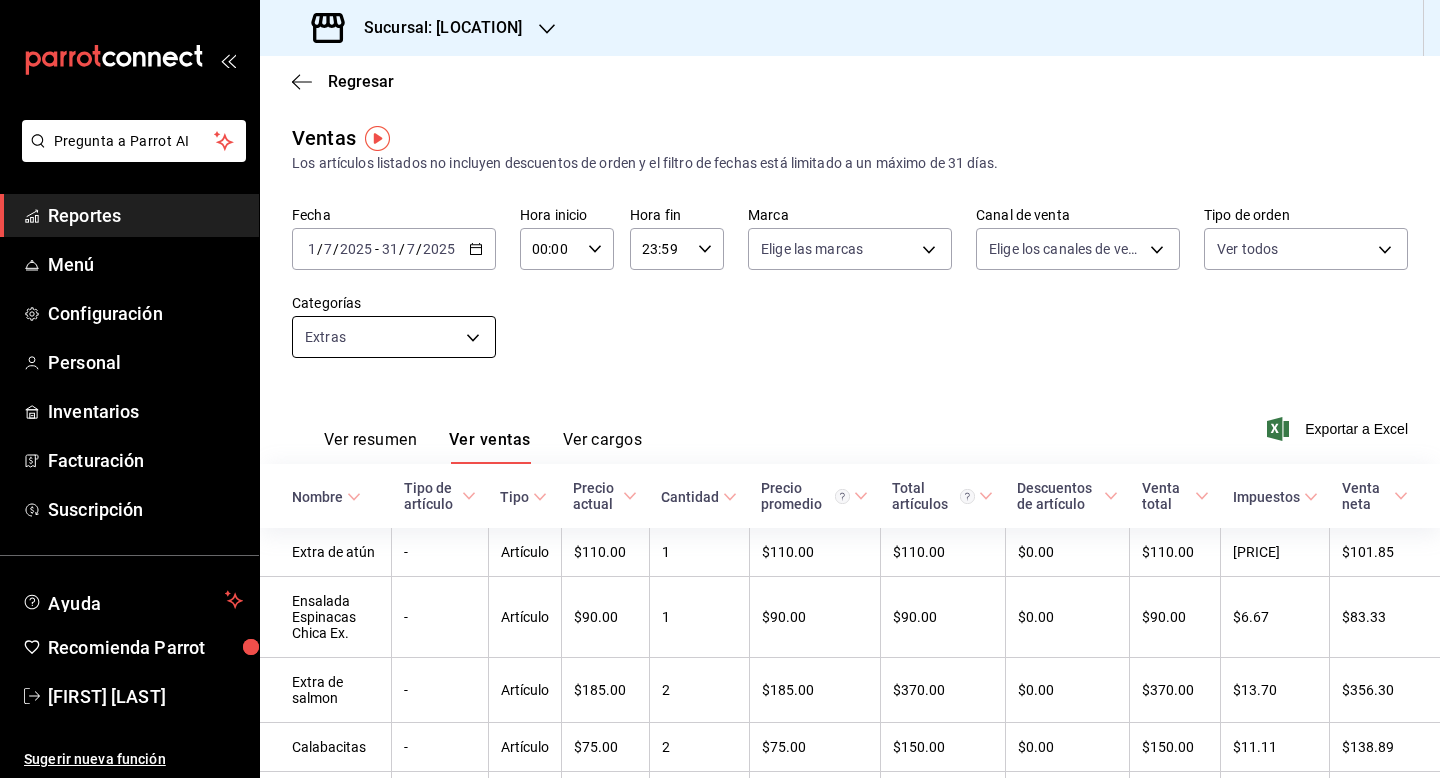 click on "Pregunta a Parrot AI Reportes   Menú   Configuración   Personal   Inventarios   Facturación   Suscripción   Ayuda Recomienda Parrot   [FIRST] [LAST]   Sugerir nueva función   Sucursal: Gula Gomez Morin Regresar Ventas Los artículos listados no incluyen descuentos de orden y el filtro de fechas está limitado a un máximo de 31 días. Fecha [DATE] [DATE] - [DATE] [DATE] Hora inicio 00:00 Hora inicio Hora fin 23:59 Hora fin Marca Elige las marcas Canal de venta Elige los canales de venta Tipo de orden Ver todos [UUID],[UUID],[UUID],[UUID],EXTERNAL Categorías Extras [UUID] Ver resumen Ver ventas Ver cargos Exportar a Excel Nombre Tipo de artículo Tipo Precio actual Cantidad Precio promedio   Total artículos   Descuentos de artículo Venta total Impuestos Venta neta Extra de atún - Artículo $[PRICE] [NUMBER] $[PRICE] $[PRICE] $[PRICE] $[PRICE] $[PRICE]" at bounding box center [720, 389] 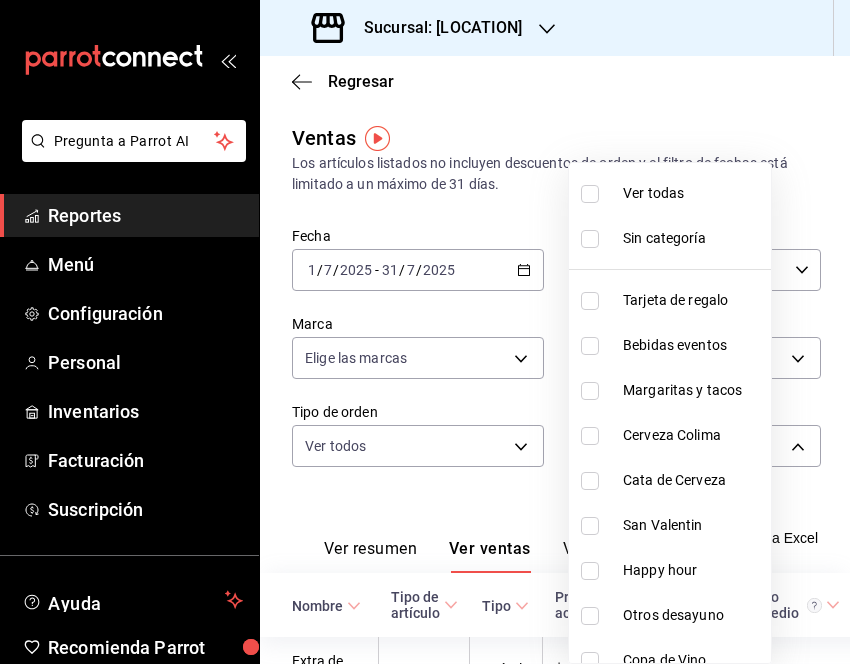 click at bounding box center (425, 332) 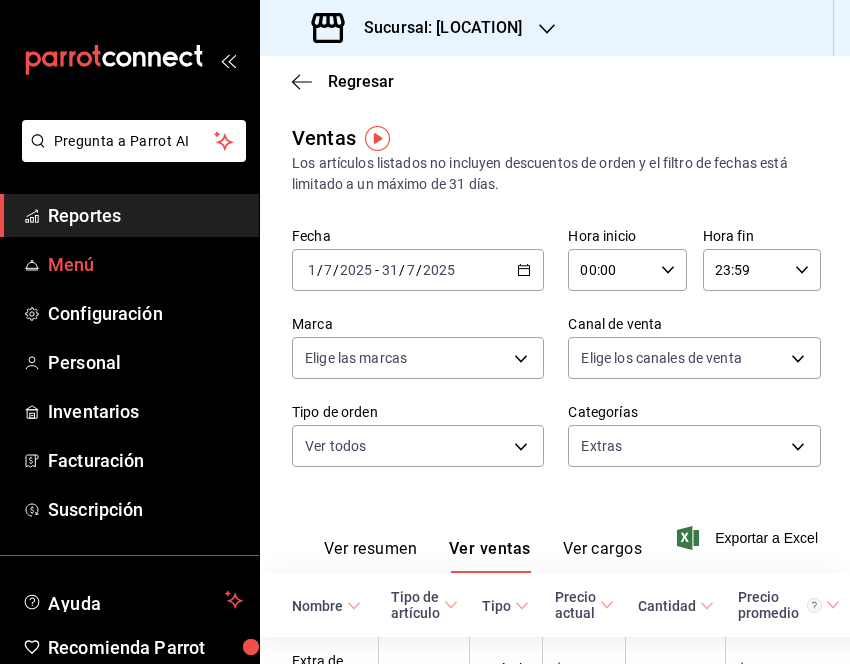 drag, startPoint x: 99, startPoint y: 225, endPoint x: 96, endPoint y: 284, distance: 59.07622 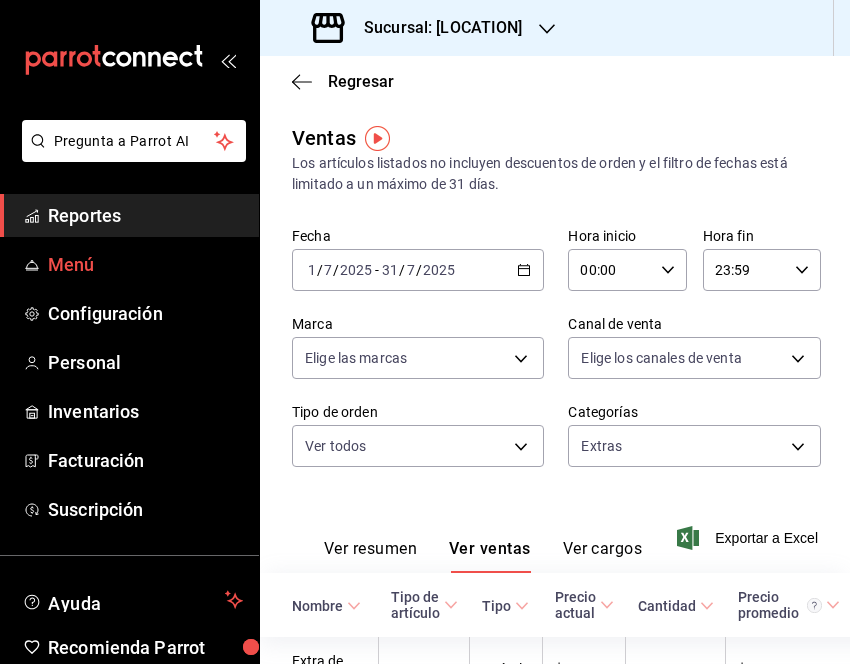 click on "Reportes" at bounding box center [145, 215] 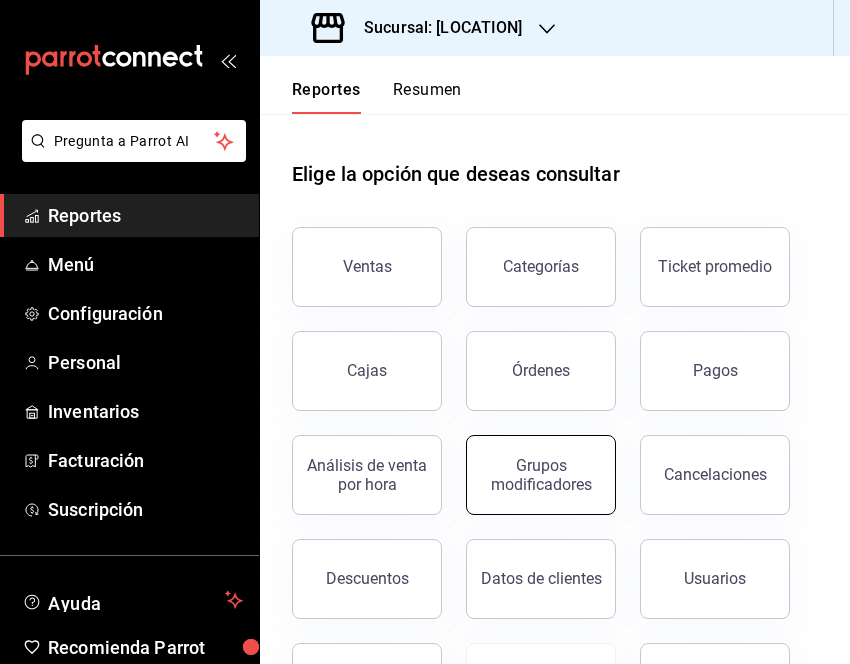click on "Grupos modificadores" at bounding box center [541, 475] 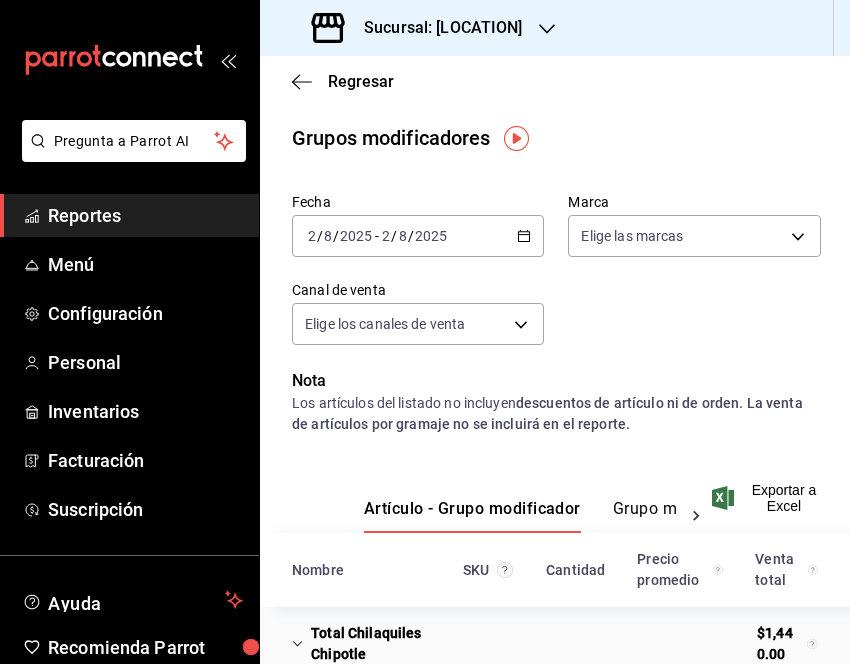 click on "2025-08-02 2 / 8 / 2025 - 2025-08-02 2 / 8 / 2025" at bounding box center (418, 236) 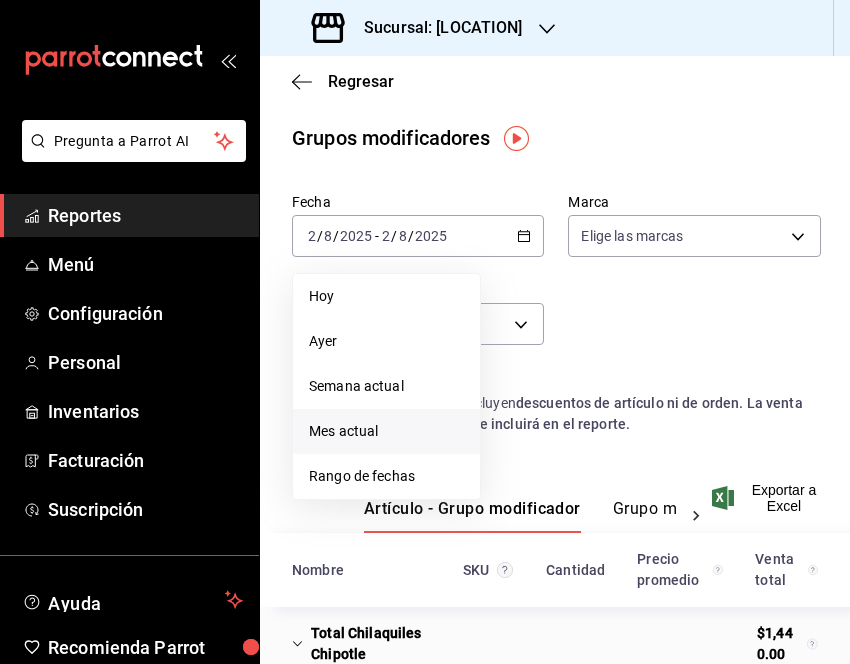 click on "Mes actual" at bounding box center [386, 431] 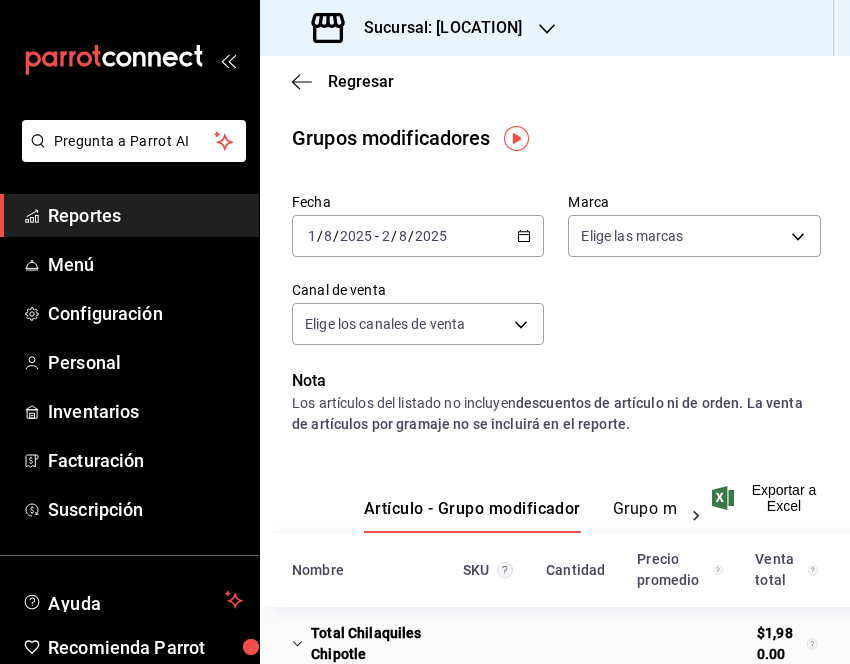 click 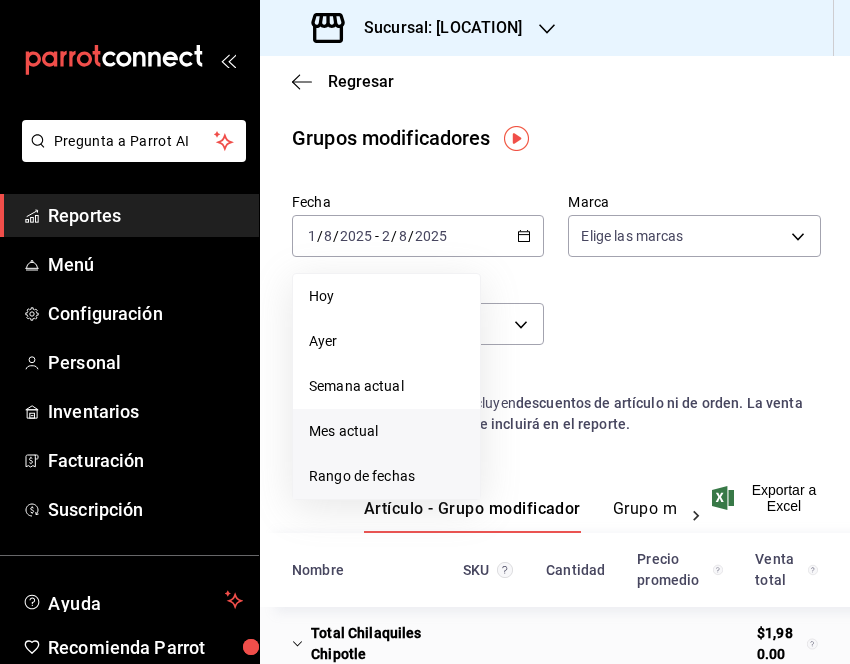 click on "Rango de fechas" at bounding box center (386, 476) 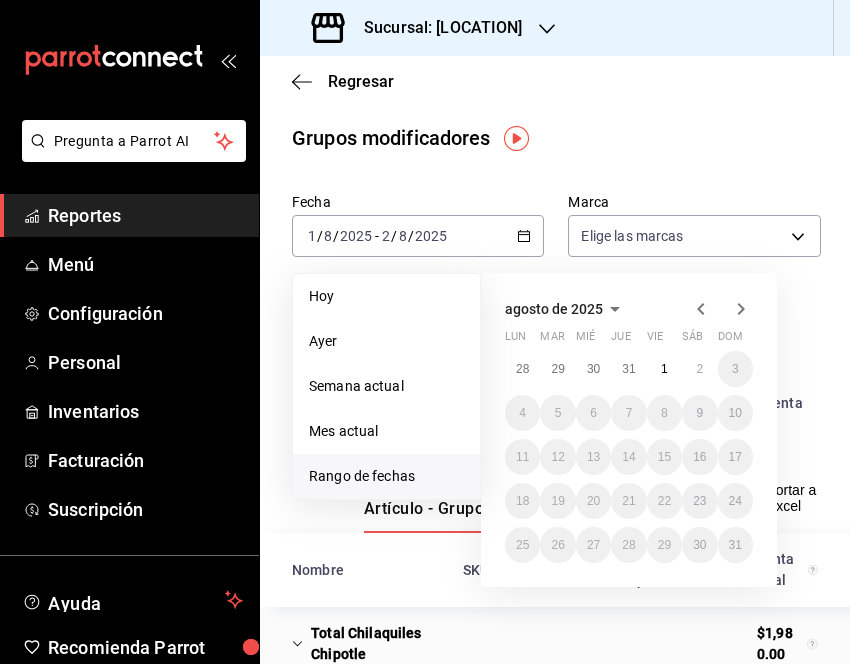 click on "agosto de 2025" at bounding box center (629, 309) 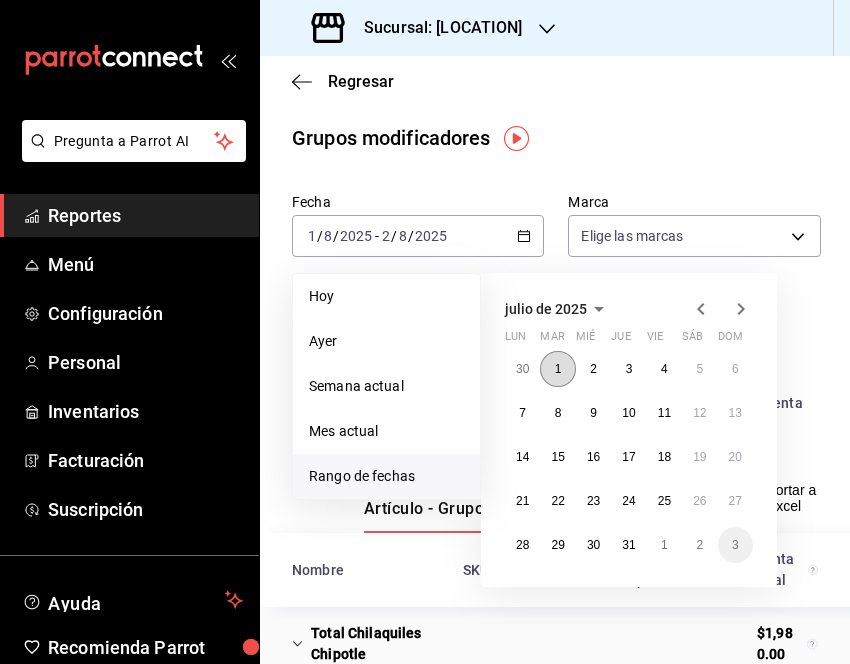 click on "1" at bounding box center (557, 369) 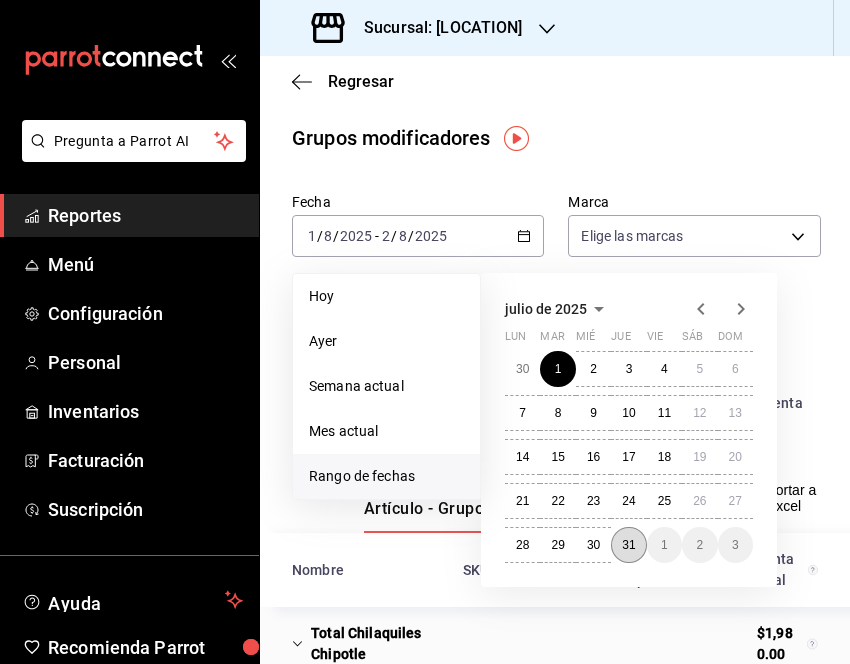 click on "31" at bounding box center (628, 545) 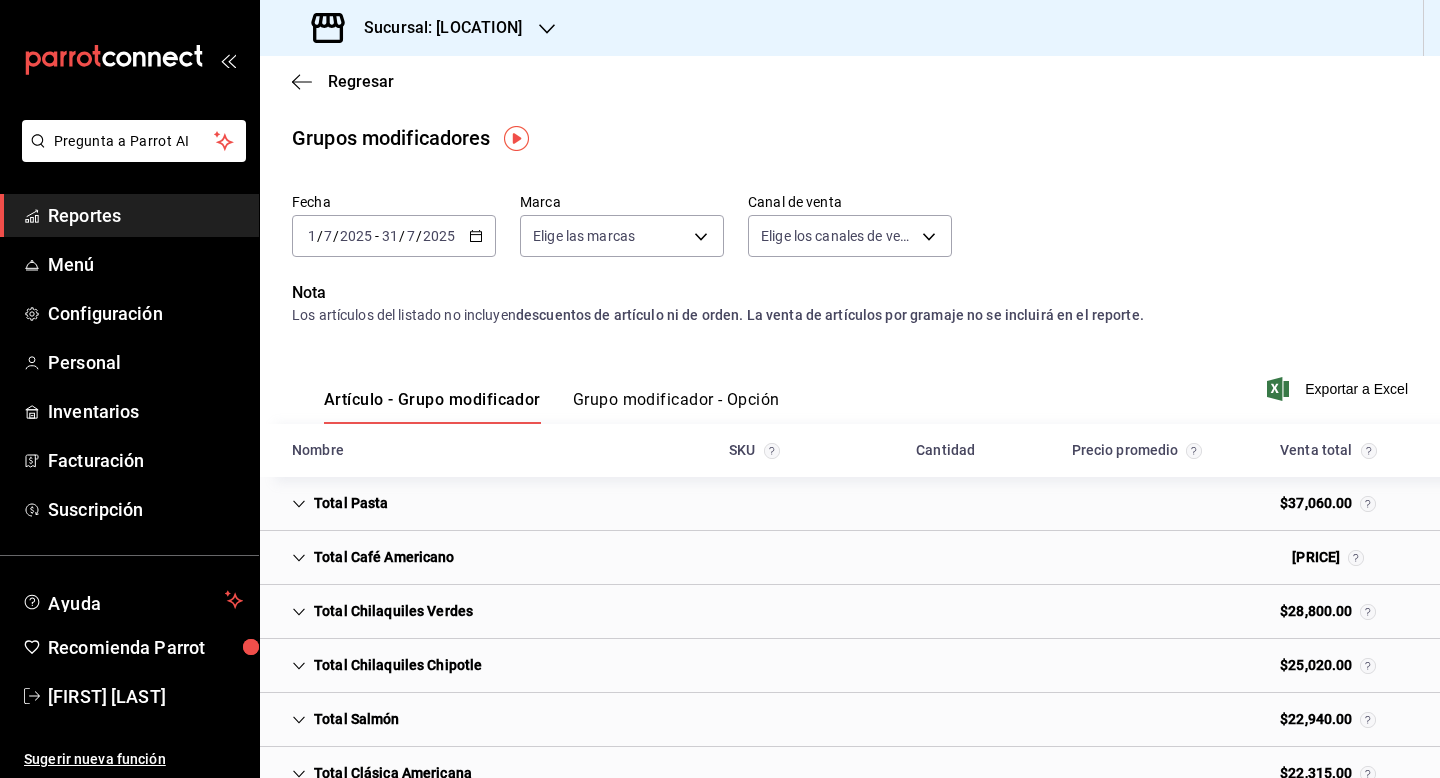 click on "Artículo - Grupo modificador Grupo modificador - Opción Exportar a Excel" at bounding box center [850, 383] 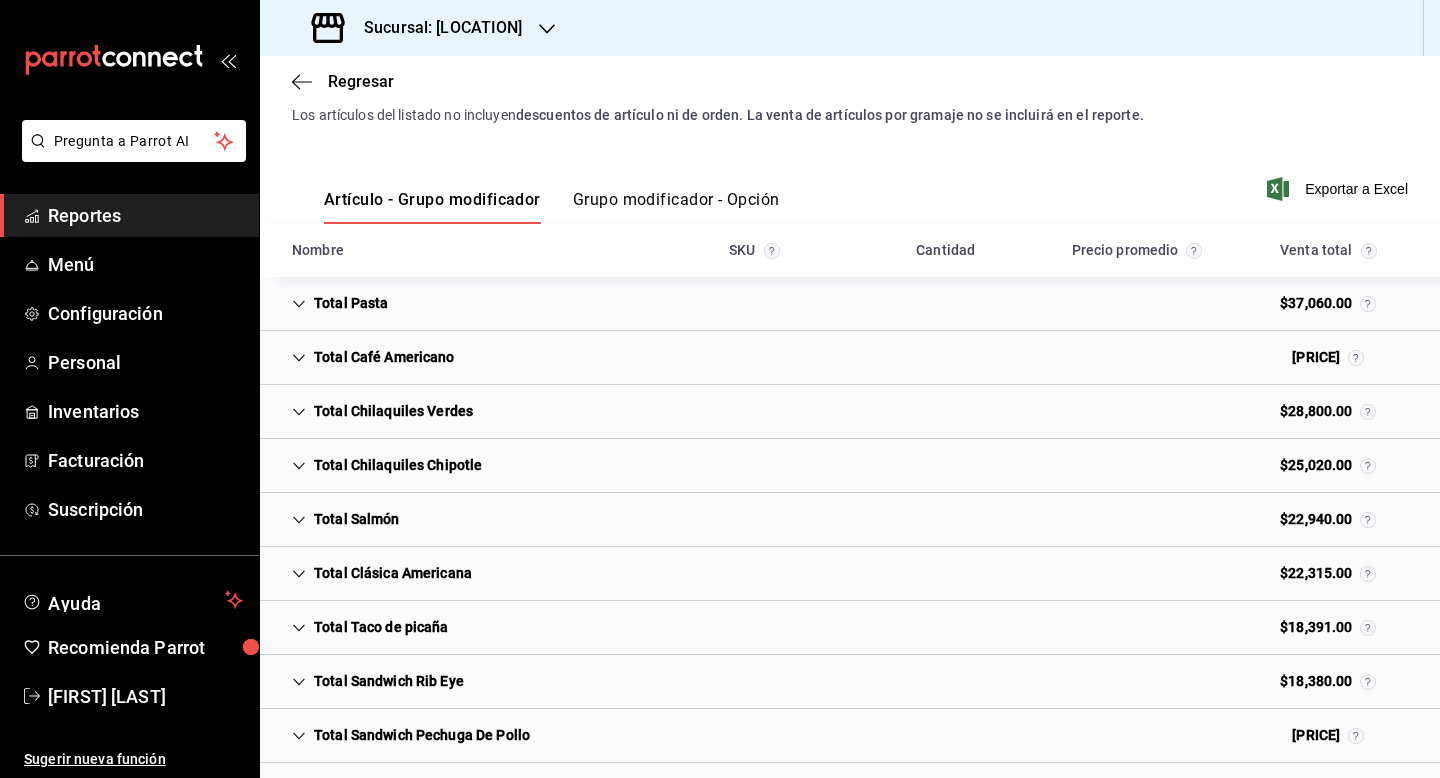 scroll, scrollTop: 240, scrollLeft: 0, axis: vertical 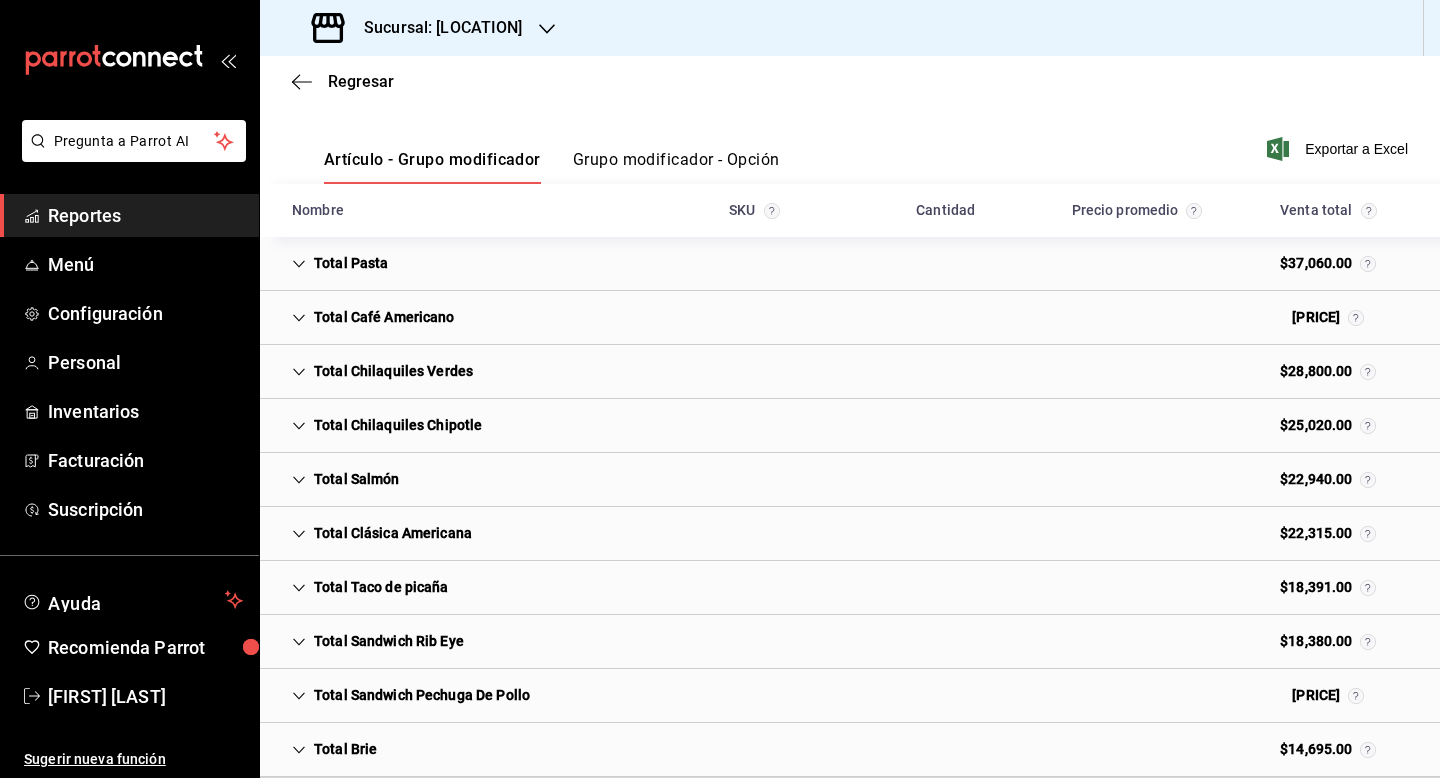 click on "Grupo modificador - Opción" at bounding box center [676, 167] 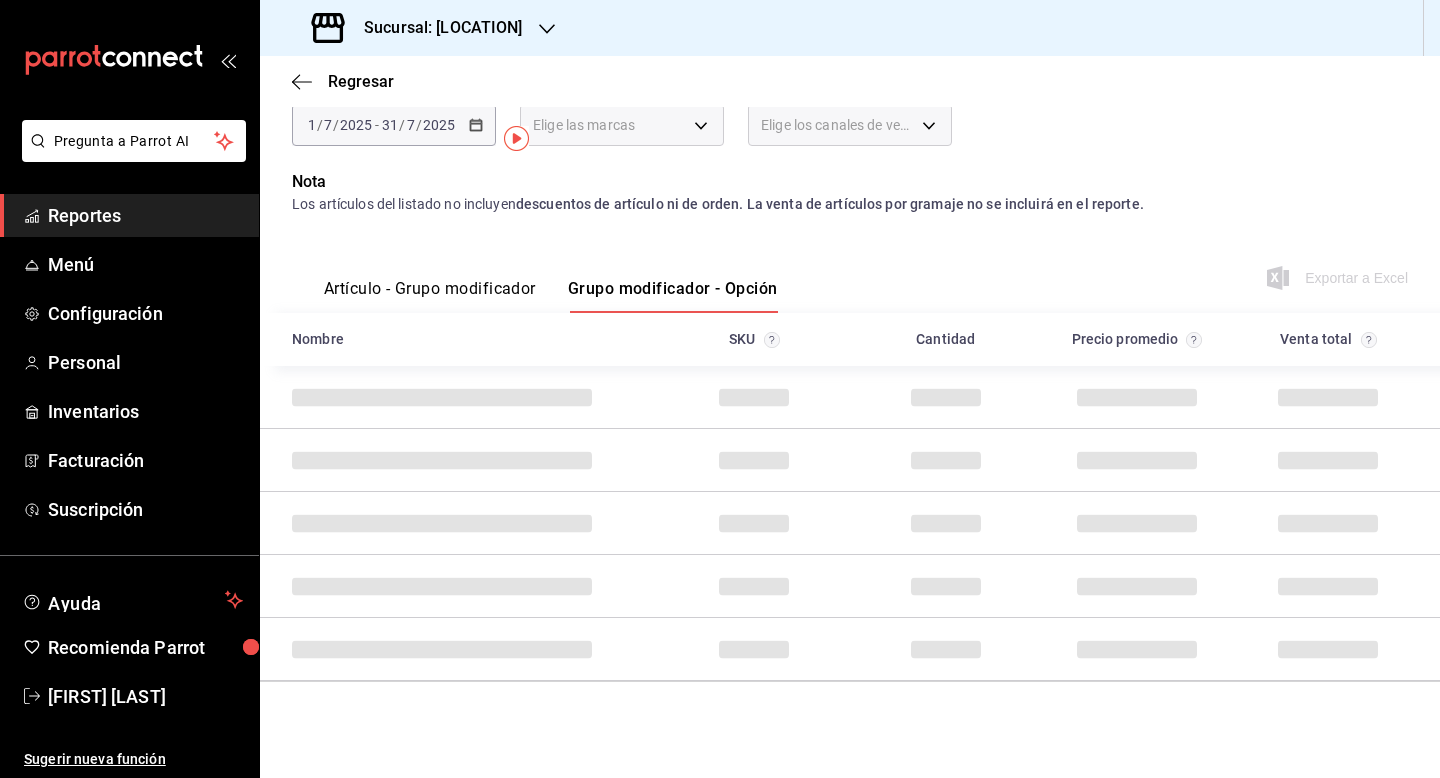 scroll, scrollTop: 0, scrollLeft: 0, axis: both 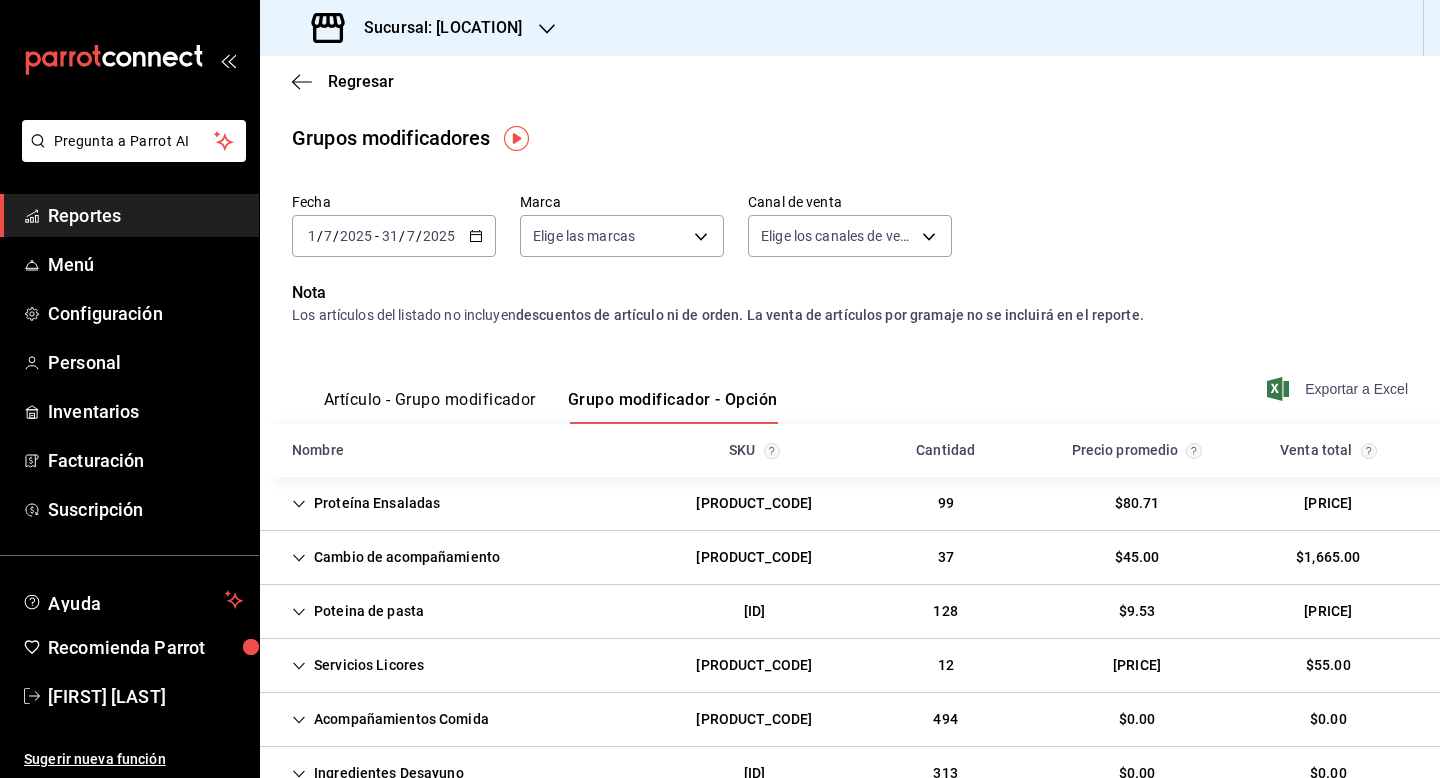 click on "Exportar a Excel" at bounding box center (1339, 389) 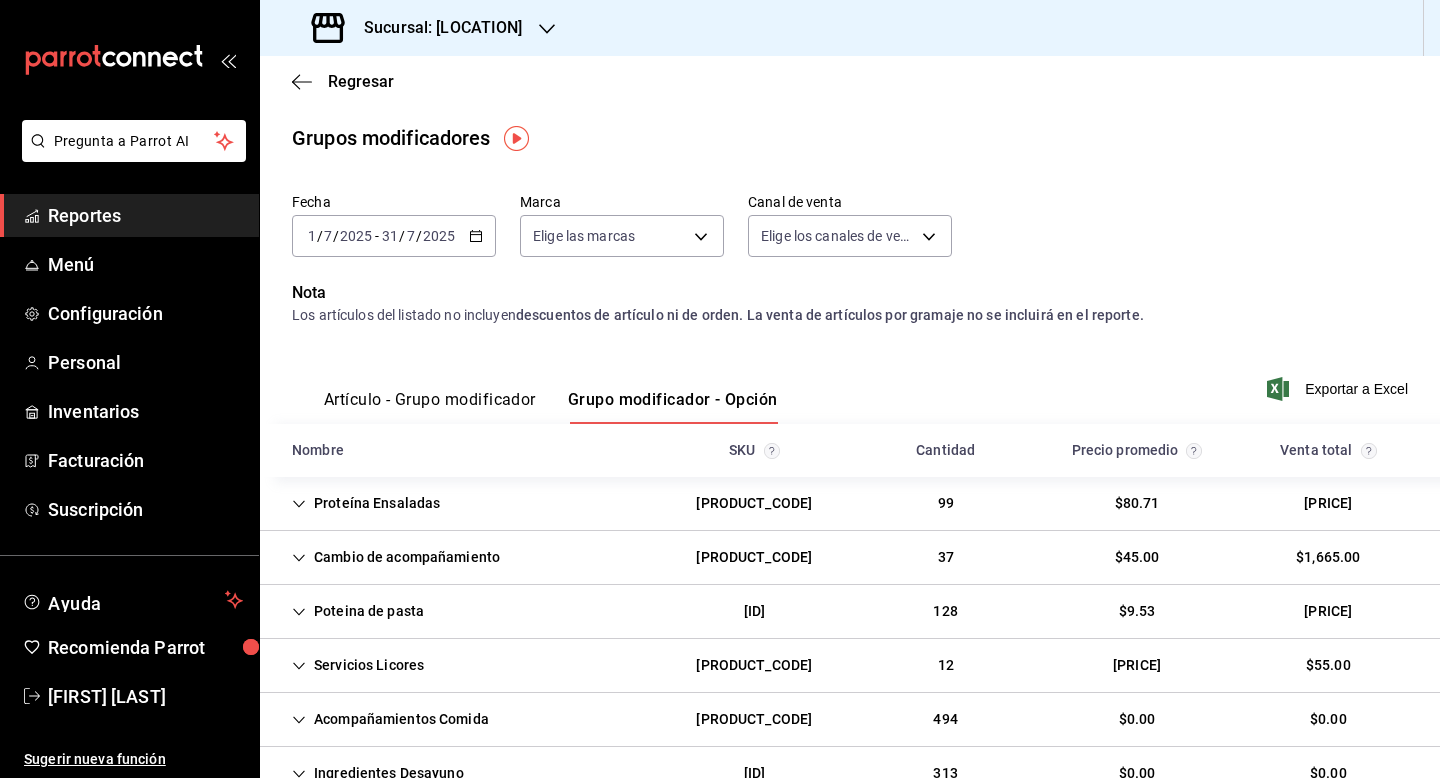 click on "Artículo - Grupo modificador Grupo modificador - Opción Exportar a Excel" at bounding box center [850, 383] 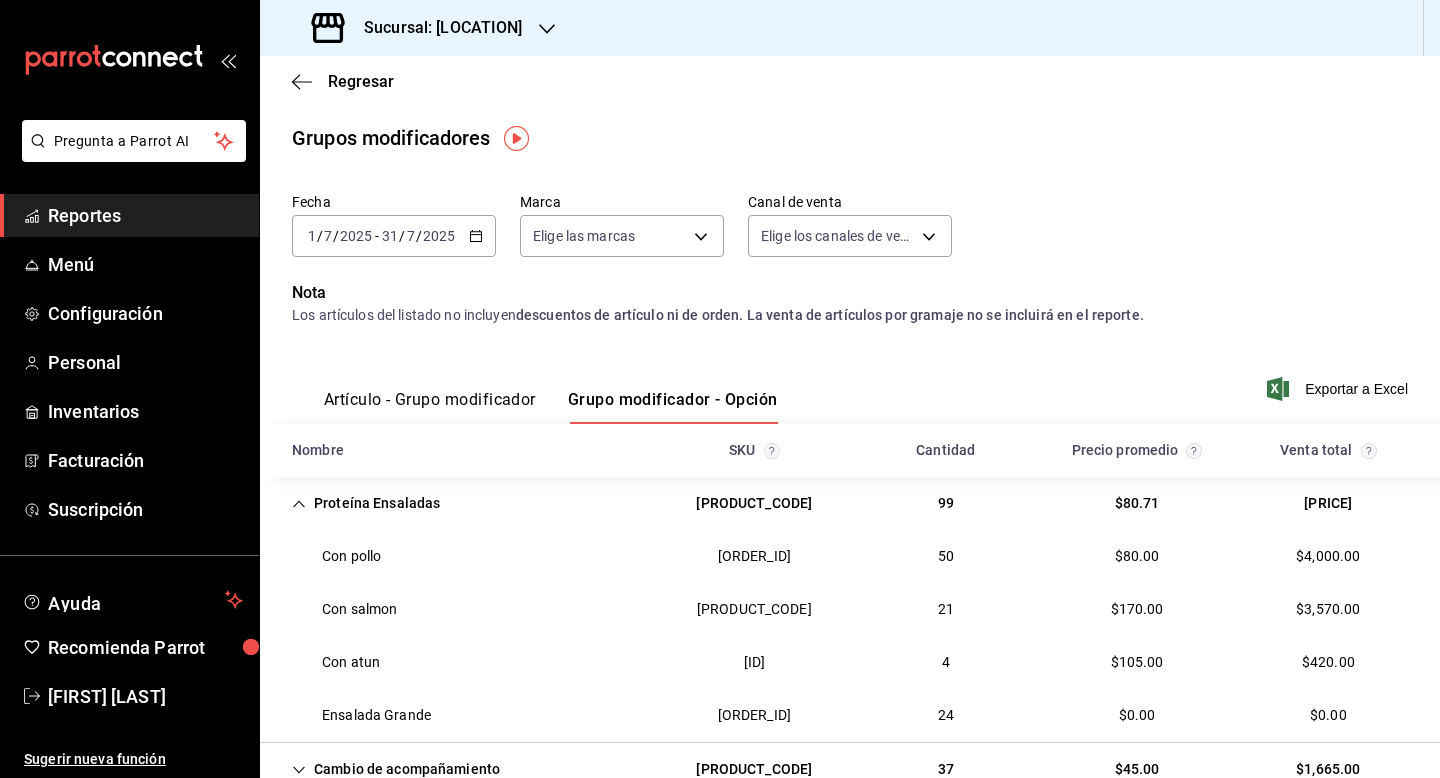 click on "Artículo - Grupo modificador Grupo modificador - Opción Exportar a Excel" at bounding box center [850, 383] 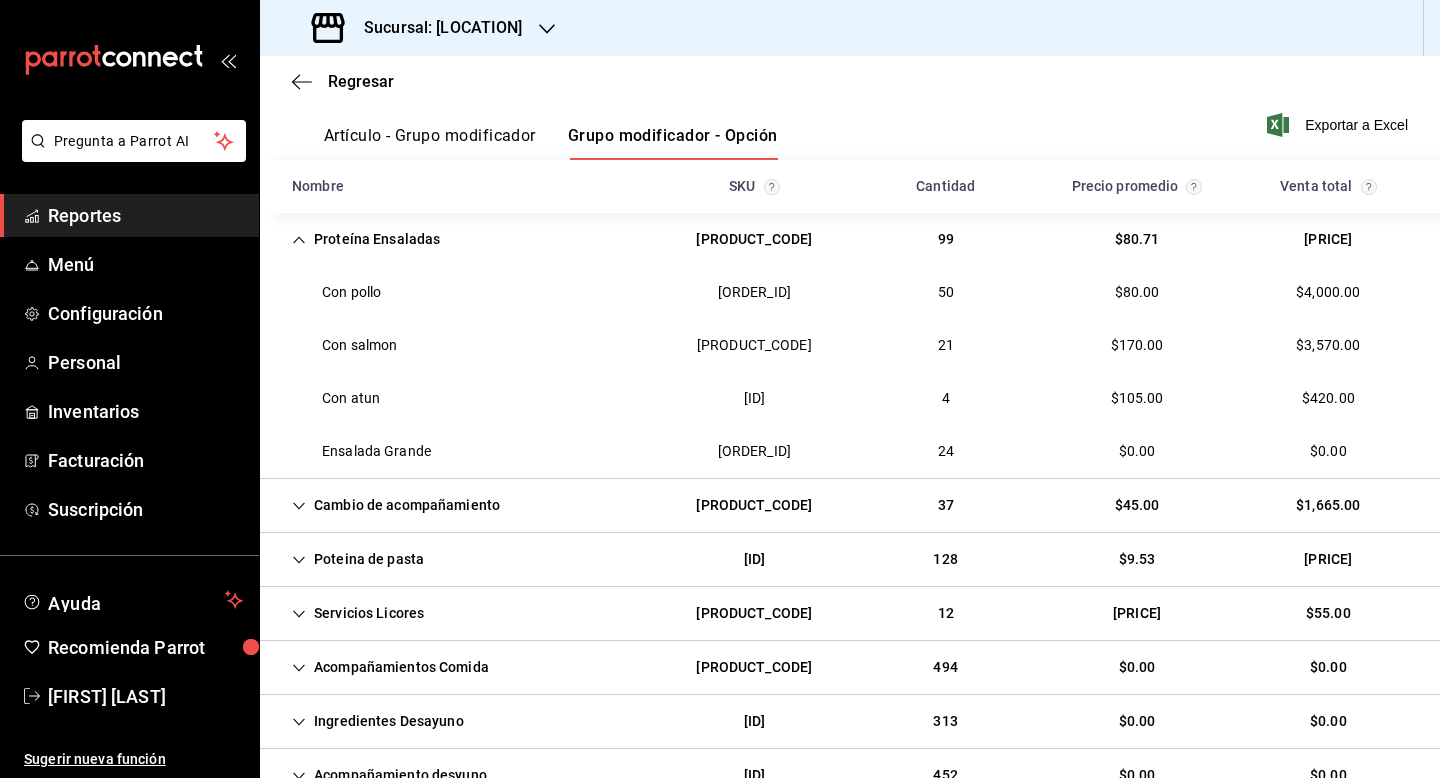 scroll, scrollTop: 360, scrollLeft: 0, axis: vertical 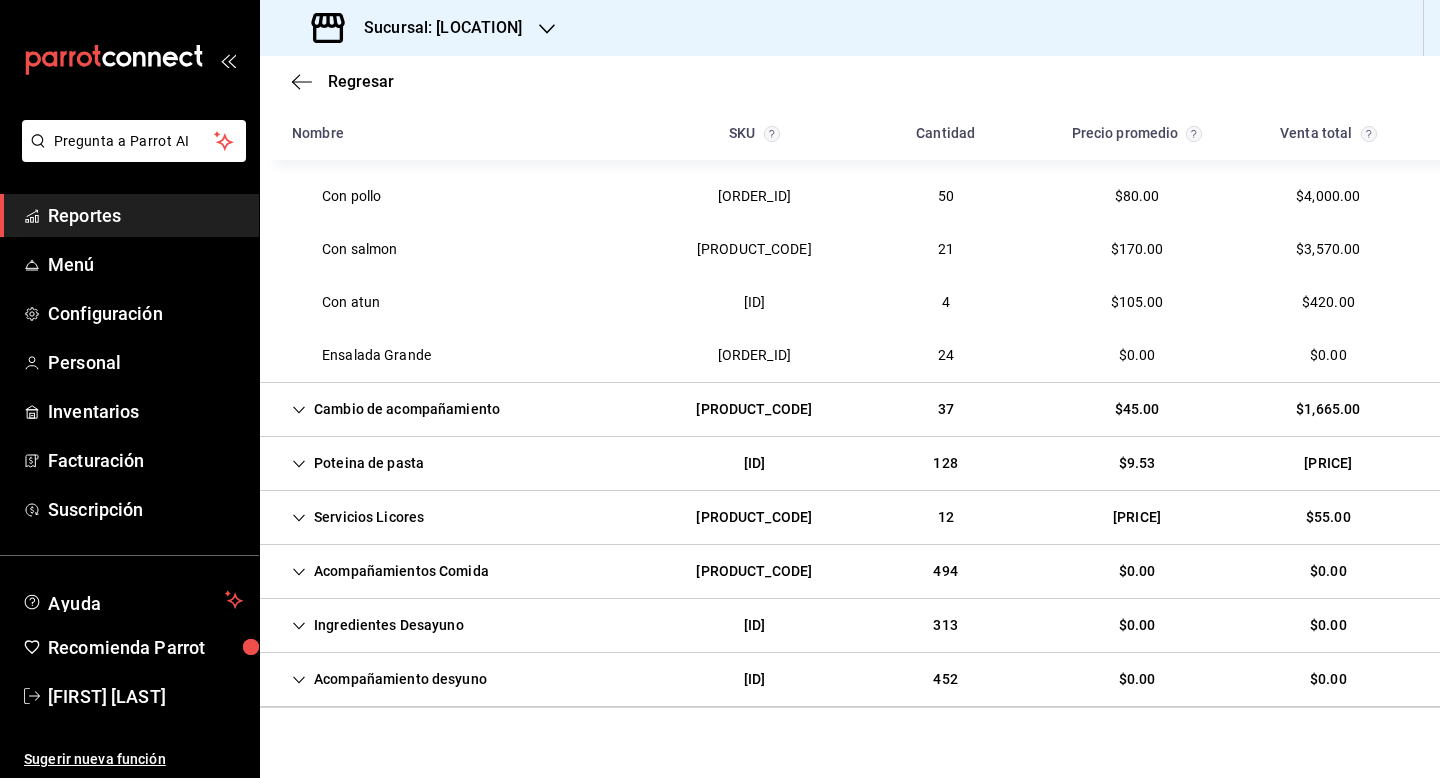 click 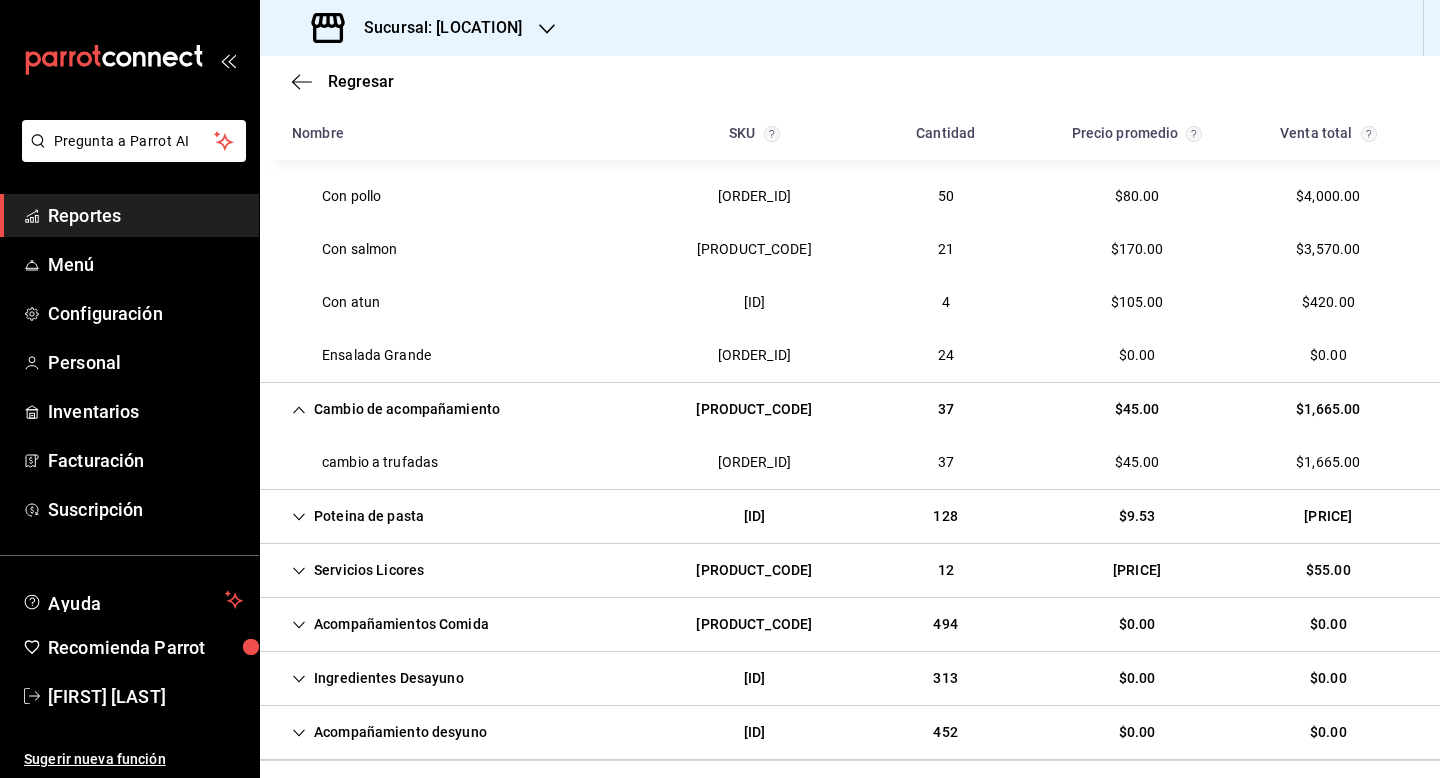 click 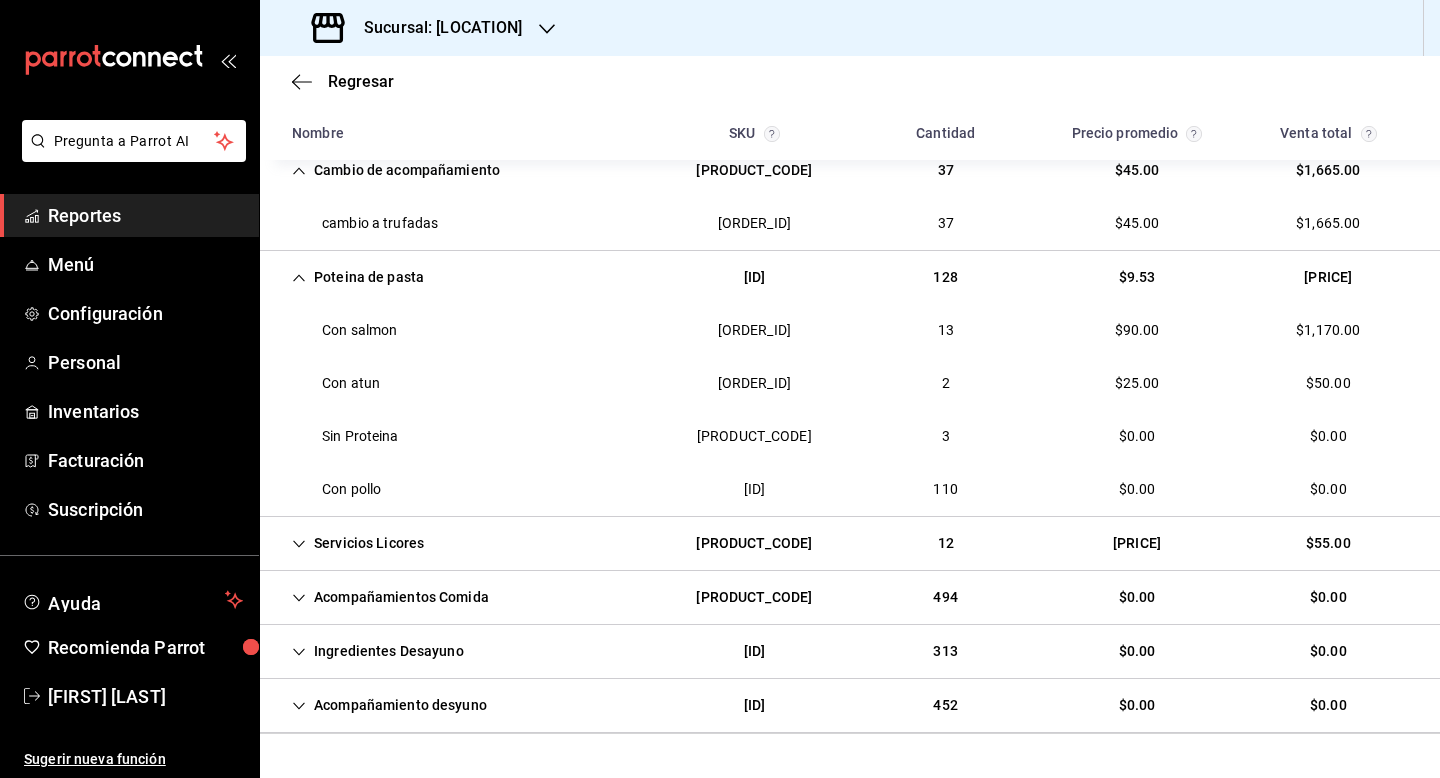 scroll, scrollTop: 651, scrollLeft: 0, axis: vertical 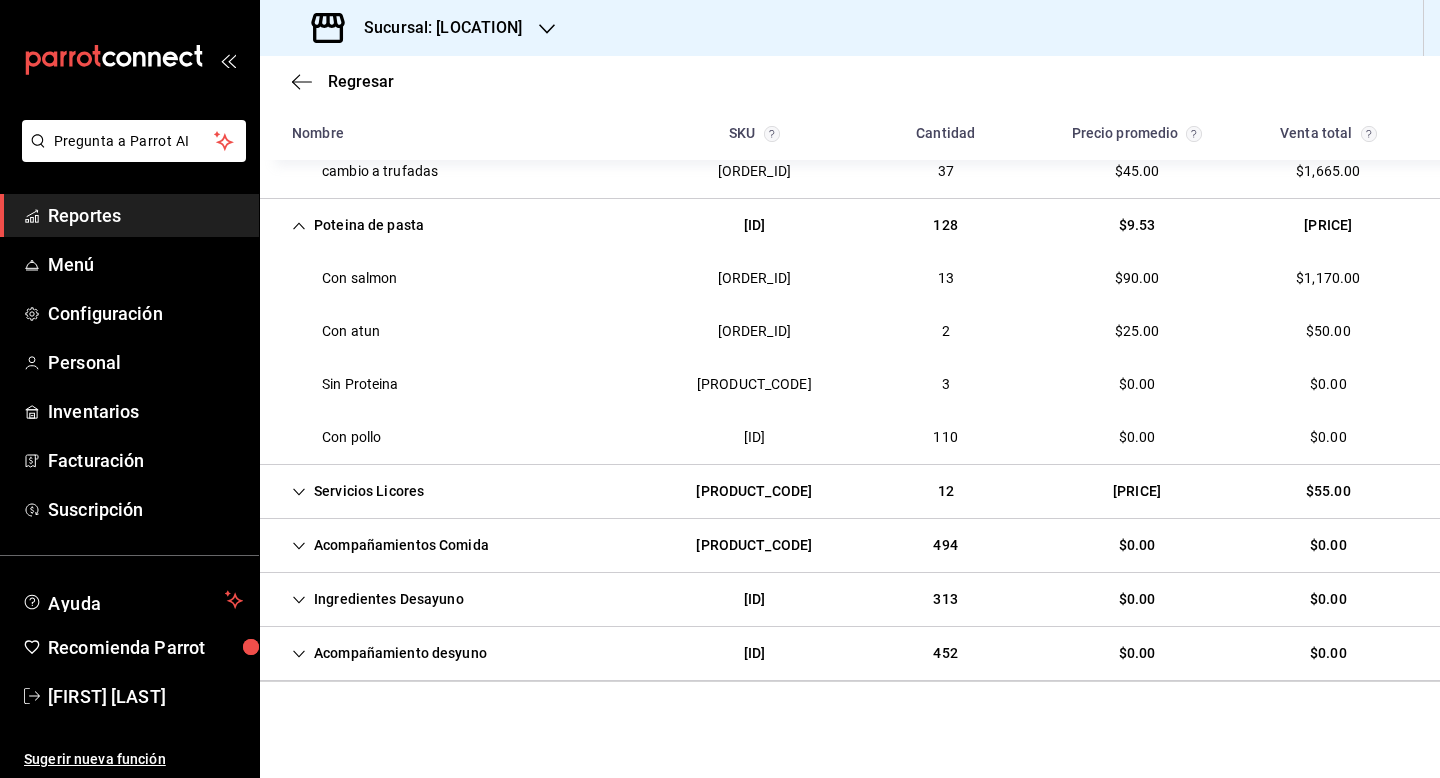 click 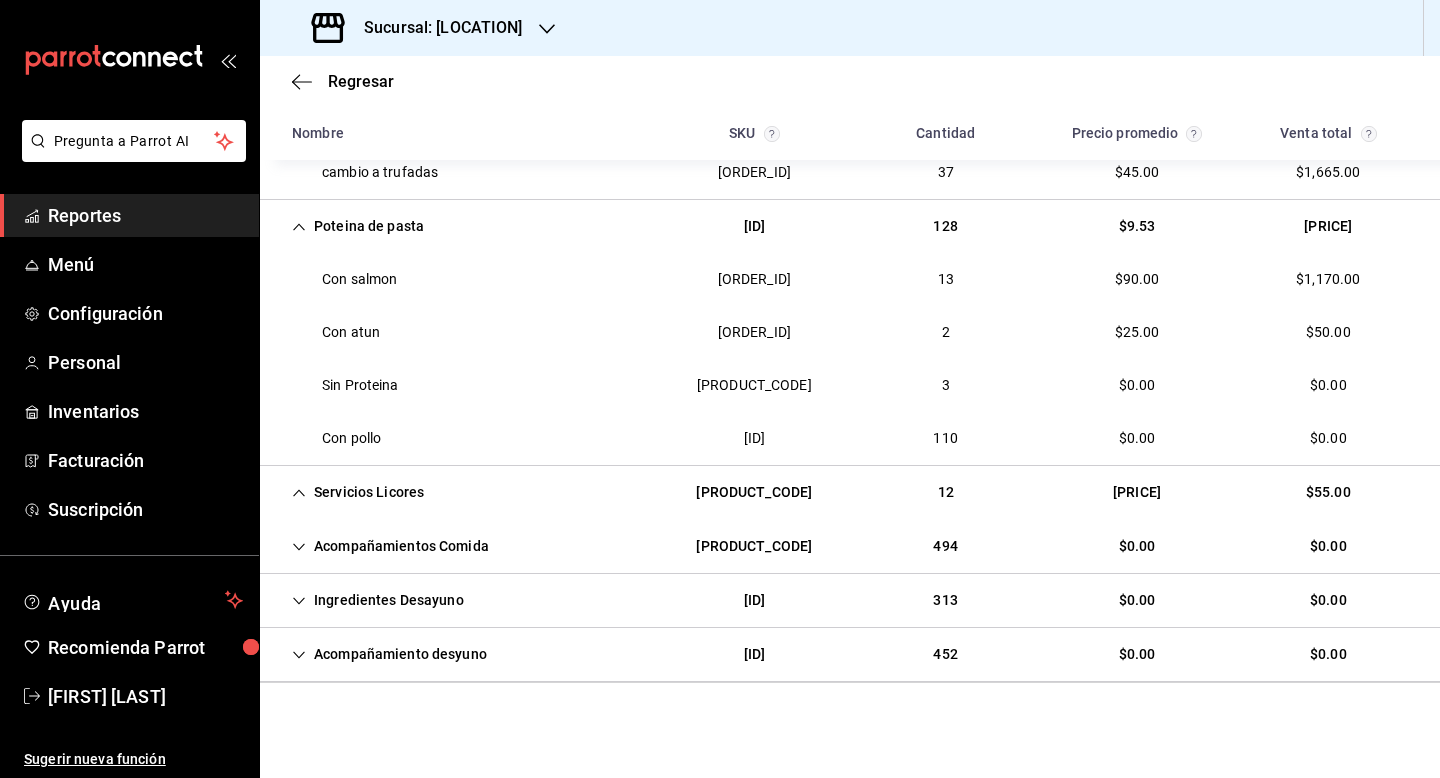 scroll, scrollTop: 651, scrollLeft: 0, axis: vertical 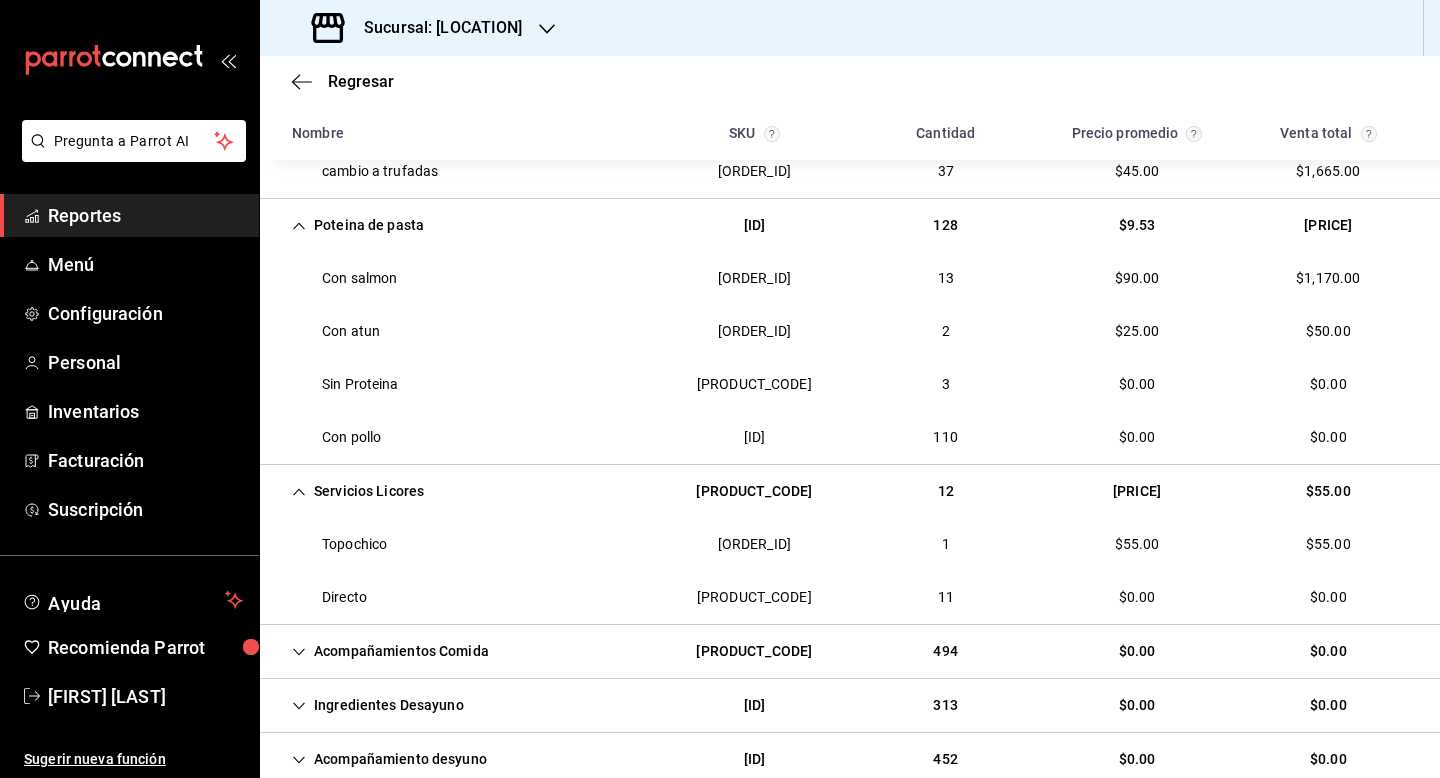click 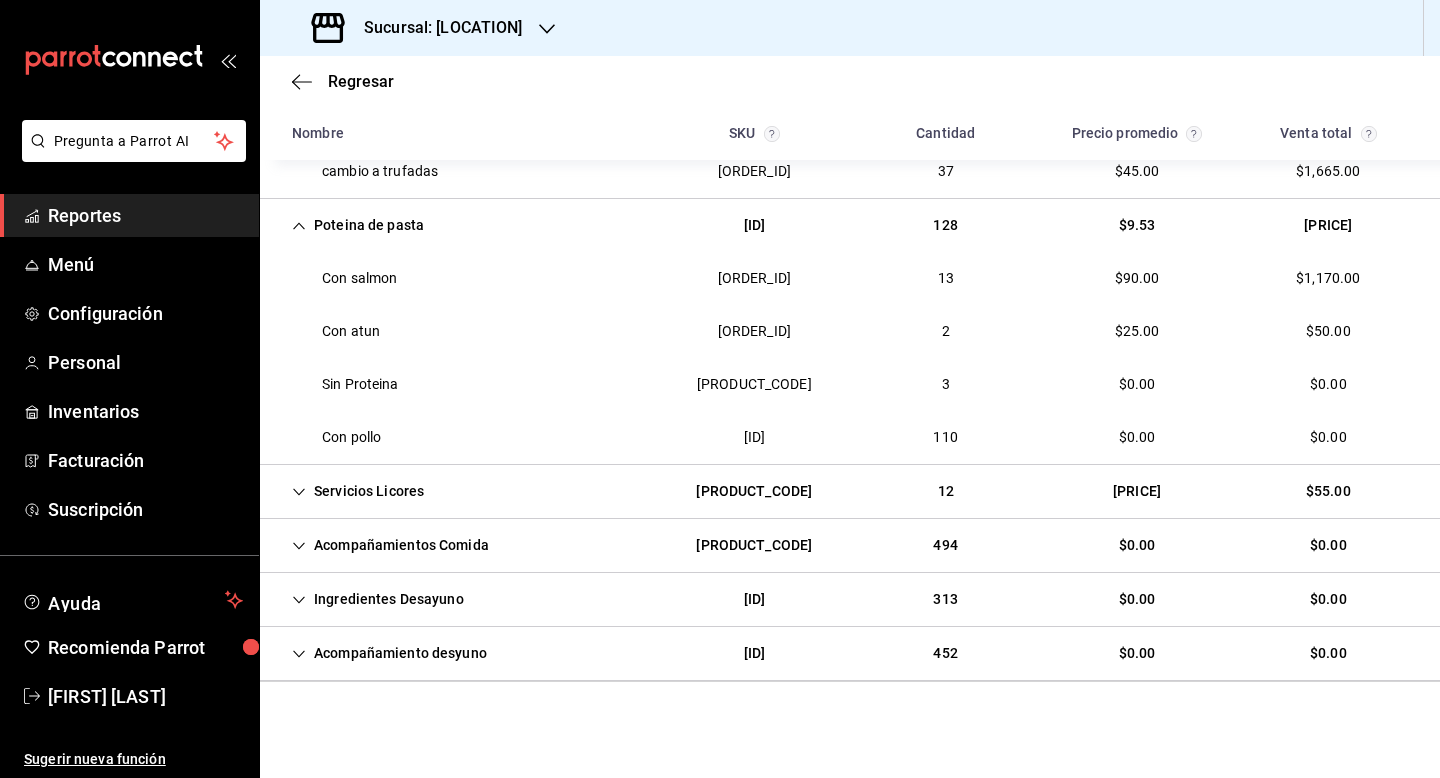 click 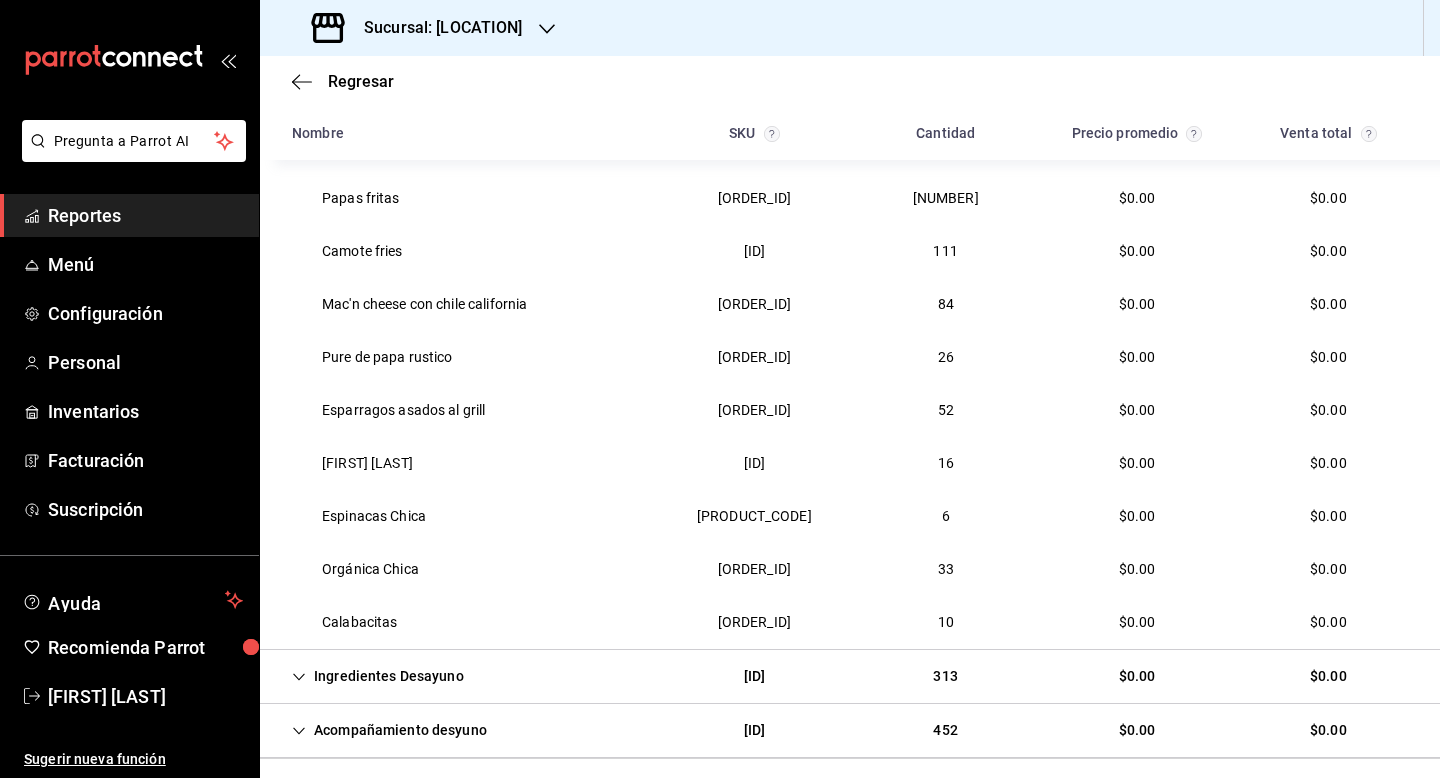 scroll, scrollTop: 1128, scrollLeft: 0, axis: vertical 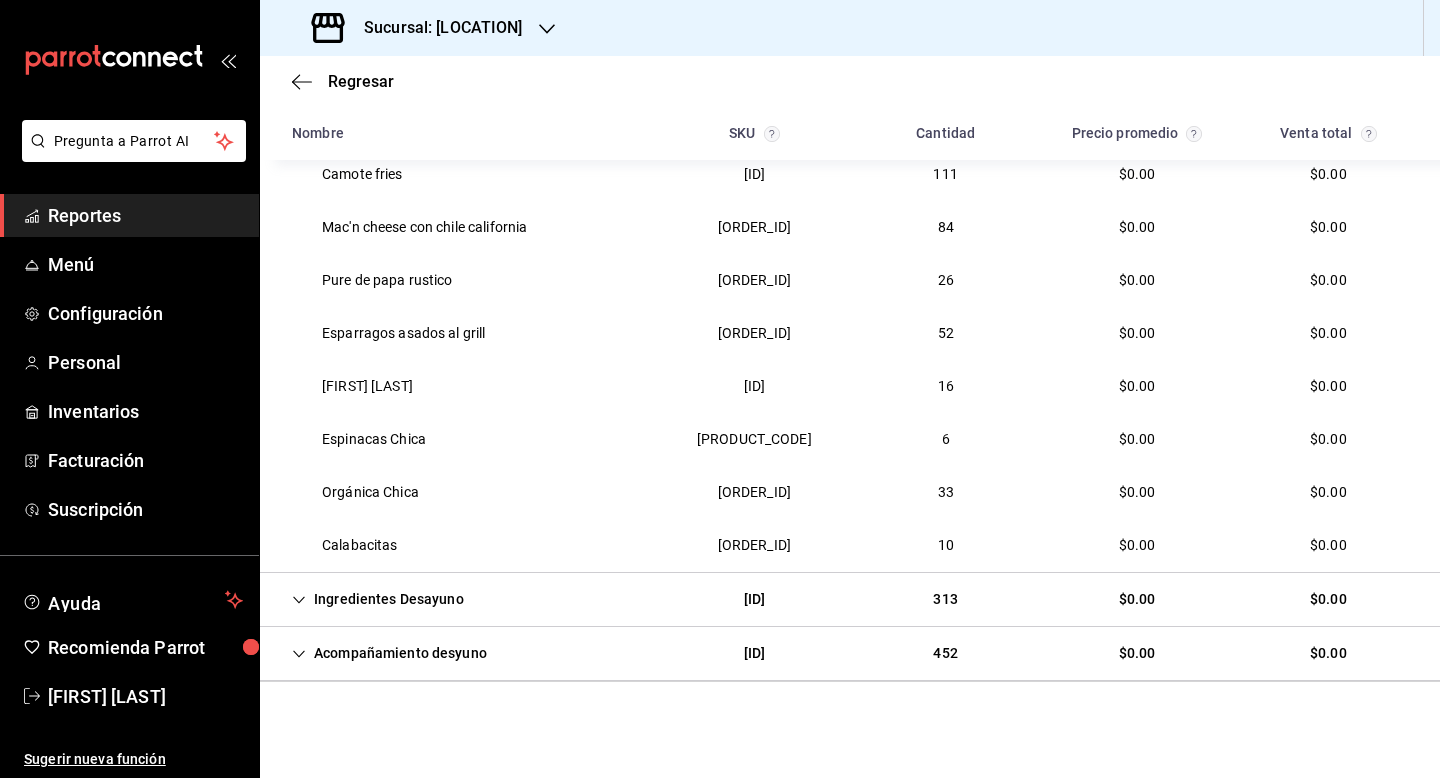 click 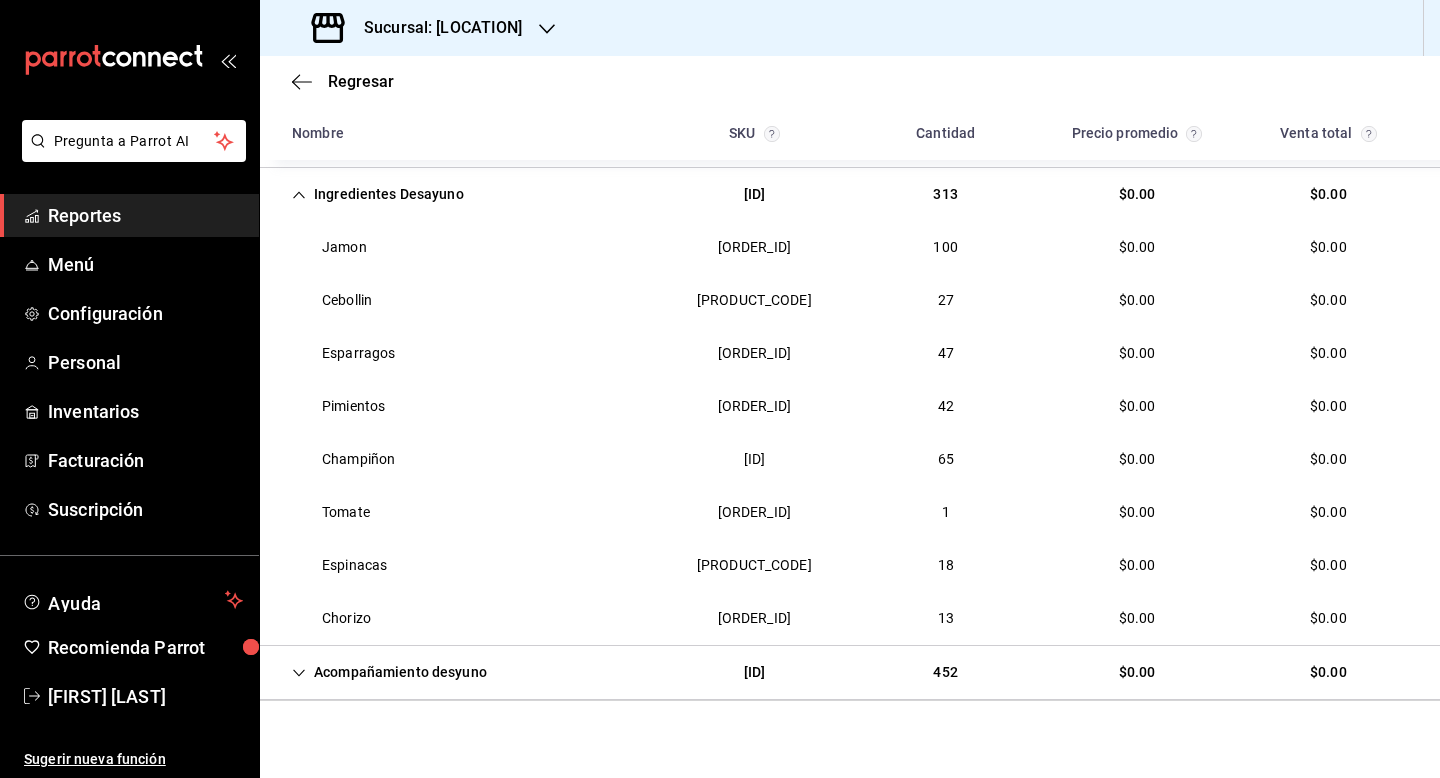 scroll, scrollTop: 1552, scrollLeft: 0, axis: vertical 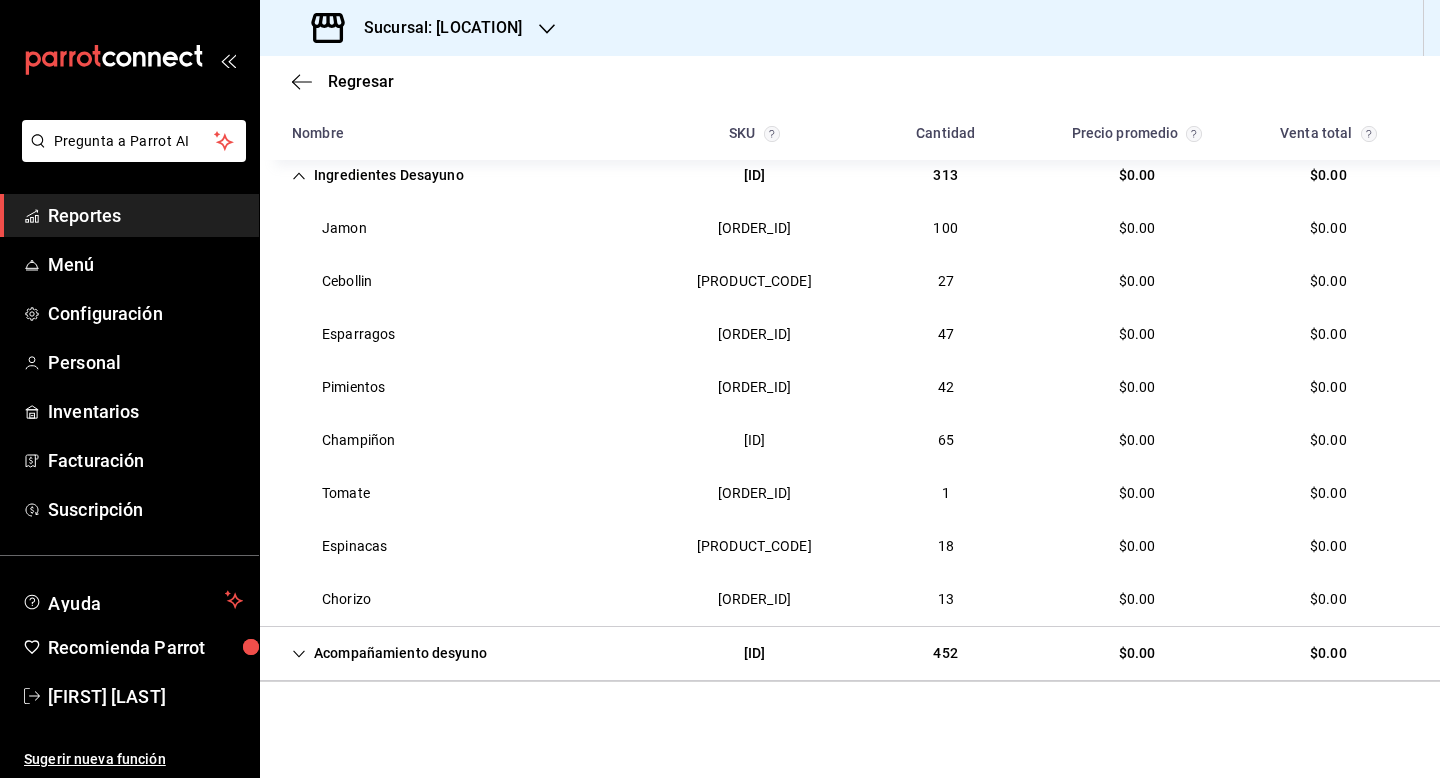 click 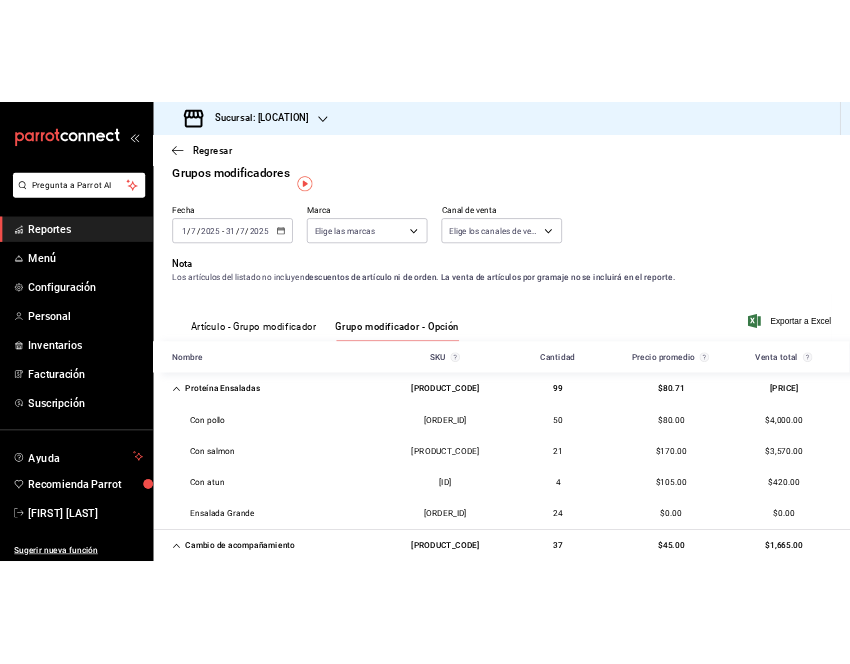 scroll, scrollTop: 0, scrollLeft: 0, axis: both 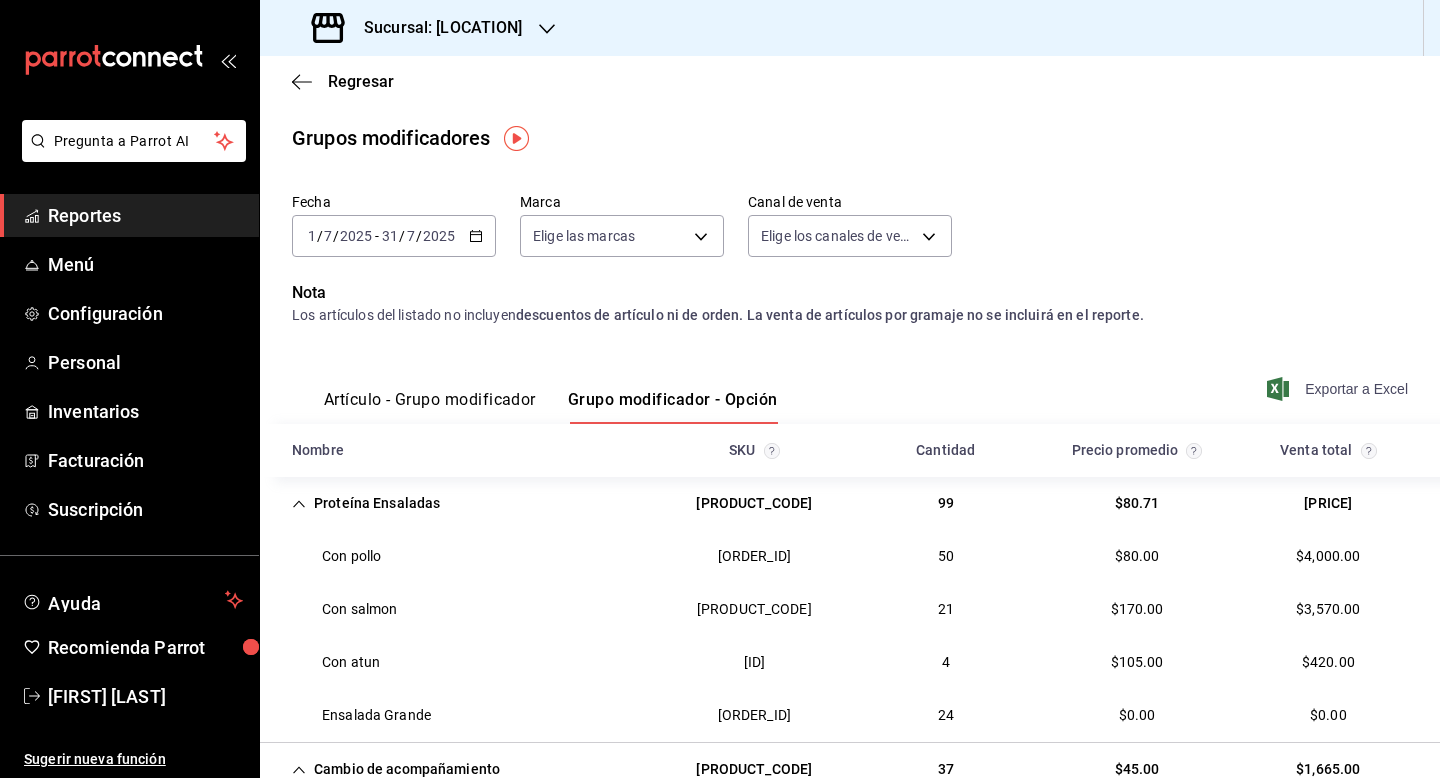 click on "Exportar a Excel" at bounding box center (1339, 389) 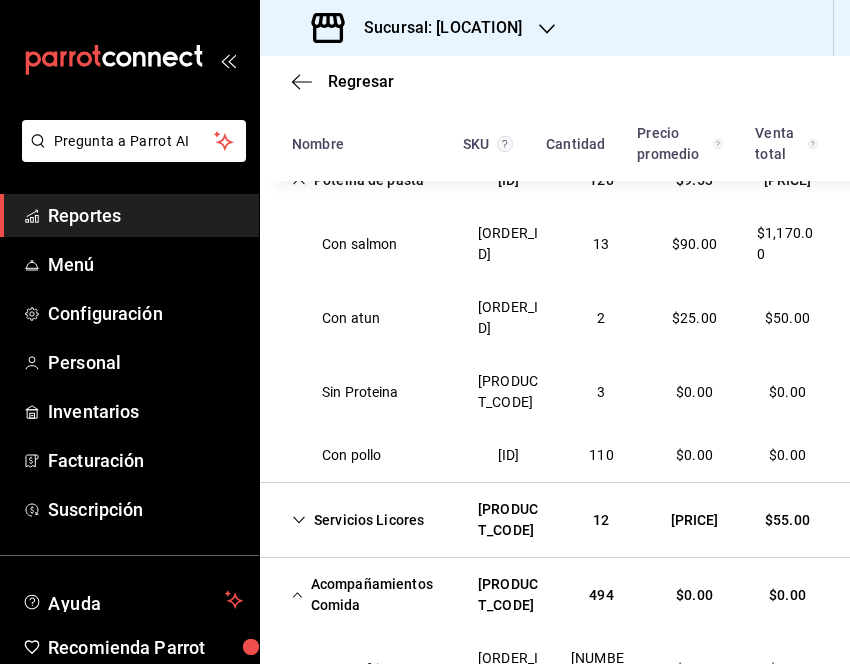 scroll, scrollTop: 960, scrollLeft: 0, axis: vertical 